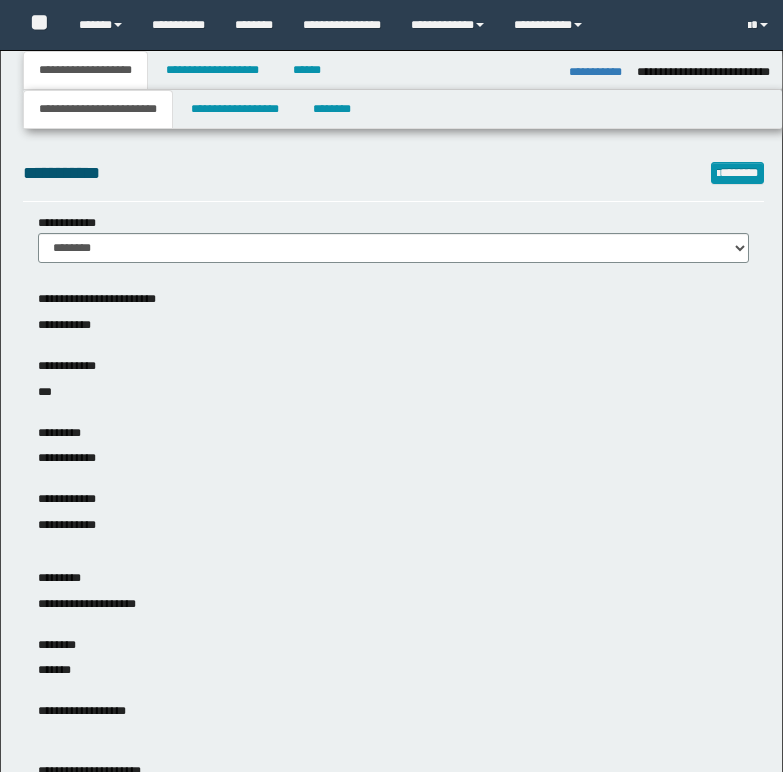 select on "*" 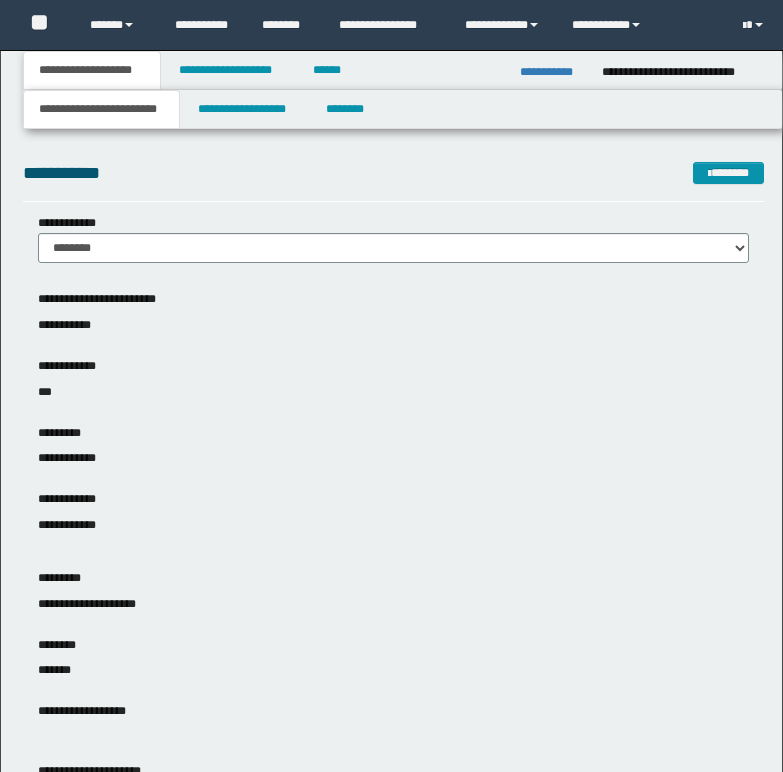 scroll, scrollTop: 0, scrollLeft: 0, axis: both 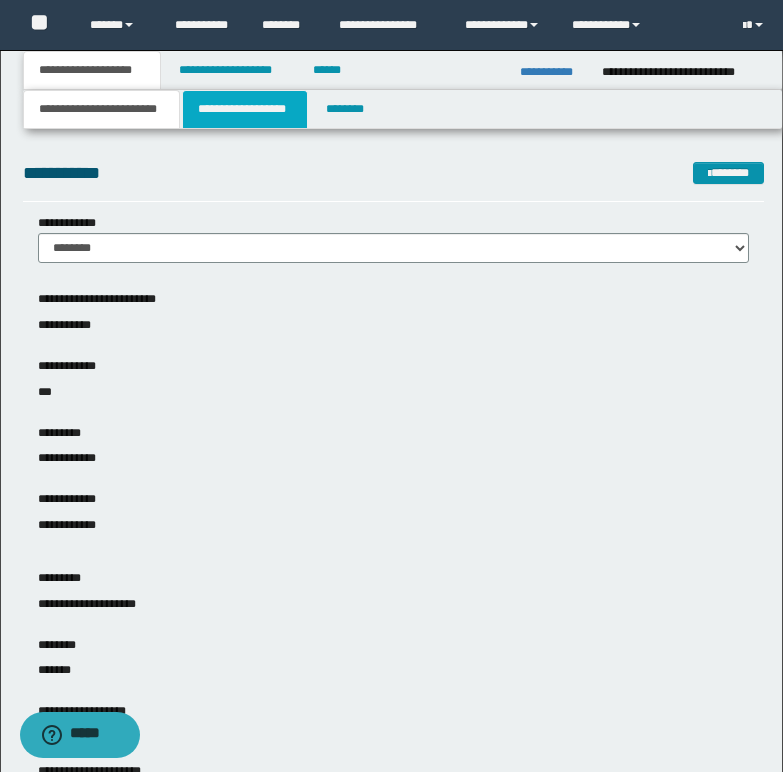 click on "**********" at bounding box center (245, 109) 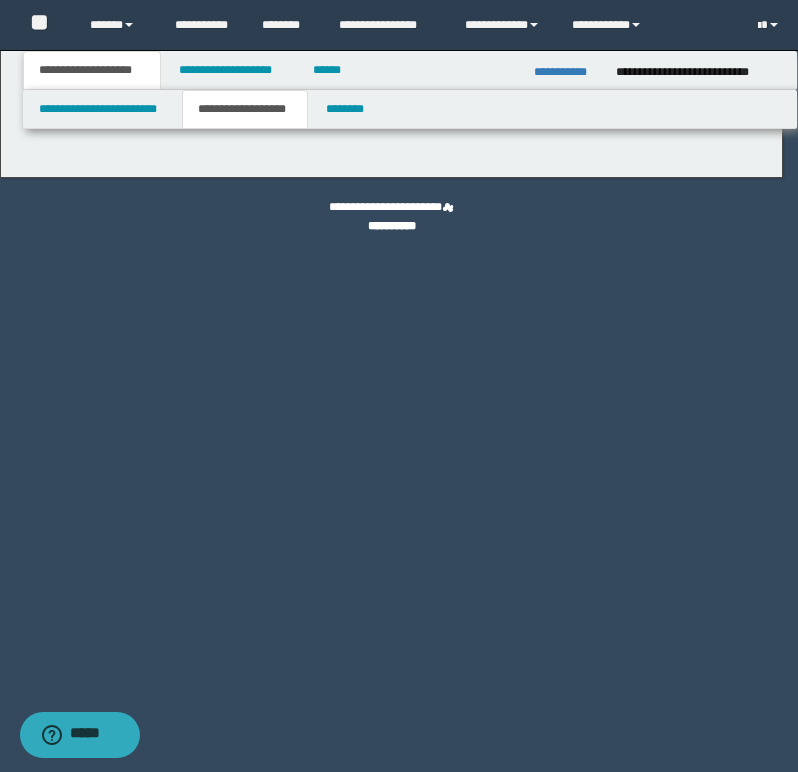 type on "********" 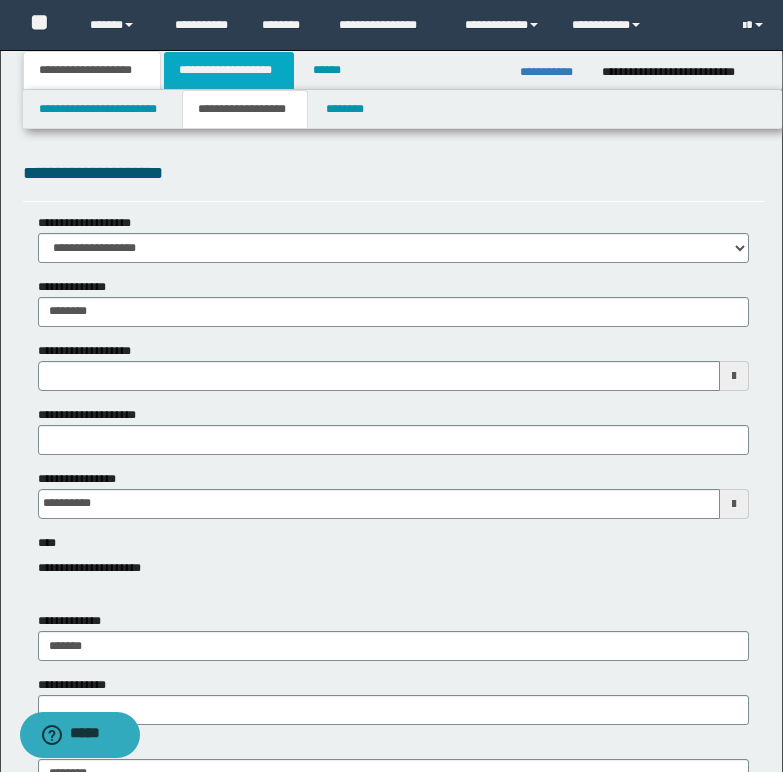 click on "**********" at bounding box center (229, 70) 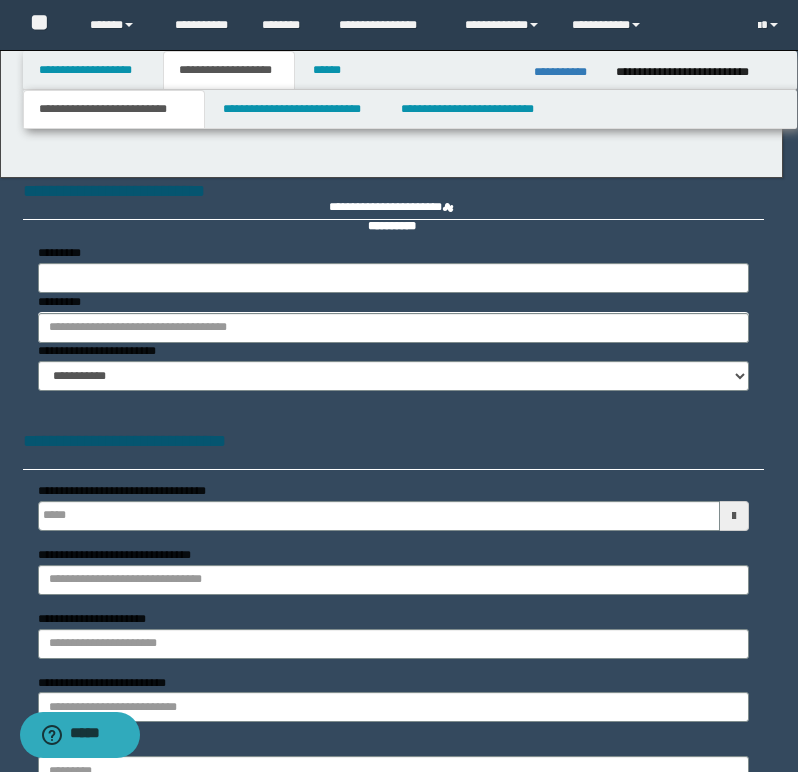 select on "*" 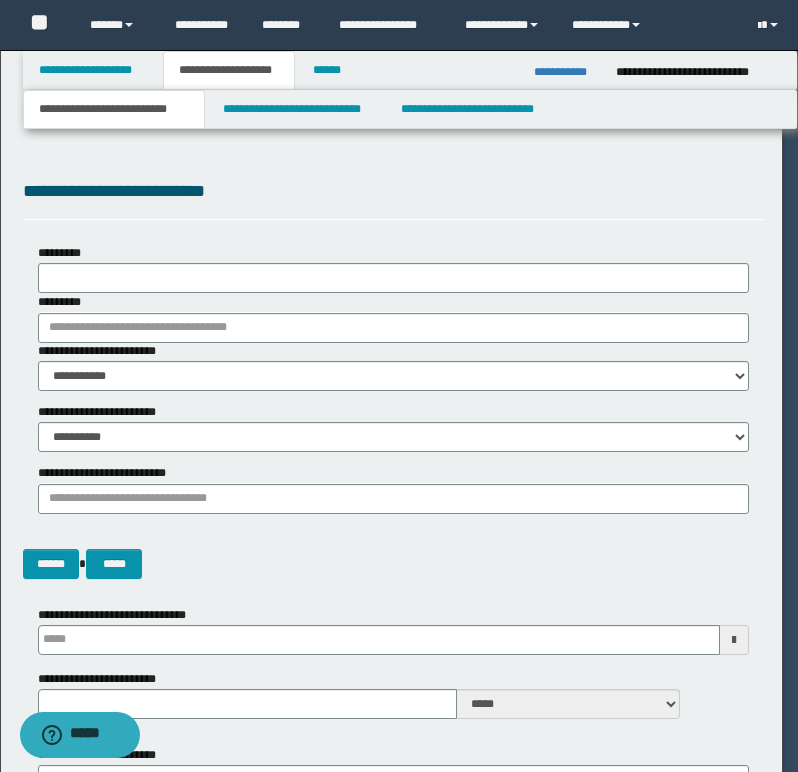 type 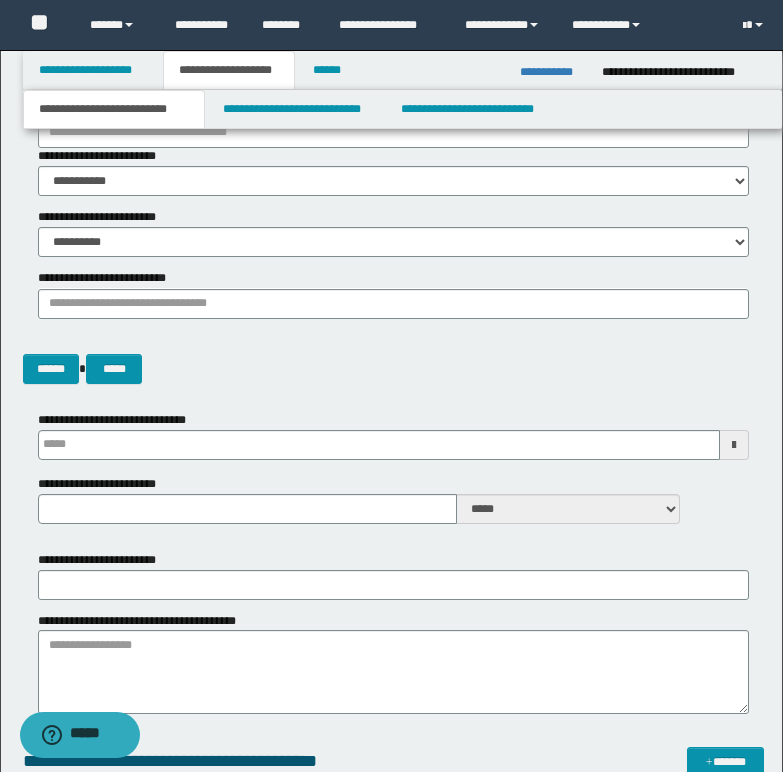 scroll, scrollTop: 200, scrollLeft: 0, axis: vertical 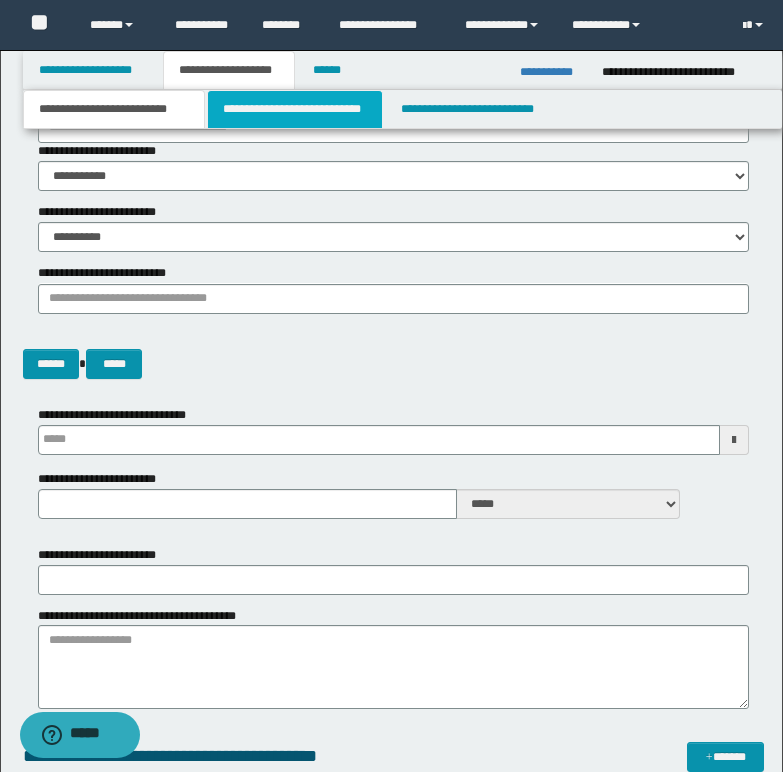 click on "**********" at bounding box center [295, 109] 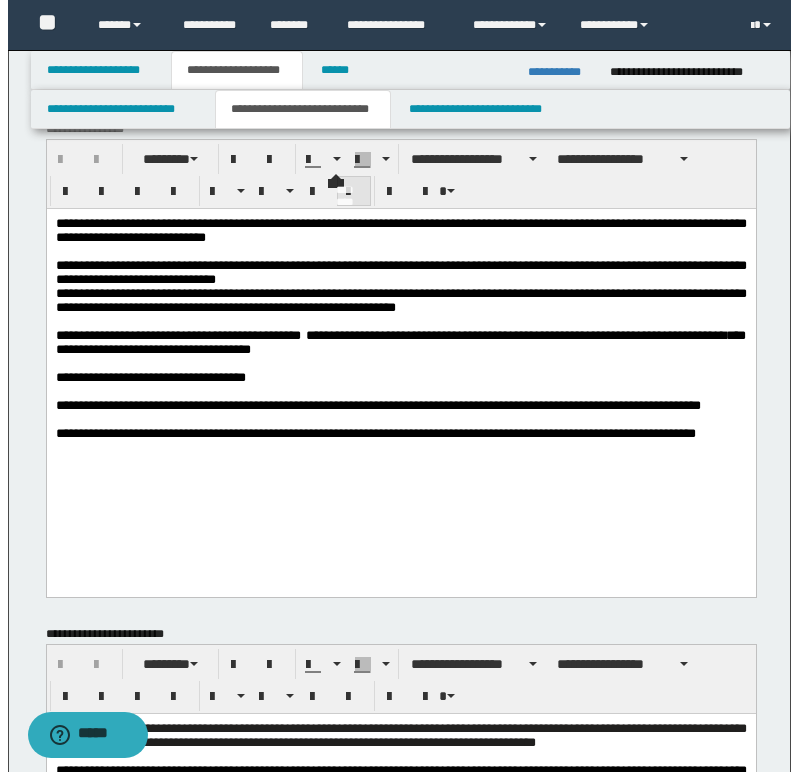 scroll, scrollTop: 0, scrollLeft: 0, axis: both 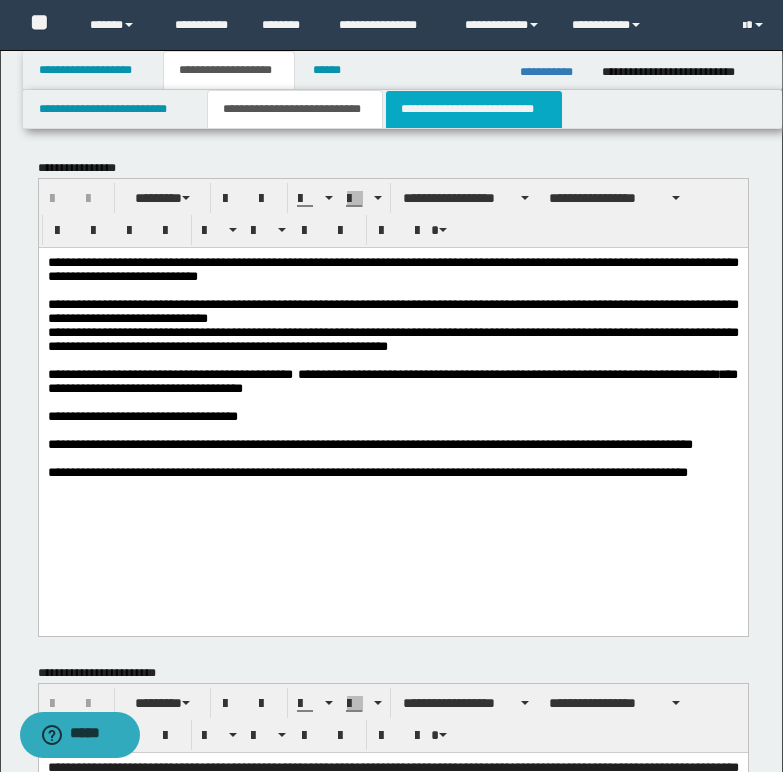 click on "**********" at bounding box center [474, 109] 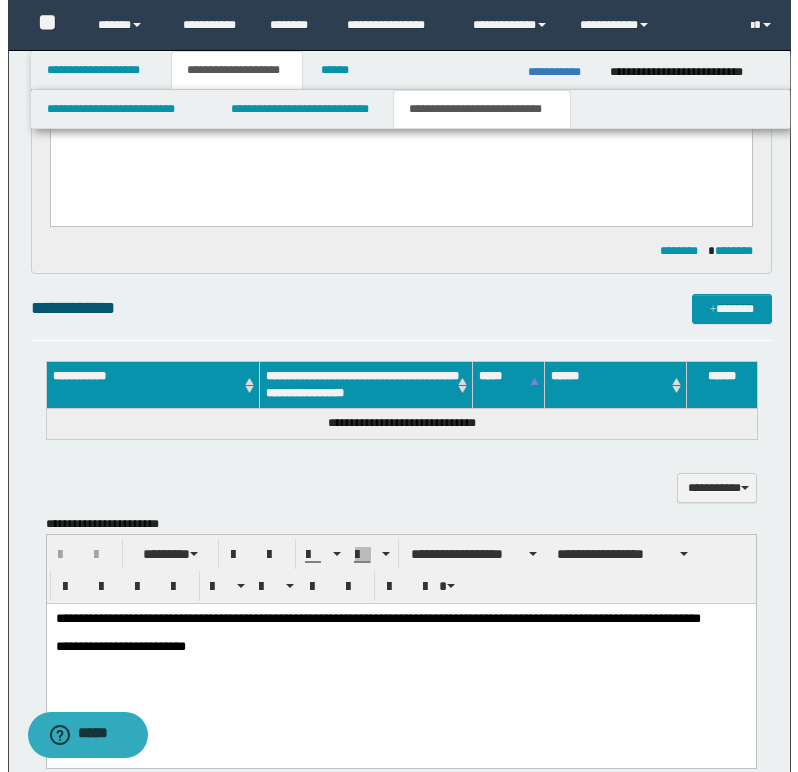 scroll, scrollTop: 400, scrollLeft: 0, axis: vertical 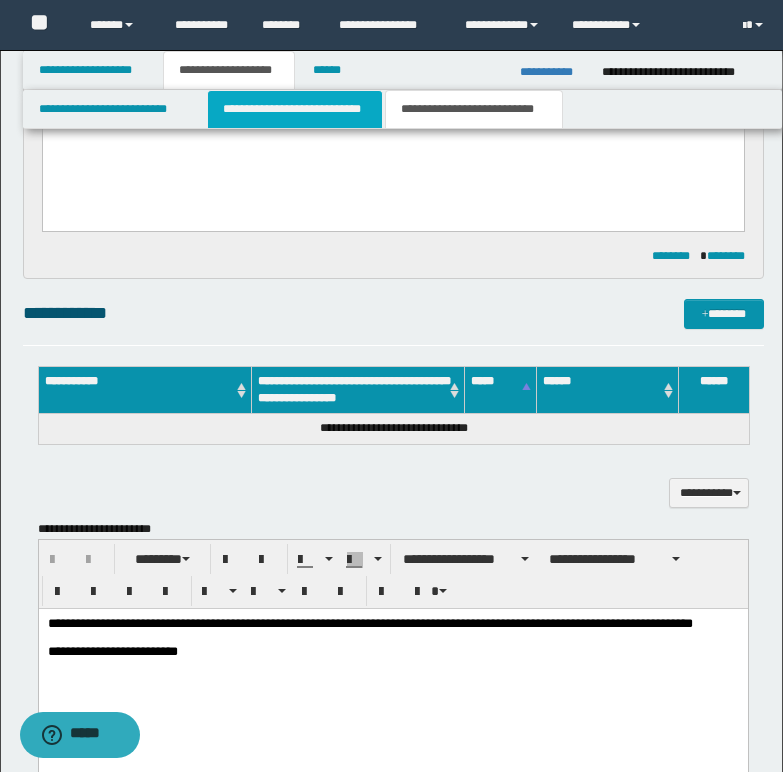 click on "**********" at bounding box center [295, 109] 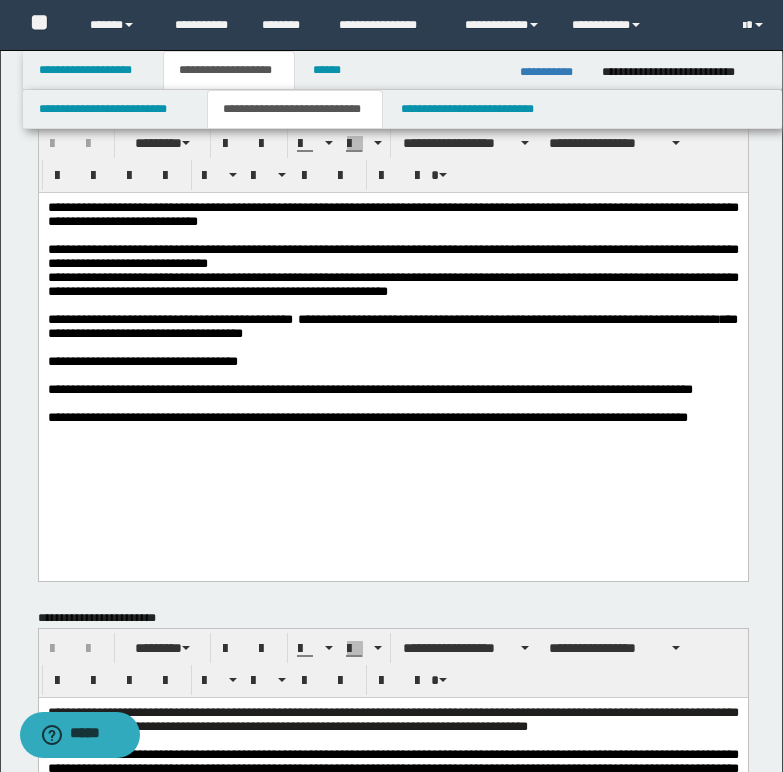scroll, scrollTop: 0, scrollLeft: 0, axis: both 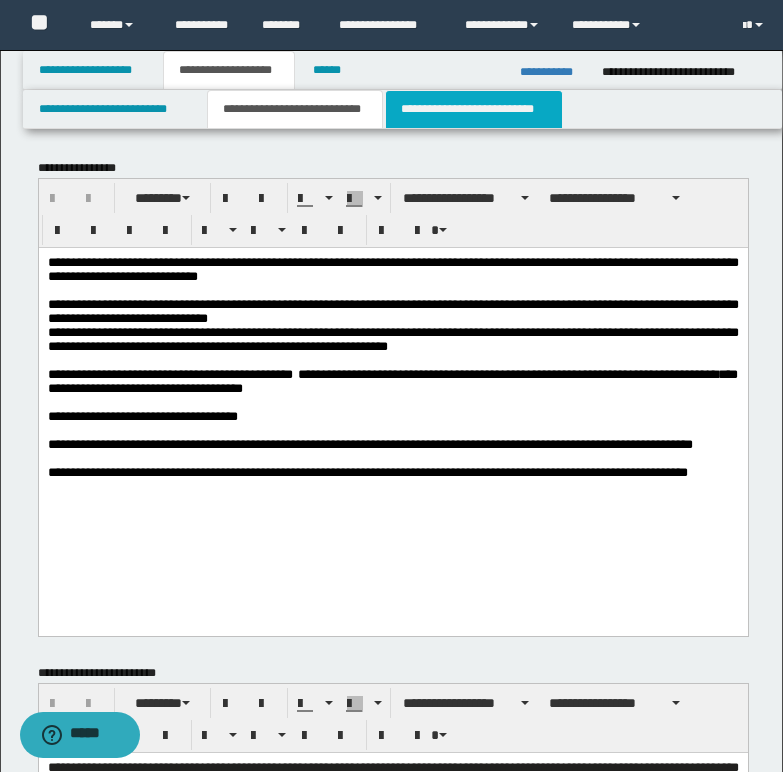 click on "**********" at bounding box center [474, 109] 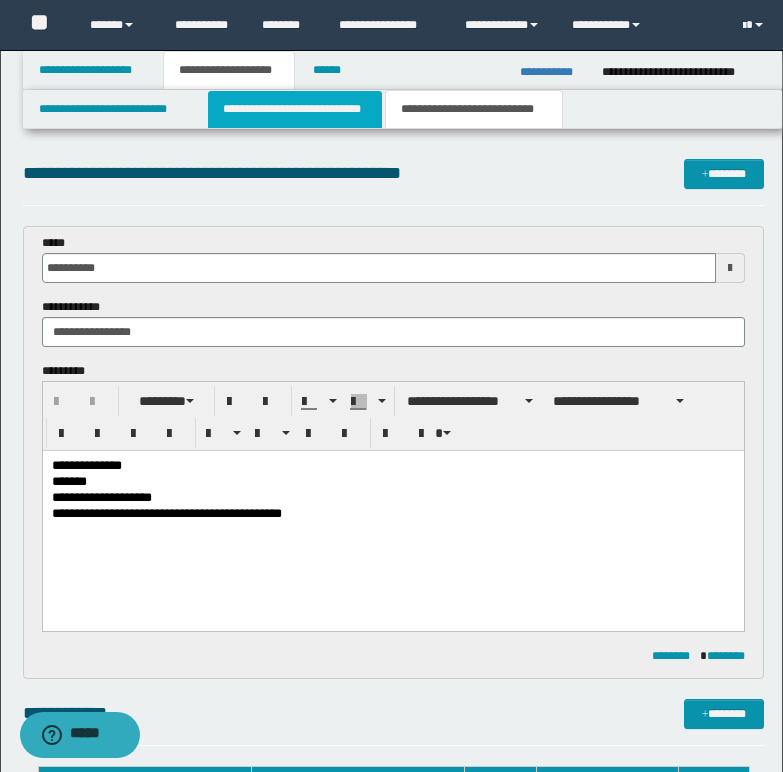 click on "**********" at bounding box center (295, 109) 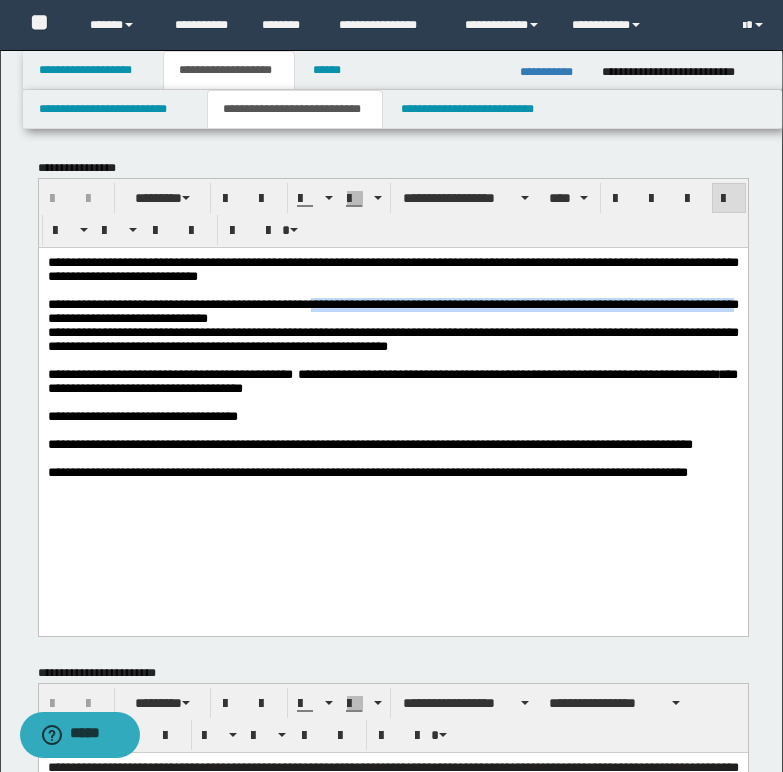 drag, startPoint x: 342, startPoint y: 306, endPoint x: 110, endPoint y: 320, distance: 232.42203 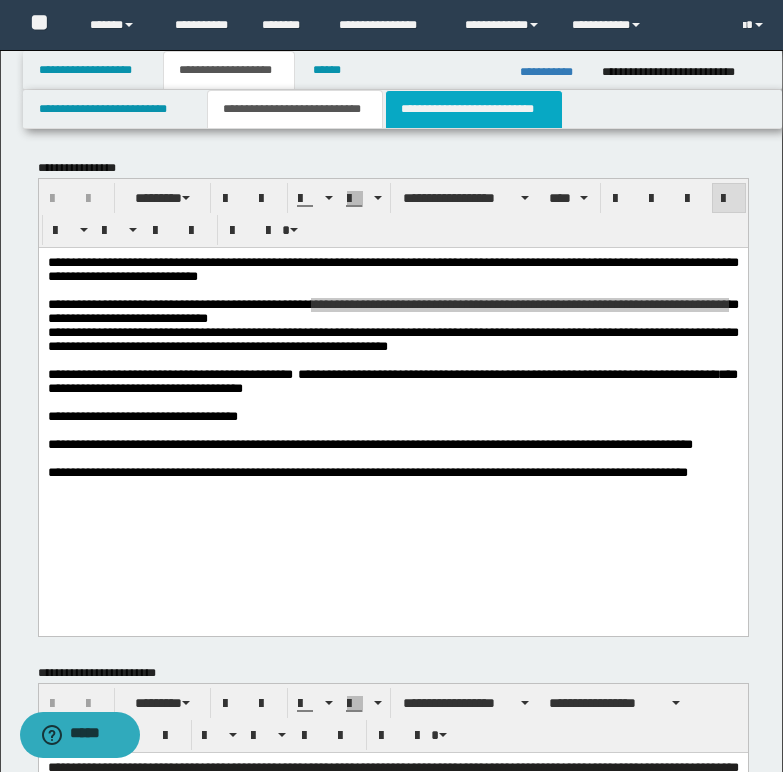 click on "**********" at bounding box center [474, 109] 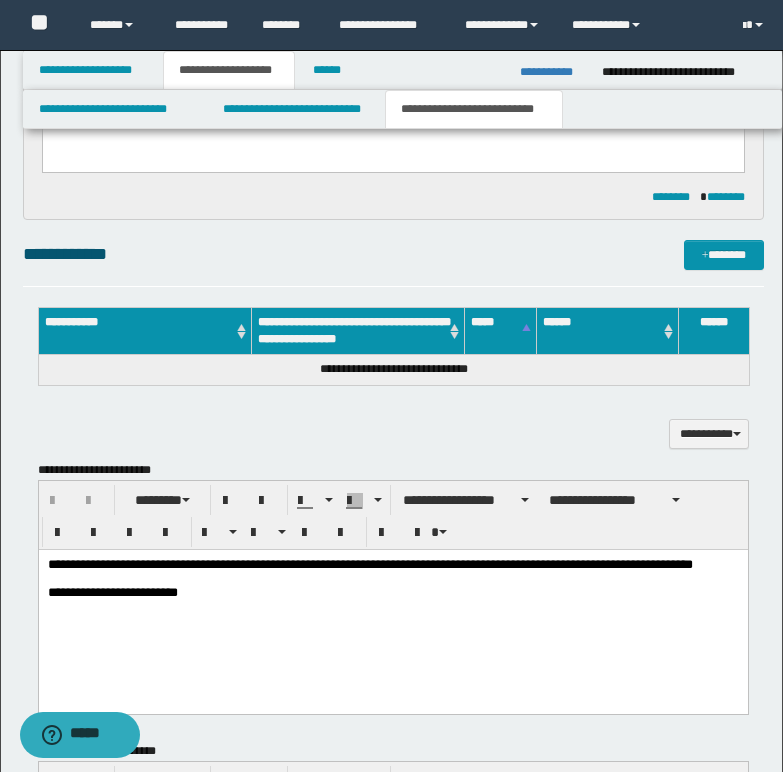 scroll, scrollTop: 500, scrollLeft: 0, axis: vertical 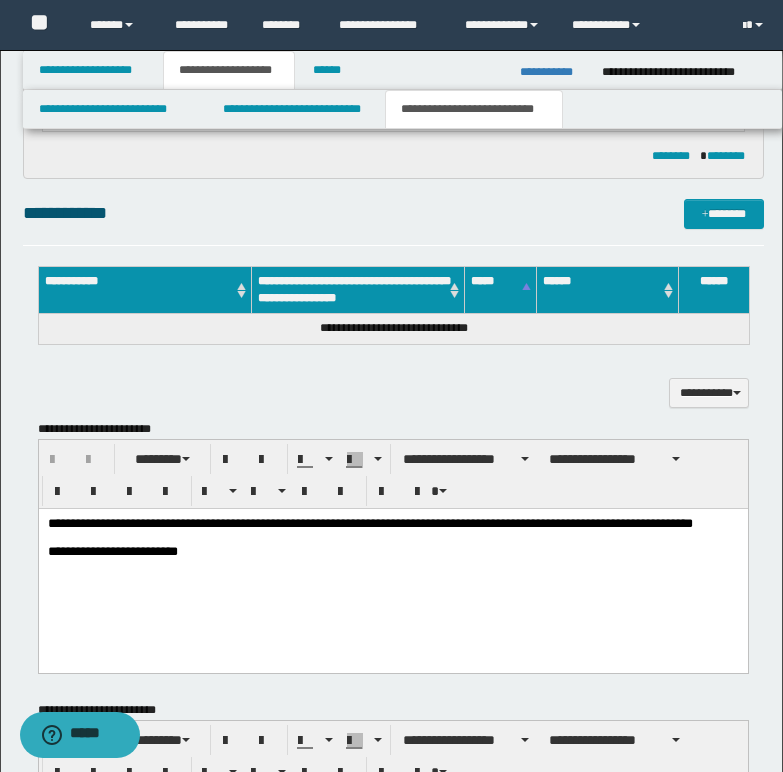 click on "**********" at bounding box center (369, 522) 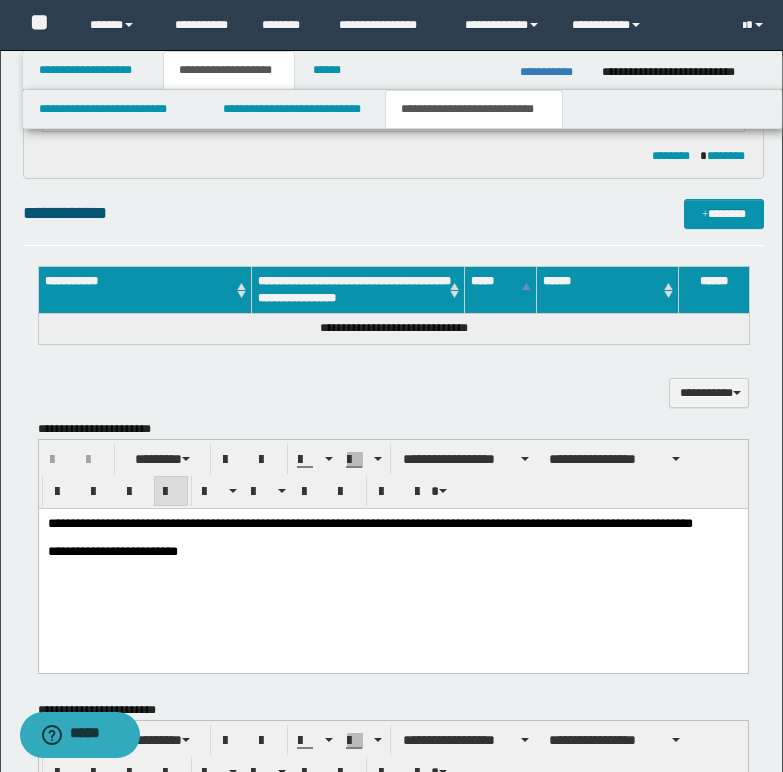 type 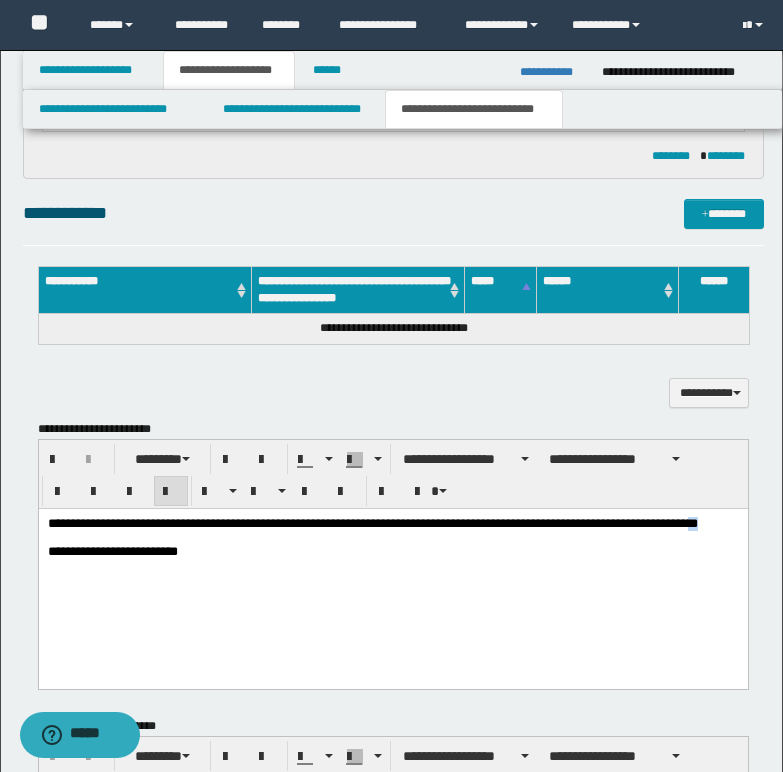 click on "**********" at bounding box center [372, 522] 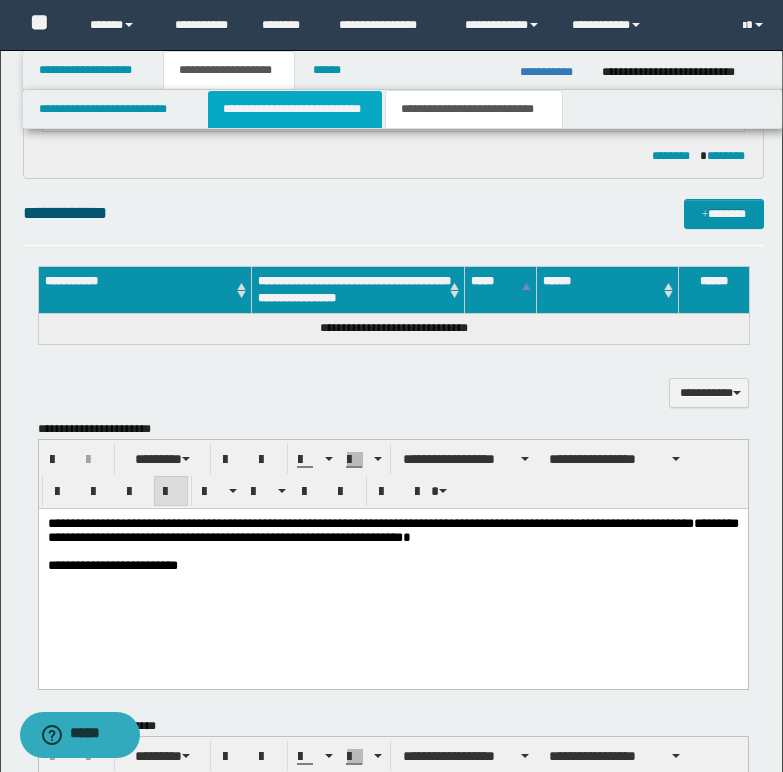 click on "**********" at bounding box center [295, 109] 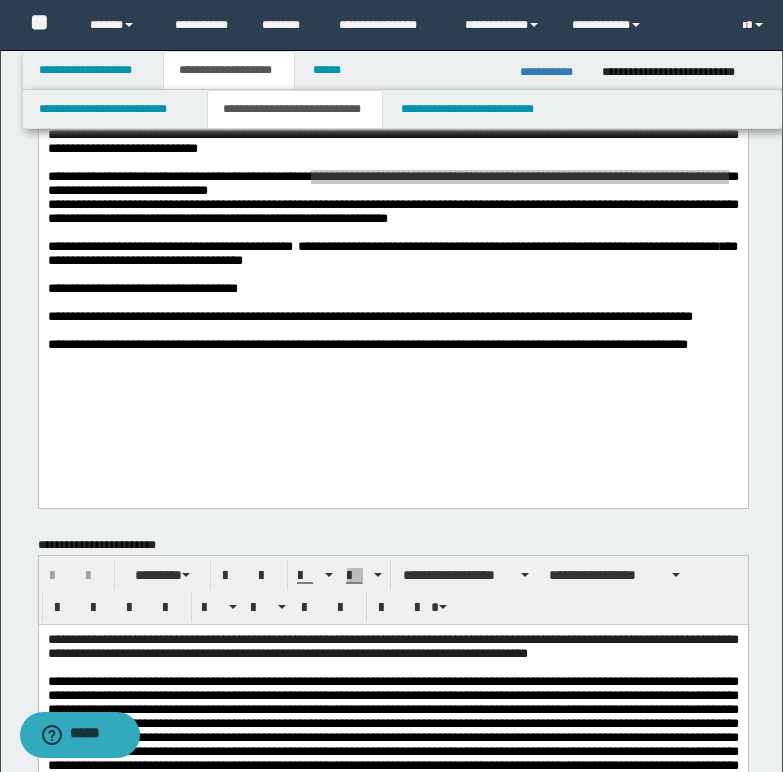 scroll, scrollTop: 100, scrollLeft: 0, axis: vertical 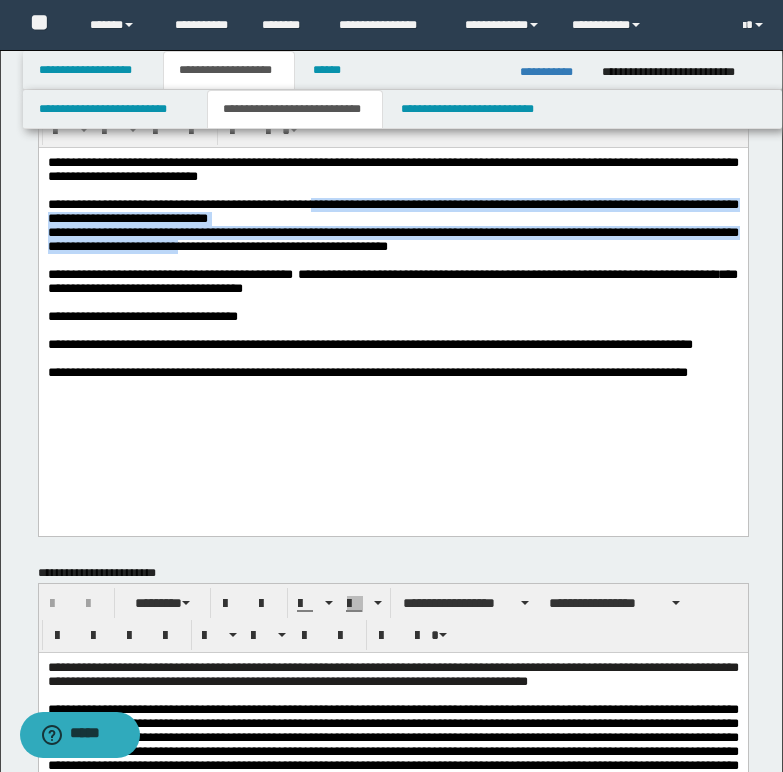 drag, startPoint x: 107, startPoint y: 242, endPoint x: 295, endPoint y: 255, distance: 188.44893 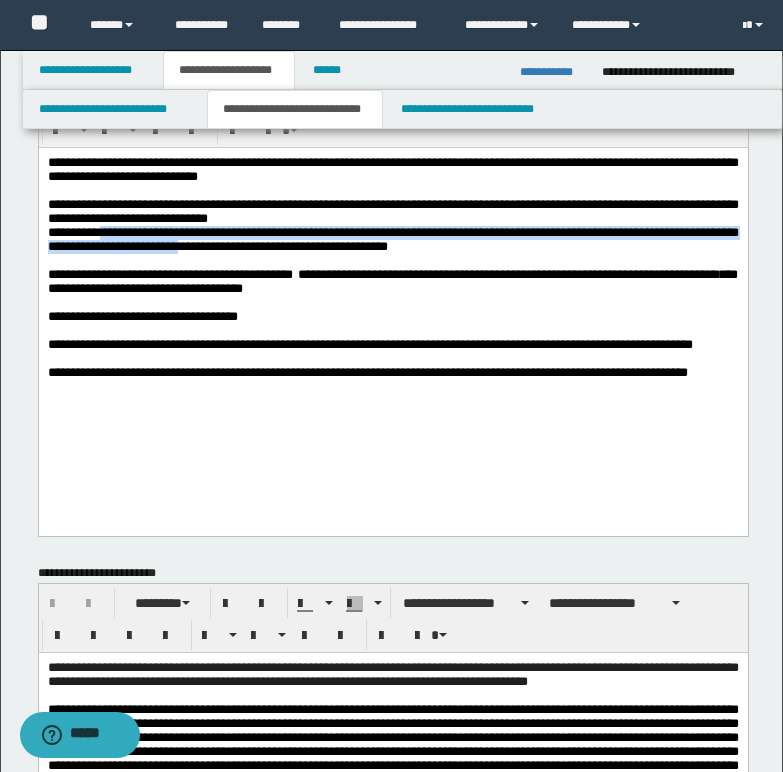 drag, startPoint x: 103, startPoint y: 243, endPoint x: 294, endPoint y: 260, distance: 191.75505 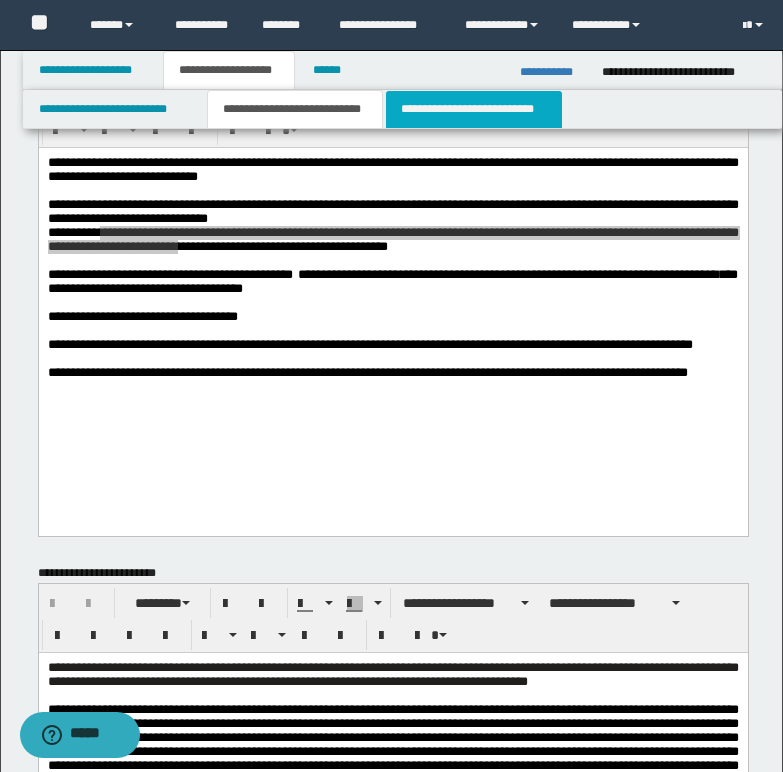 click on "**********" at bounding box center [474, 109] 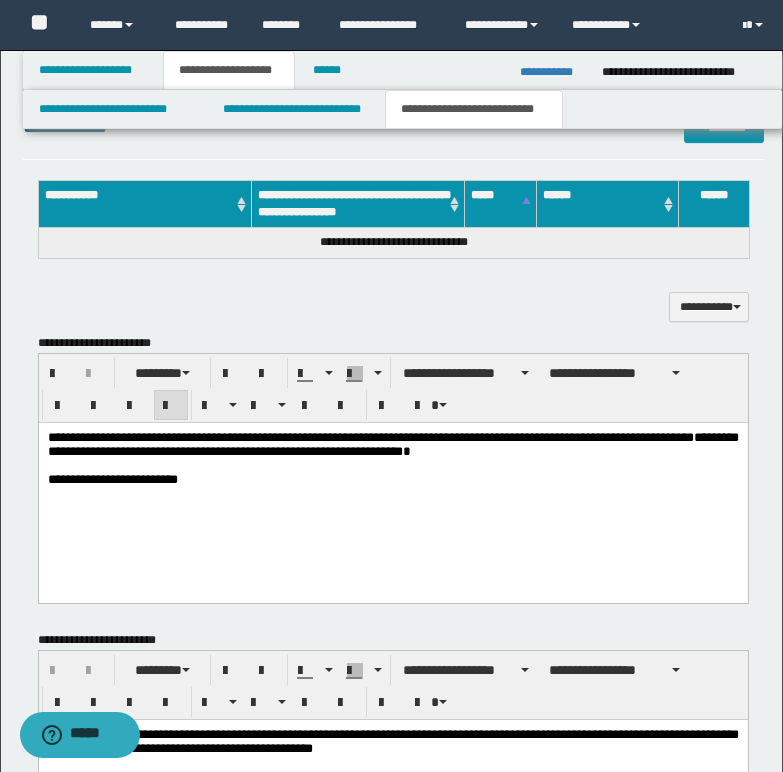 scroll, scrollTop: 600, scrollLeft: 0, axis: vertical 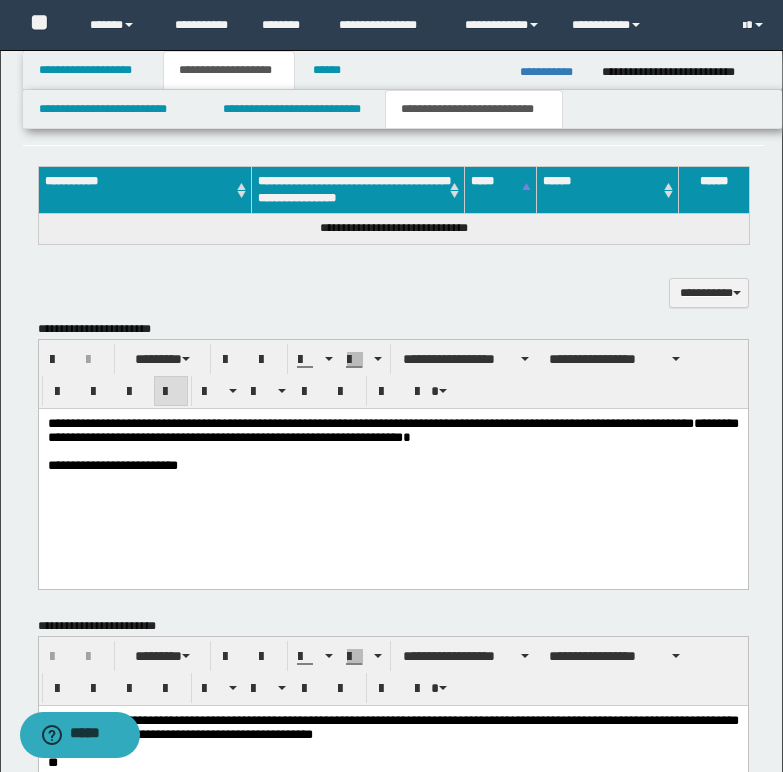 click on "*" at bounding box center (406, 436) 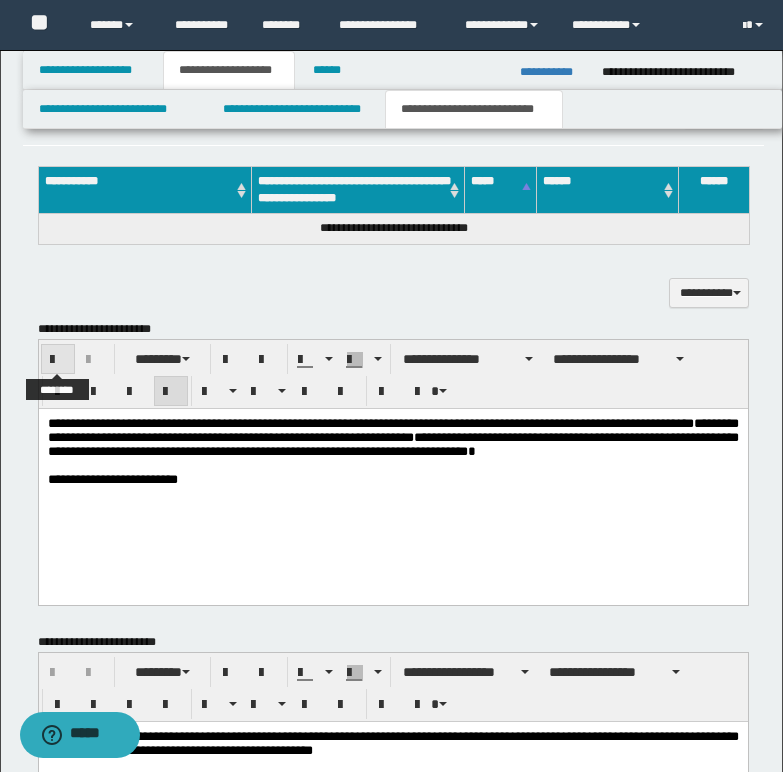 click at bounding box center [58, 360] 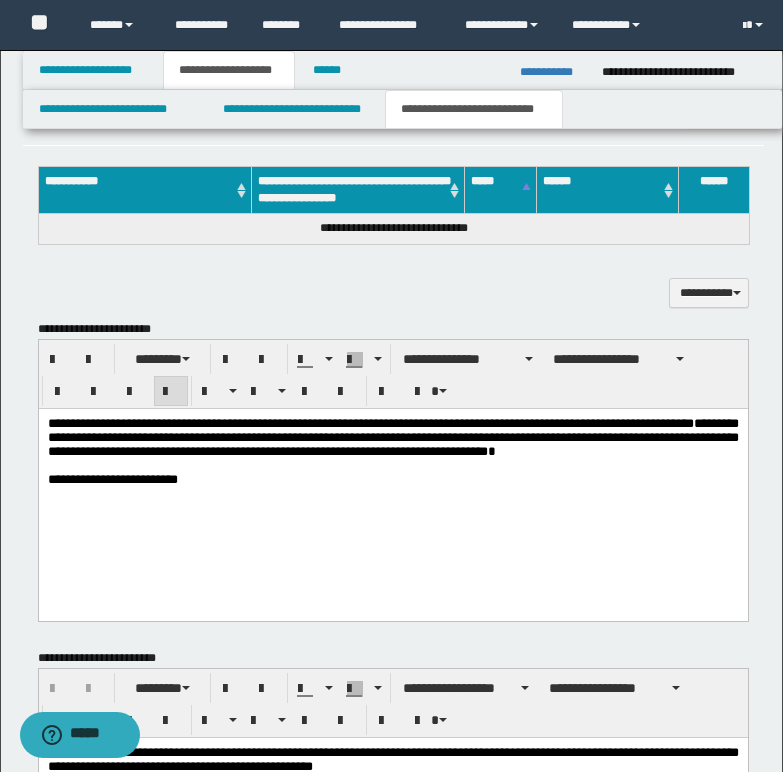 click on "*" at bounding box center [491, 450] 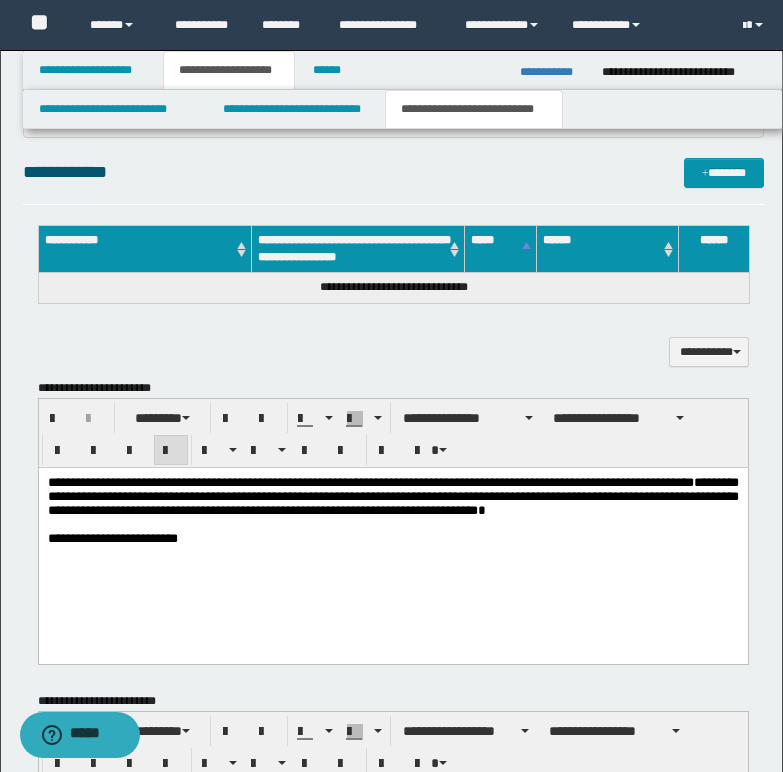 scroll, scrollTop: 500, scrollLeft: 0, axis: vertical 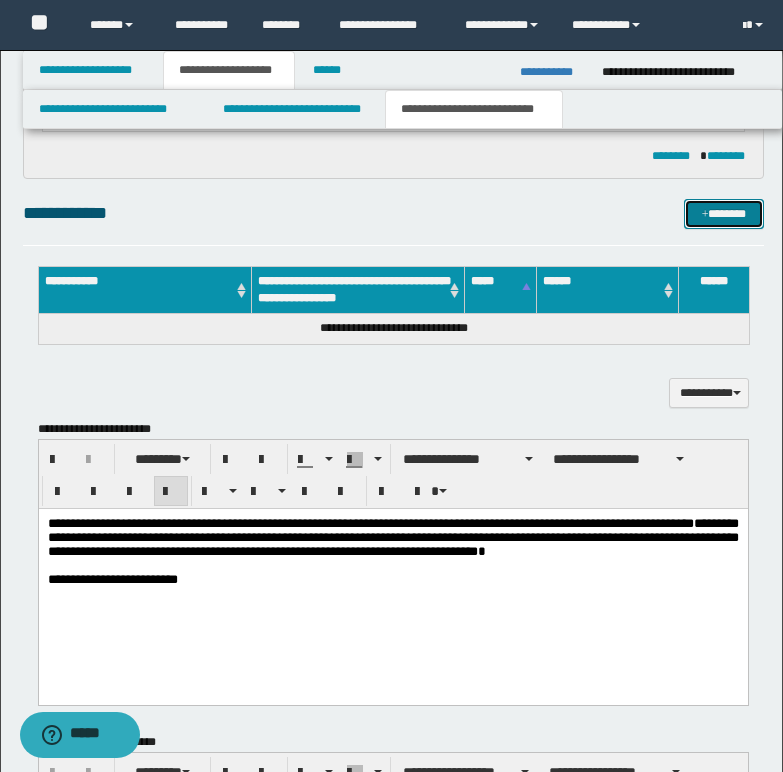 click on "*******" at bounding box center (724, 214) 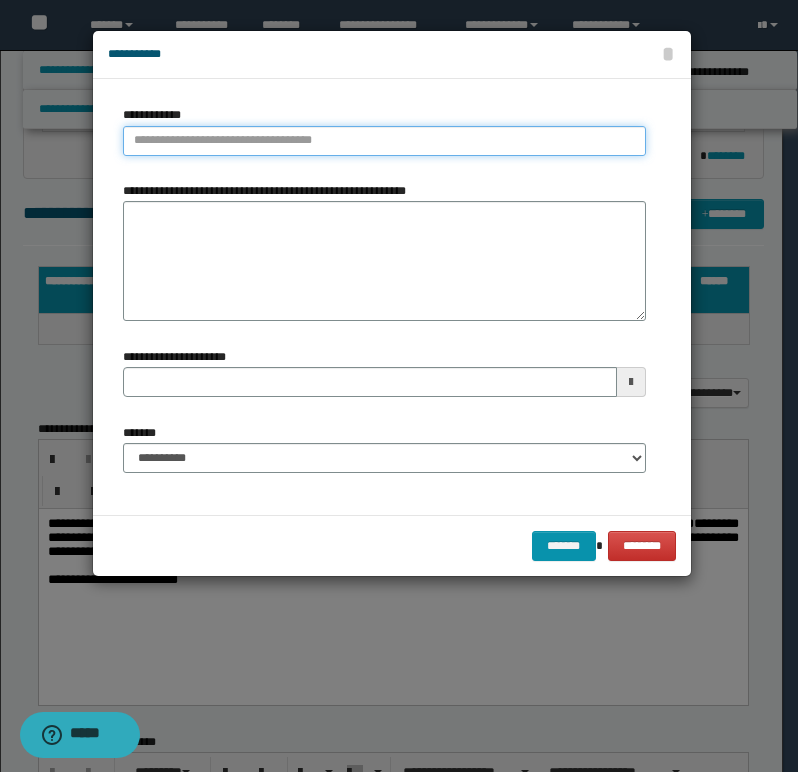 click on "**********" at bounding box center [384, 141] 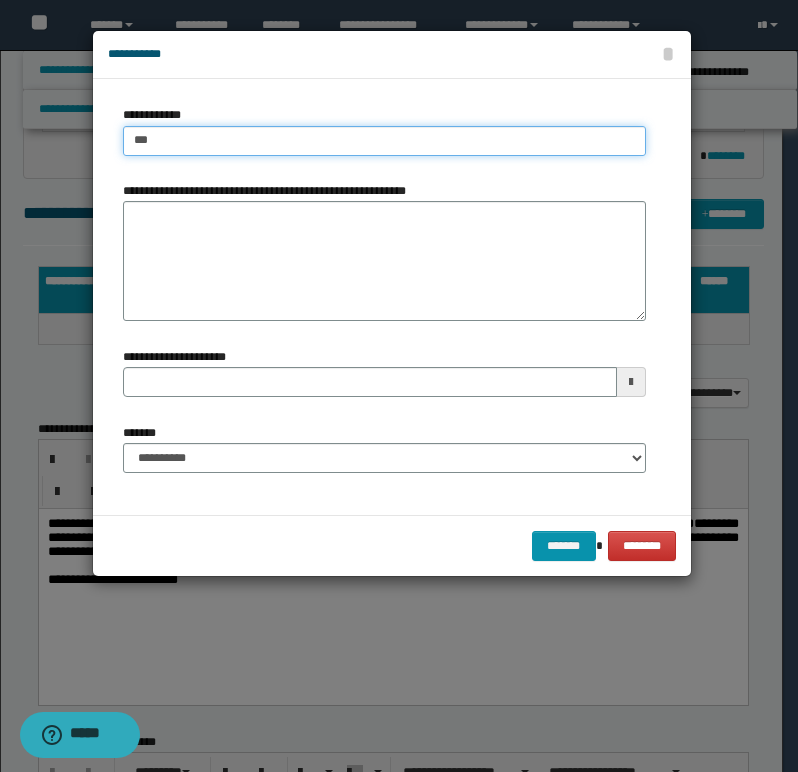 type on "****" 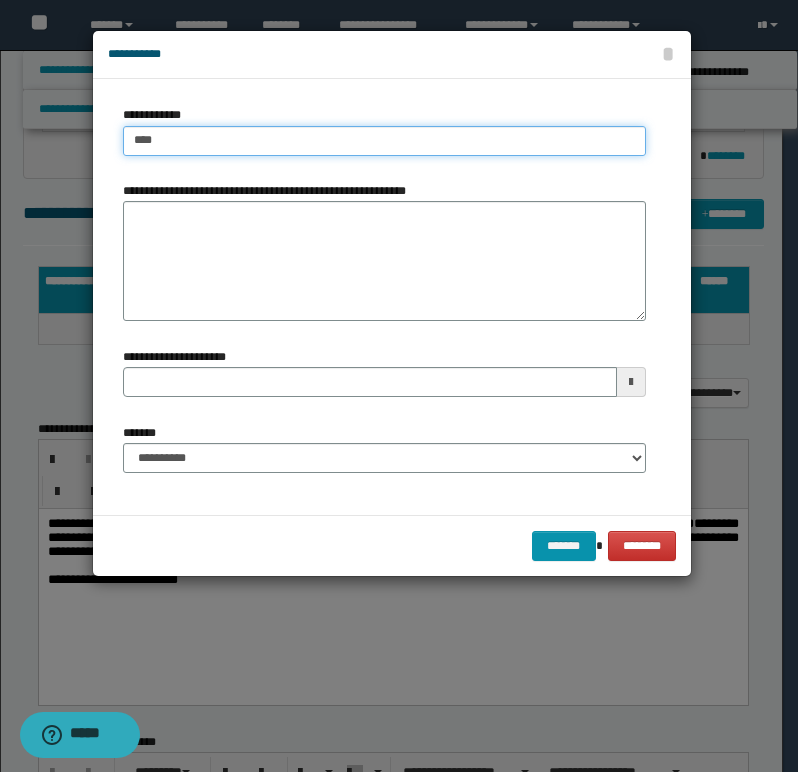 type on "****" 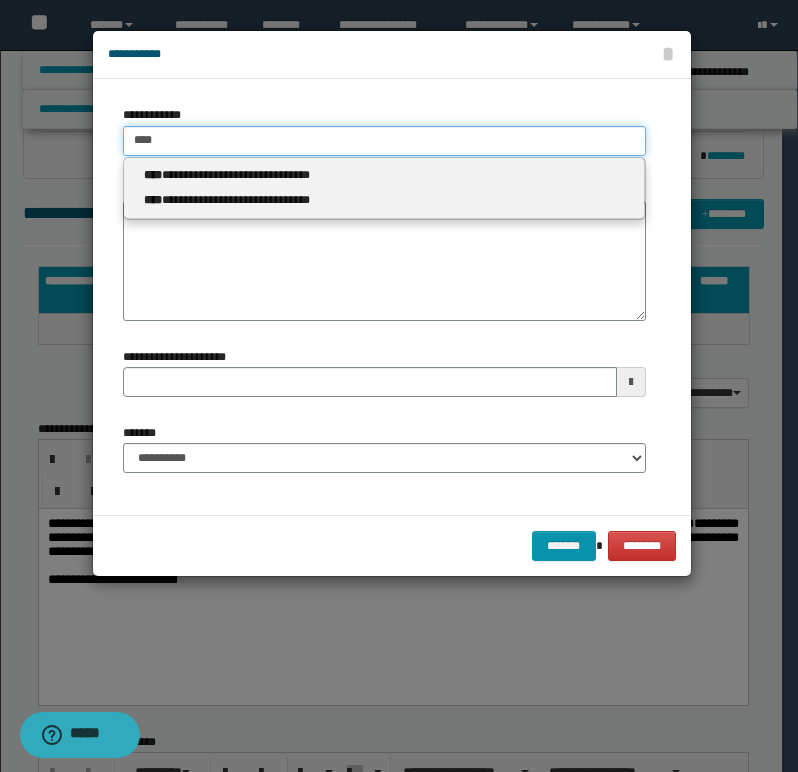 type 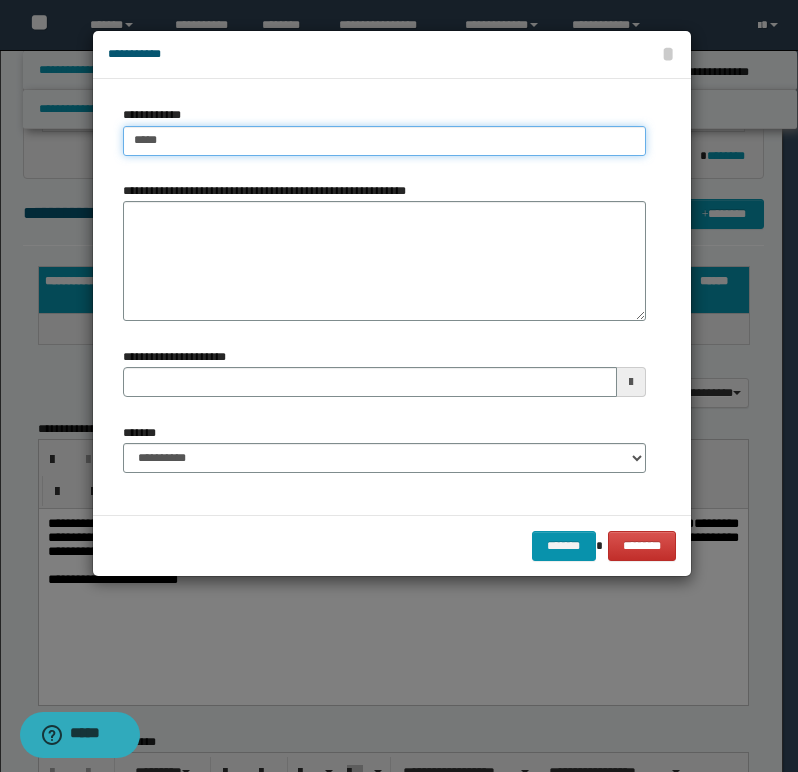 type on "*****" 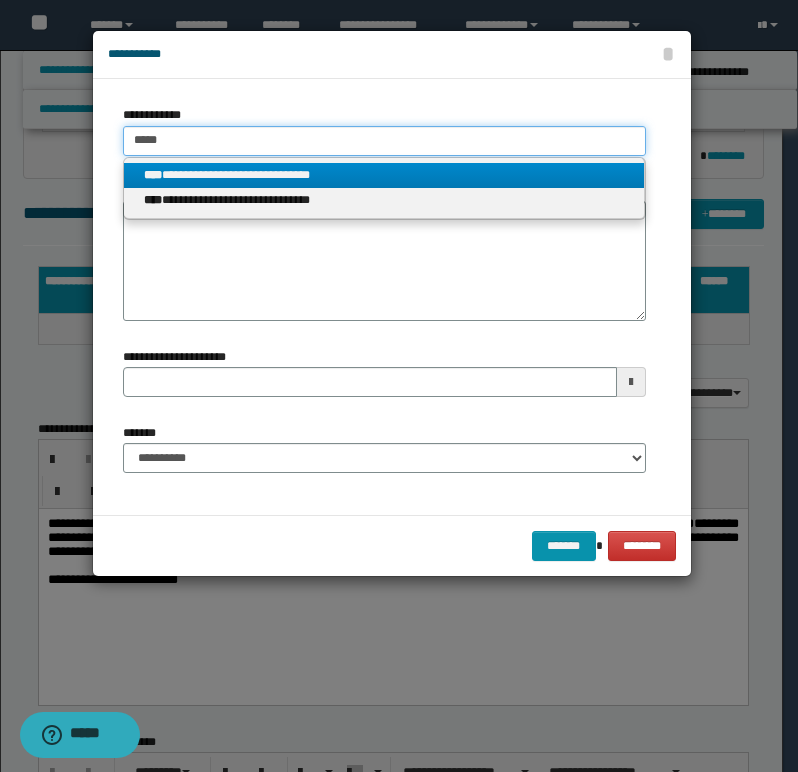 type on "*****" 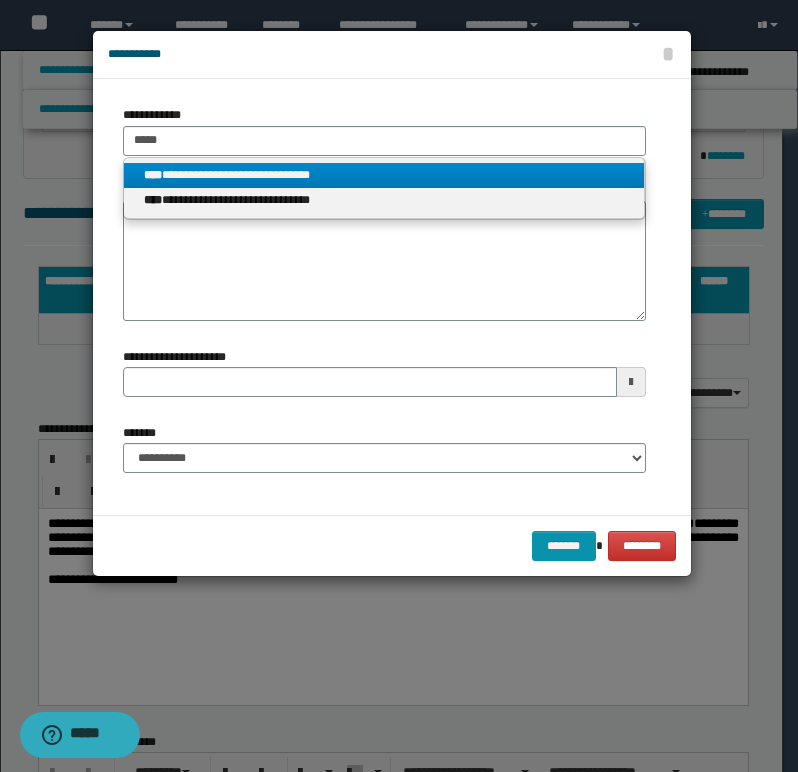 click on "****" at bounding box center (153, 175) 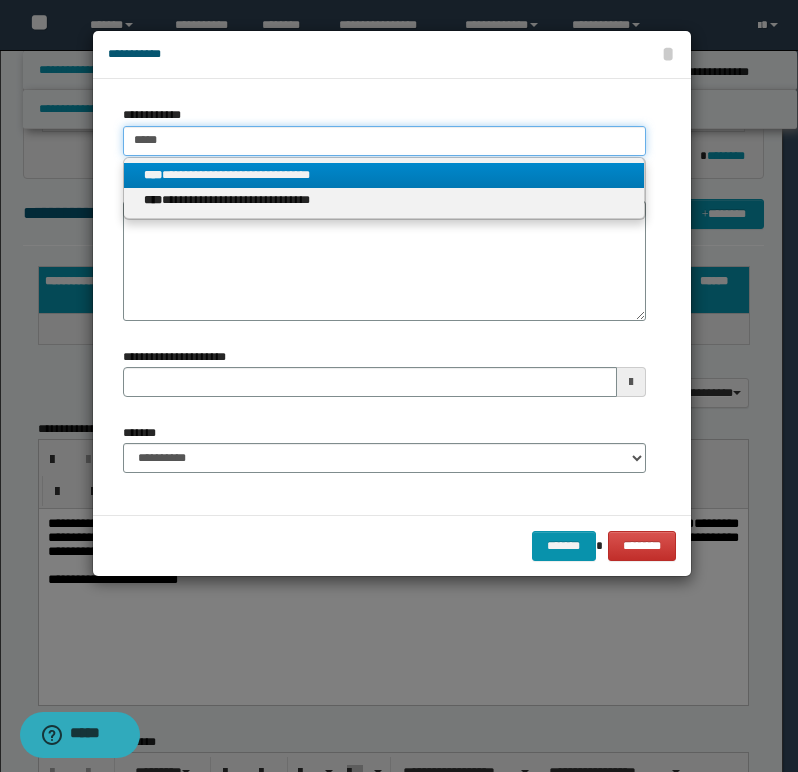 type 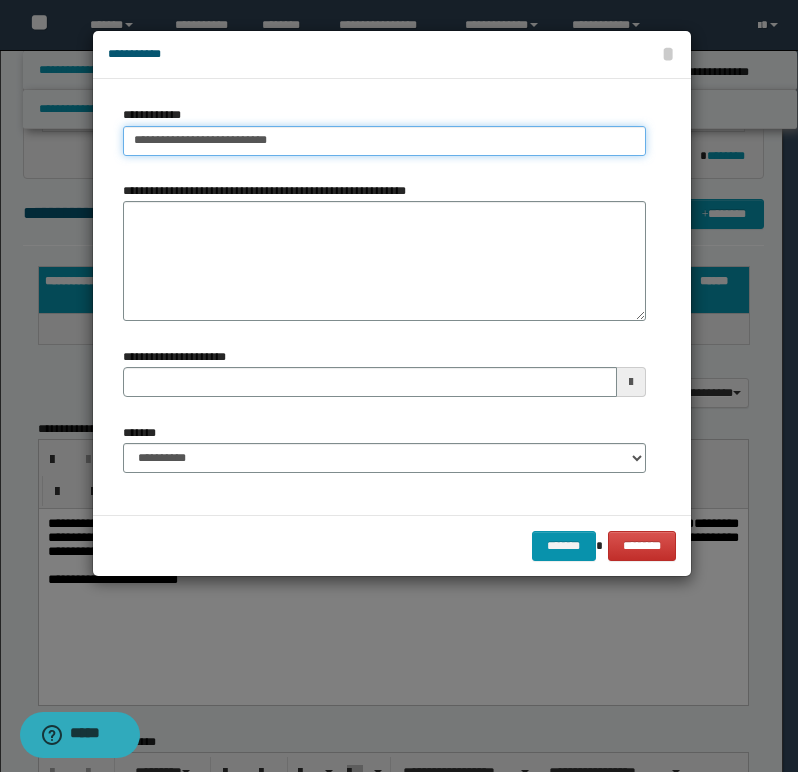 type 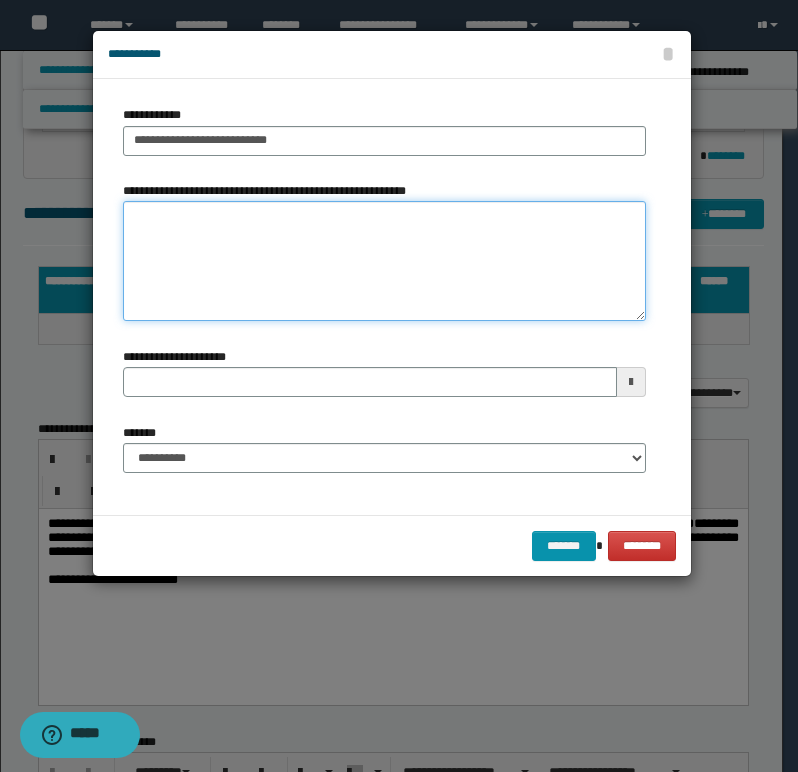 click on "**********" at bounding box center [384, 261] 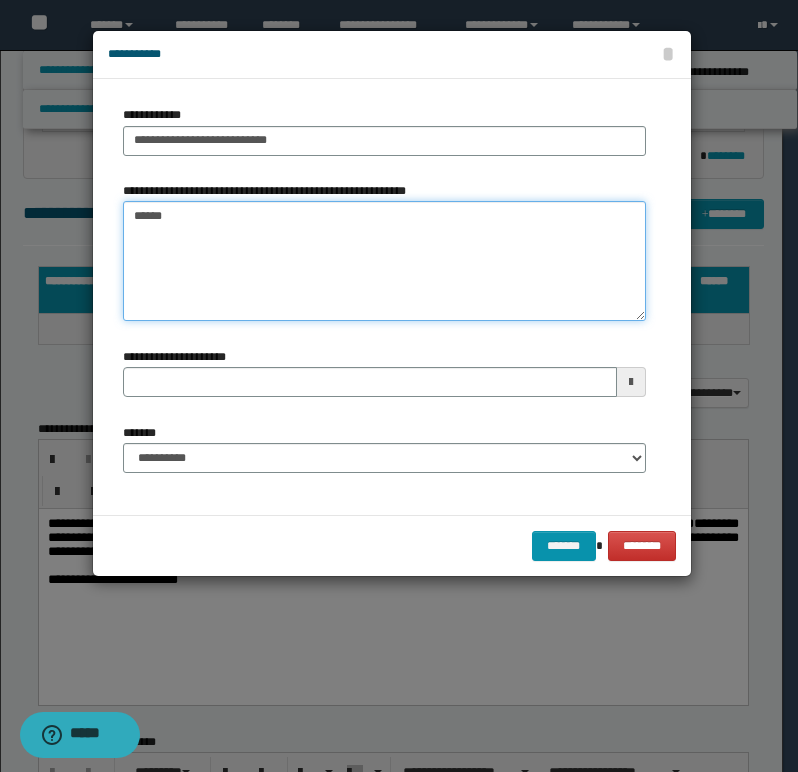 type on "*******" 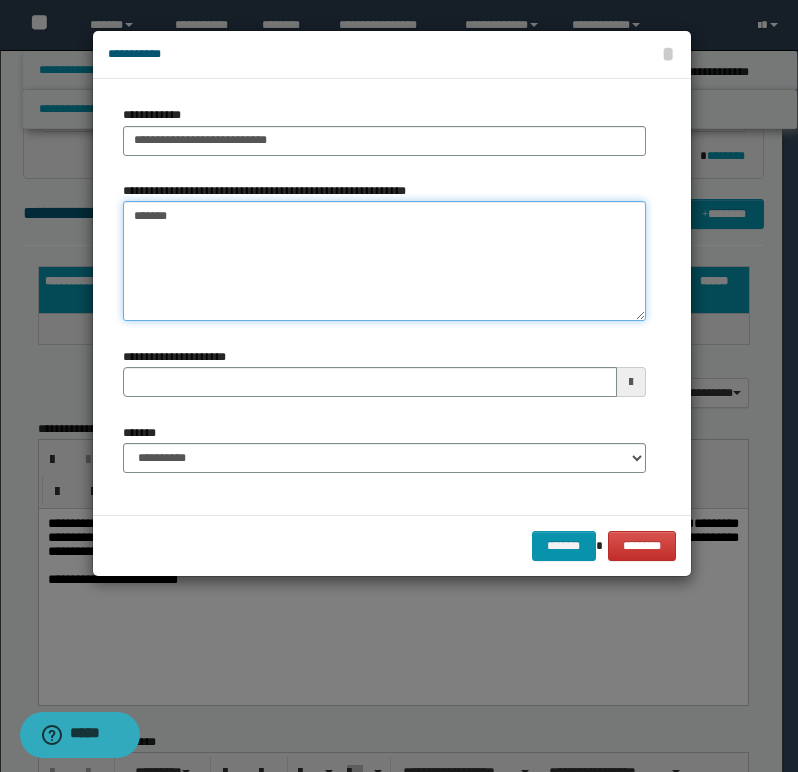 type 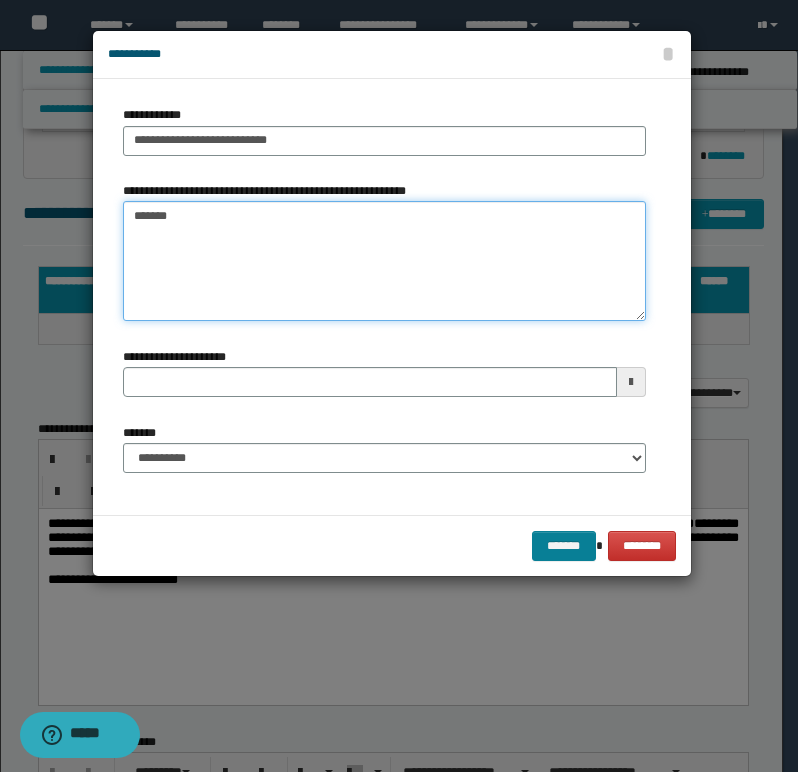 type on "*******" 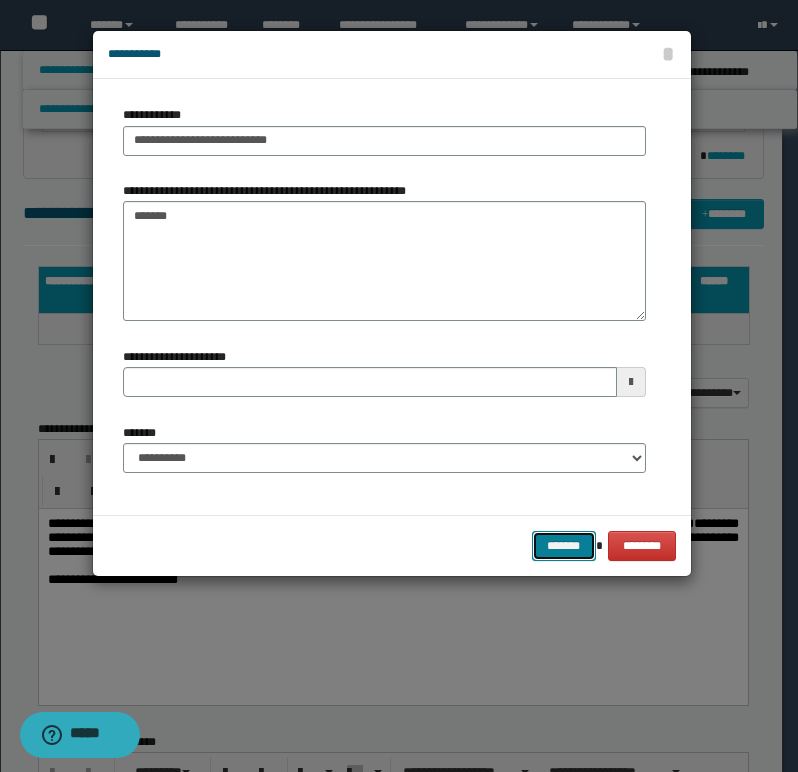 click on "*******" at bounding box center (564, 546) 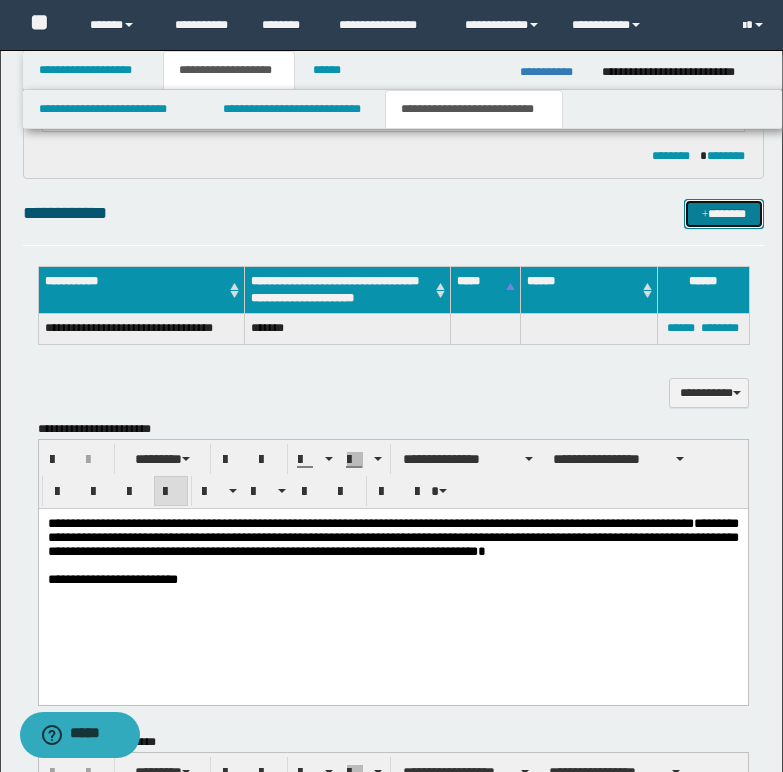 click on "*******" at bounding box center [724, 214] 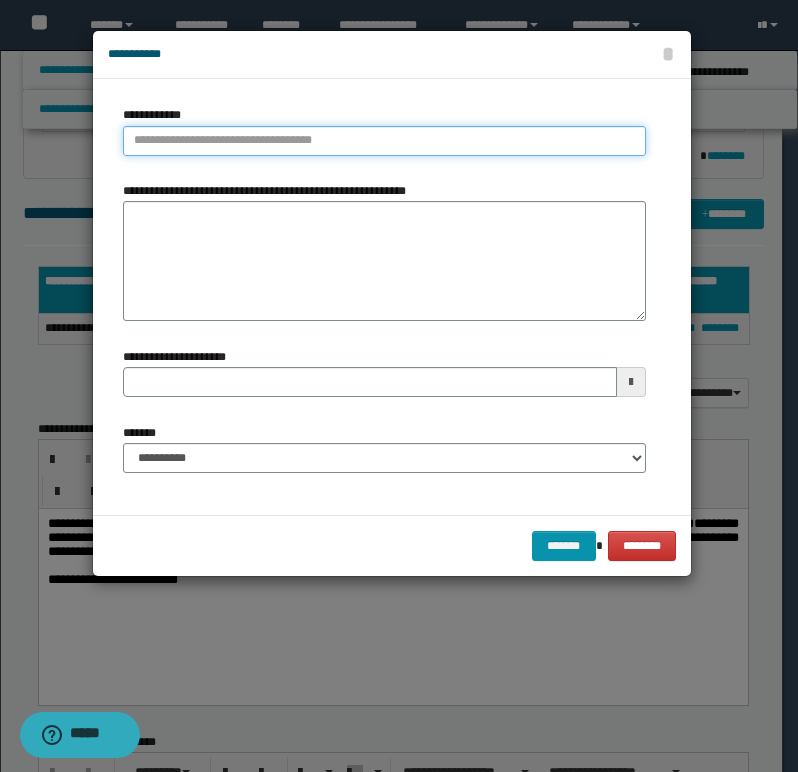 type on "**********" 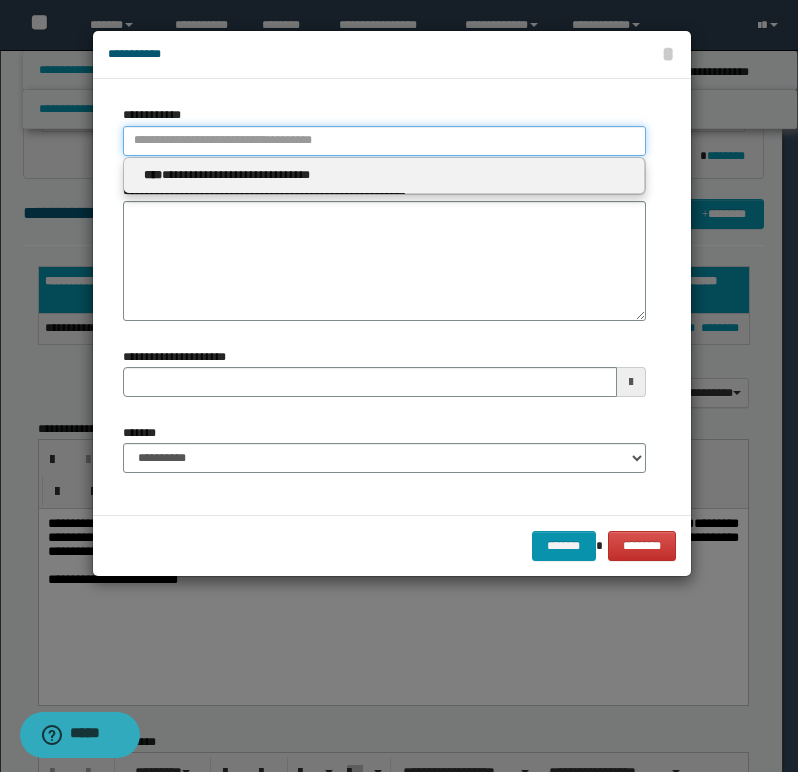click on "**********" at bounding box center [384, 141] 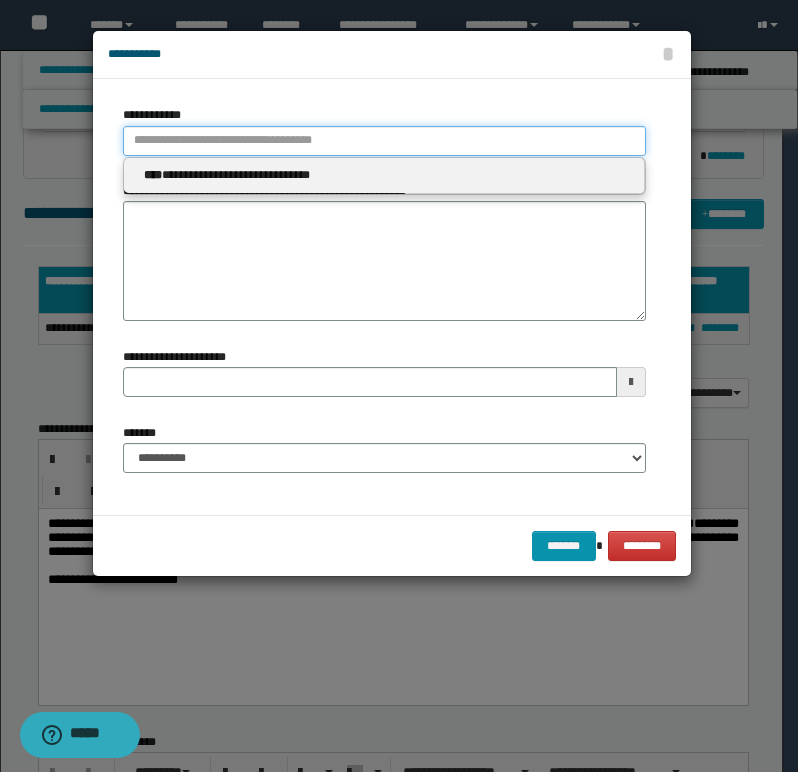 type 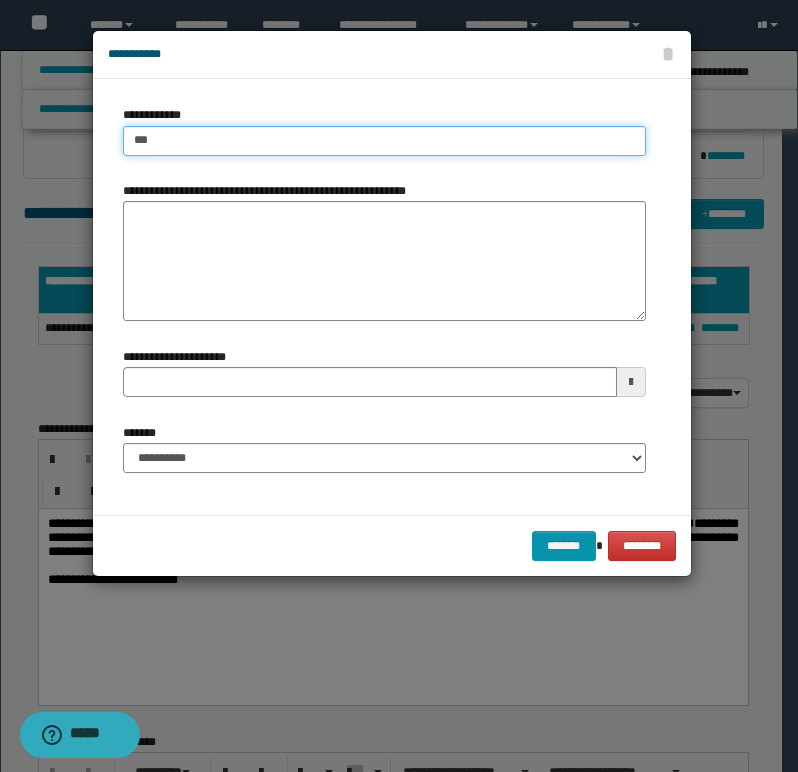 type on "****" 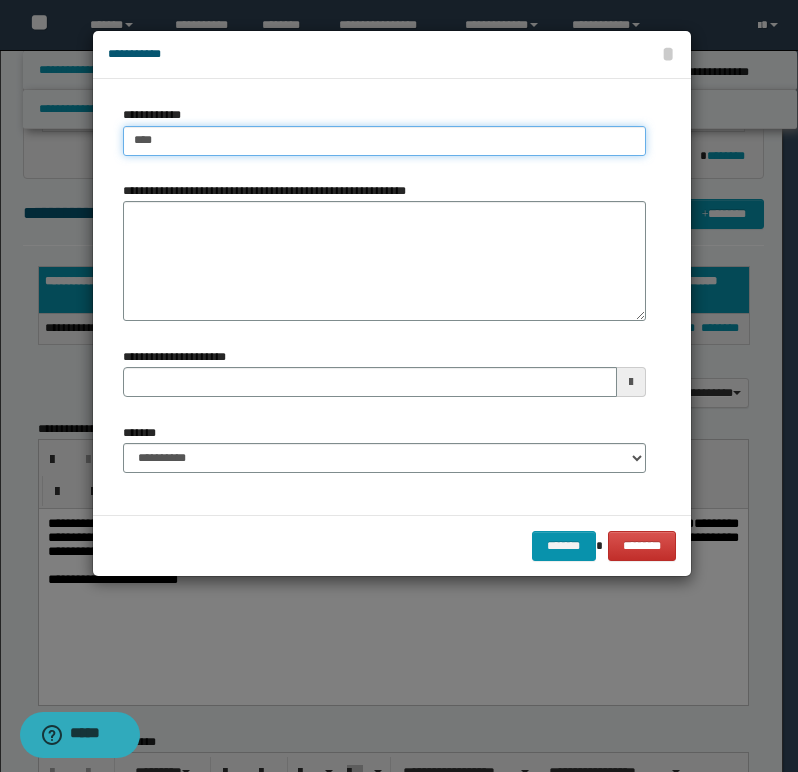 type on "****" 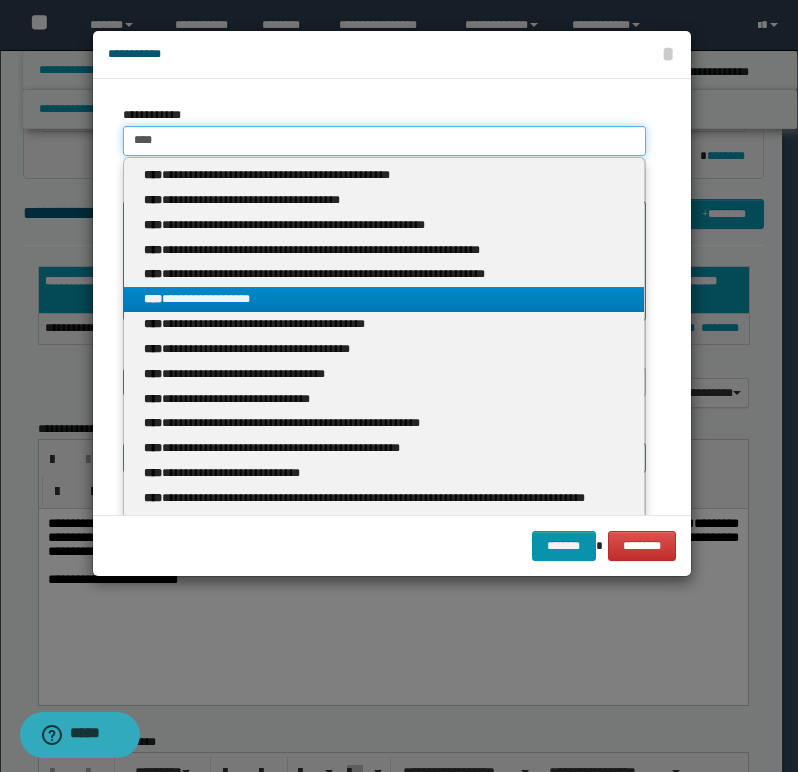 type on "****" 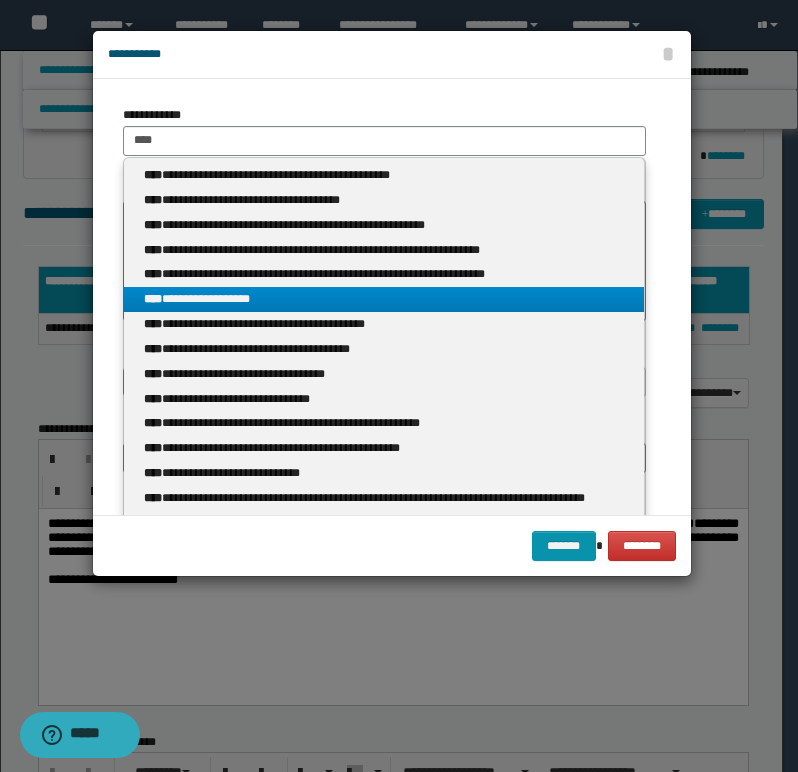 click on "**********" at bounding box center (384, 299) 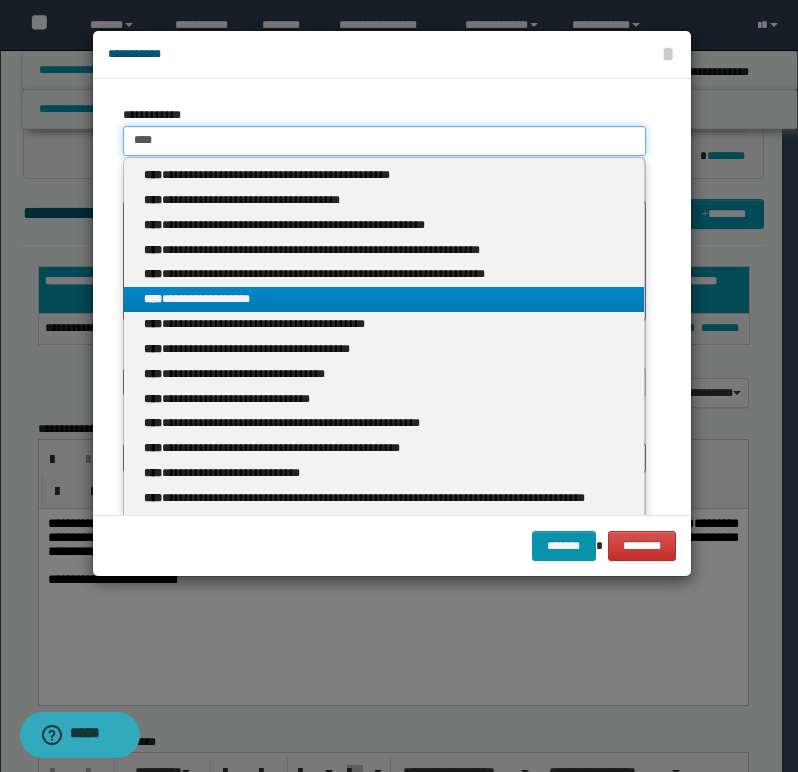 type 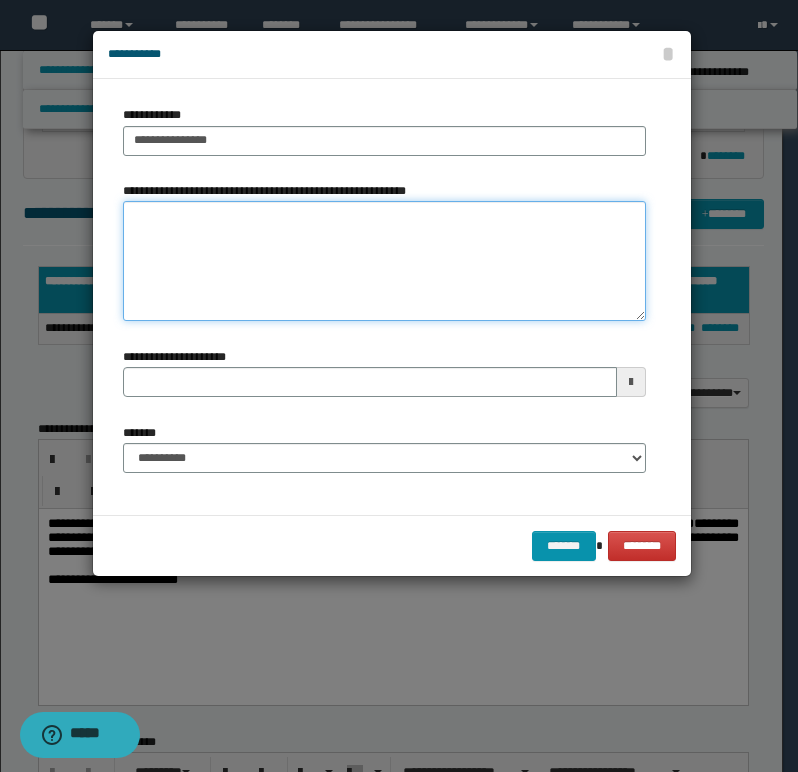 paste on "**********" 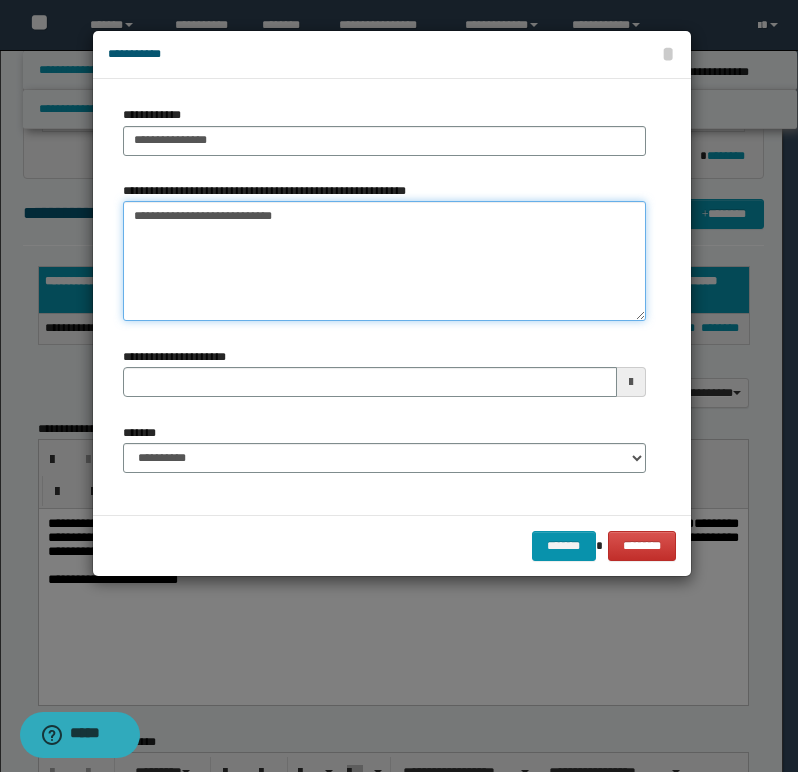 type 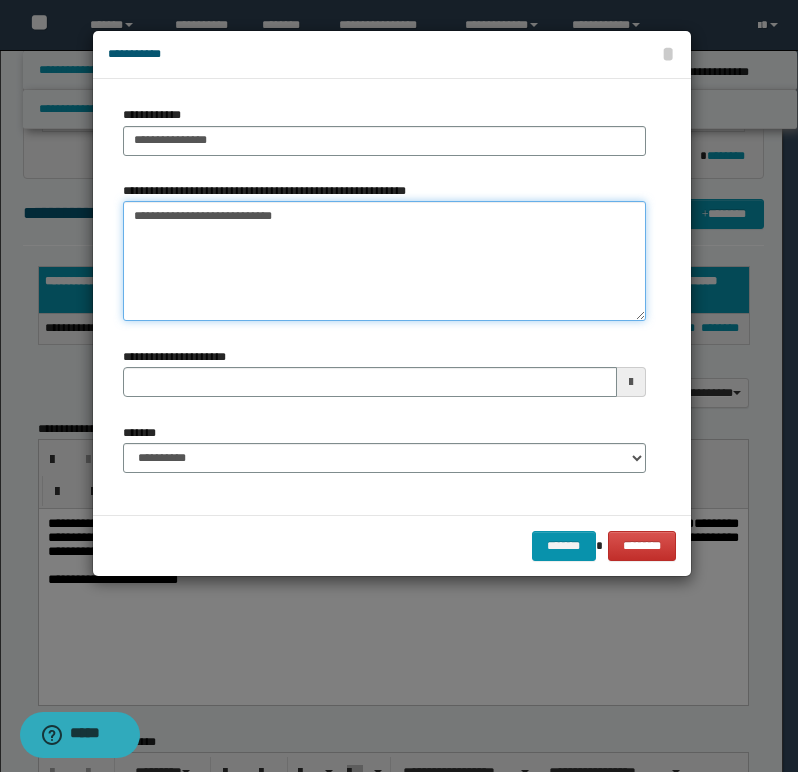 click on "**********" at bounding box center [384, 261] 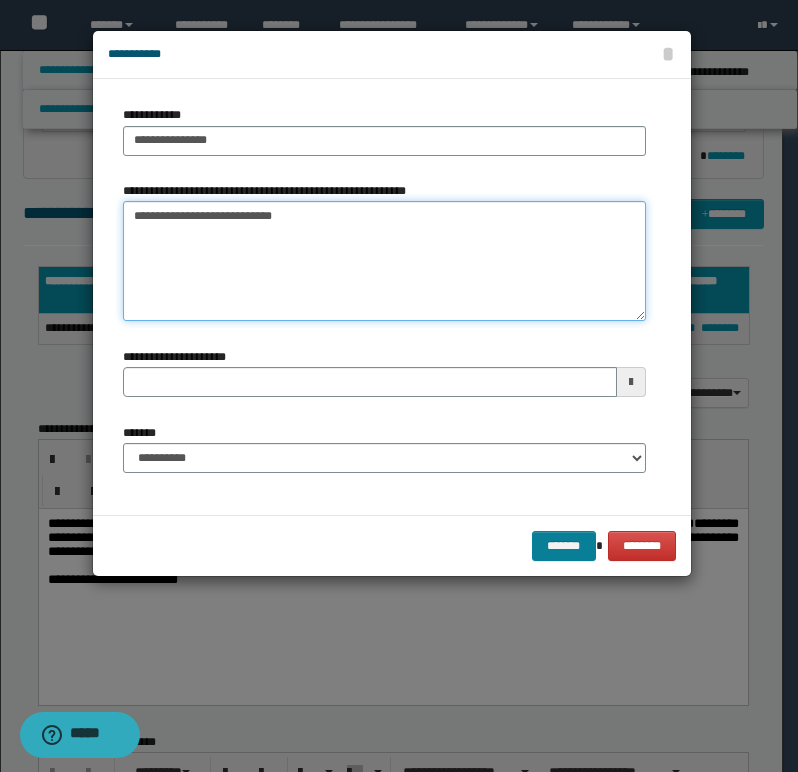 type on "**********" 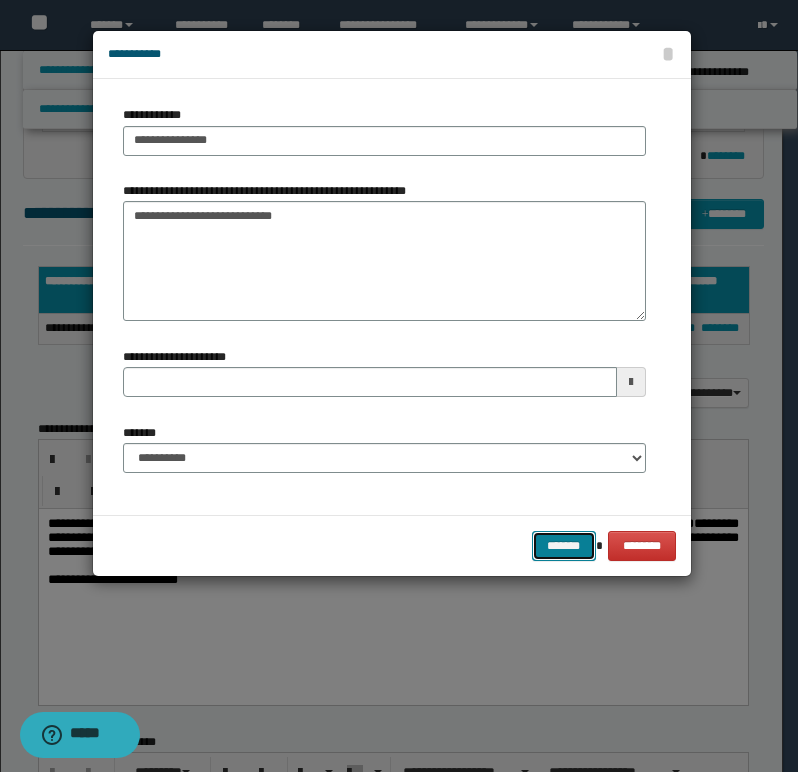 click on "*******" at bounding box center [564, 546] 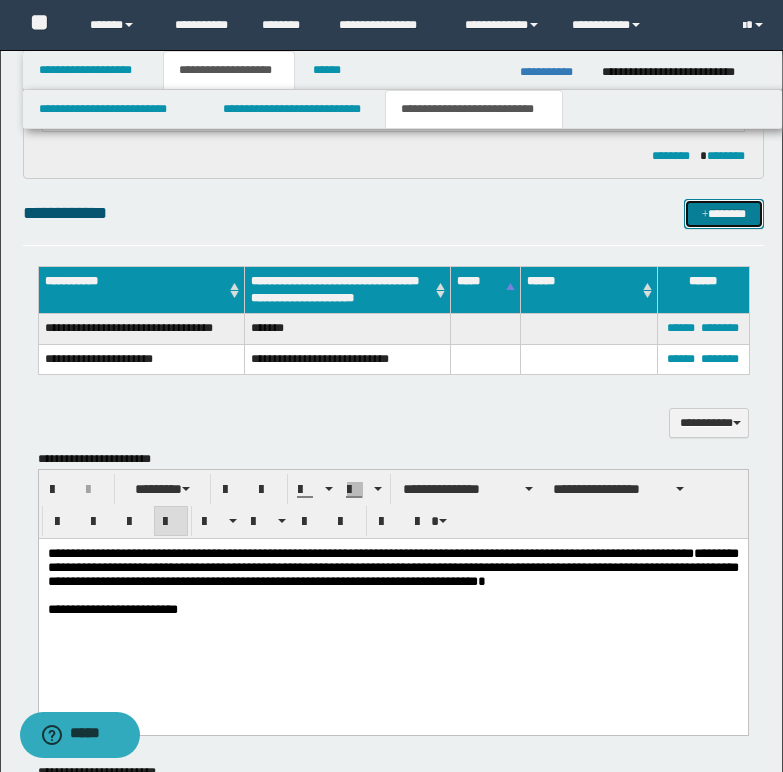 click on "*******" at bounding box center (724, 214) 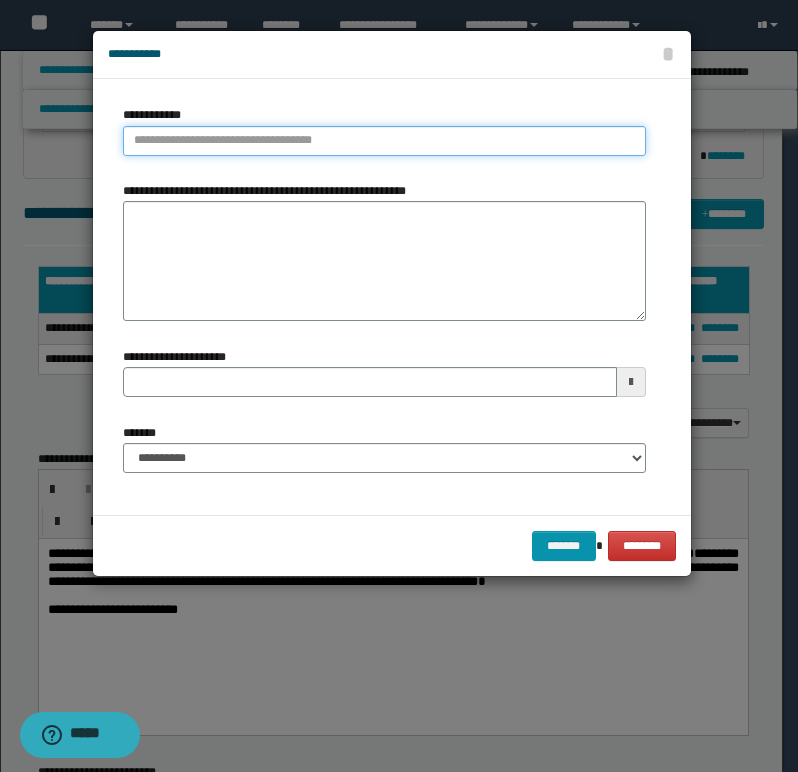 type on "**********" 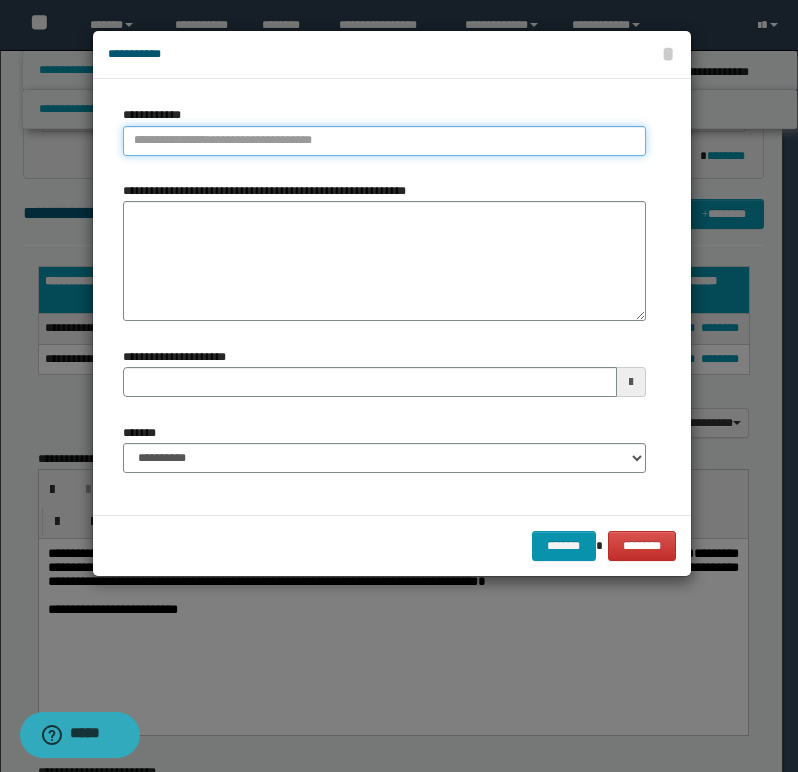 click on "**********" at bounding box center [384, 141] 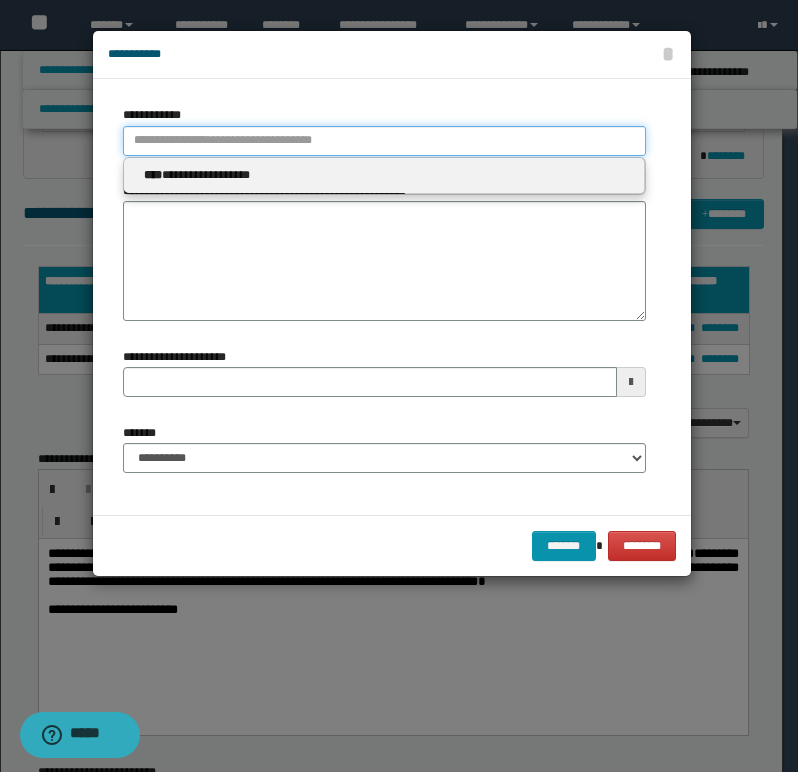 type 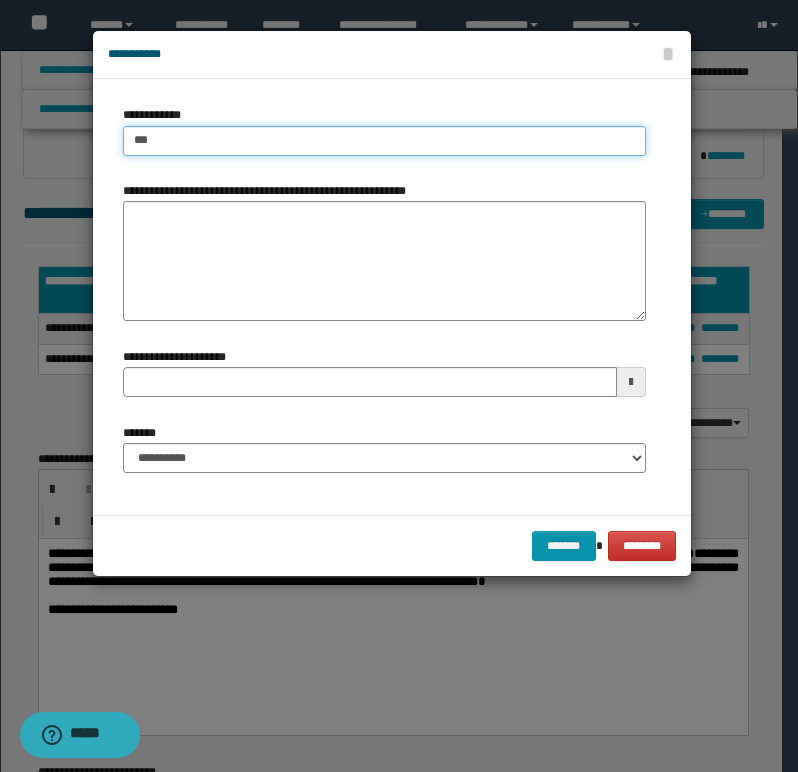 type on "****" 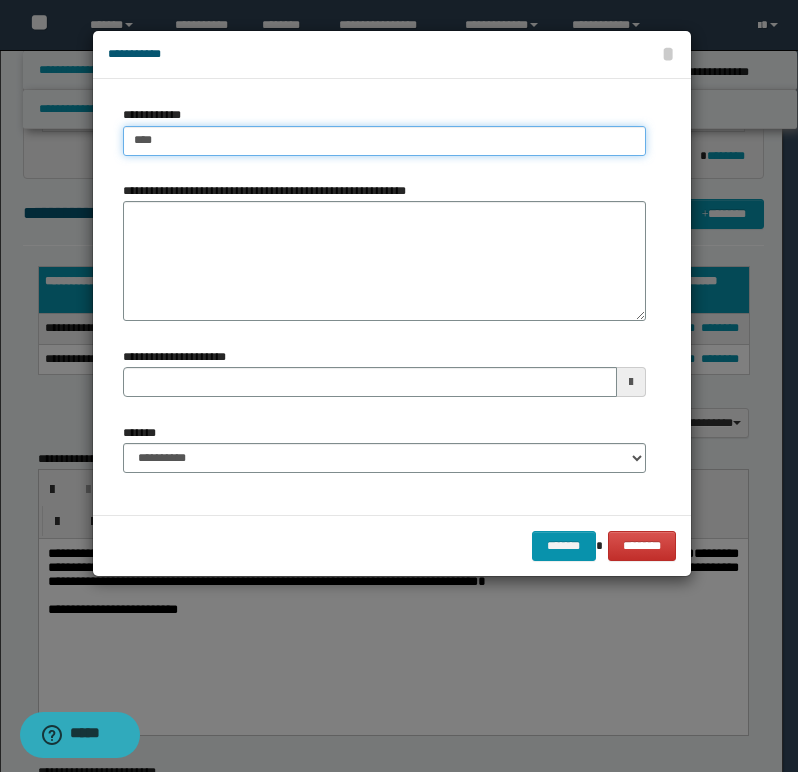 type on "****" 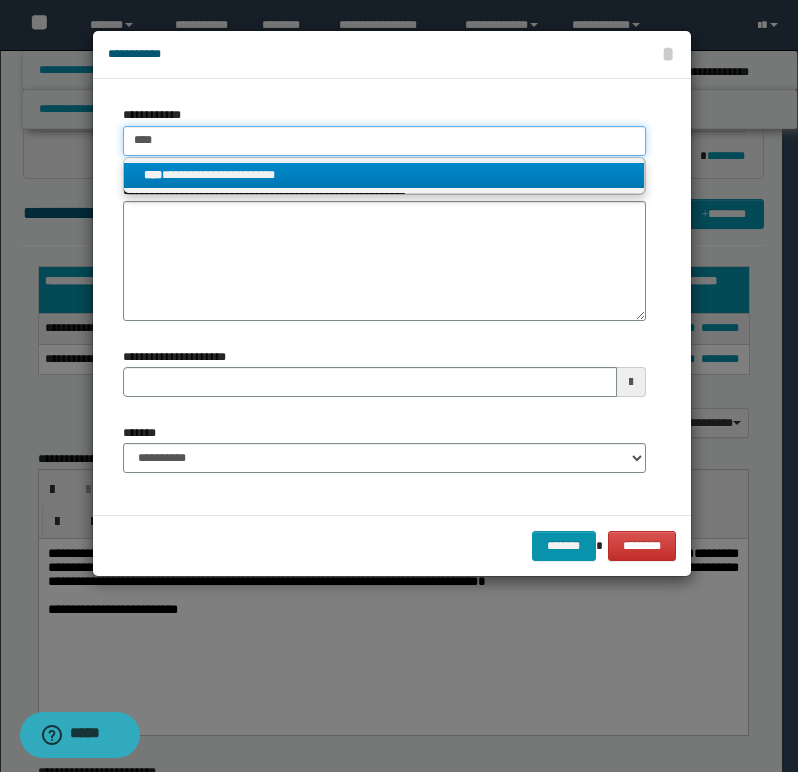 type on "****" 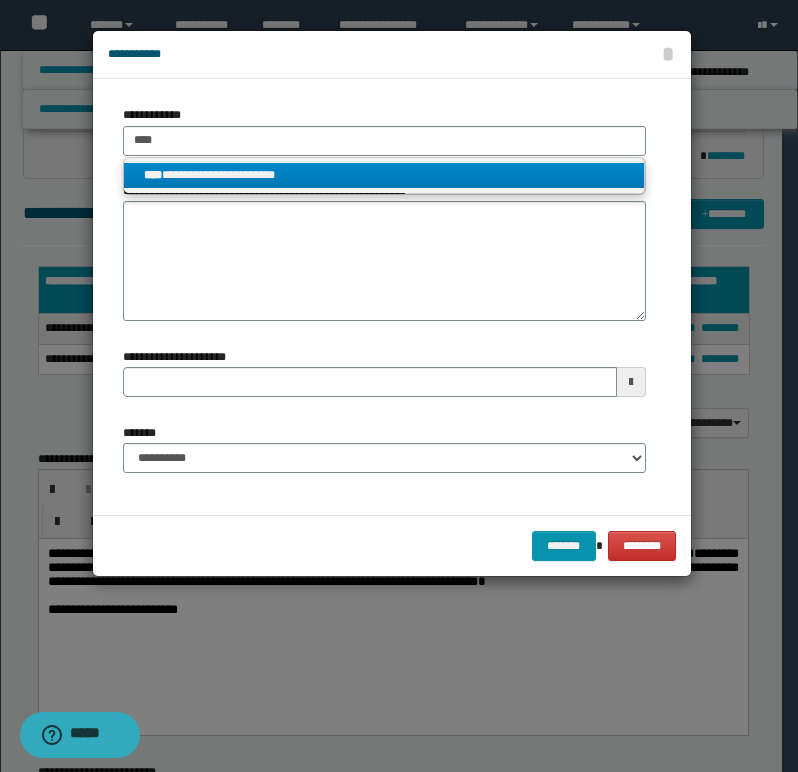 click on "**********" at bounding box center [384, 175] 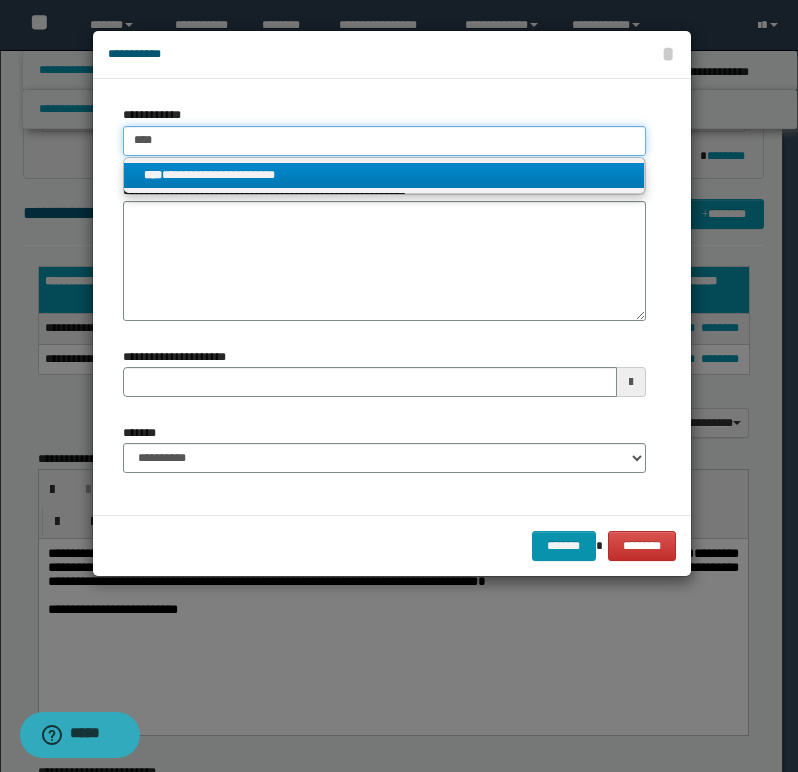 type 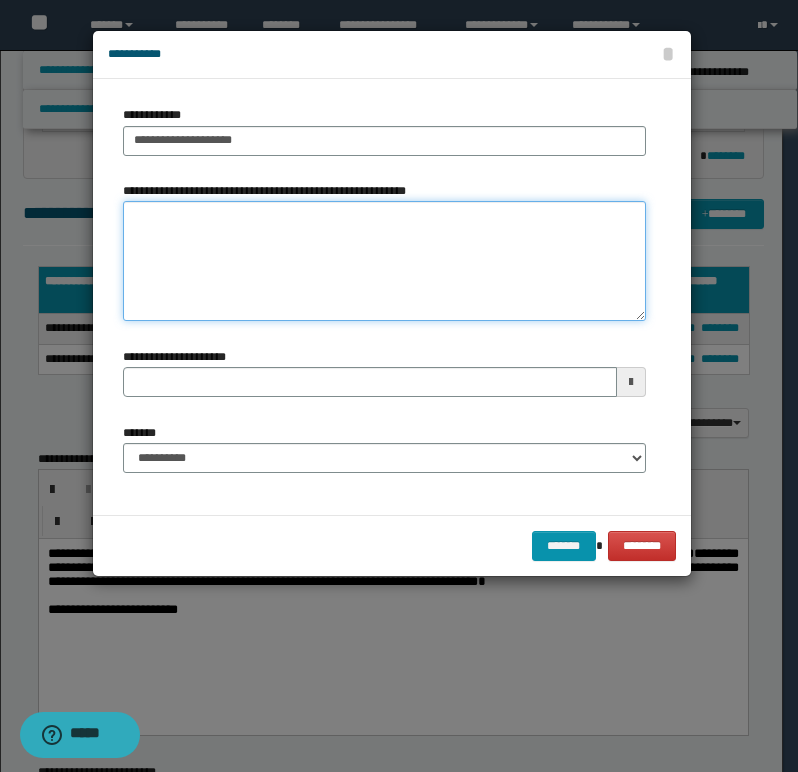 click on "**********" at bounding box center (384, 261) 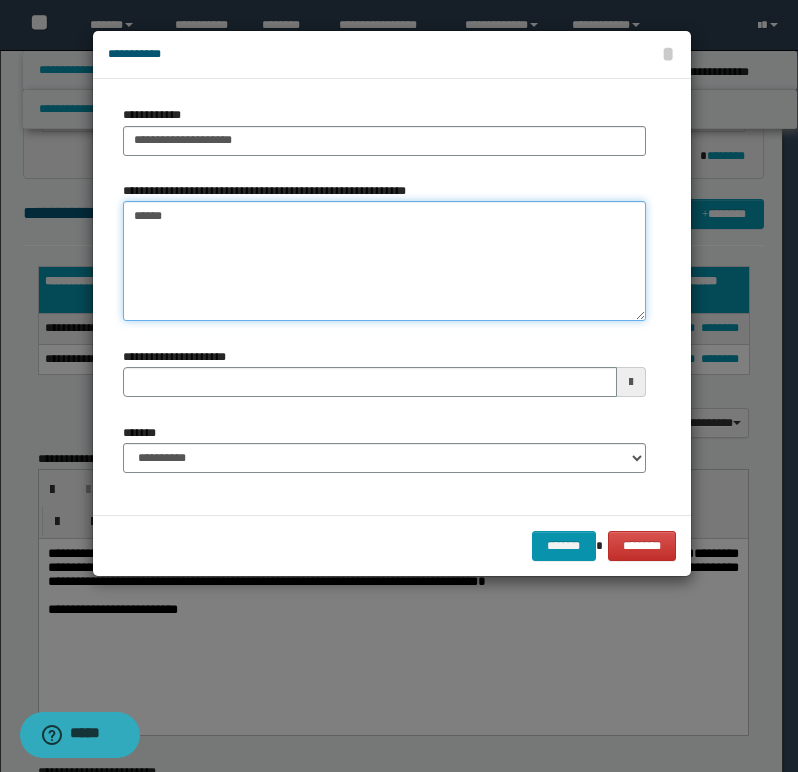 type on "*******" 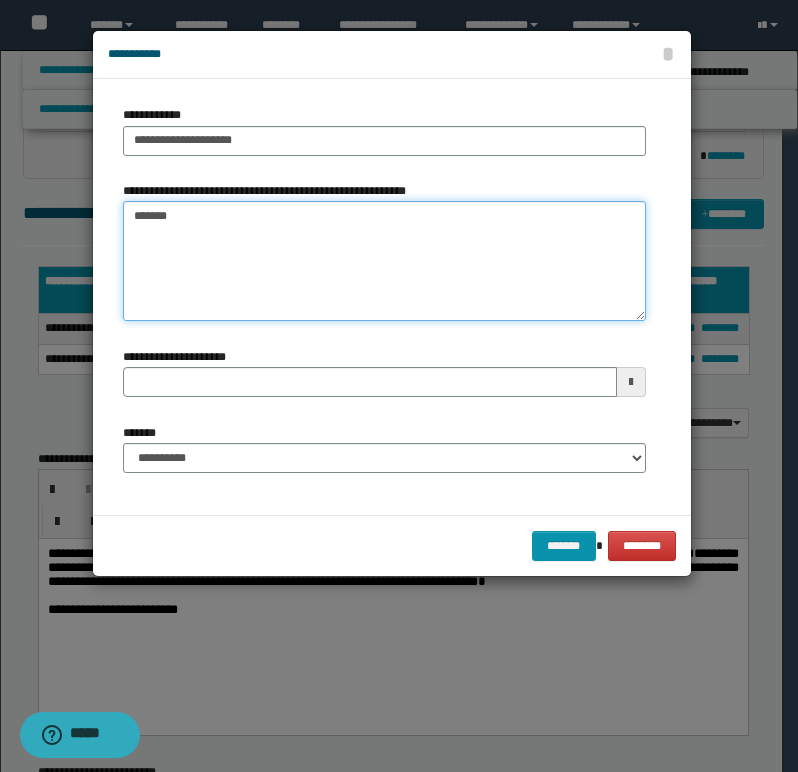 type 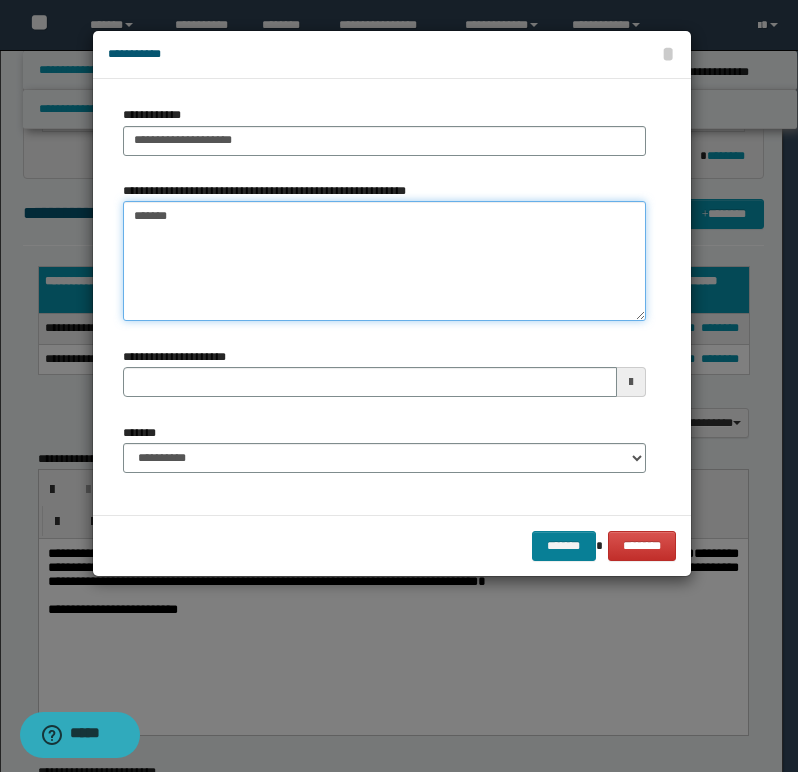 type on "*******" 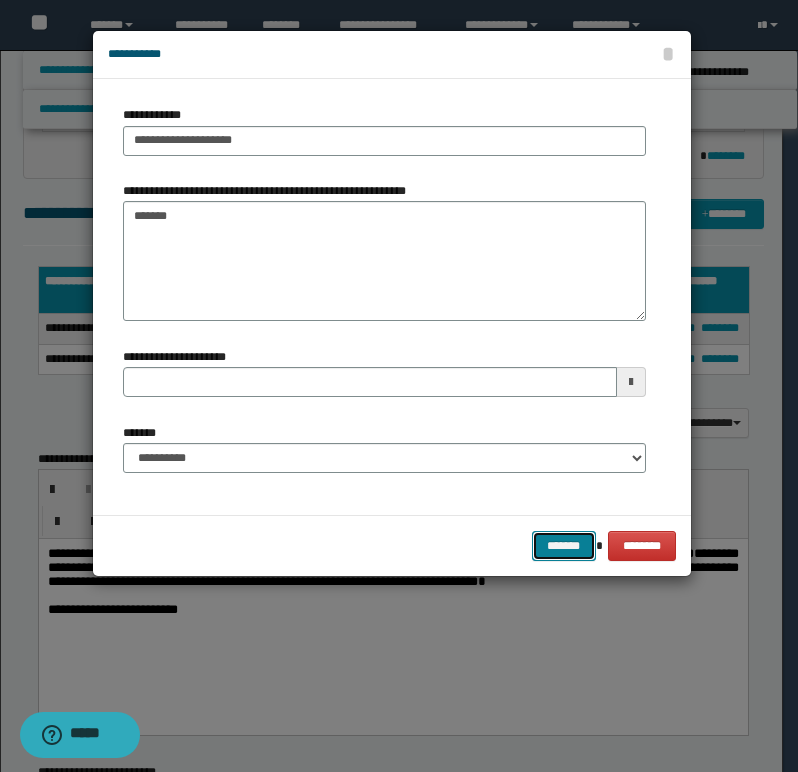 click on "*******" at bounding box center [564, 546] 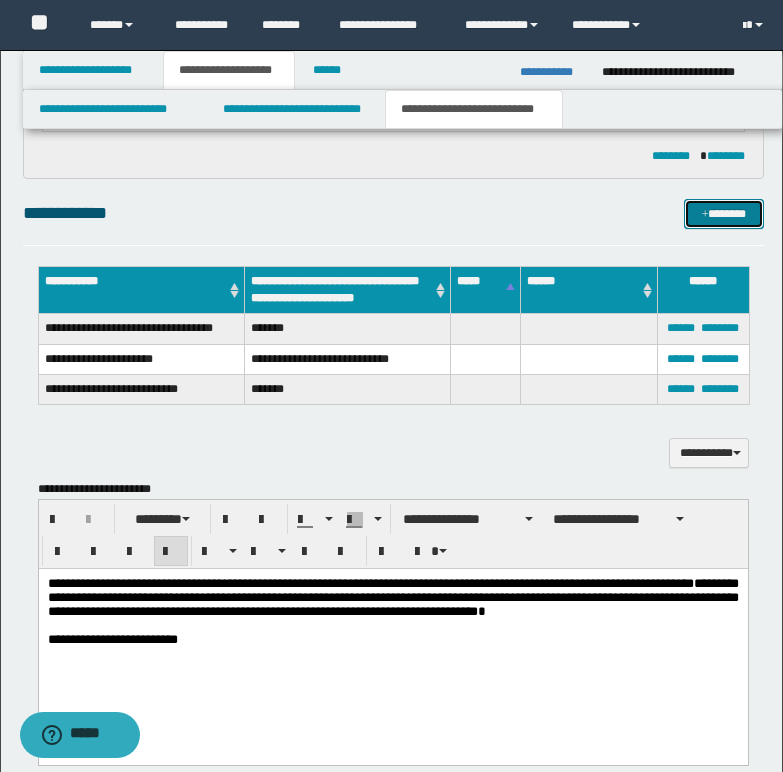 click at bounding box center (705, 215) 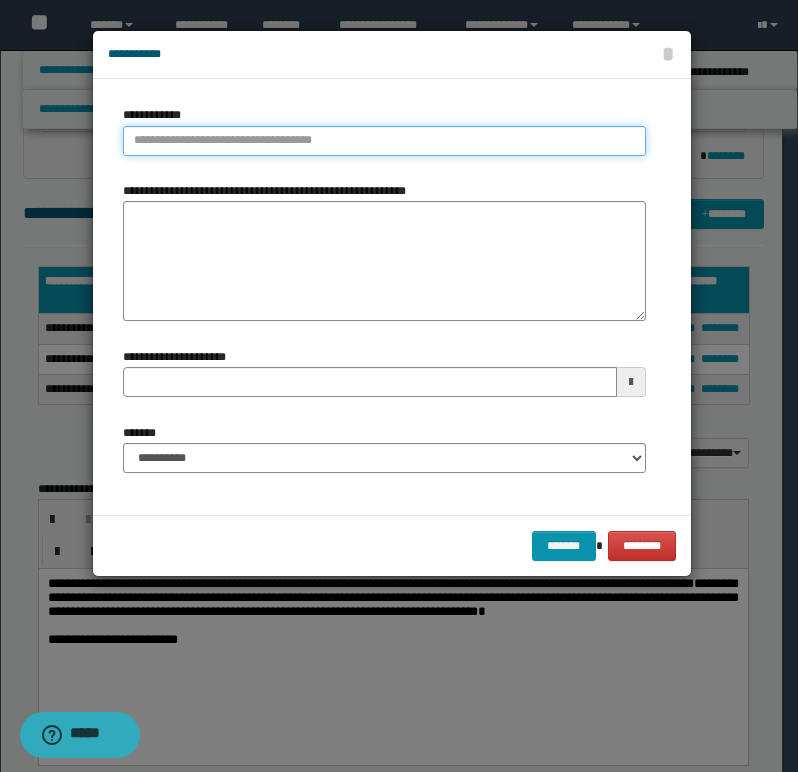 type on "**********" 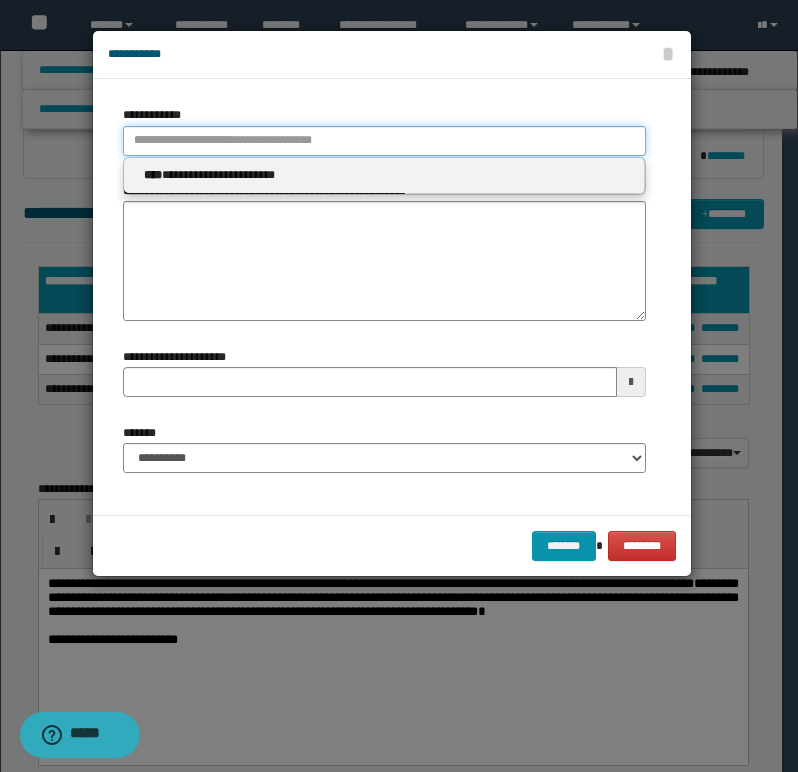 click on "**********" at bounding box center [384, 141] 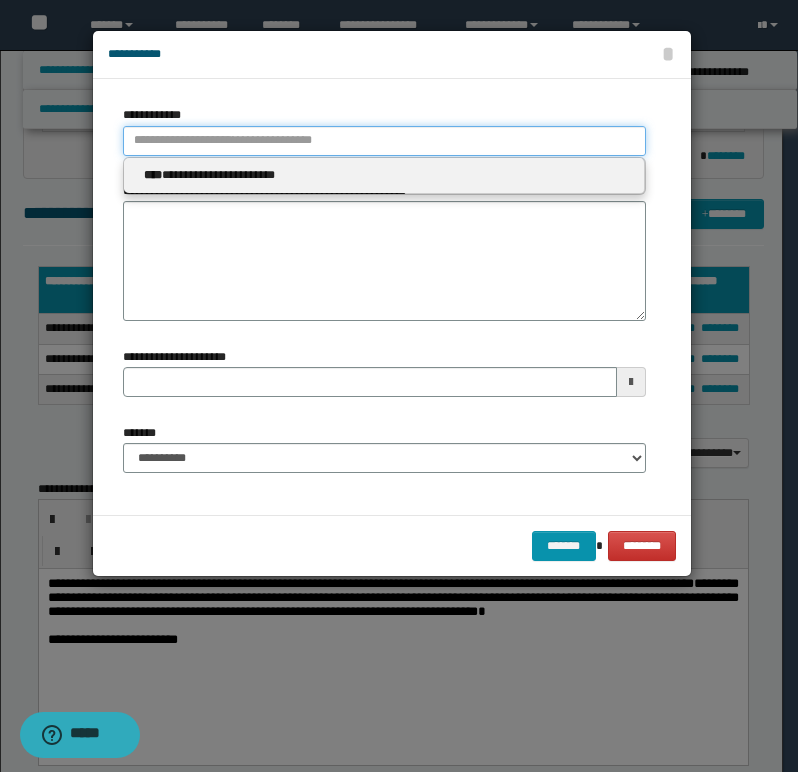 type 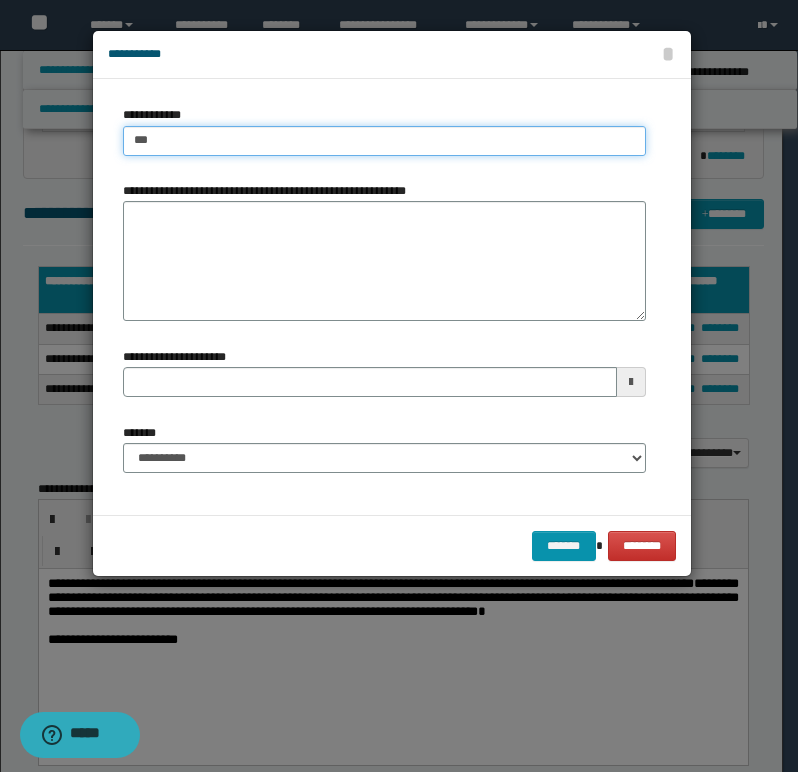 type on "****" 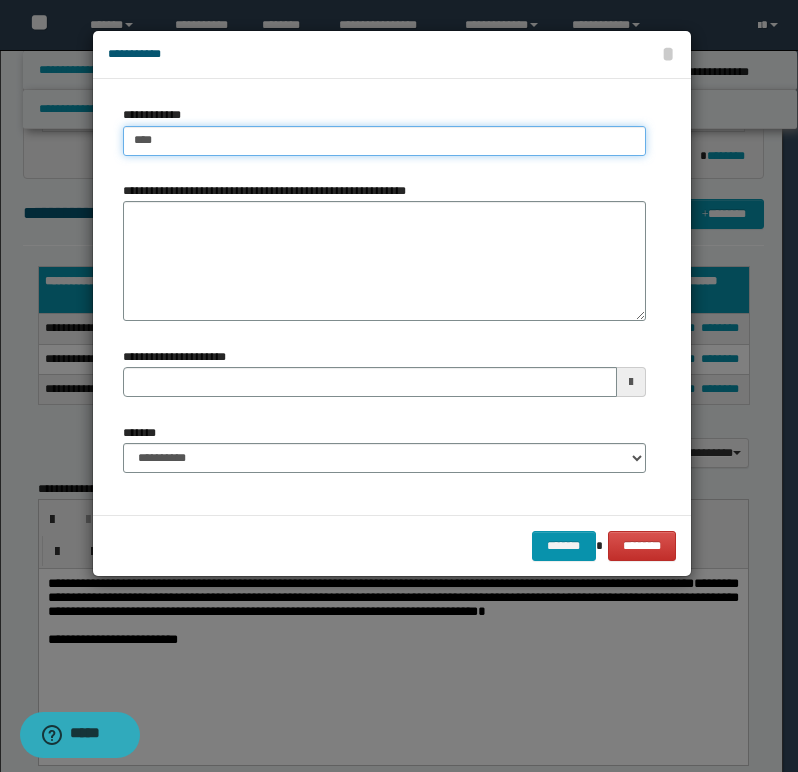type on "****" 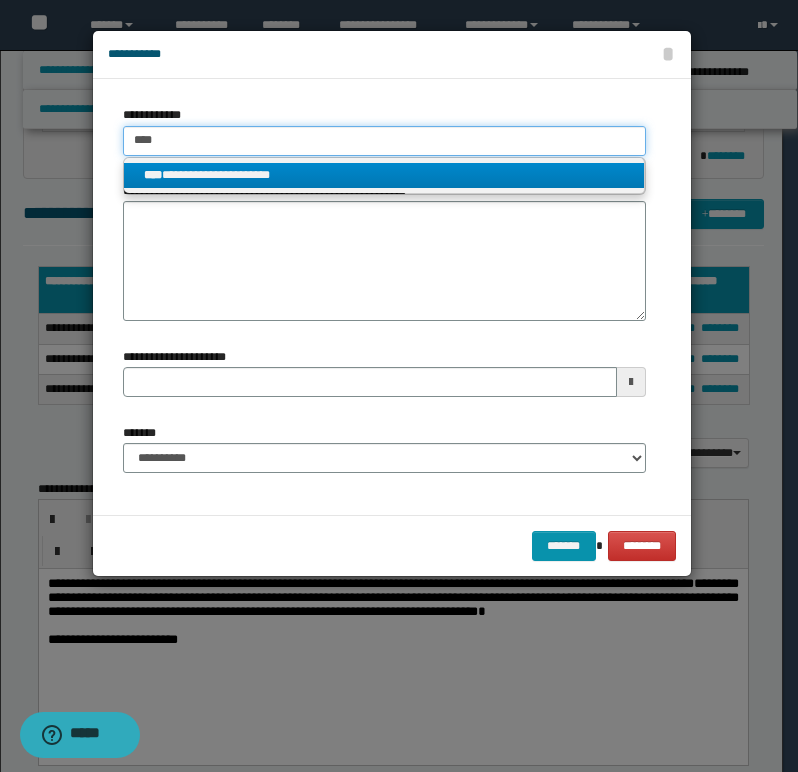 type on "****" 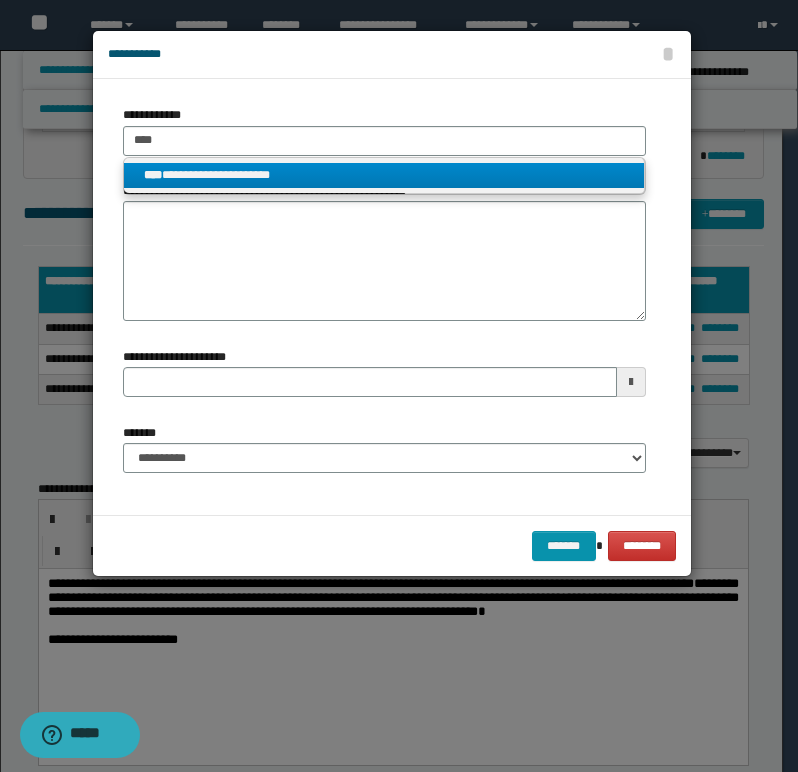 click on "**********" at bounding box center (384, 175) 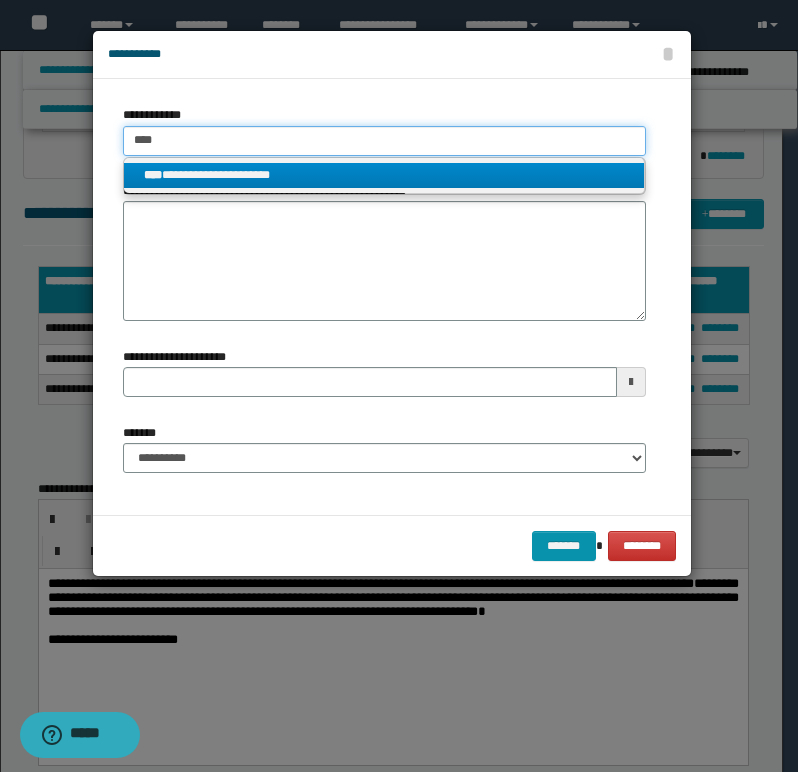 type 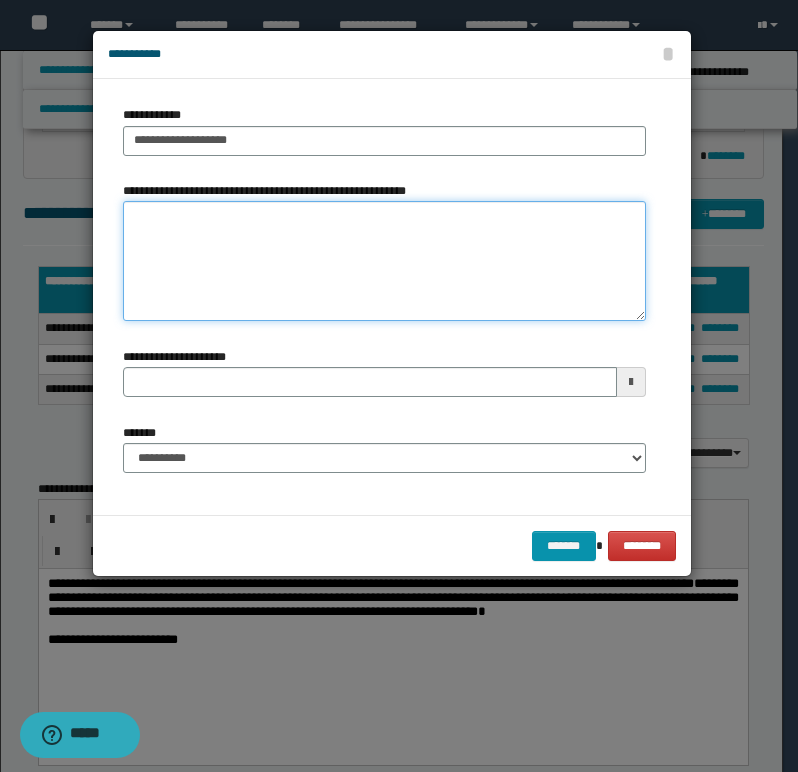 paste on "**********" 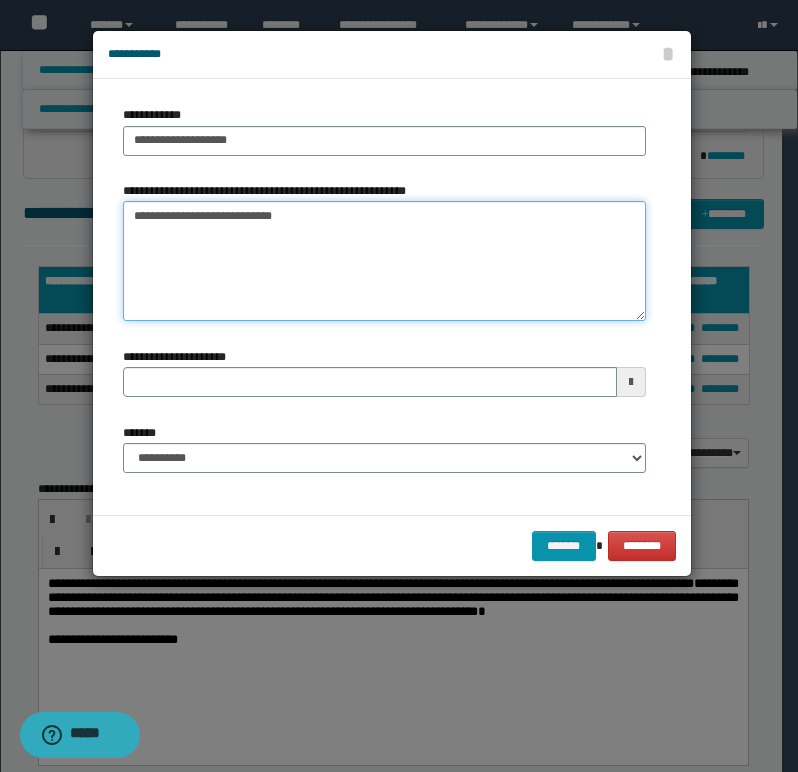type 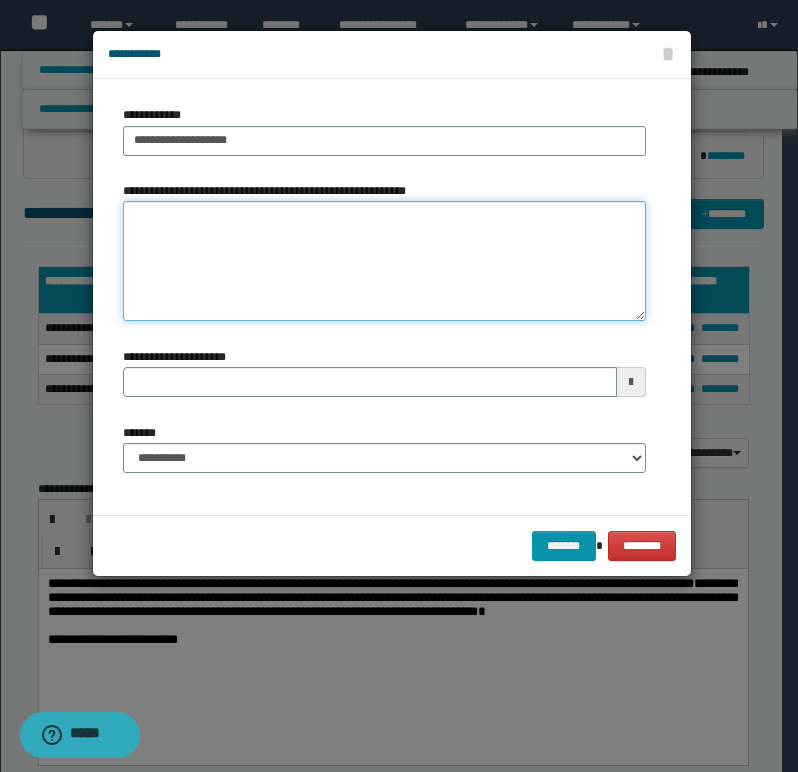 paste on "**********" 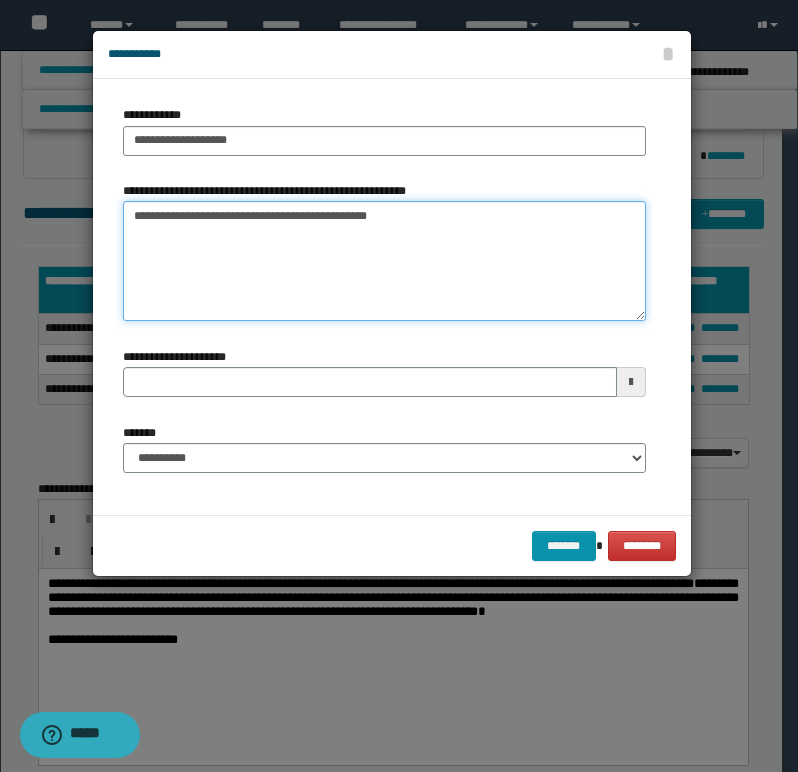type 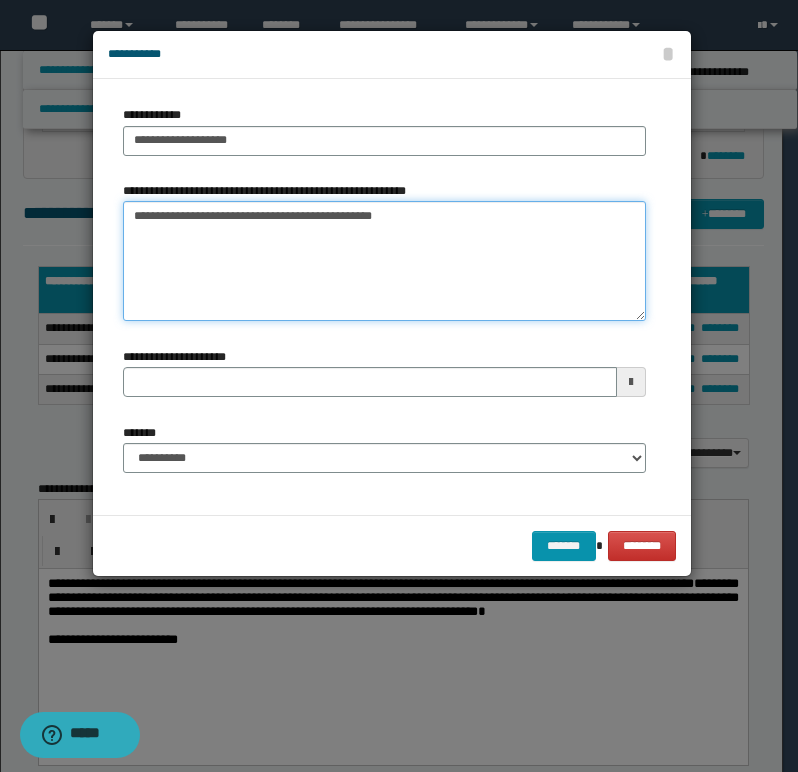 click on "**********" at bounding box center [384, 261] 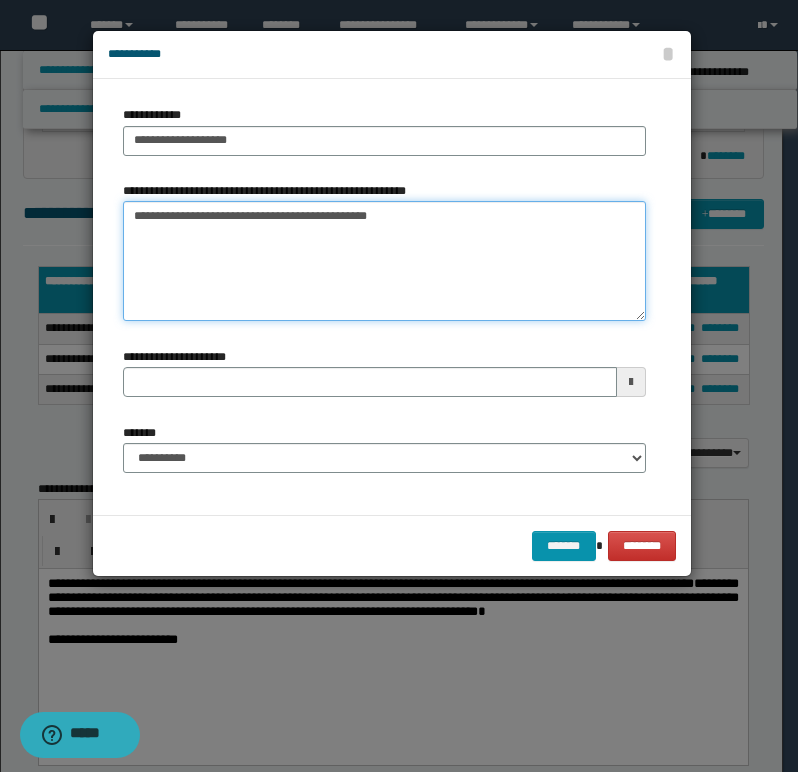 type 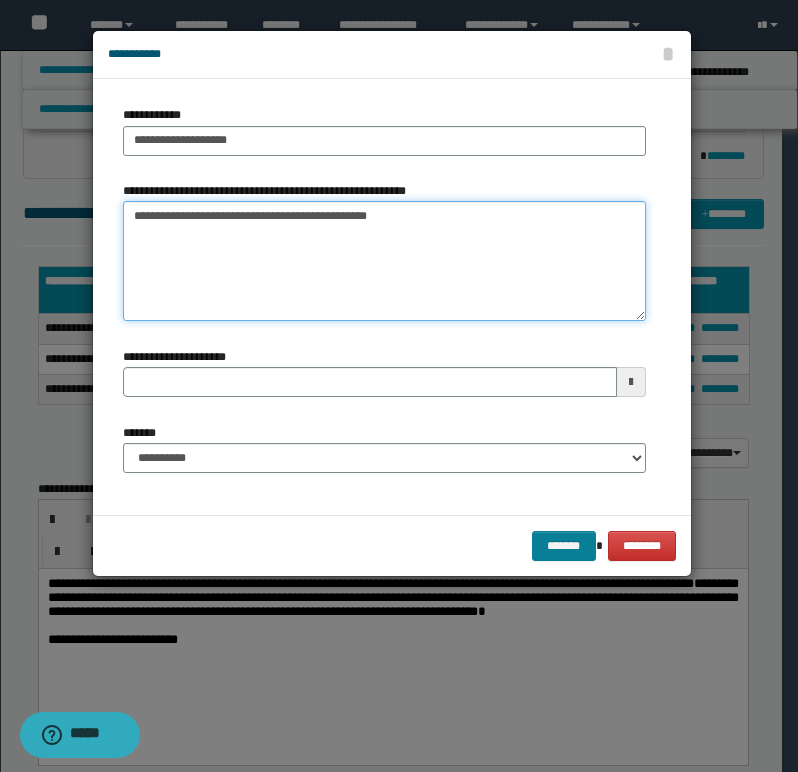 type on "**********" 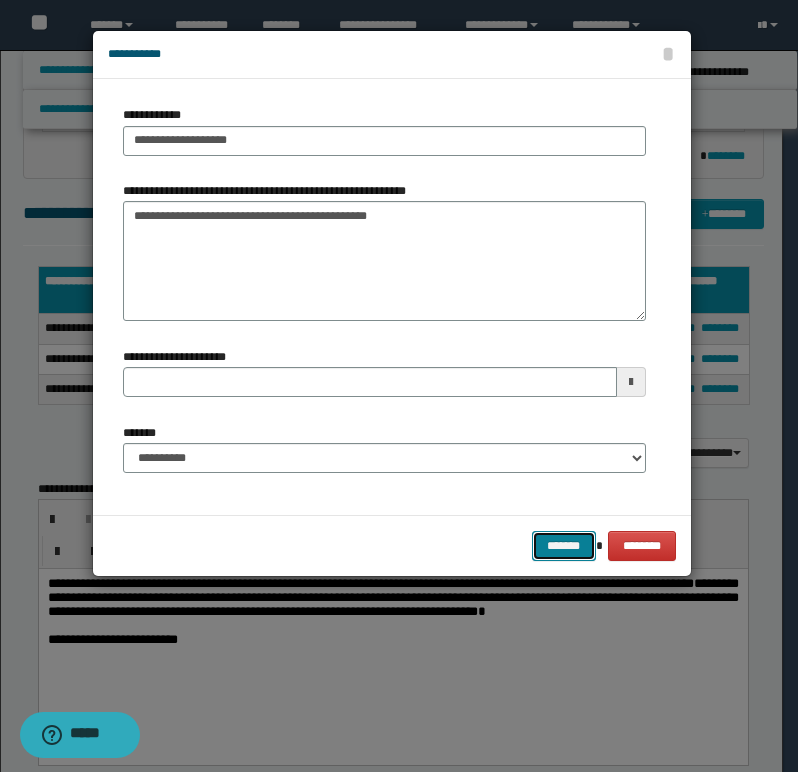 click on "*******" at bounding box center (564, 546) 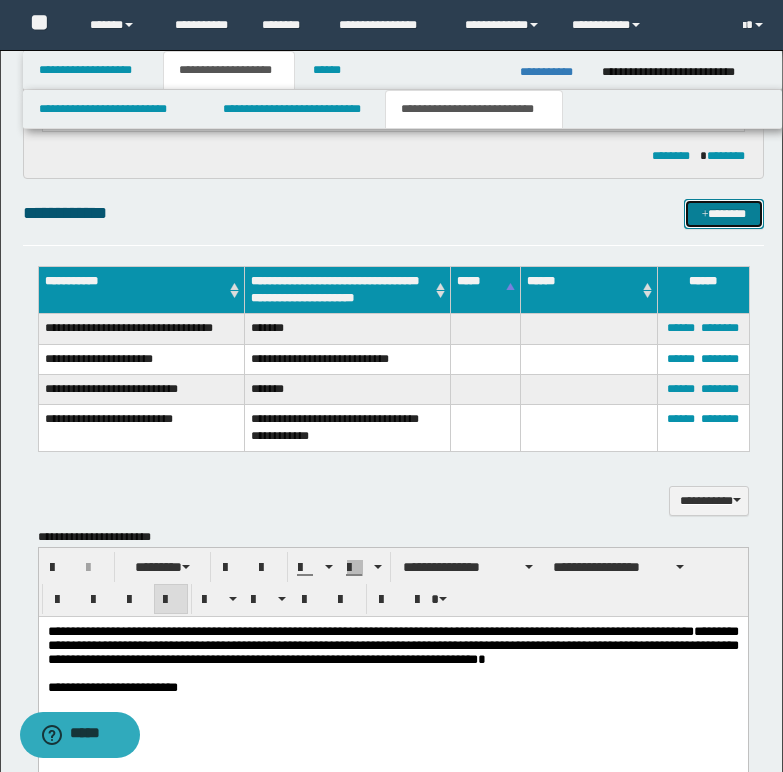 click on "*******" at bounding box center (724, 214) 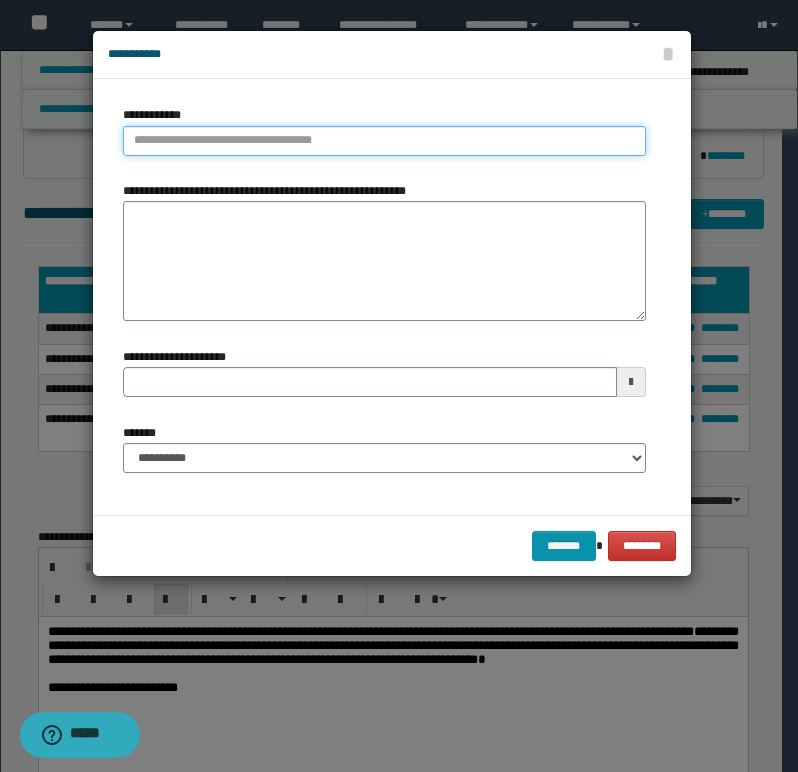 type on "**********" 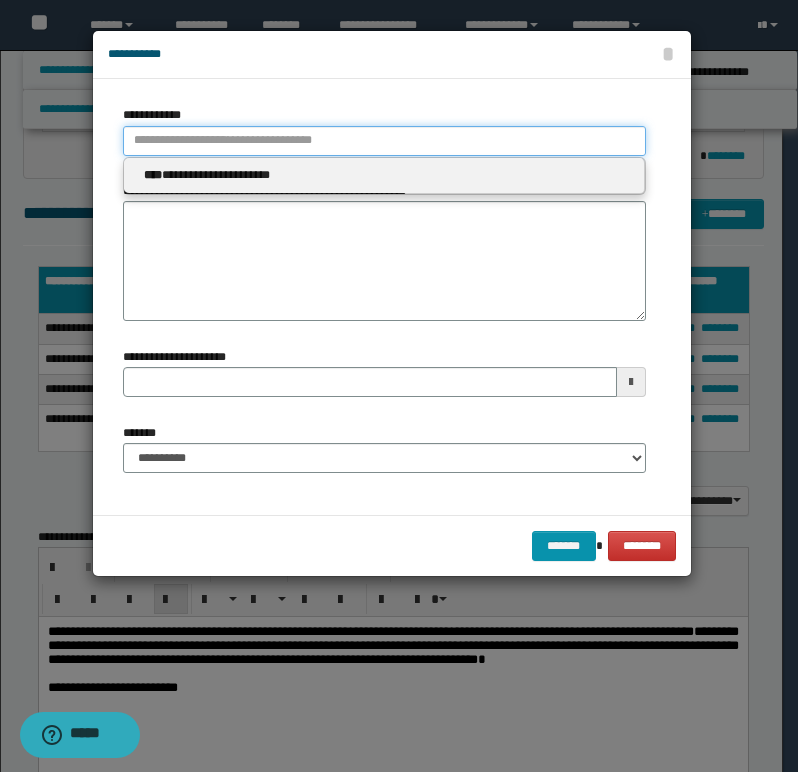 click on "**********" at bounding box center [384, 141] 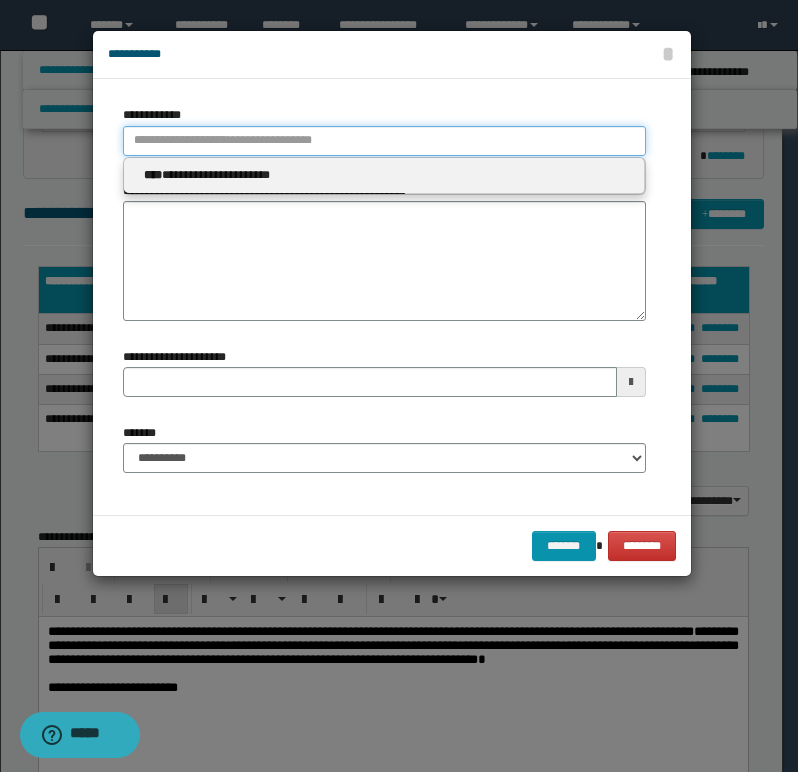 type 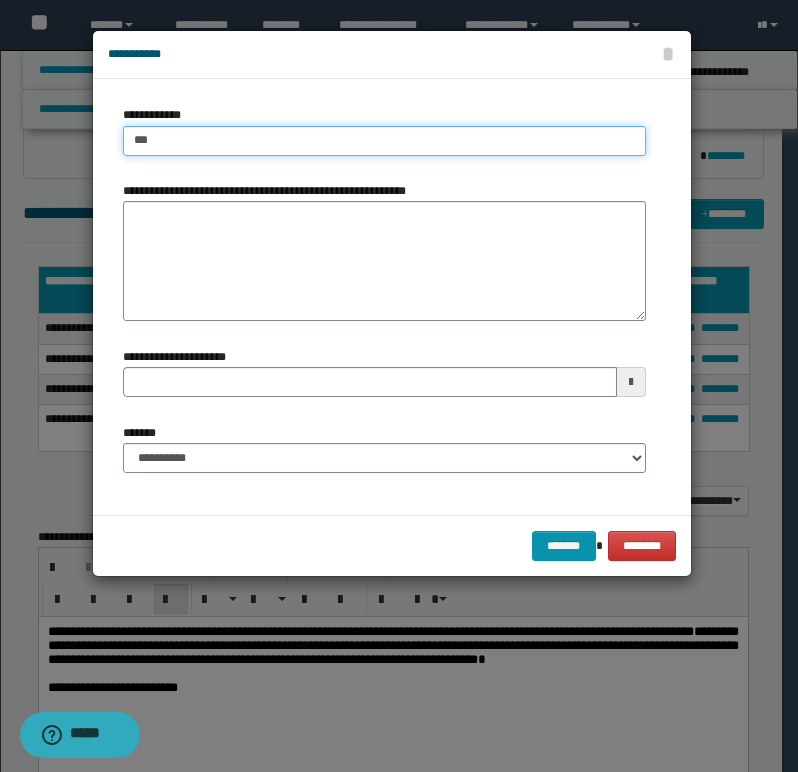 type on "****" 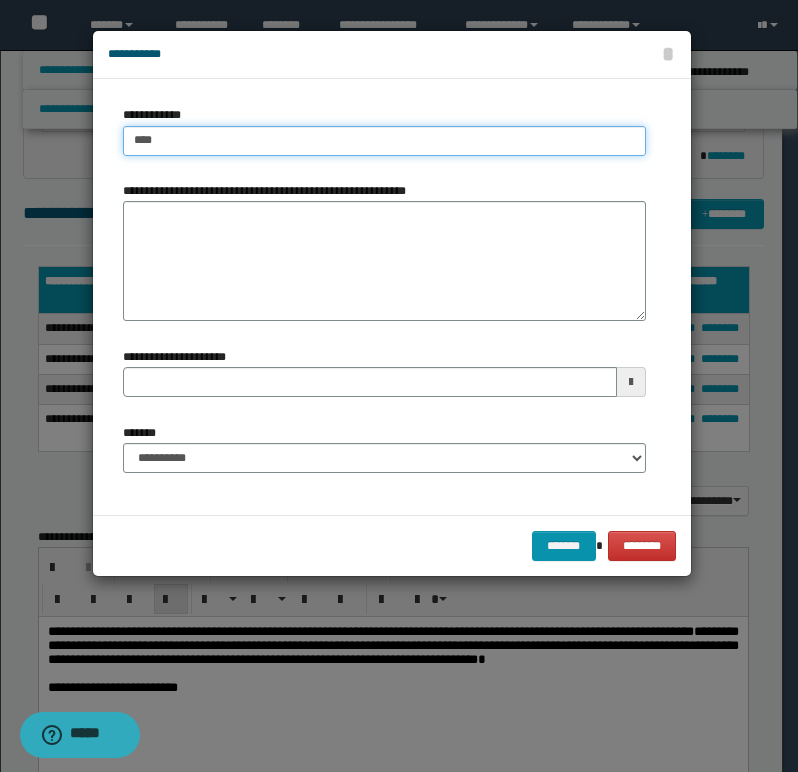 type on "****" 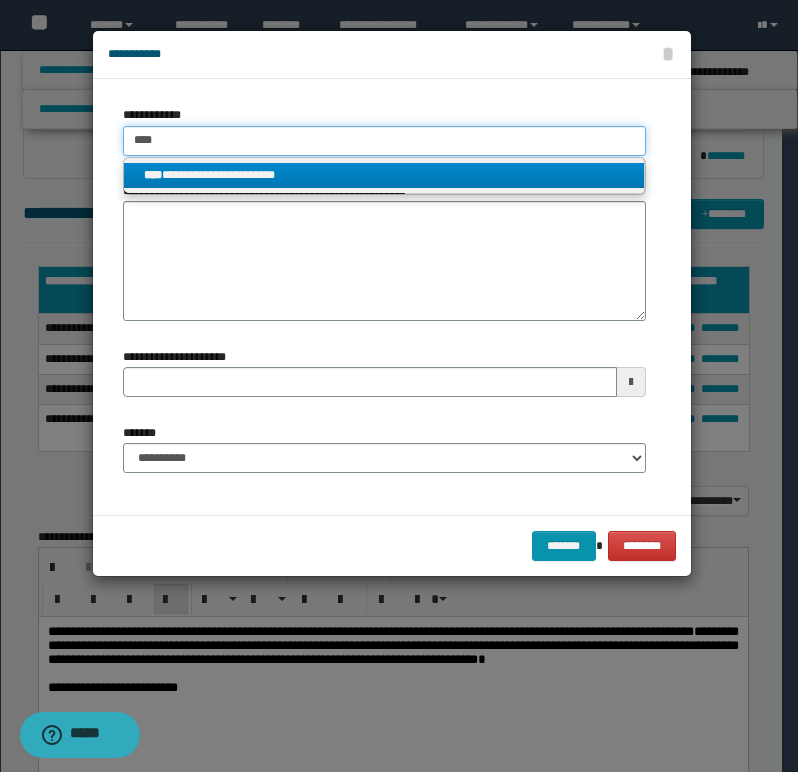 type on "****" 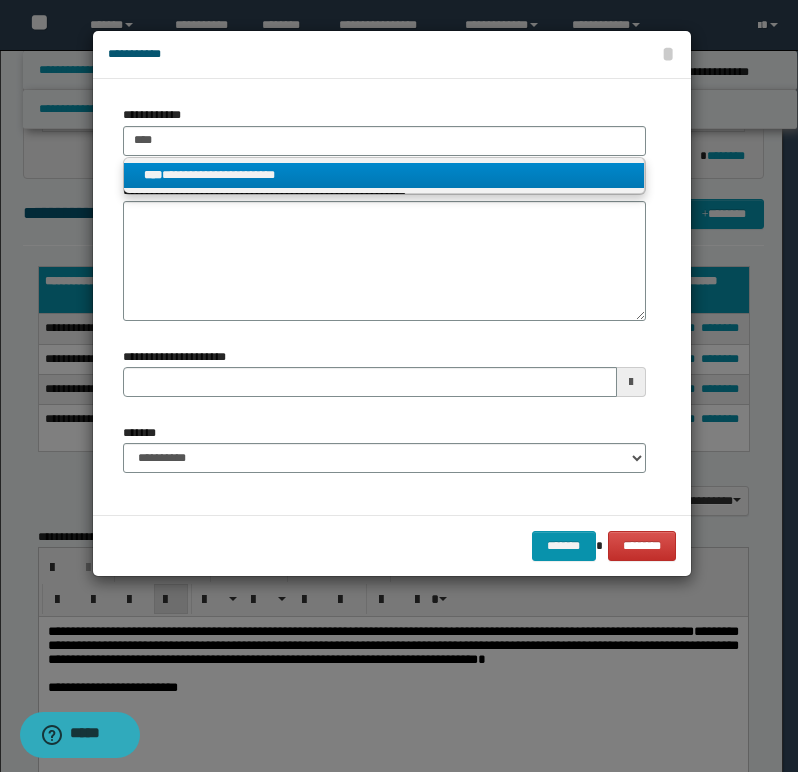 click on "**********" at bounding box center (384, 175) 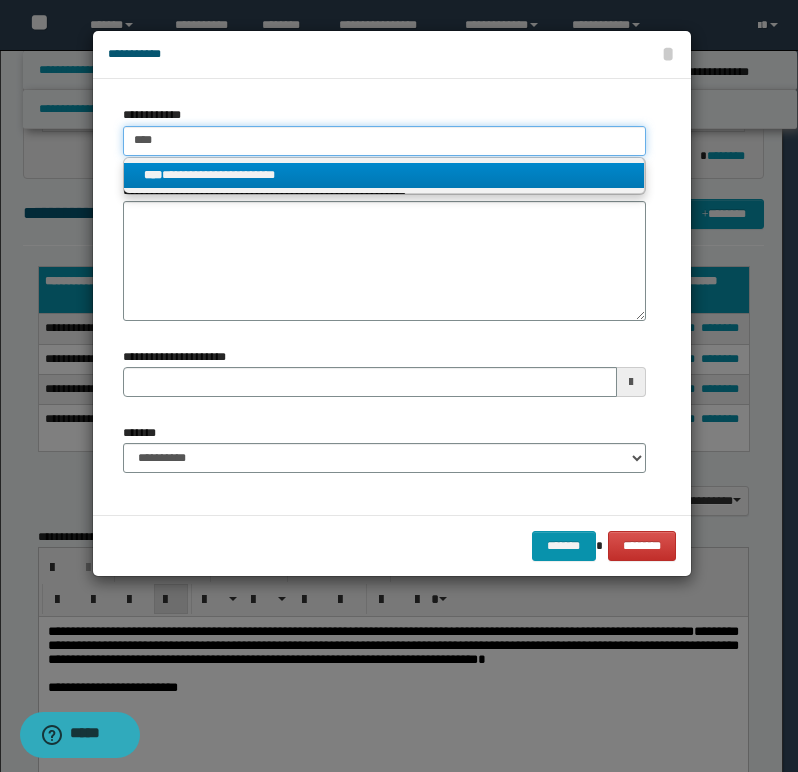 type 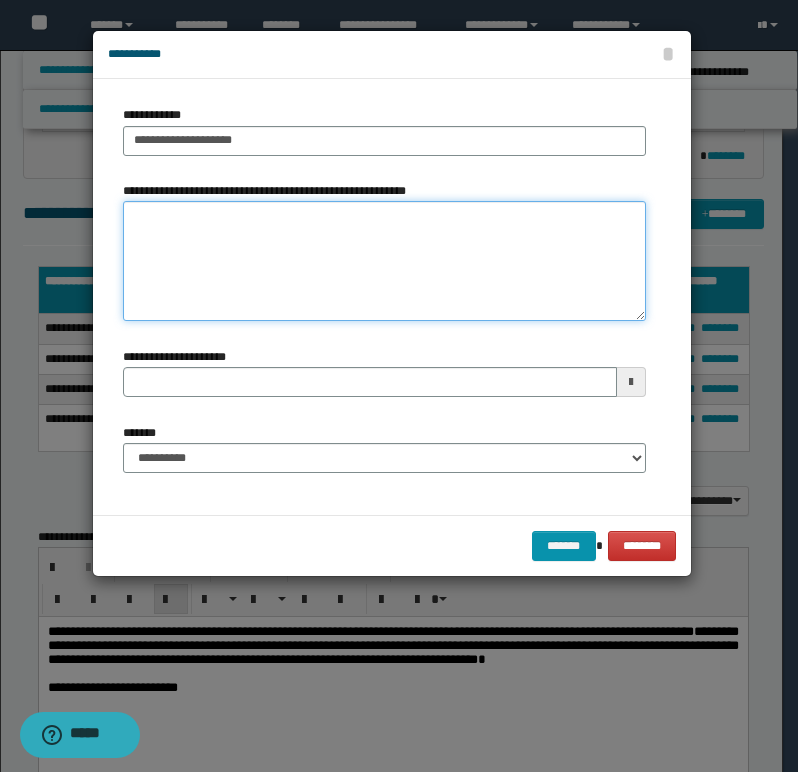 drag, startPoint x: 208, startPoint y: 227, endPoint x: 254, endPoint y: 240, distance: 47.801674 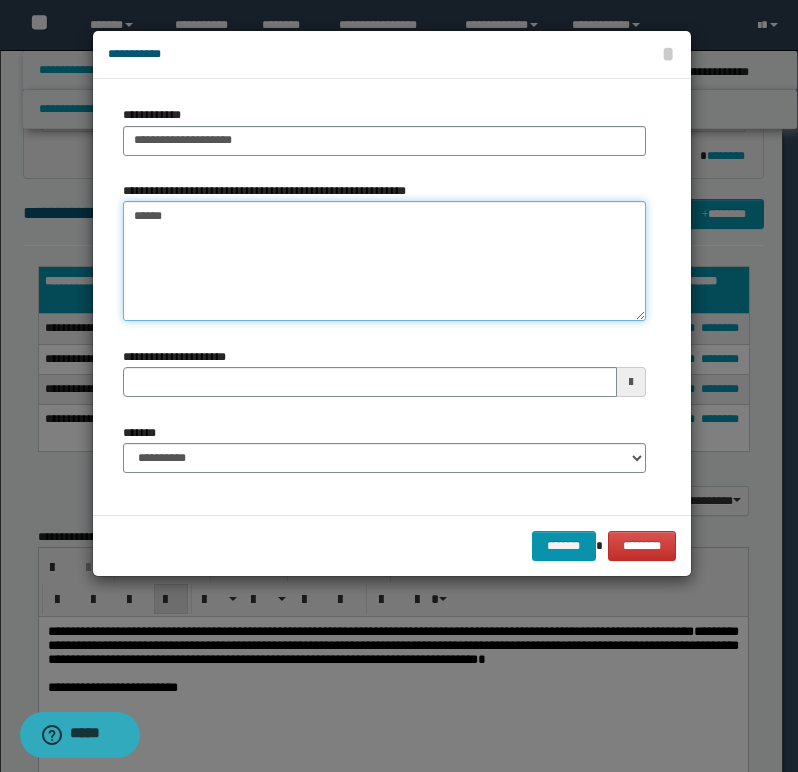 type on "*******" 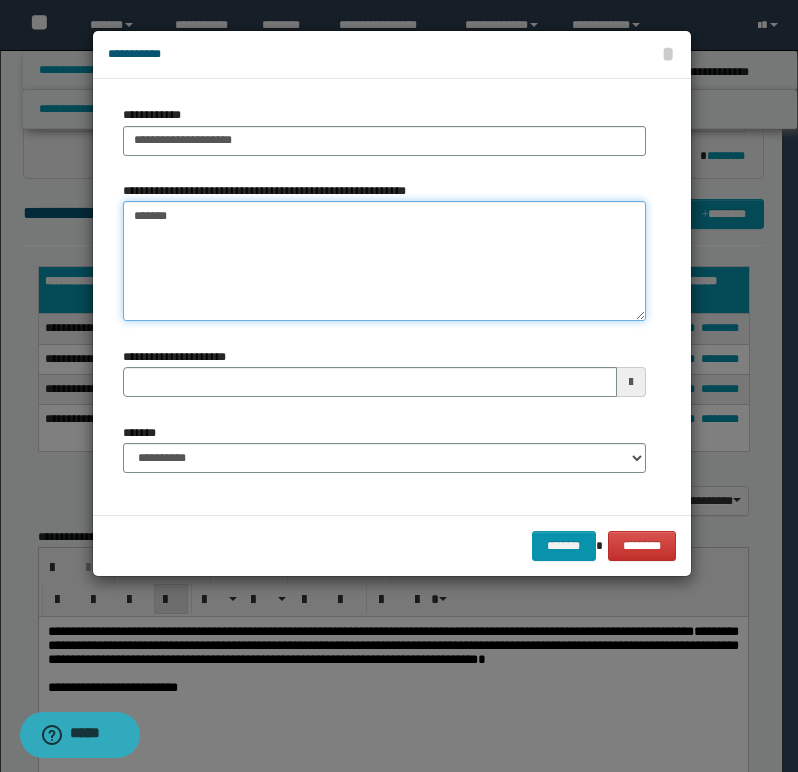 type 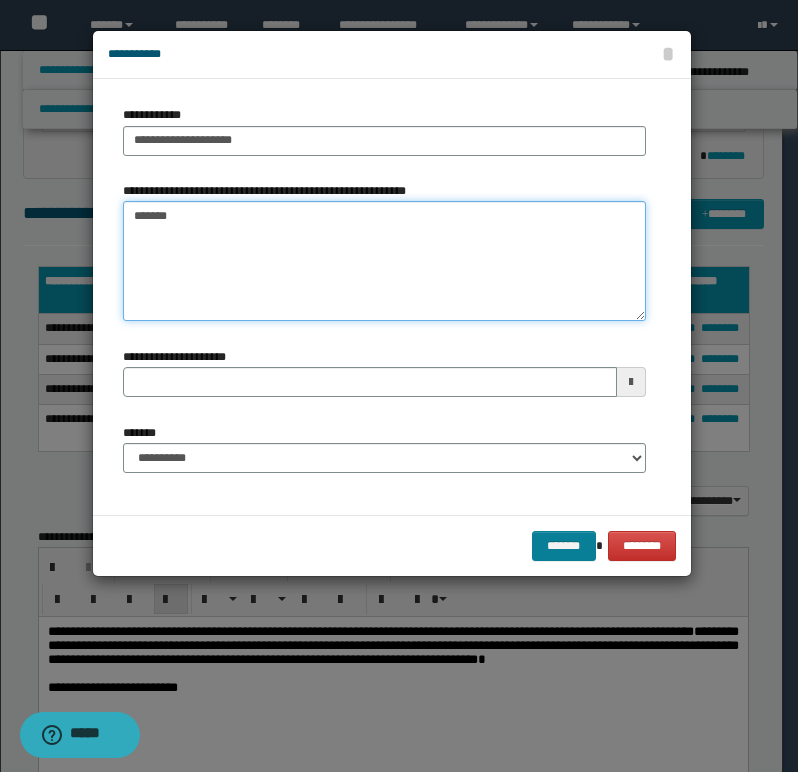 type on "*******" 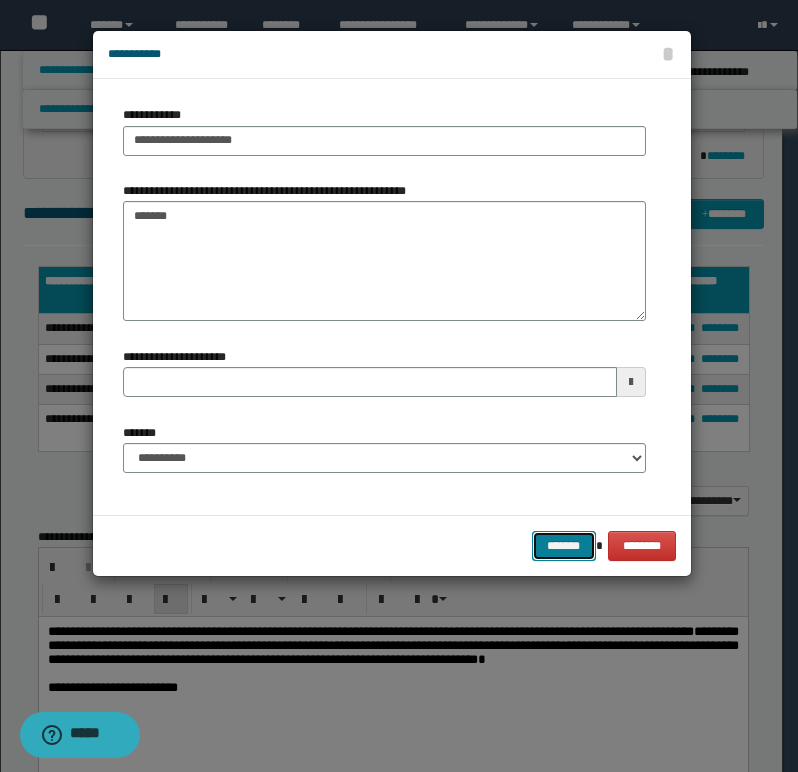 click on "*******" at bounding box center (564, 546) 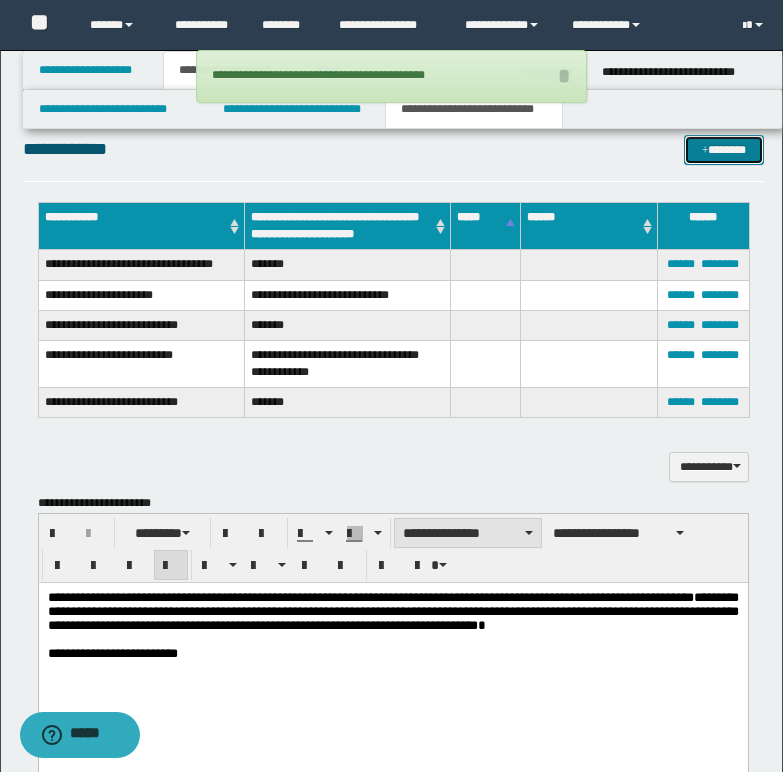 scroll, scrollTop: 600, scrollLeft: 0, axis: vertical 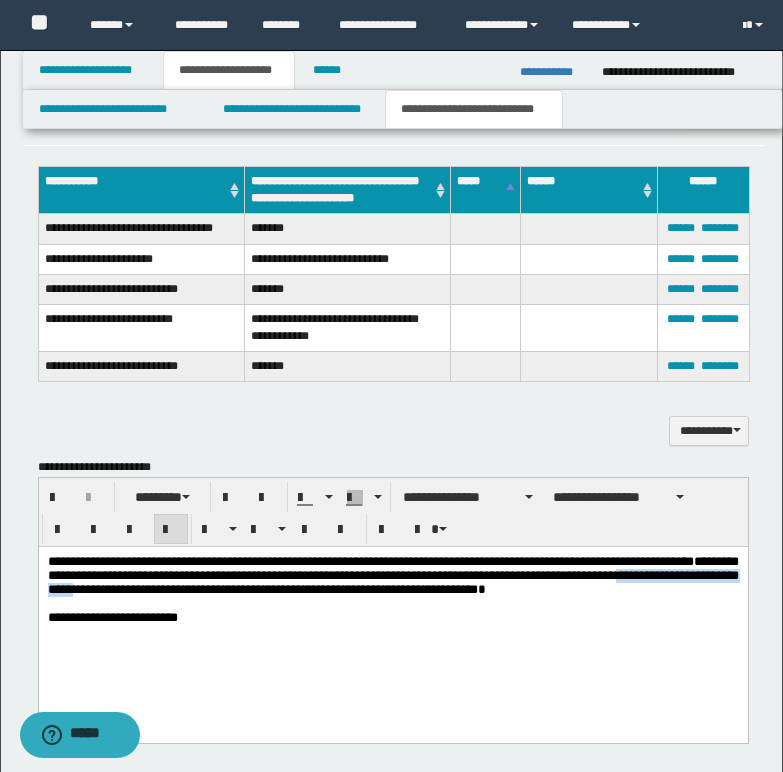 drag, startPoint x: 99, startPoint y: 593, endPoint x: 266, endPoint y: 601, distance: 167.19151 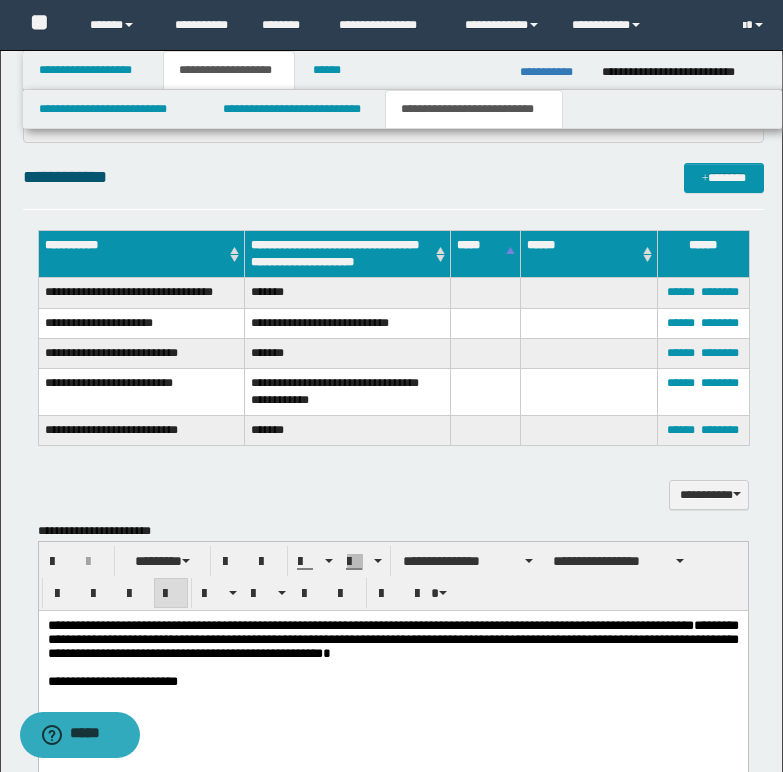 scroll, scrollTop: 500, scrollLeft: 0, axis: vertical 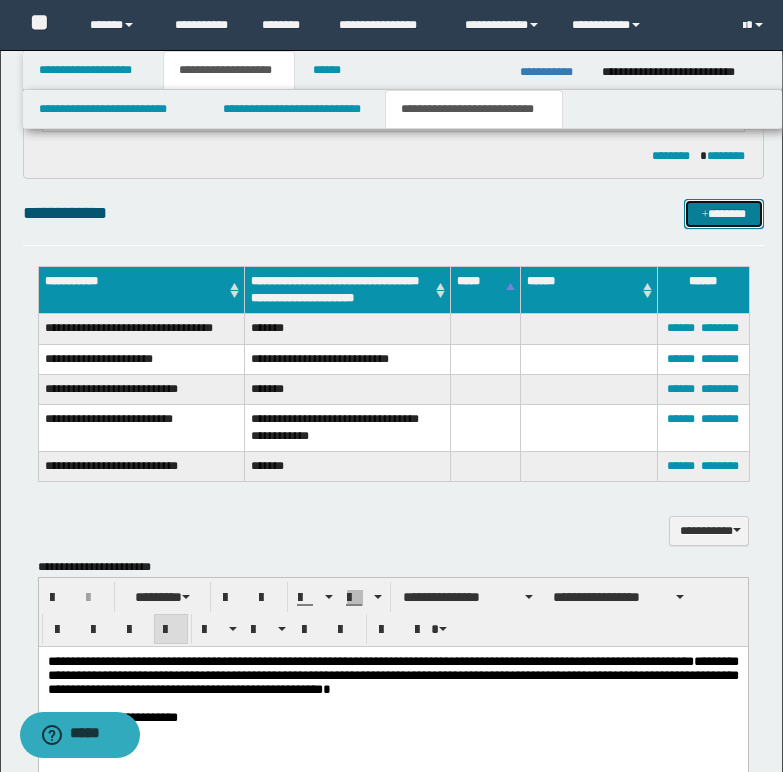 click on "*******" at bounding box center (724, 214) 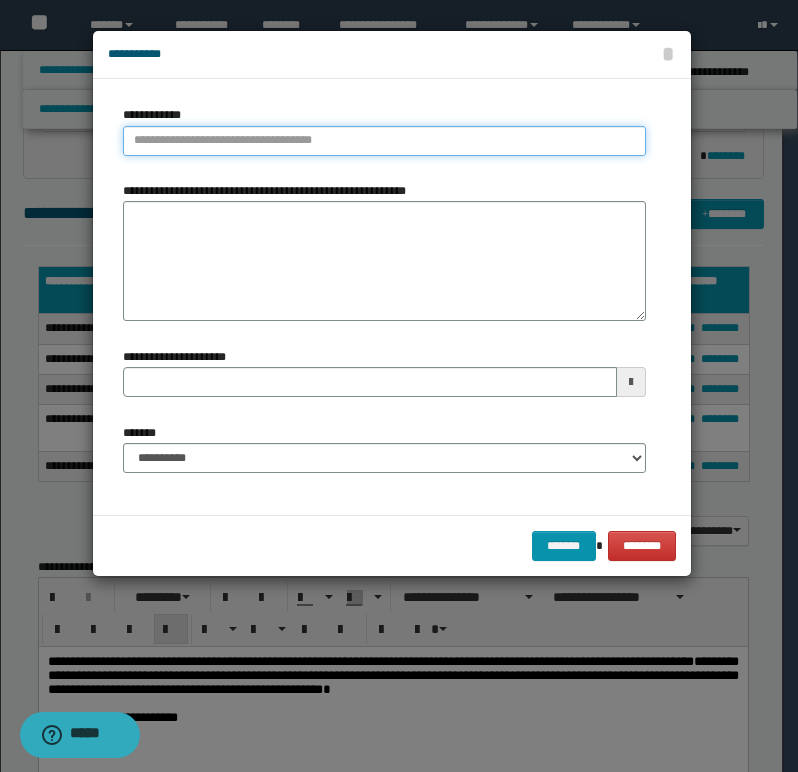 type on "**********" 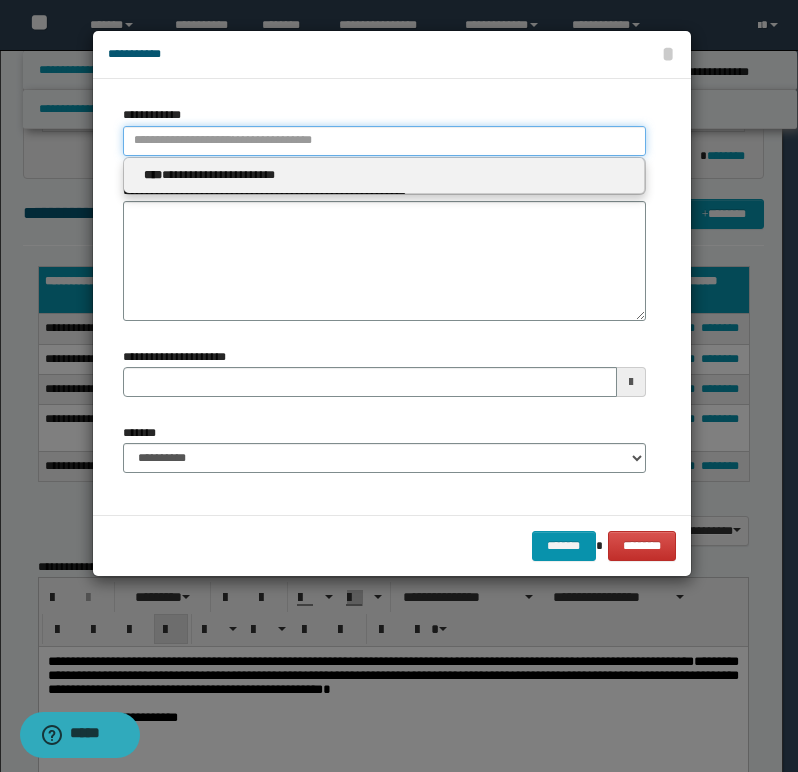 click on "**********" at bounding box center [384, 141] 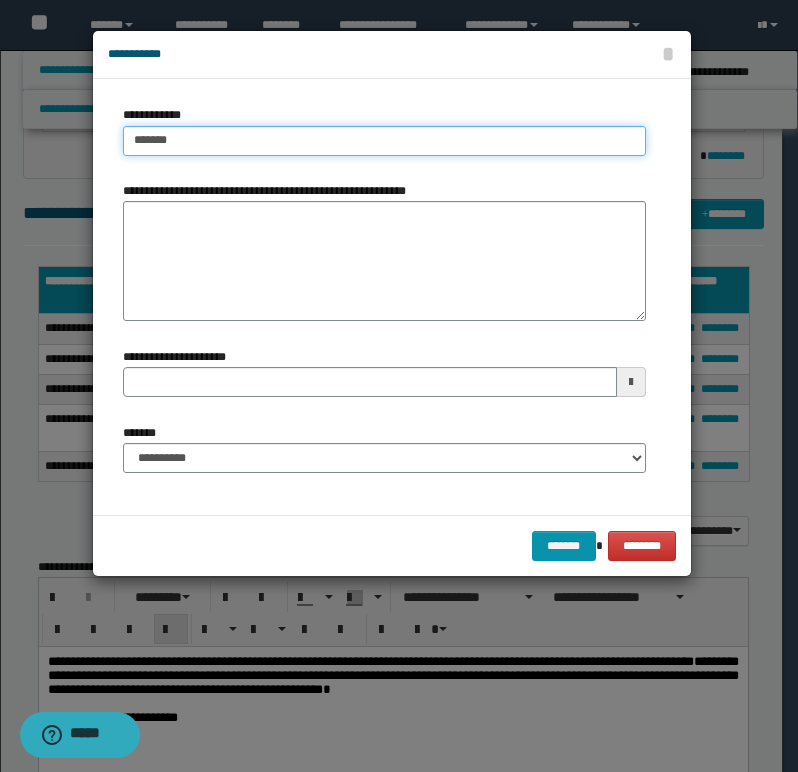 click on "*******" at bounding box center [384, 141] 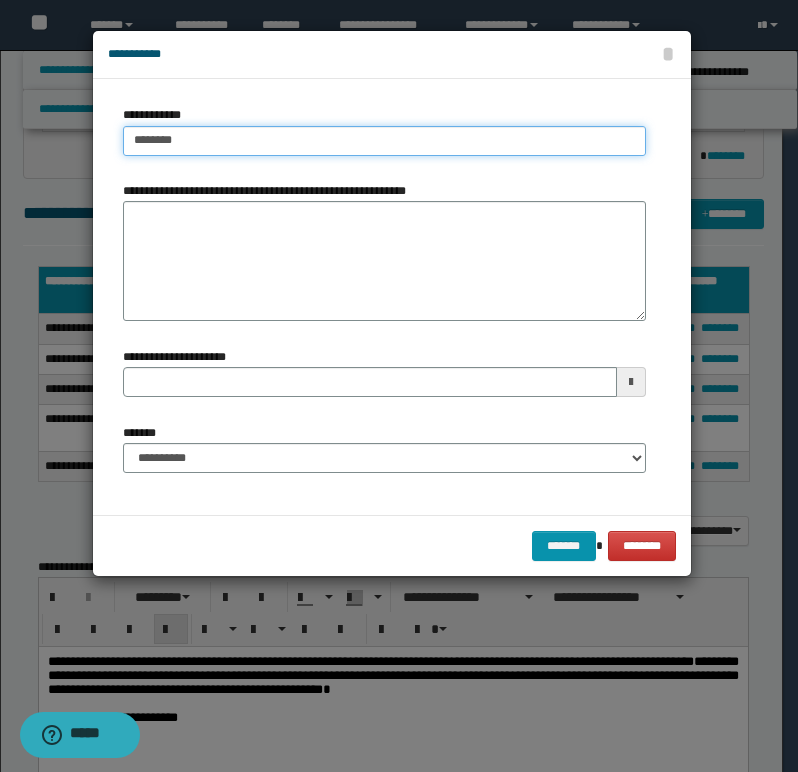 type on "********" 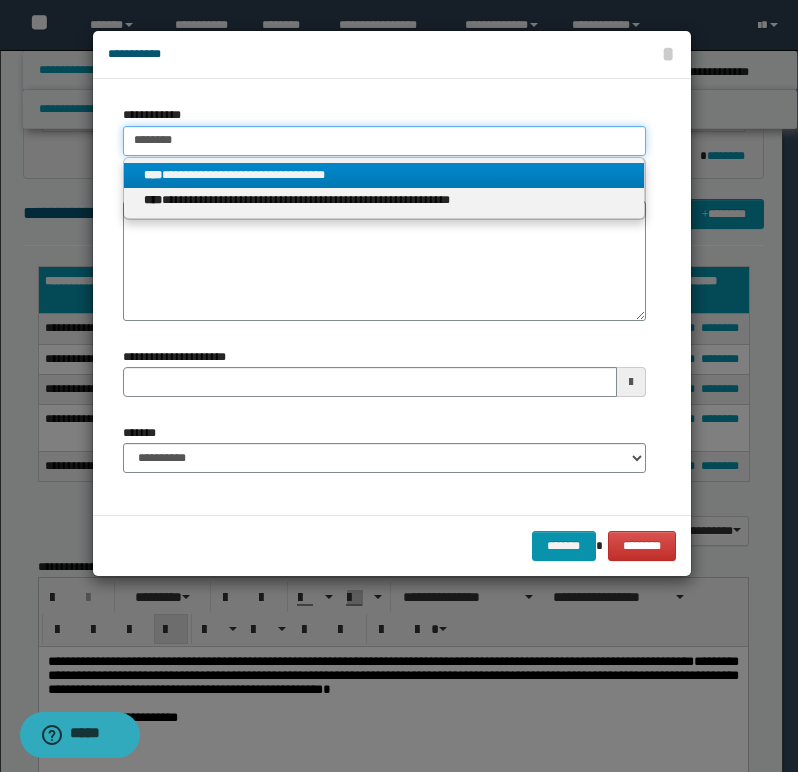 type on "********" 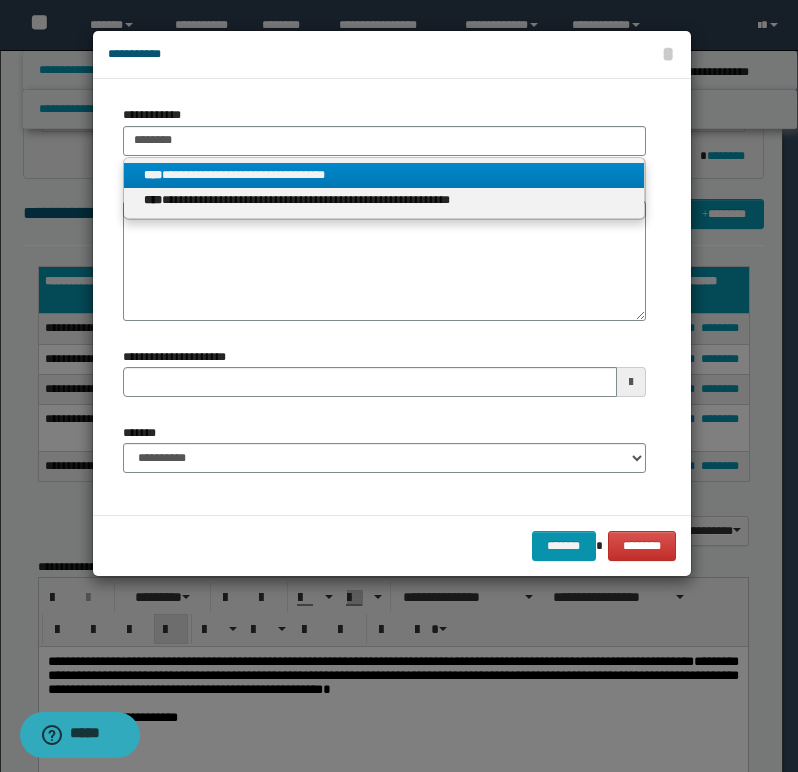 click on "**********" at bounding box center [384, 175] 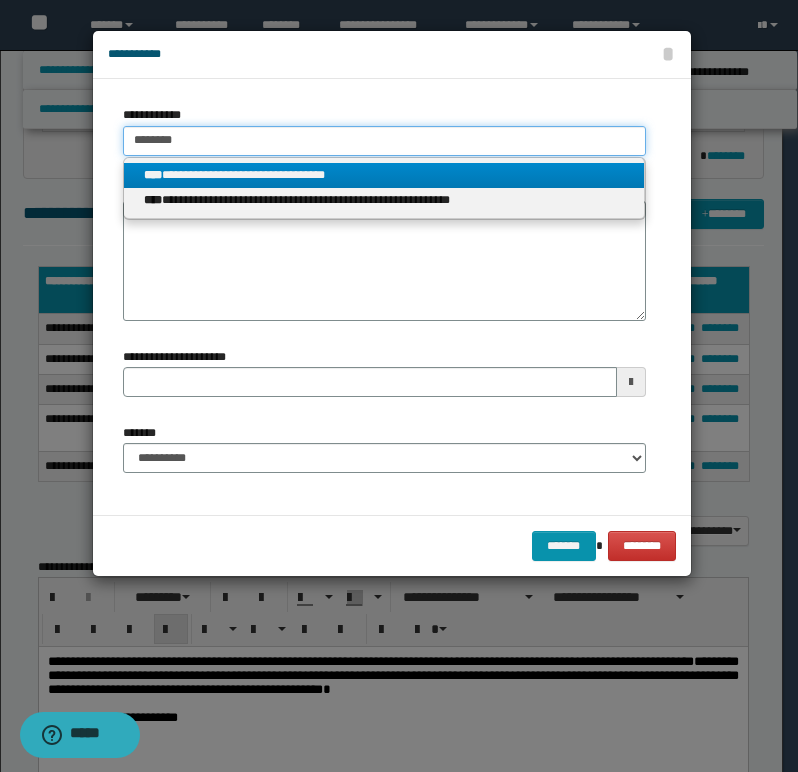 type 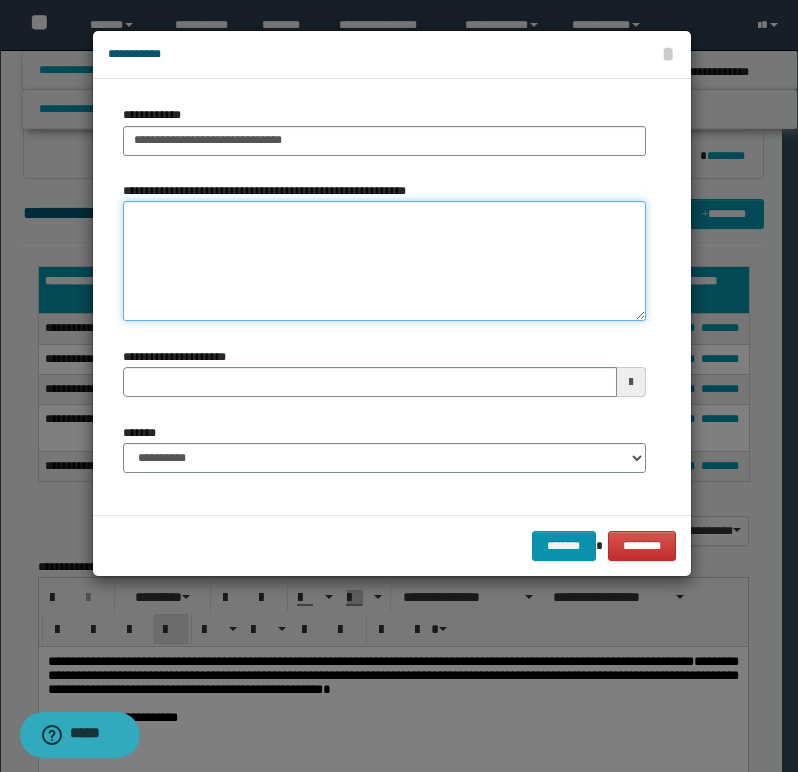click on "**********" at bounding box center (384, 261) 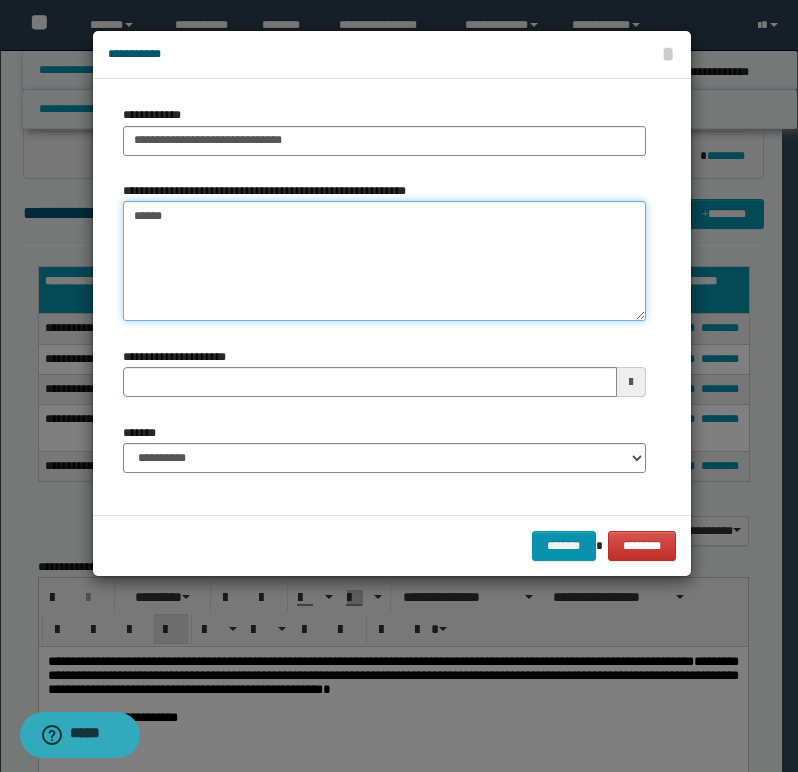 type on "*******" 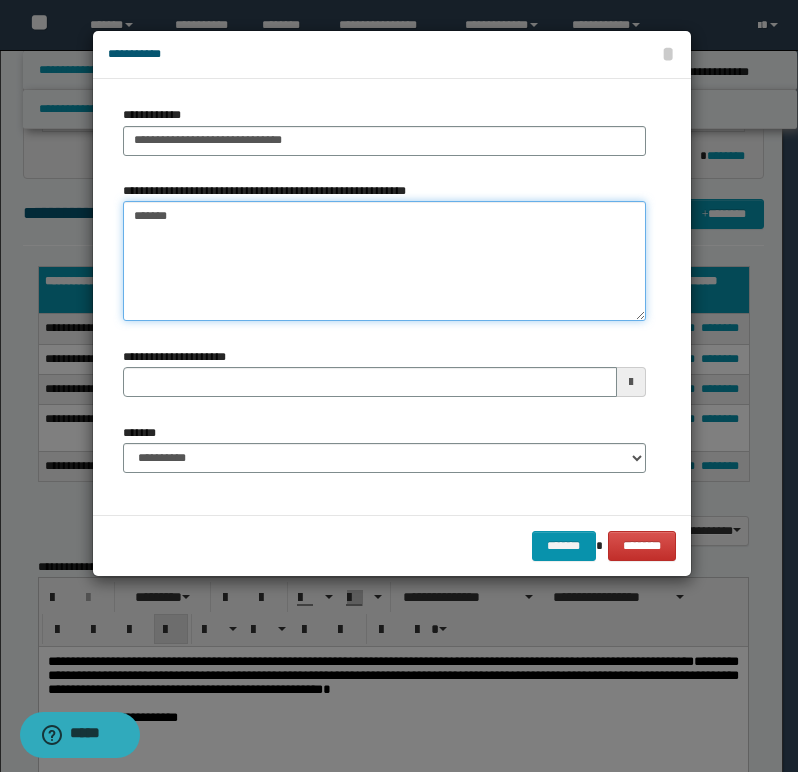 type 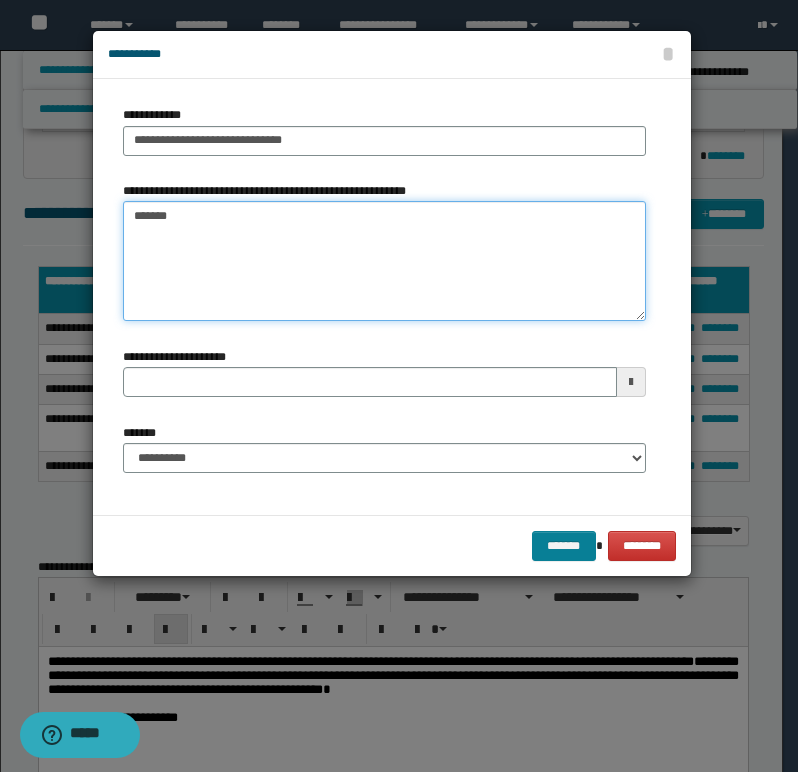 type on "*******" 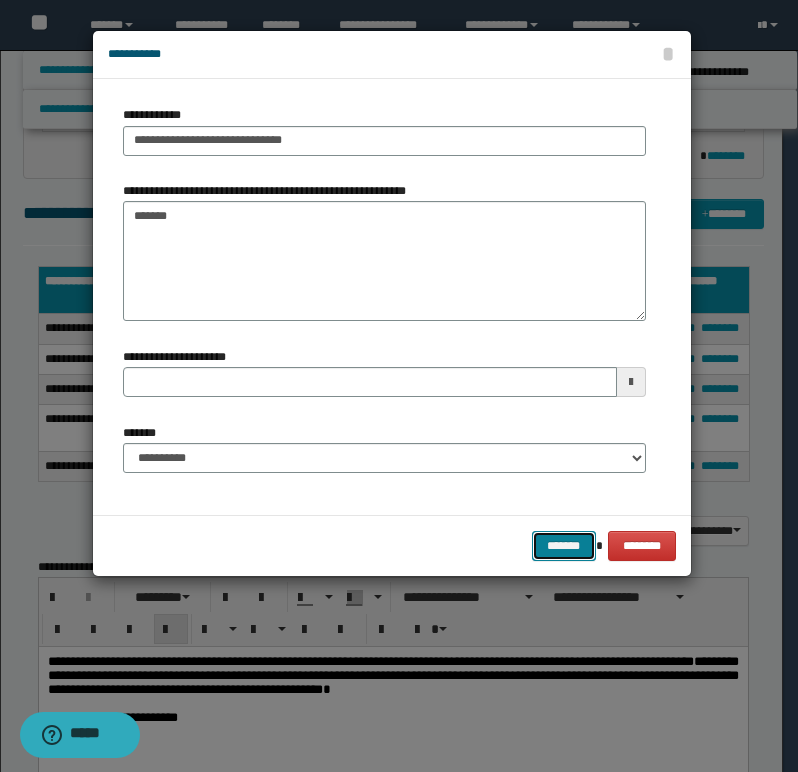click on "*******" at bounding box center (564, 546) 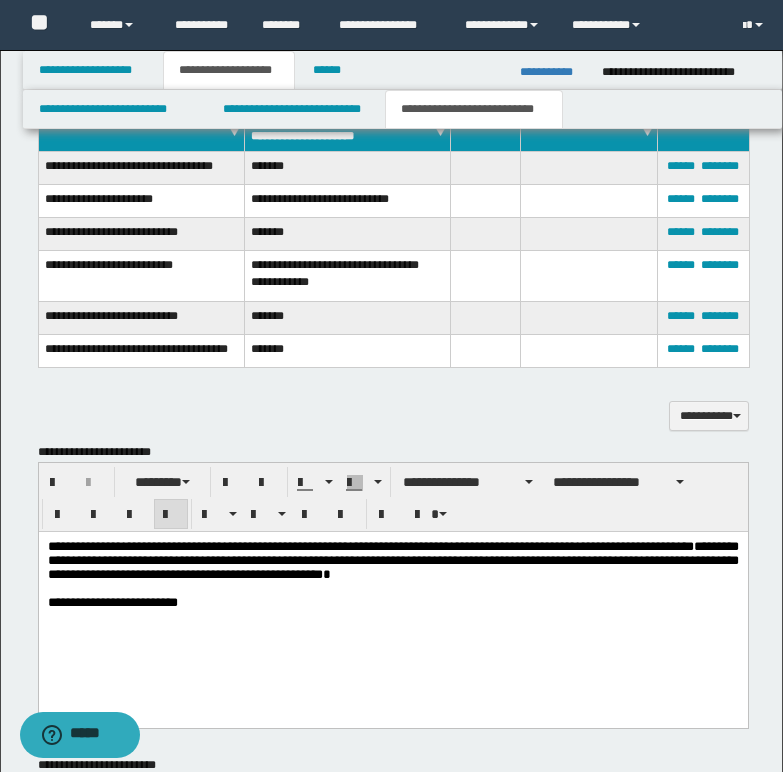 scroll, scrollTop: 800, scrollLeft: 0, axis: vertical 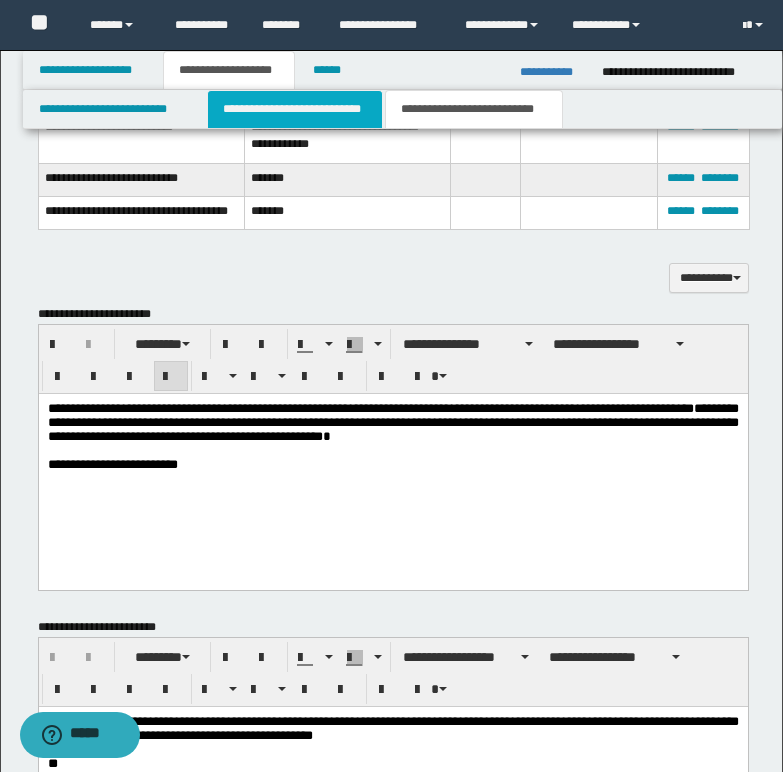 drag, startPoint x: 328, startPoint y: 114, endPoint x: 362, endPoint y: 206, distance: 98.0816 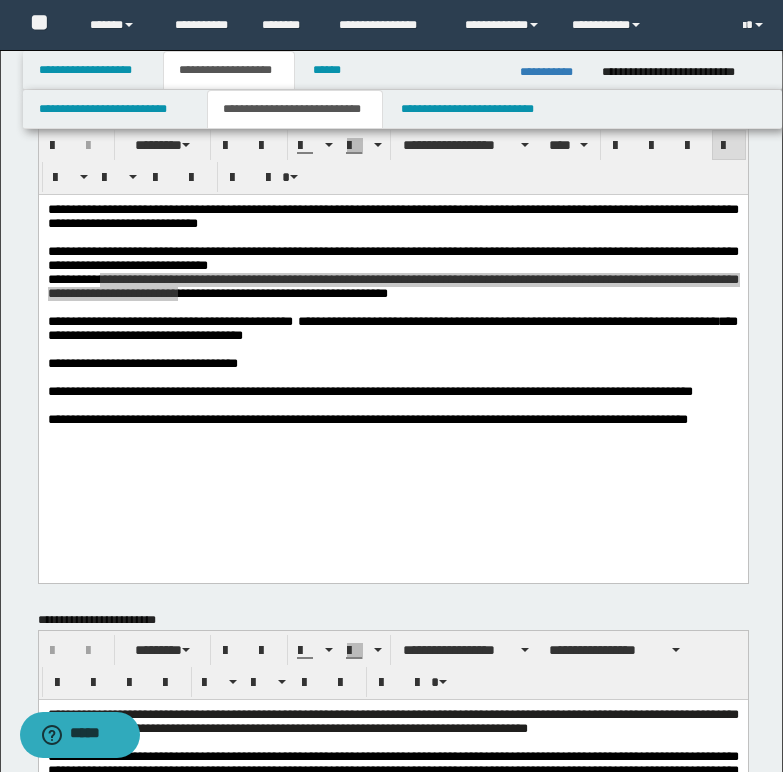 scroll, scrollTop: 0, scrollLeft: 0, axis: both 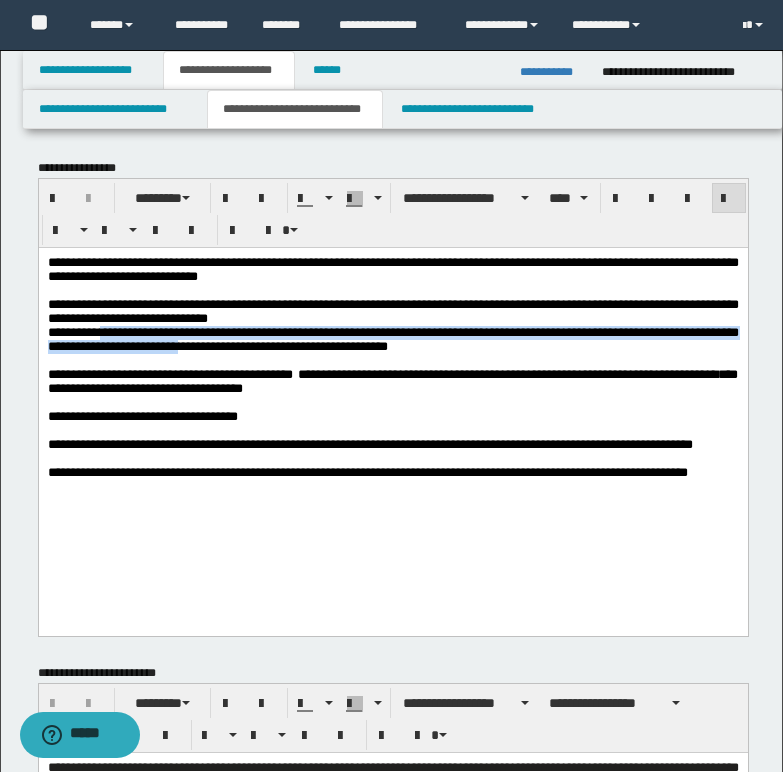 click on "**********" at bounding box center [507, 373] 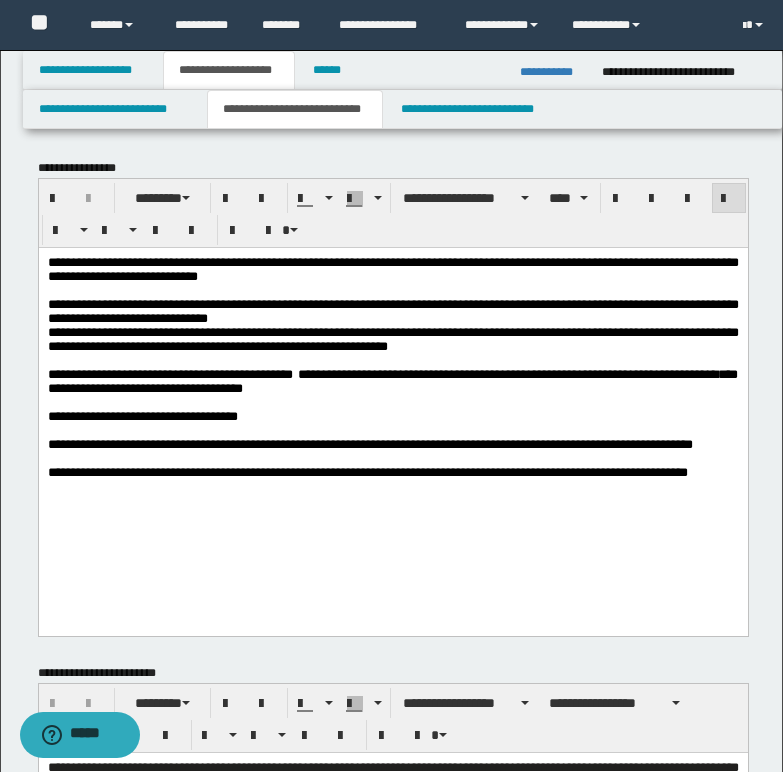 click on "**********" at bounding box center (507, 373) 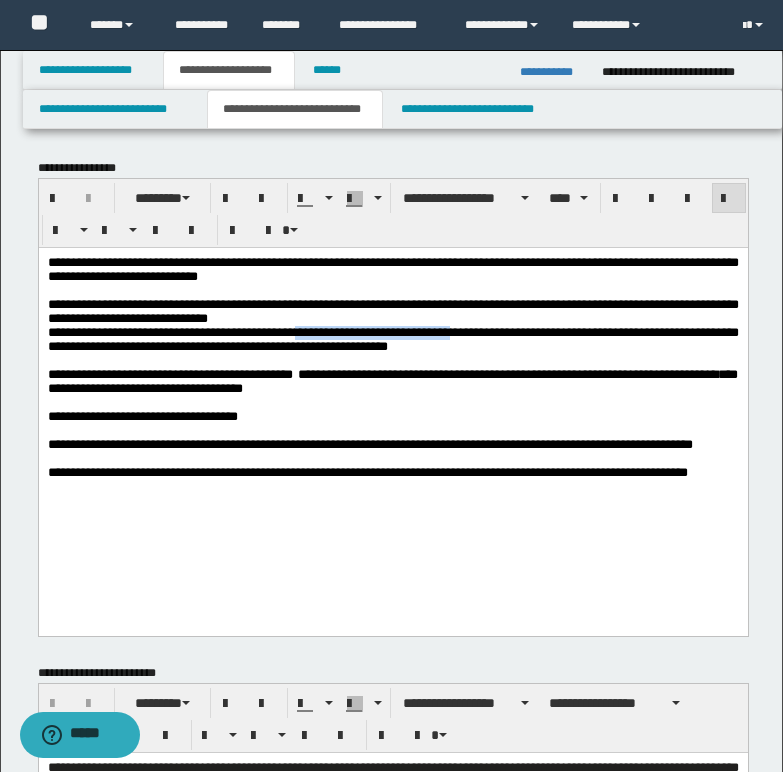 drag, startPoint x: 343, startPoint y: 339, endPoint x: 514, endPoint y: 339, distance: 171 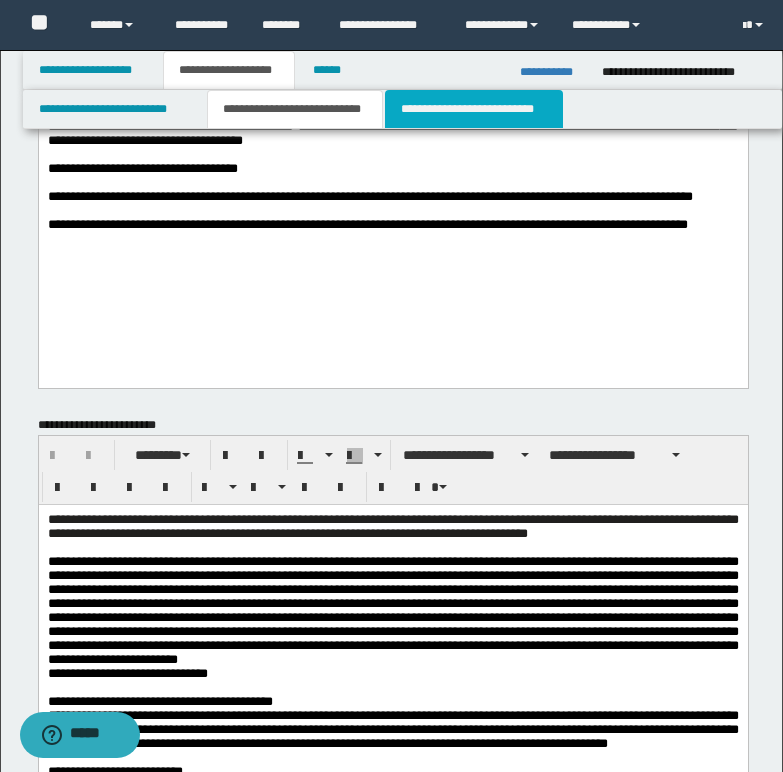 scroll, scrollTop: 300, scrollLeft: 0, axis: vertical 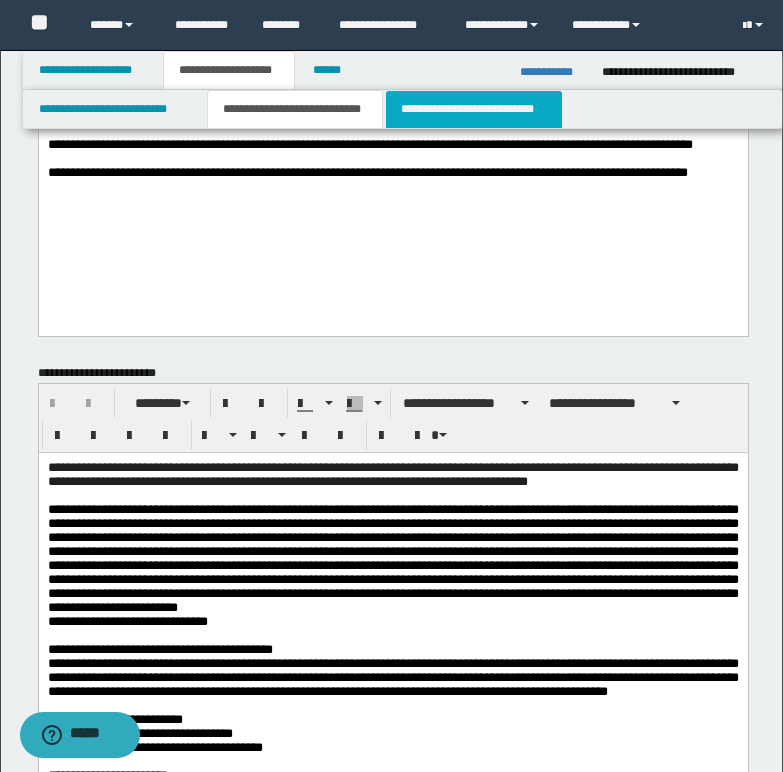click on "**********" at bounding box center (474, 109) 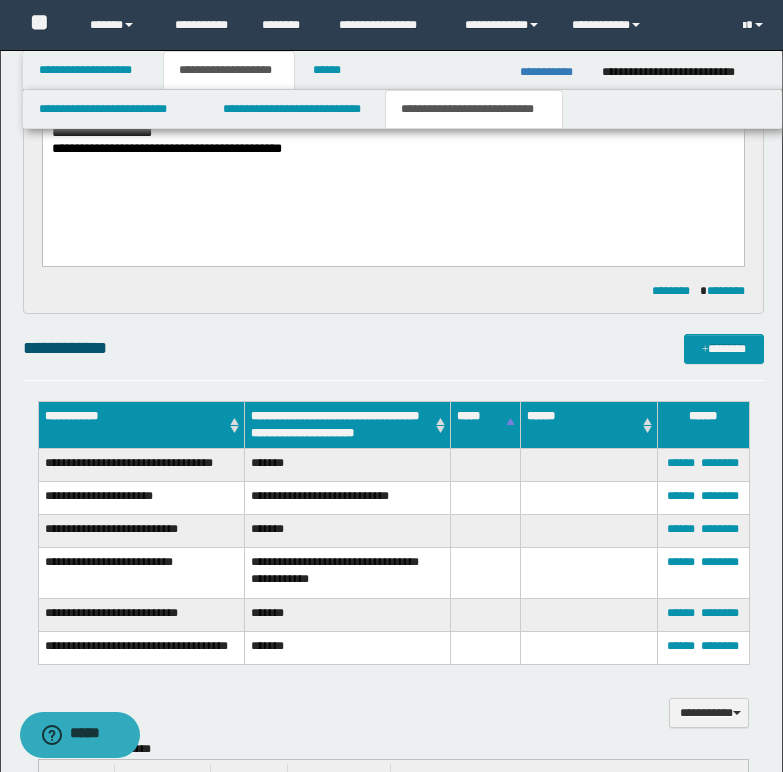 scroll, scrollTop: 500, scrollLeft: 0, axis: vertical 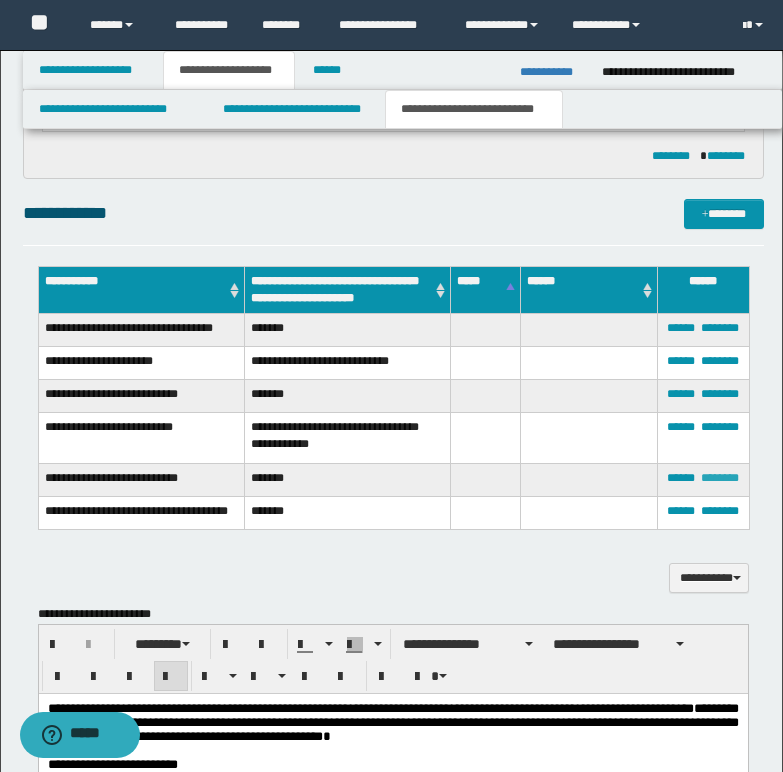 click on "********" at bounding box center [720, 478] 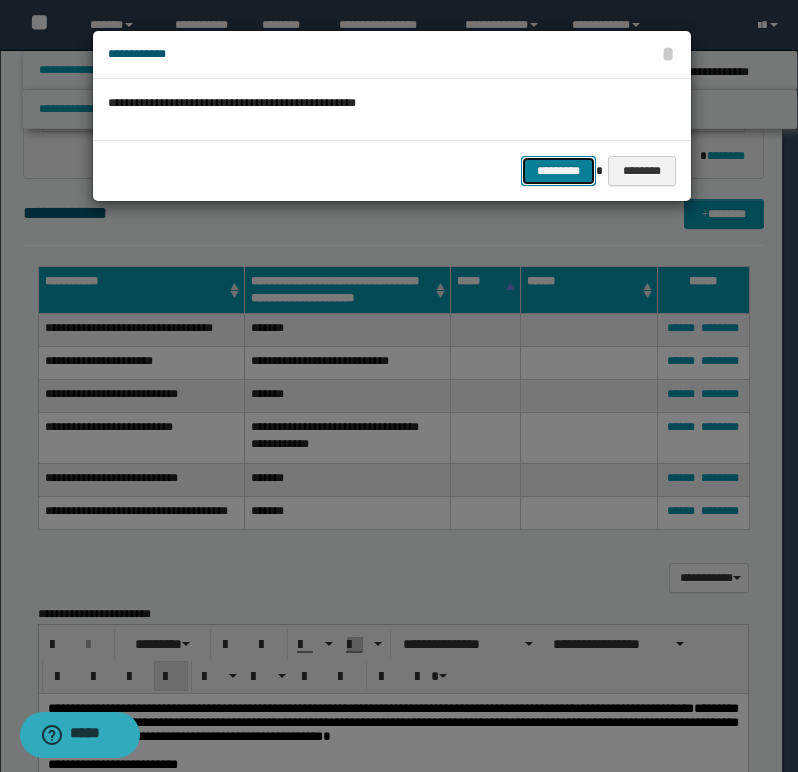 click on "*********" at bounding box center [558, 171] 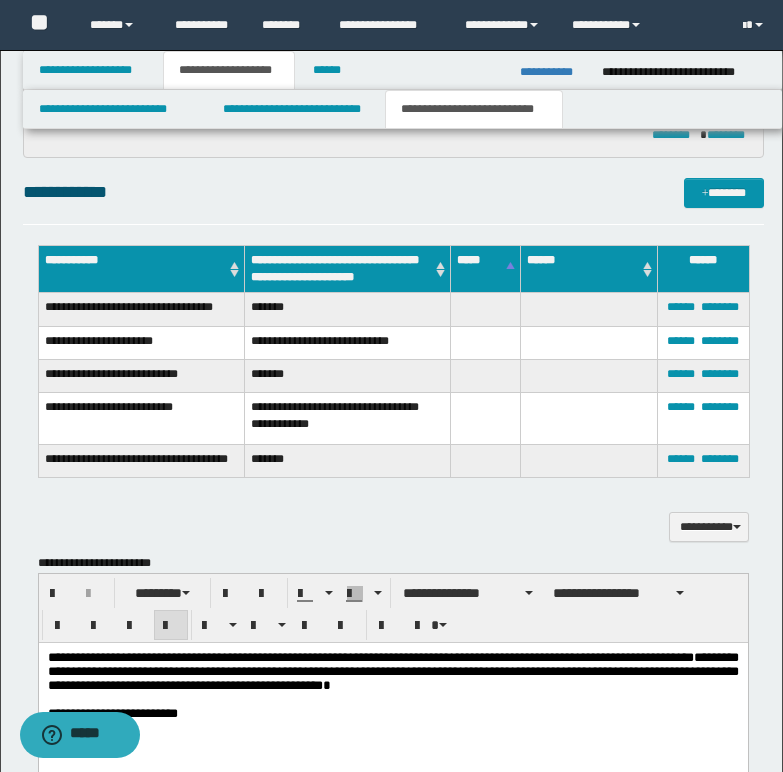 scroll, scrollTop: 600, scrollLeft: 0, axis: vertical 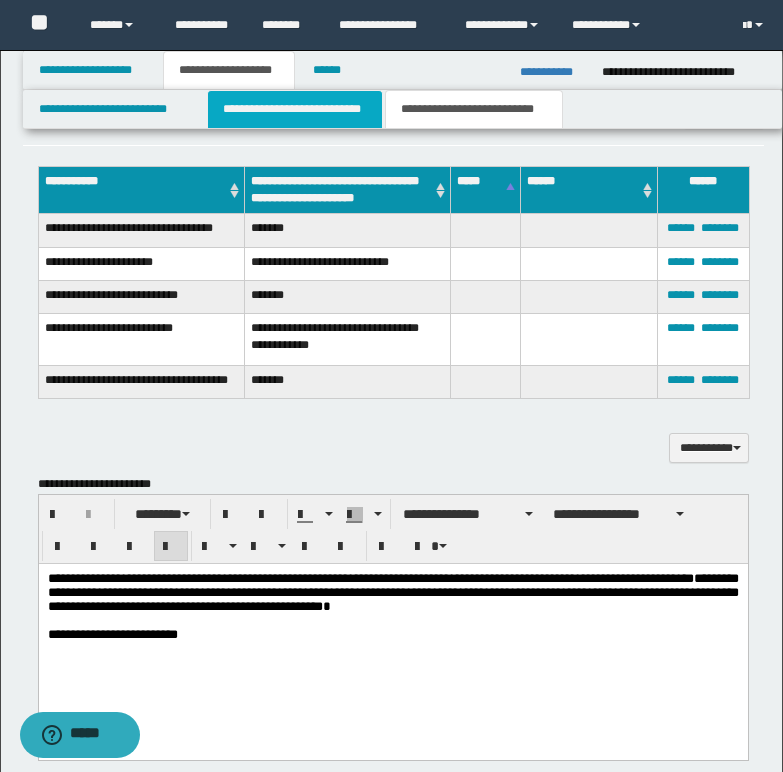 click on "**********" at bounding box center (295, 109) 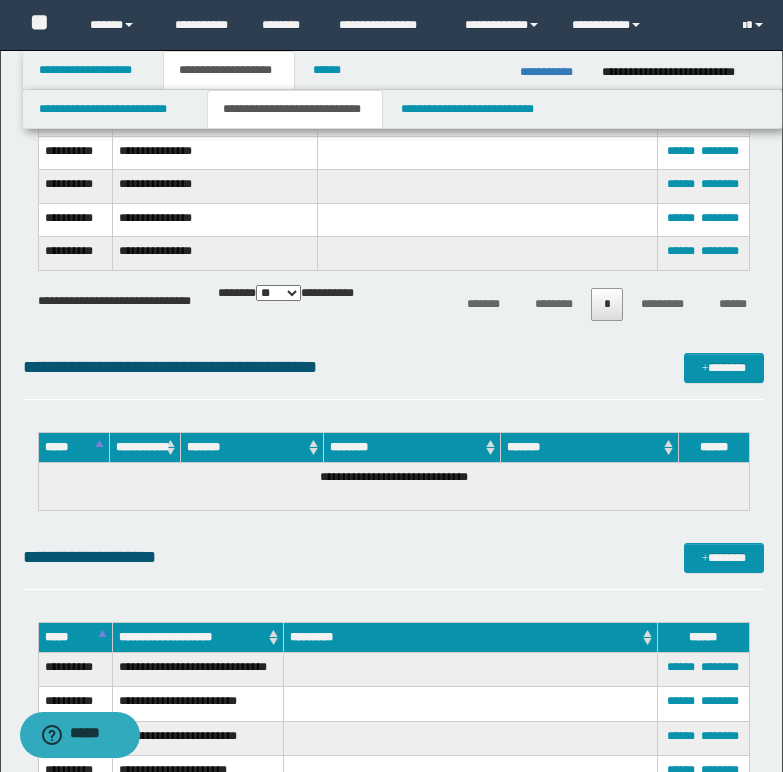 scroll, scrollTop: 1400, scrollLeft: 0, axis: vertical 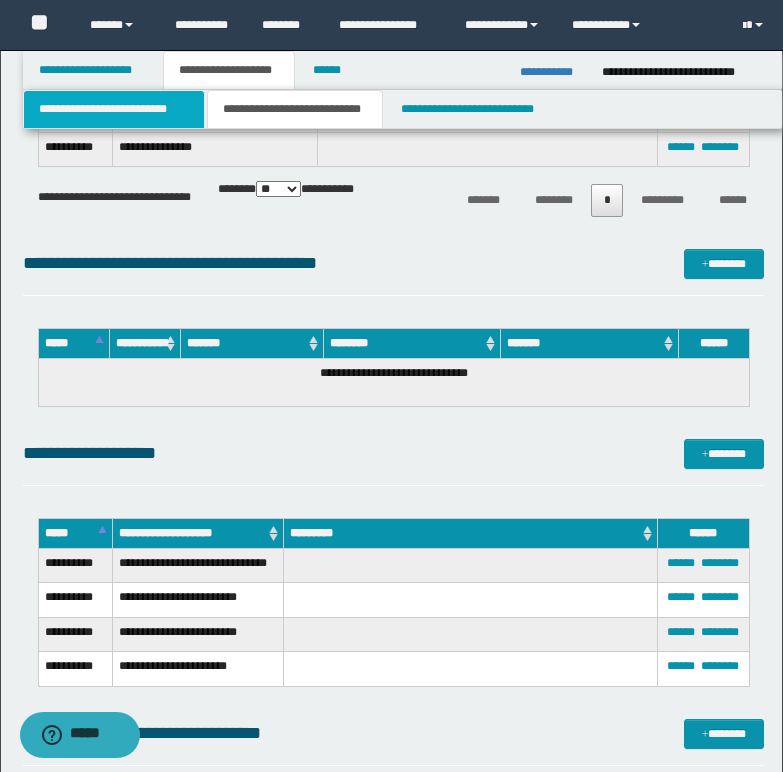 click on "**********" at bounding box center [114, 109] 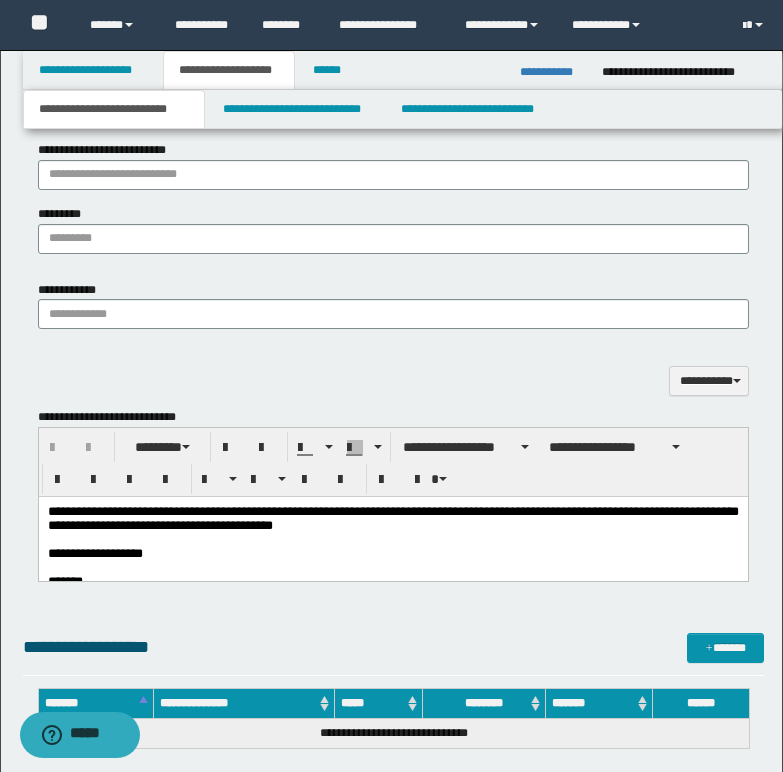 scroll, scrollTop: 1192, scrollLeft: 0, axis: vertical 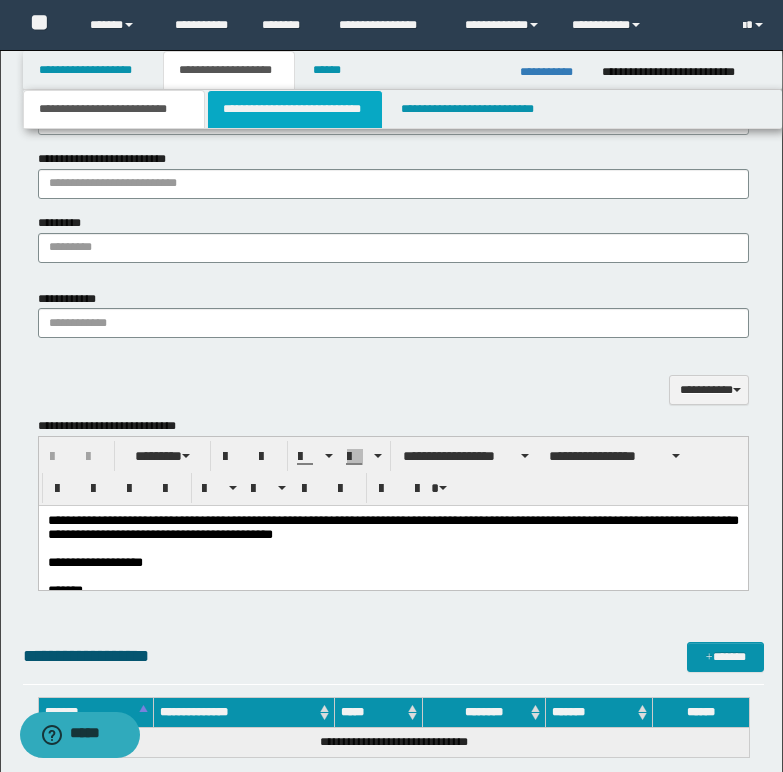 click on "**********" at bounding box center (295, 109) 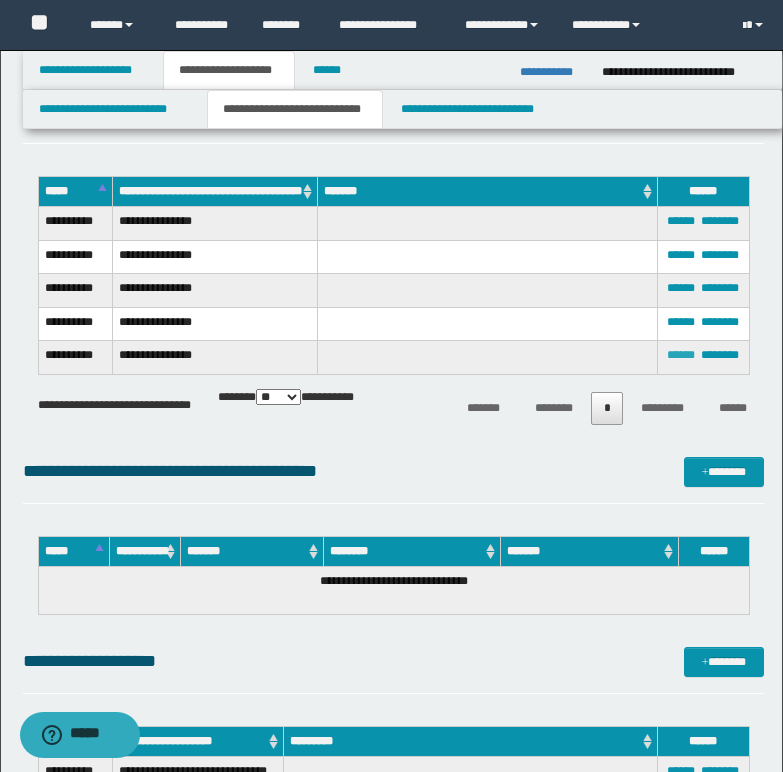 click on "******" at bounding box center [681, 355] 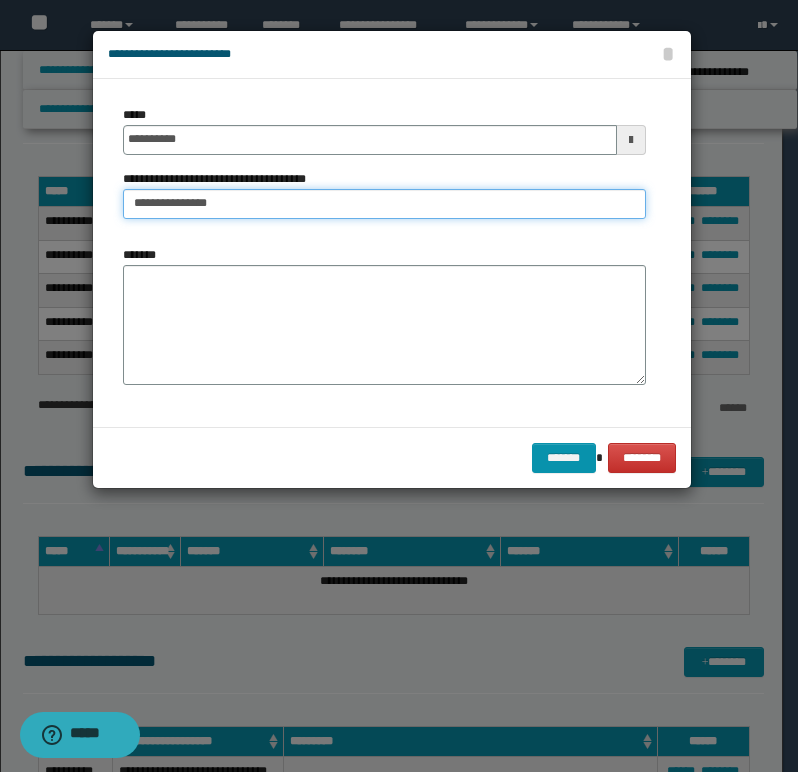 click on "**********" at bounding box center (384, 204) 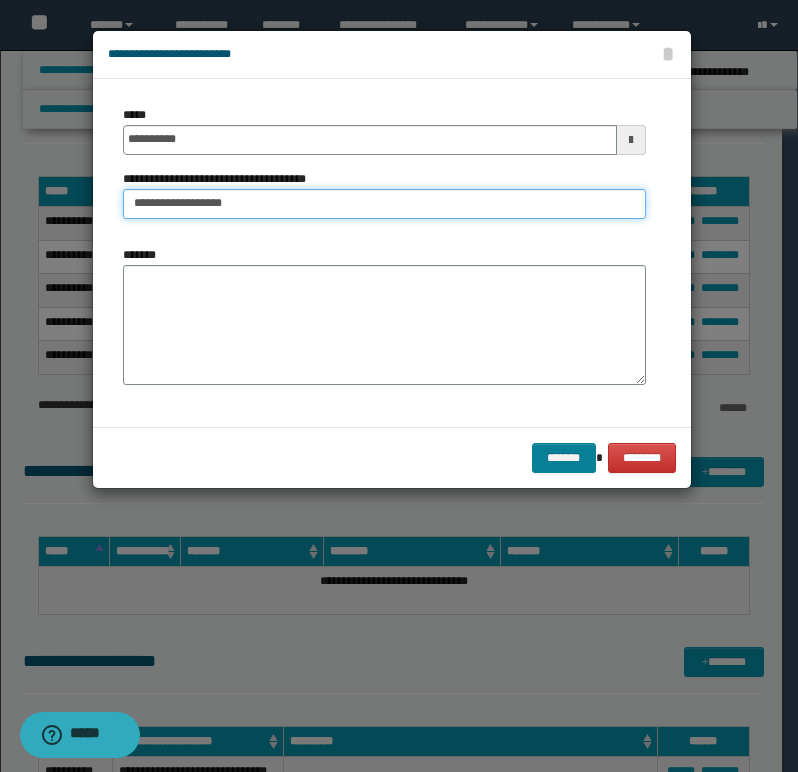 type on "**********" 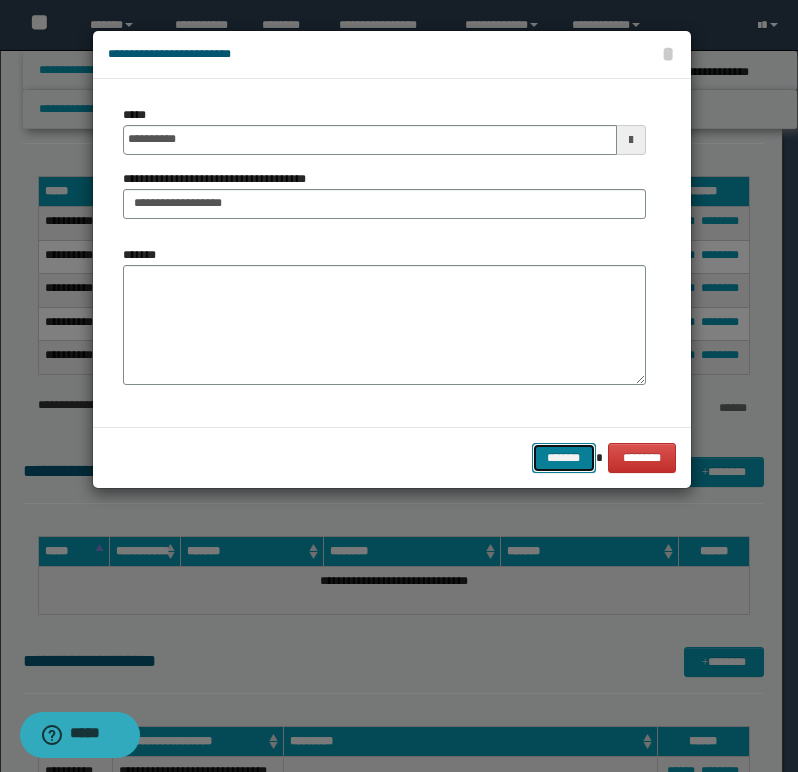 click on "*******" at bounding box center (564, 458) 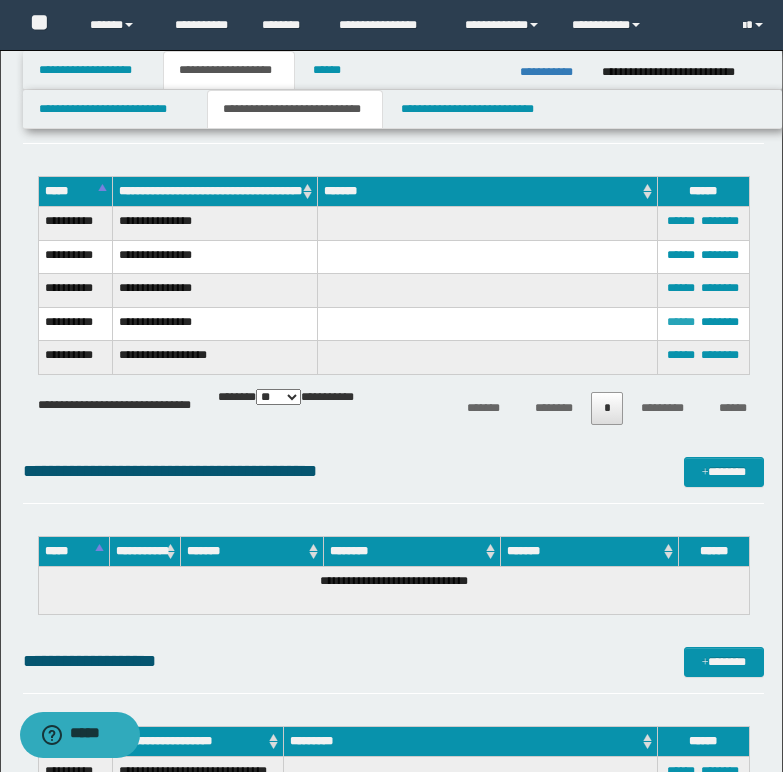 click on "******" at bounding box center (681, 322) 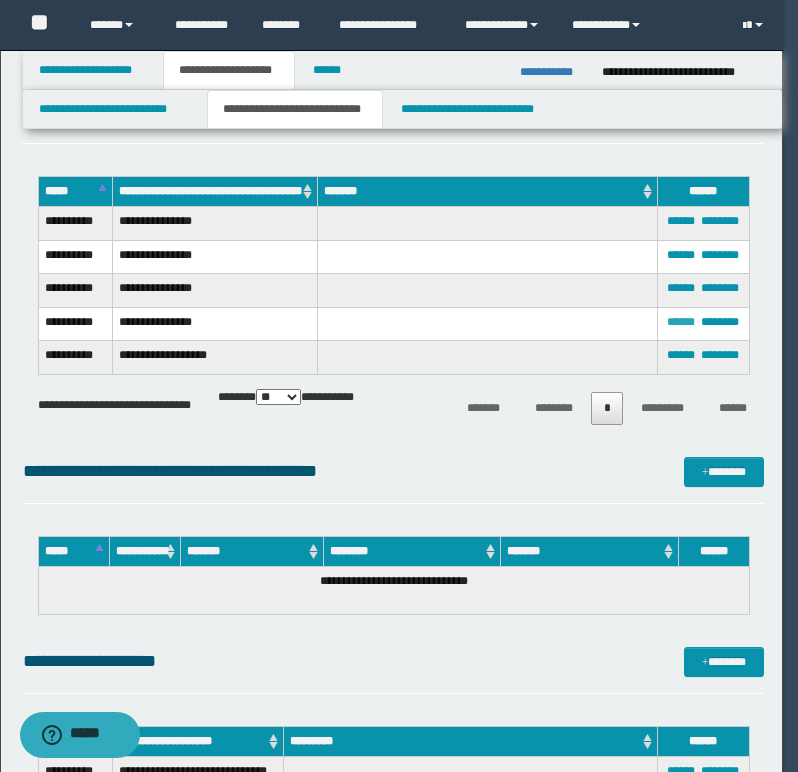 type on "**********" 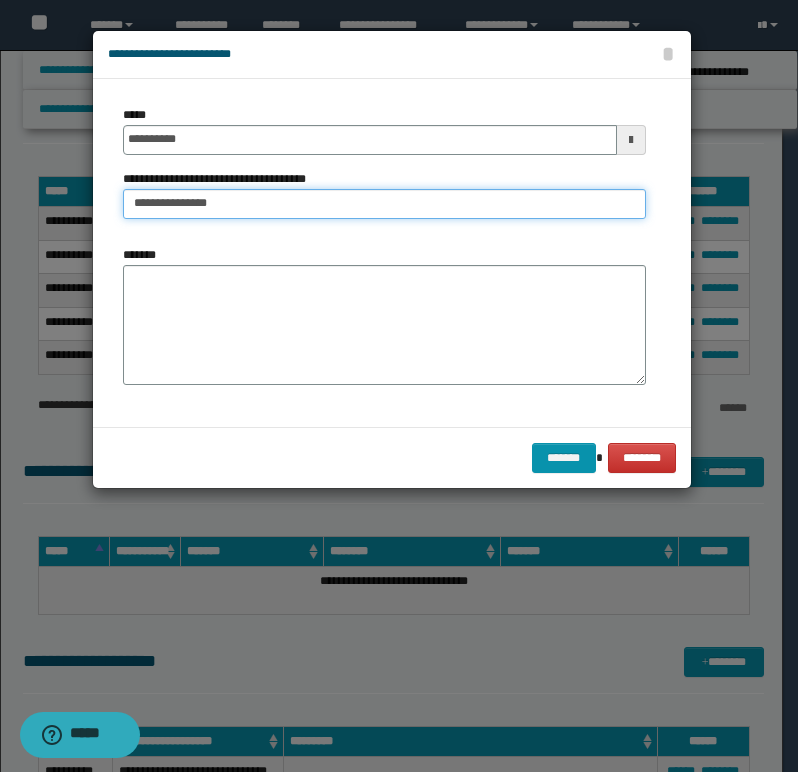 click on "**********" at bounding box center (384, 204) 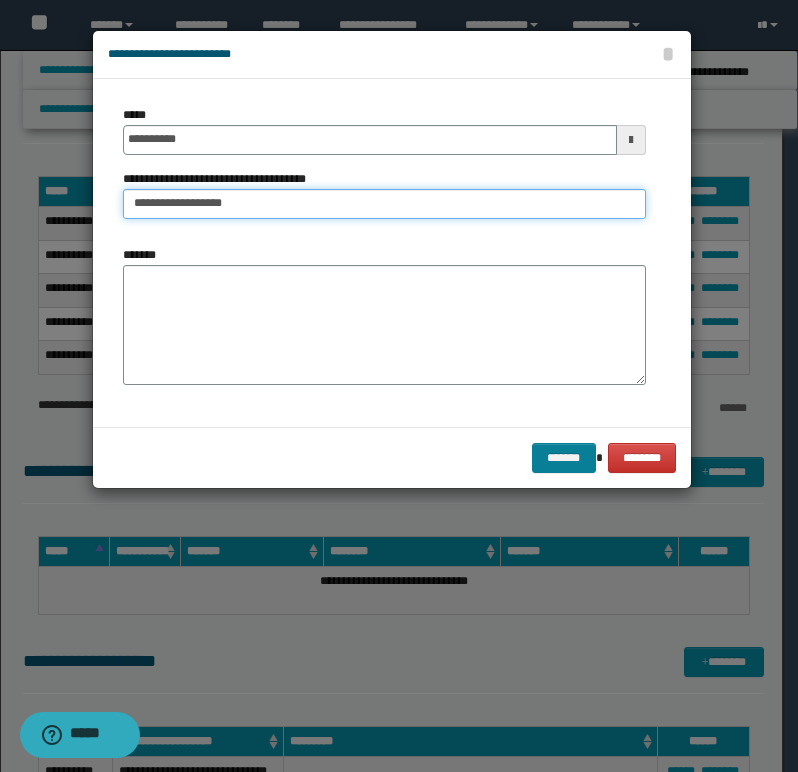 type on "**********" 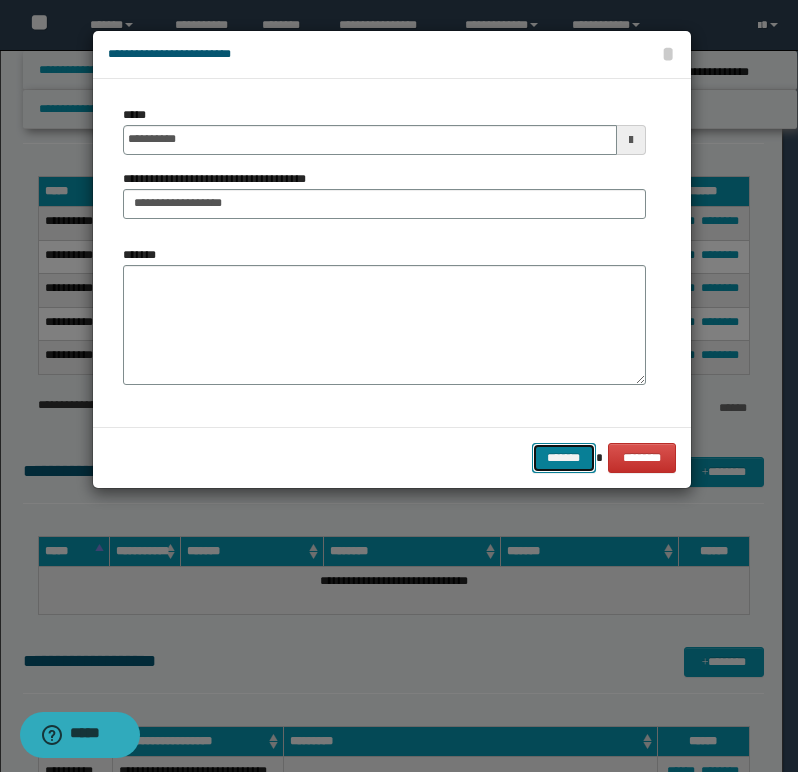 click on "*******" at bounding box center (564, 458) 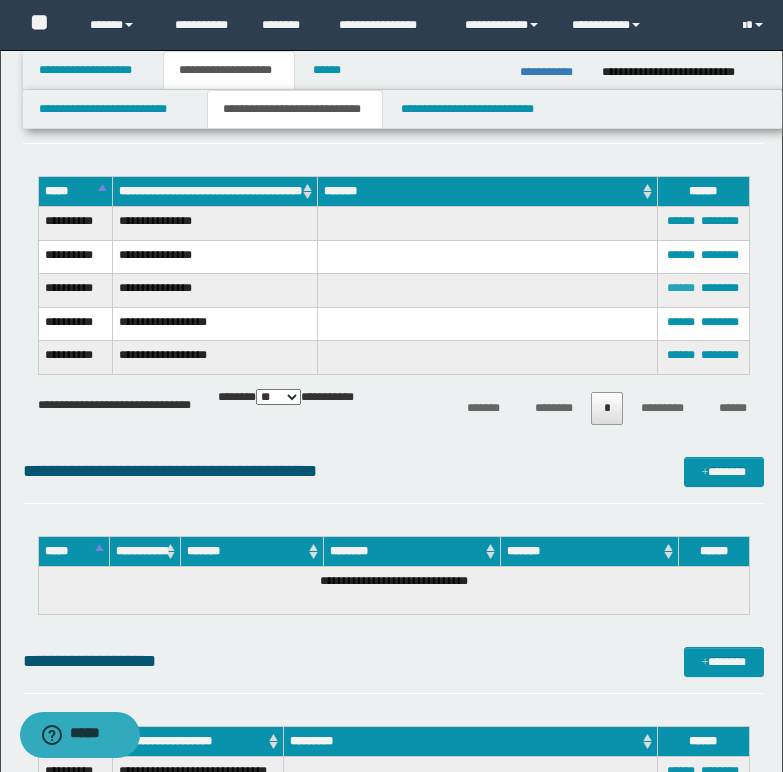 click on "******" at bounding box center [681, 288] 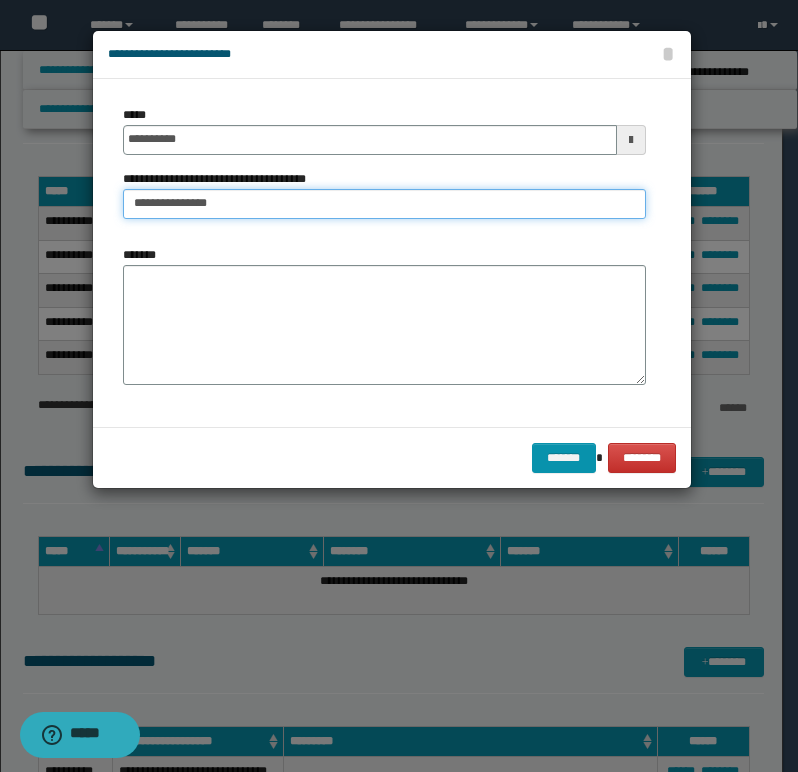 click on "**********" at bounding box center (384, 204) 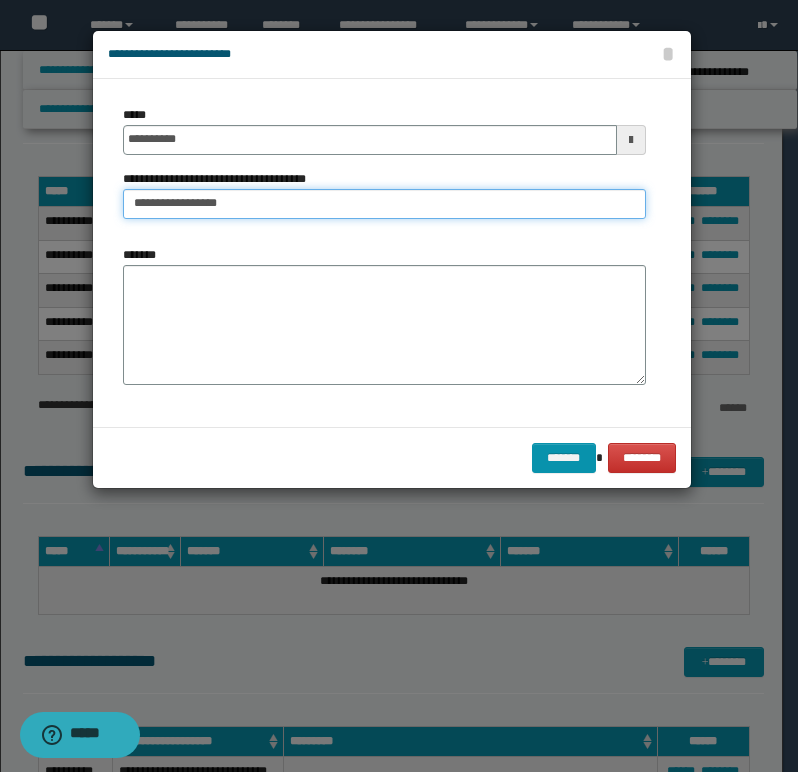 click on "**********" at bounding box center (384, 204) 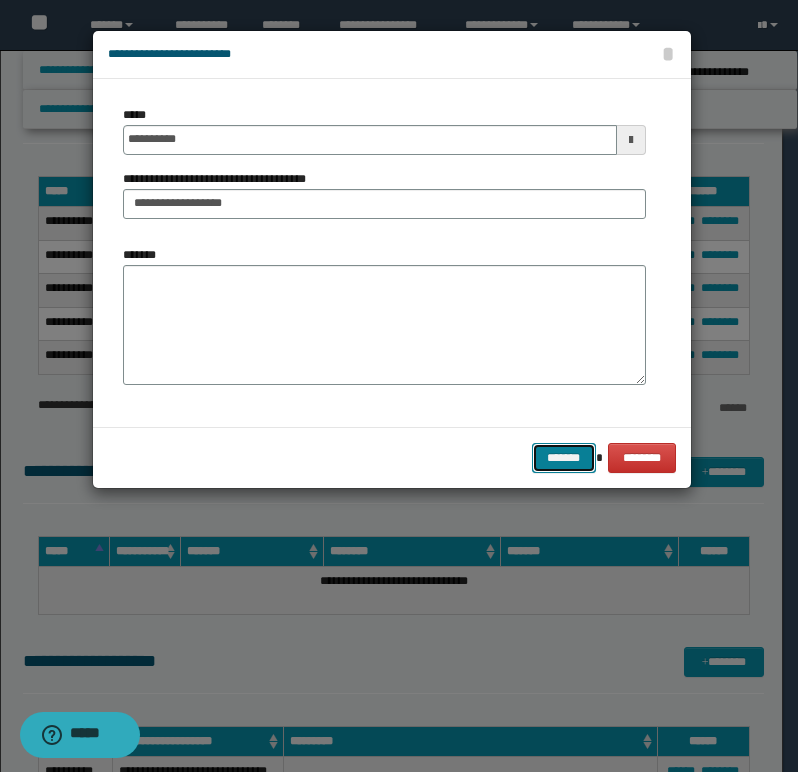 click on "*******" at bounding box center (564, 458) 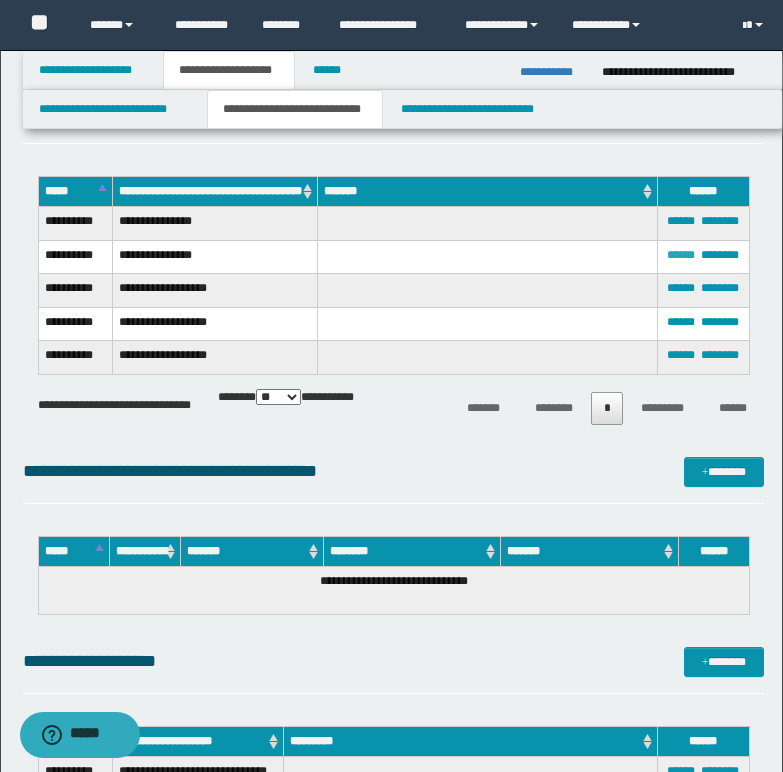 click on "******" at bounding box center (681, 255) 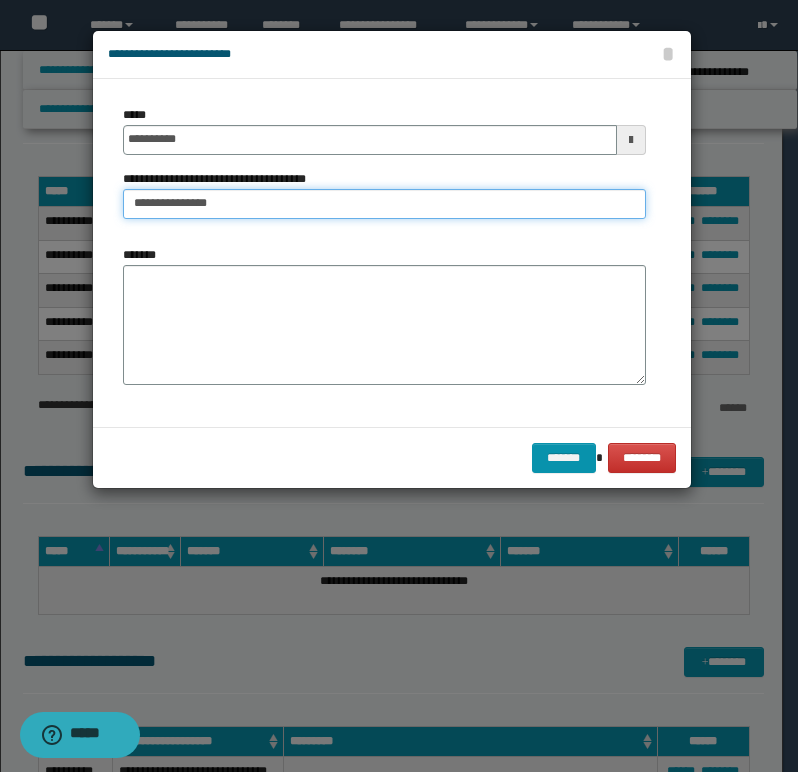 click on "**********" at bounding box center (384, 204) 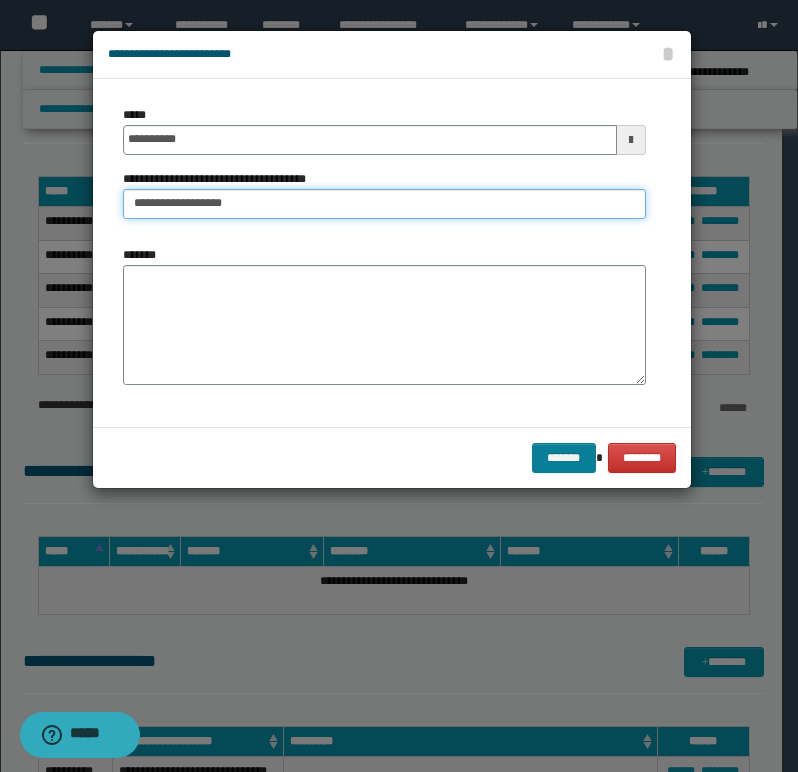 type on "**********" 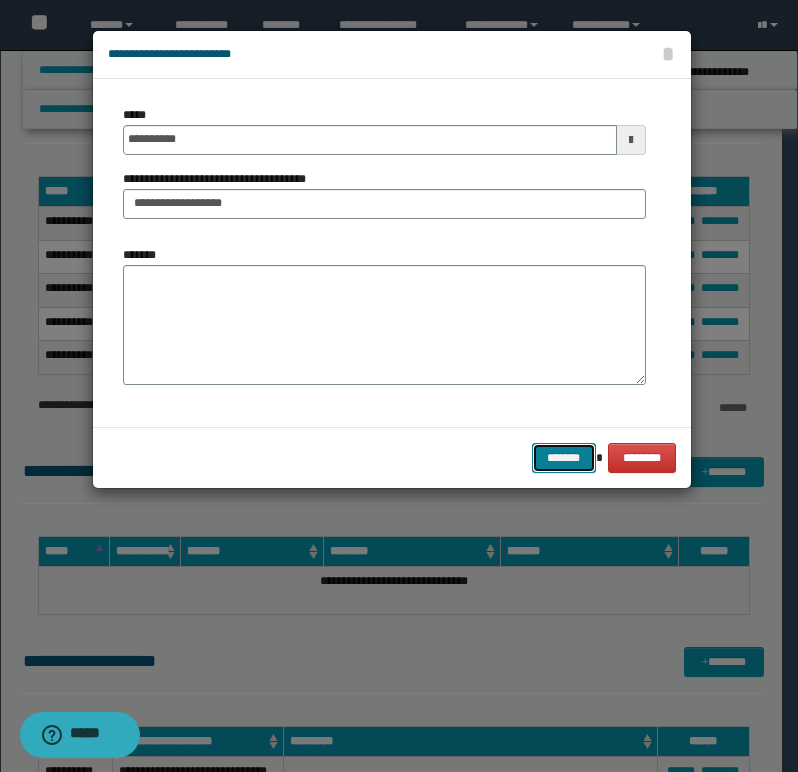 click on "*******" at bounding box center (564, 458) 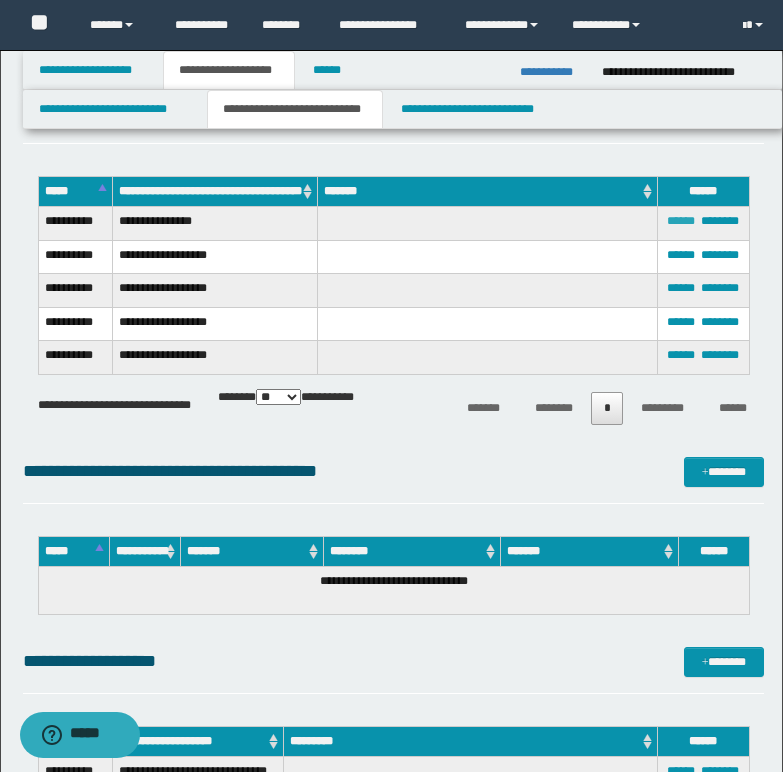 click on "******" at bounding box center [681, 221] 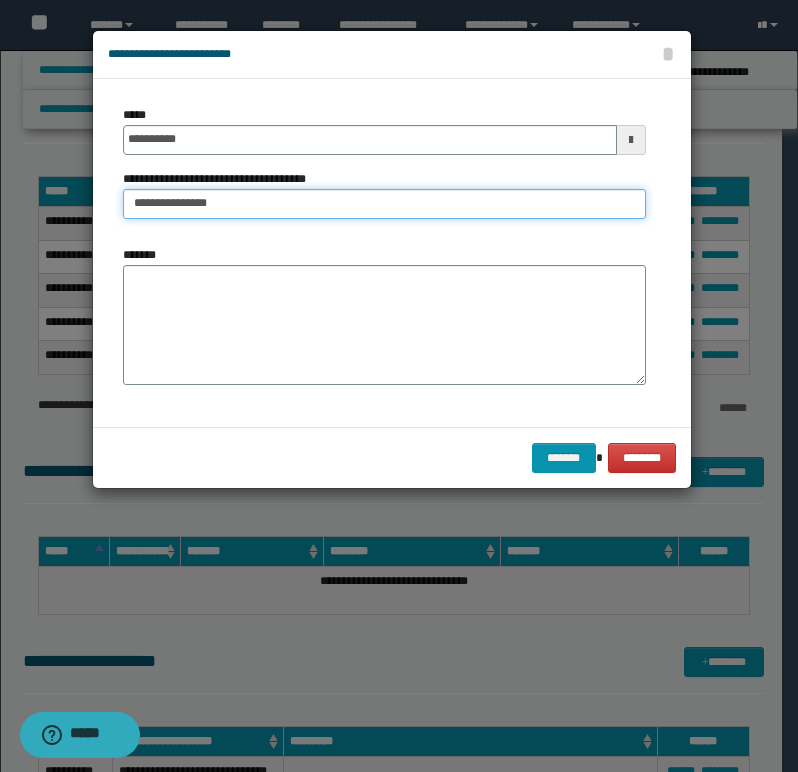 click on "**********" at bounding box center [384, 204] 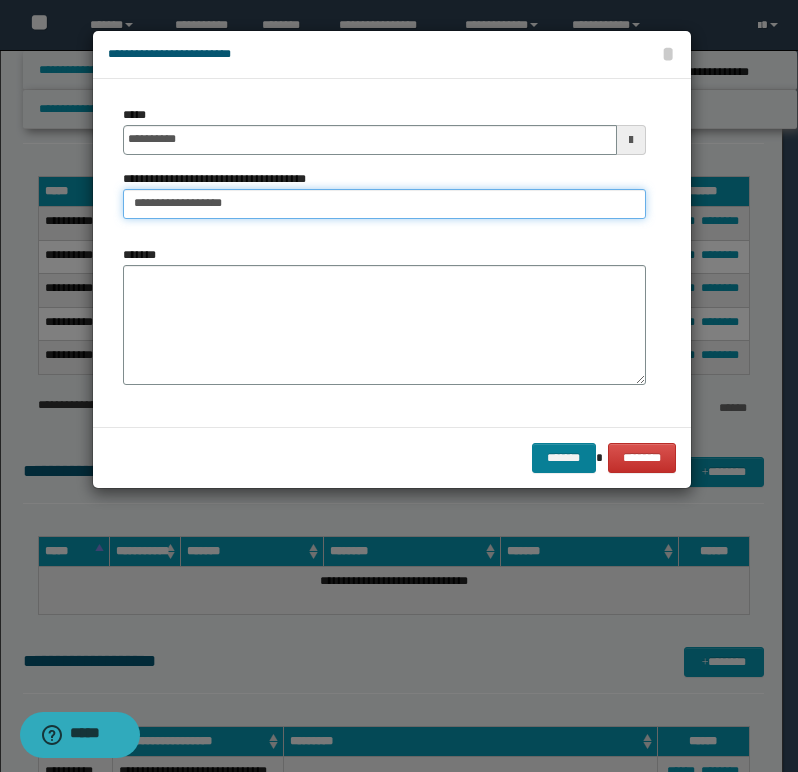 type on "**********" 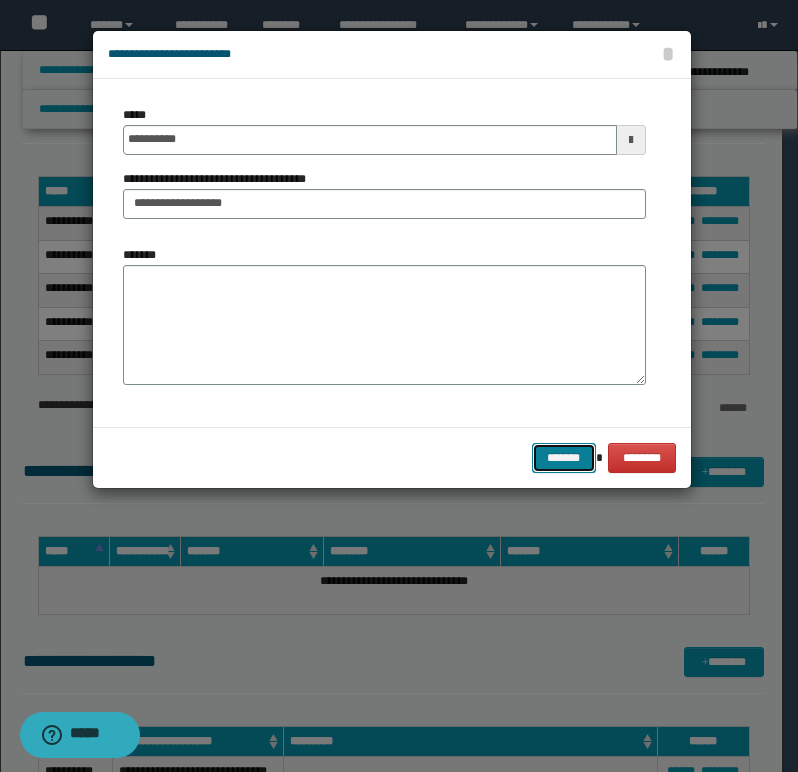 click on "*******" at bounding box center (564, 458) 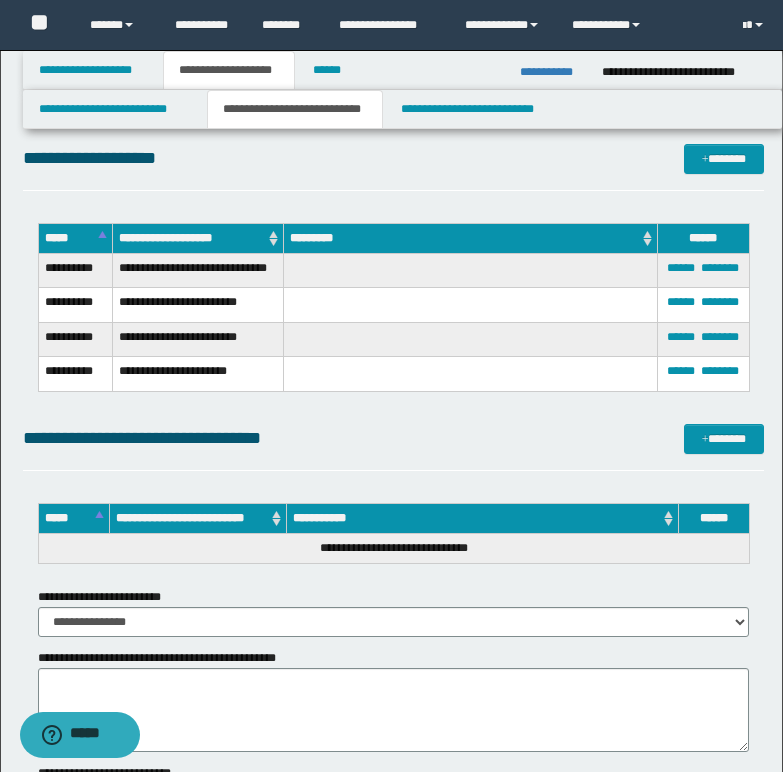 scroll, scrollTop: 1692, scrollLeft: 0, axis: vertical 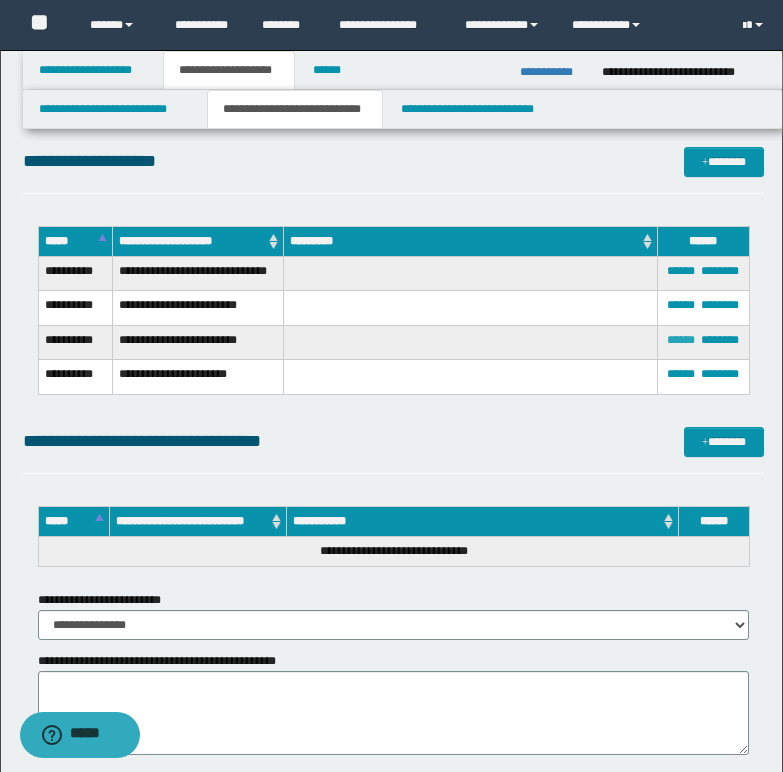click on "******" at bounding box center [681, 340] 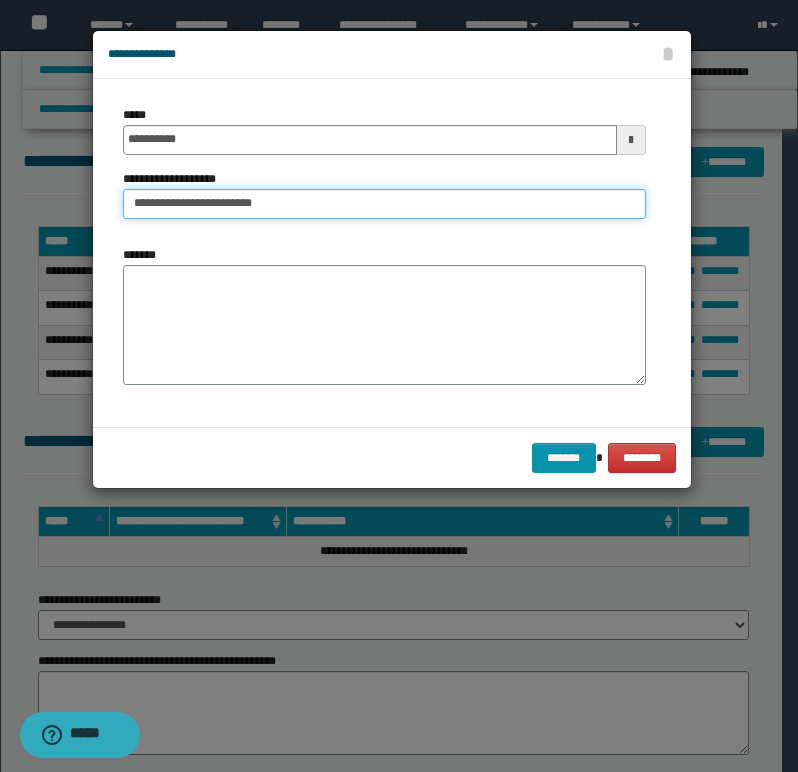 click on "**********" at bounding box center [384, 204] 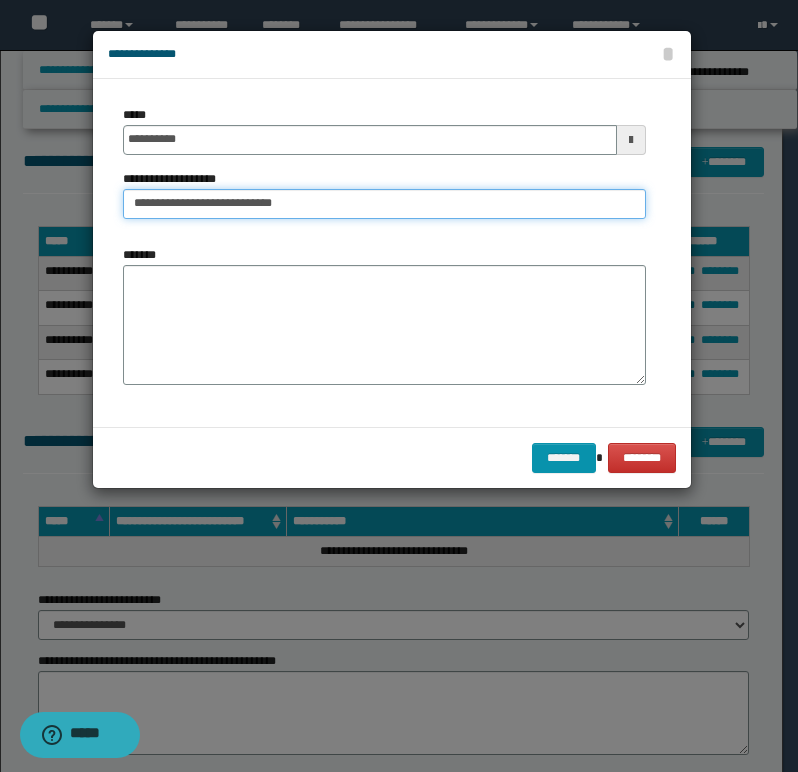 type on "**********" 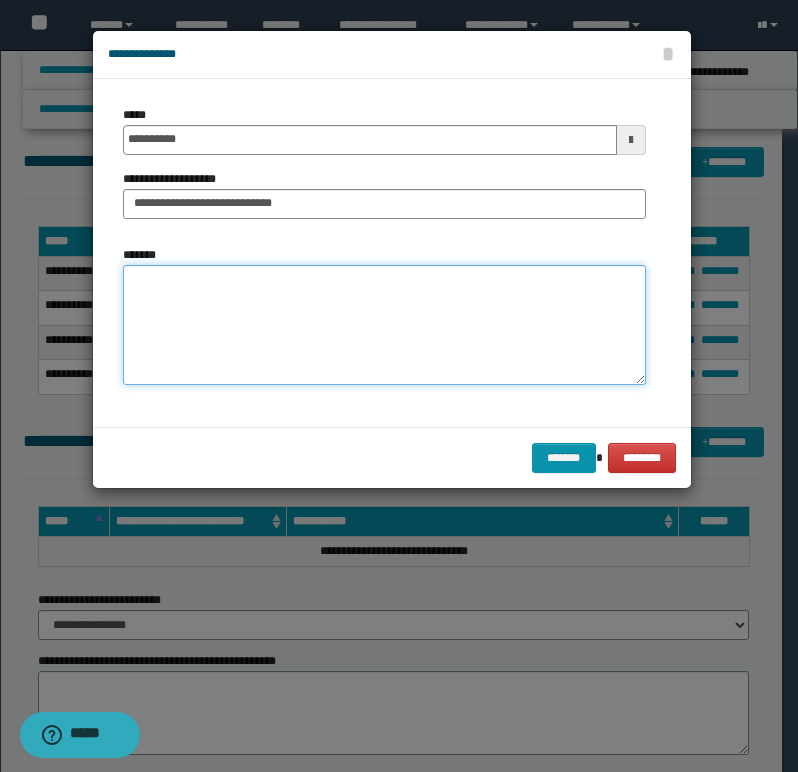 paste on "**********" 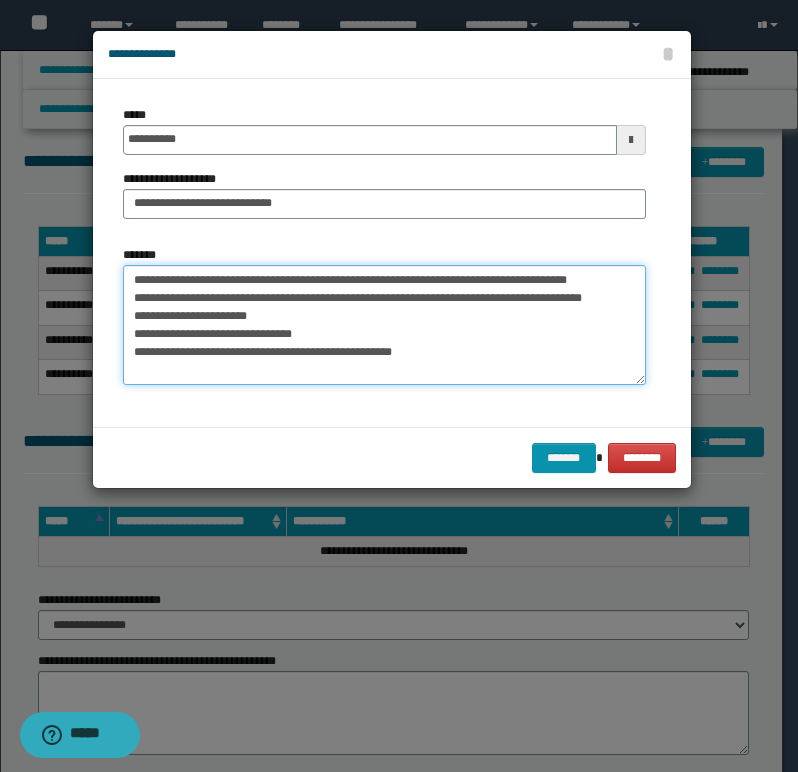click on "**********" at bounding box center (384, 325) 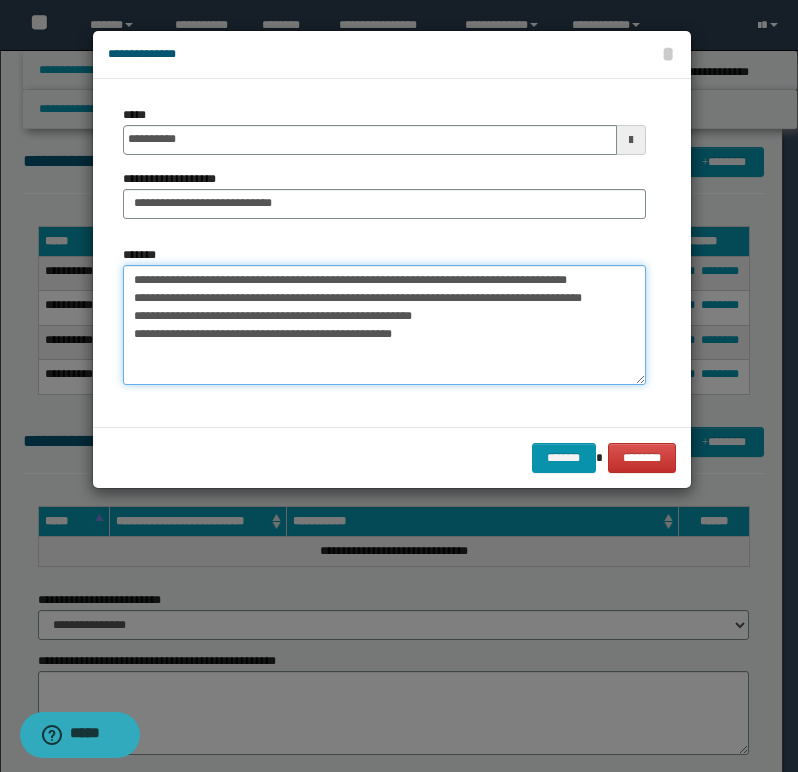 click on "**********" at bounding box center [384, 325] 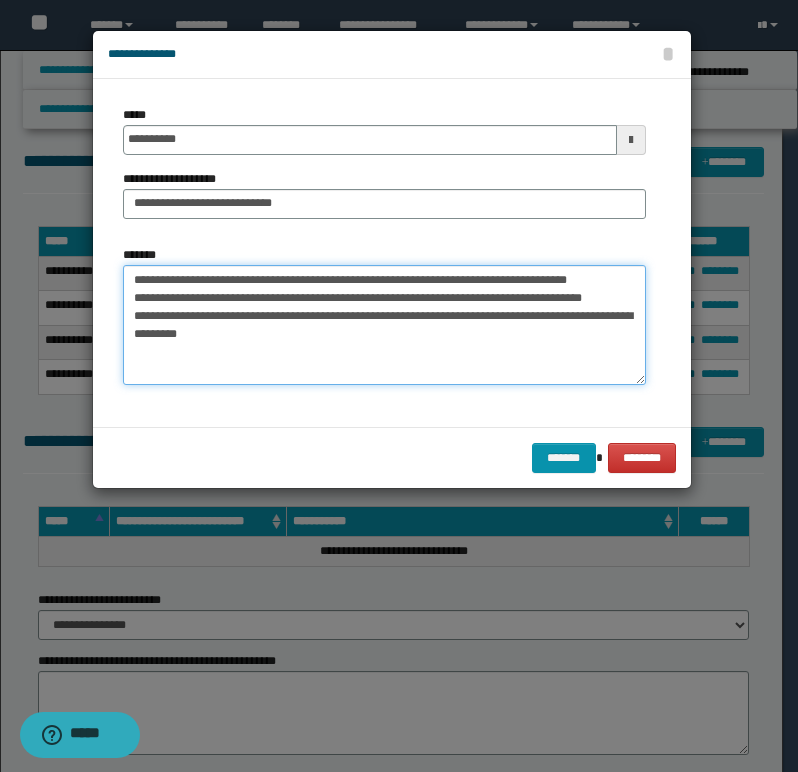 click on "**********" at bounding box center [384, 325] 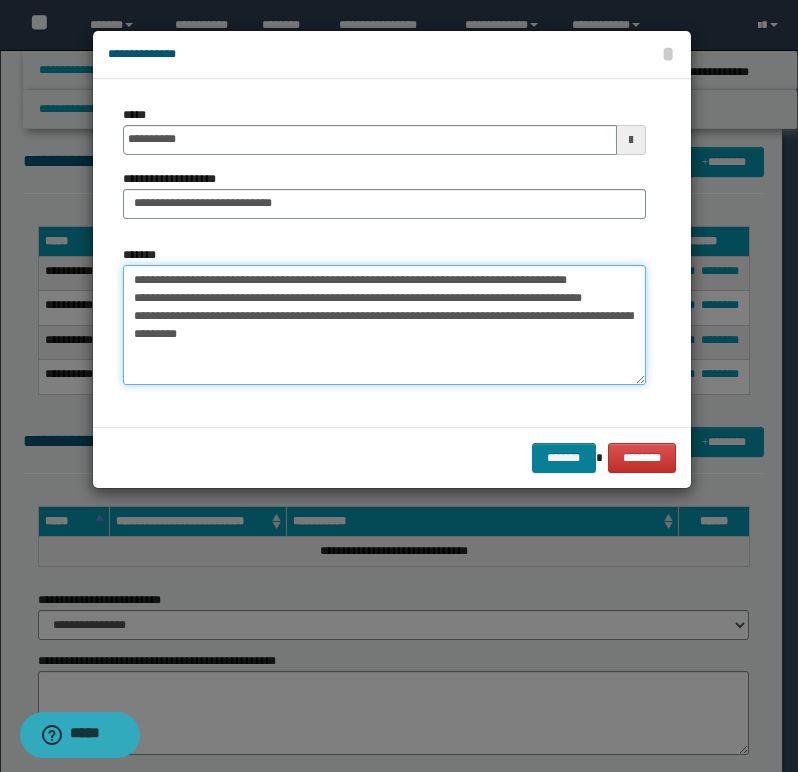 type on "**********" 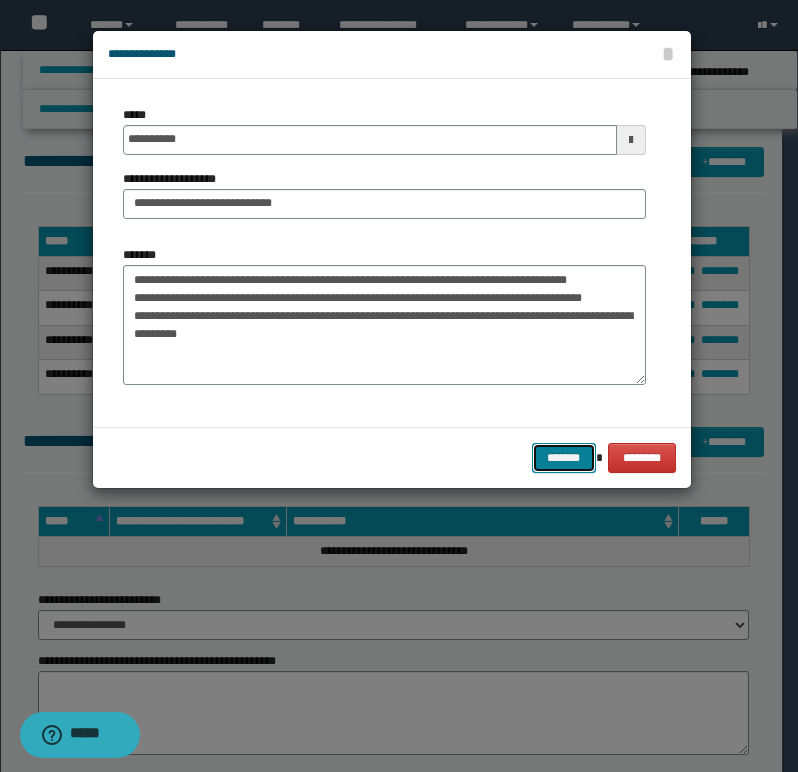 click on "*******" at bounding box center [564, 458] 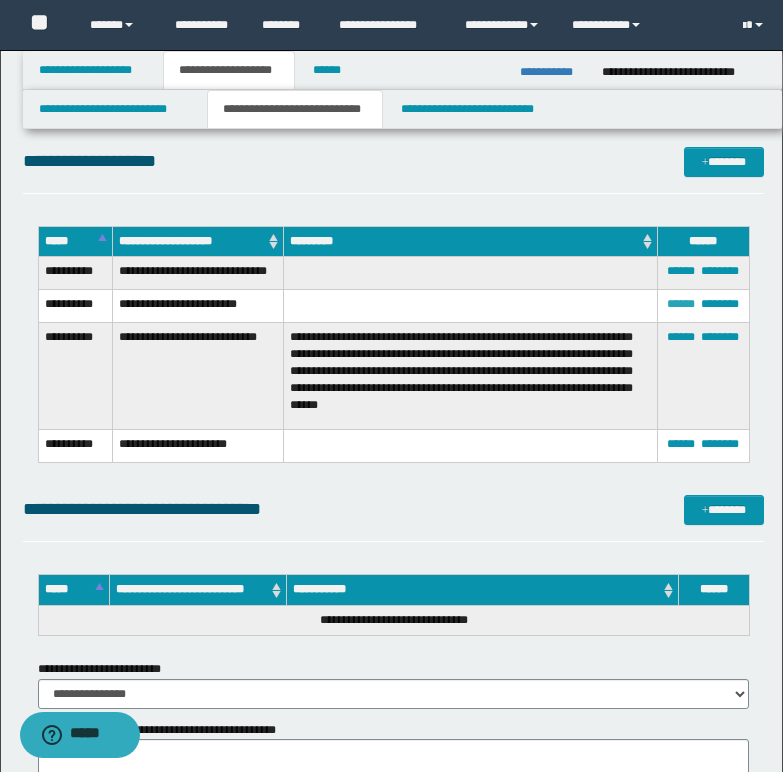 click on "******" at bounding box center [681, 304] 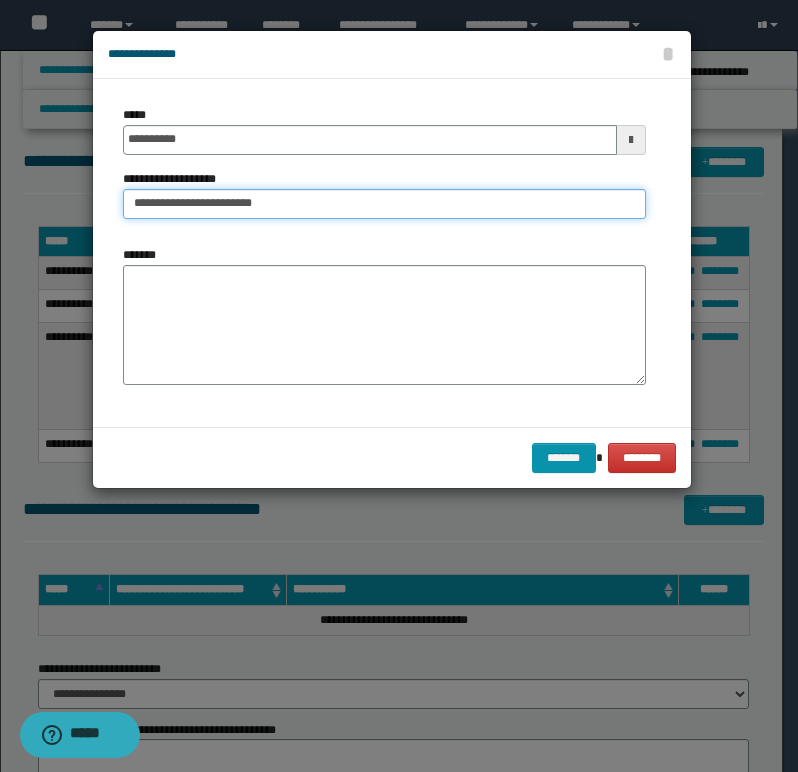 click on "**********" at bounding box center [384, 204] 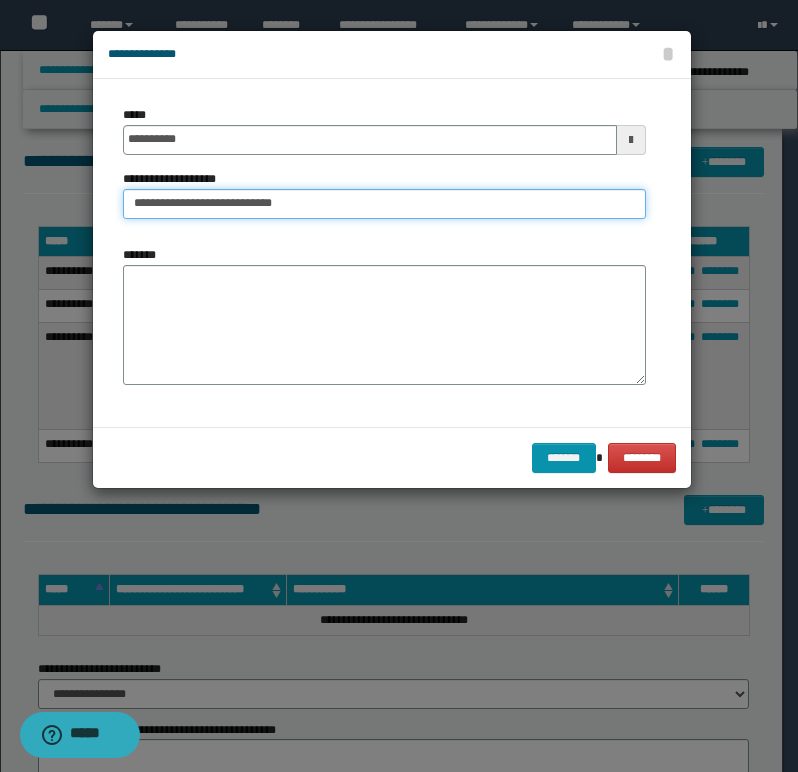 type on "**********" 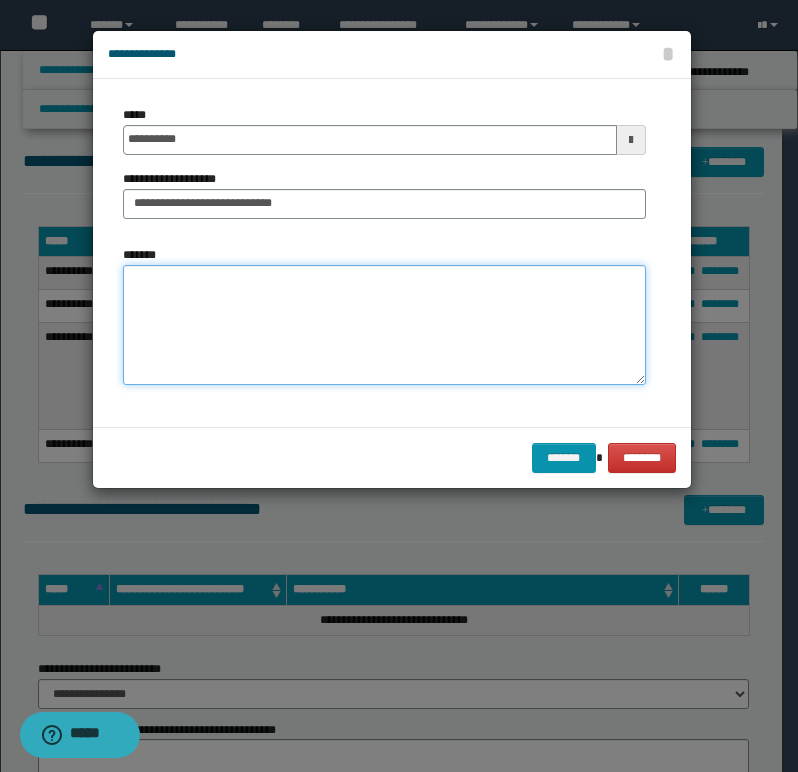 paste on "**********" 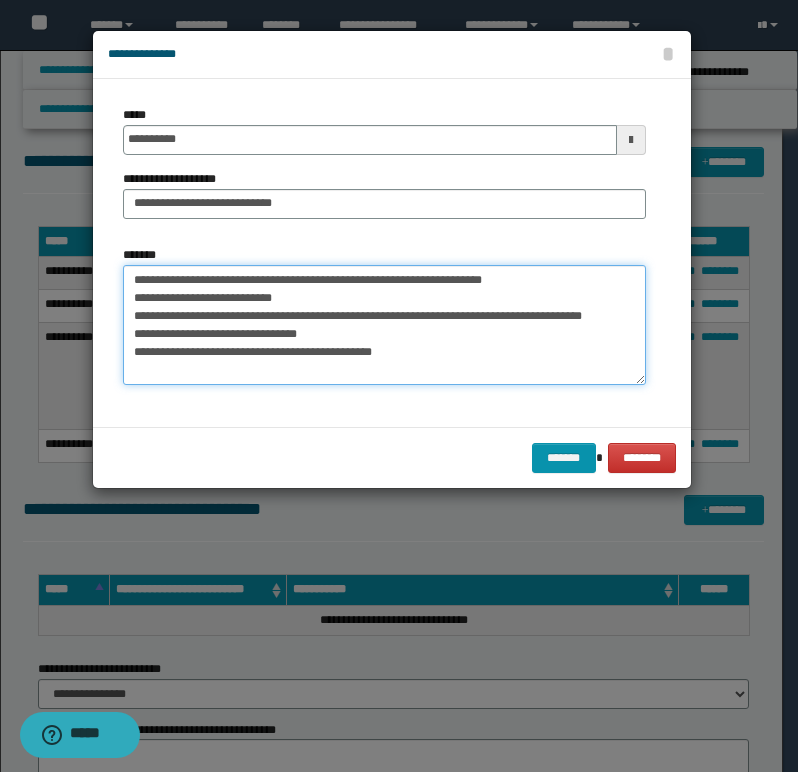 click on "**********" at bounding box center (384, 325) 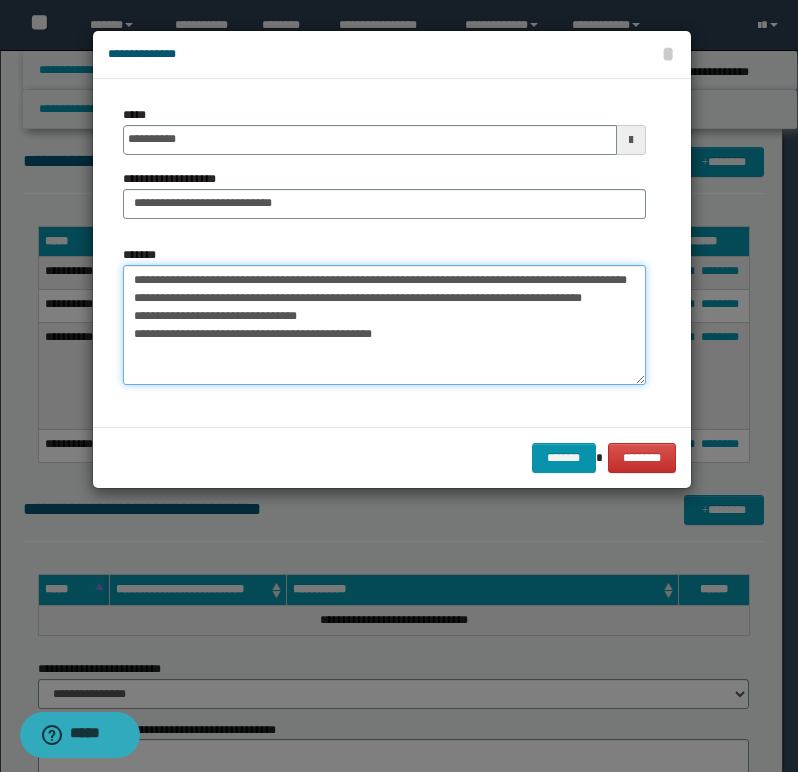click on "**********" at bounding box center [384, 325] 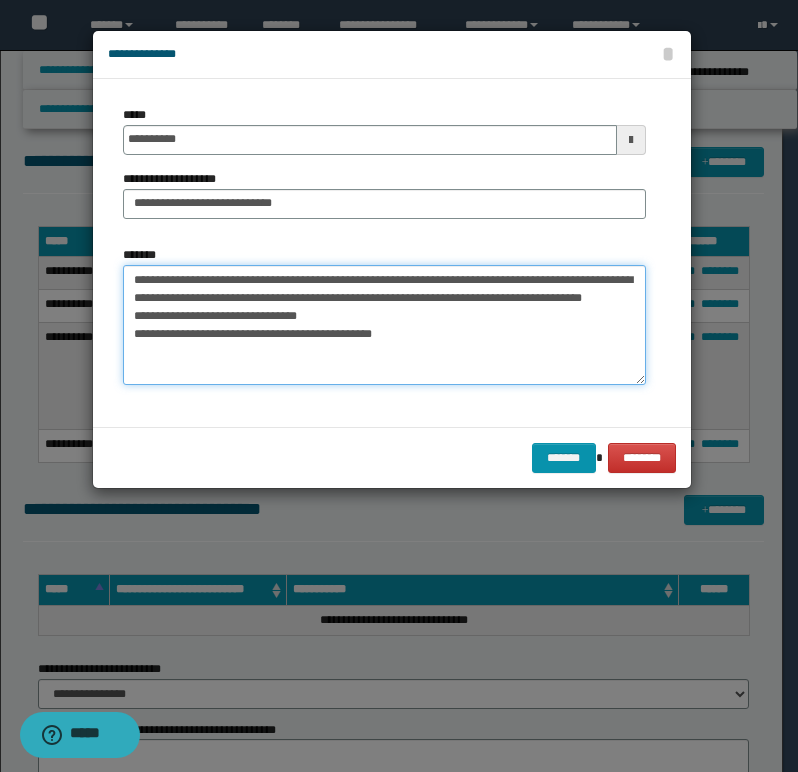 click on "**********" at bounding box center [384, 325] 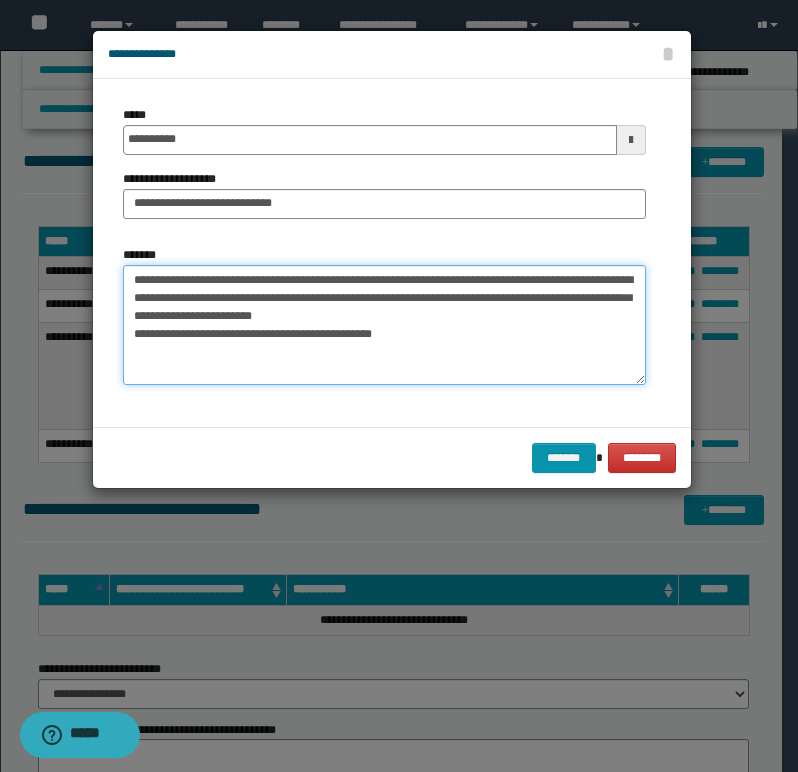 click on "**********" at bounding box center (384, 325) 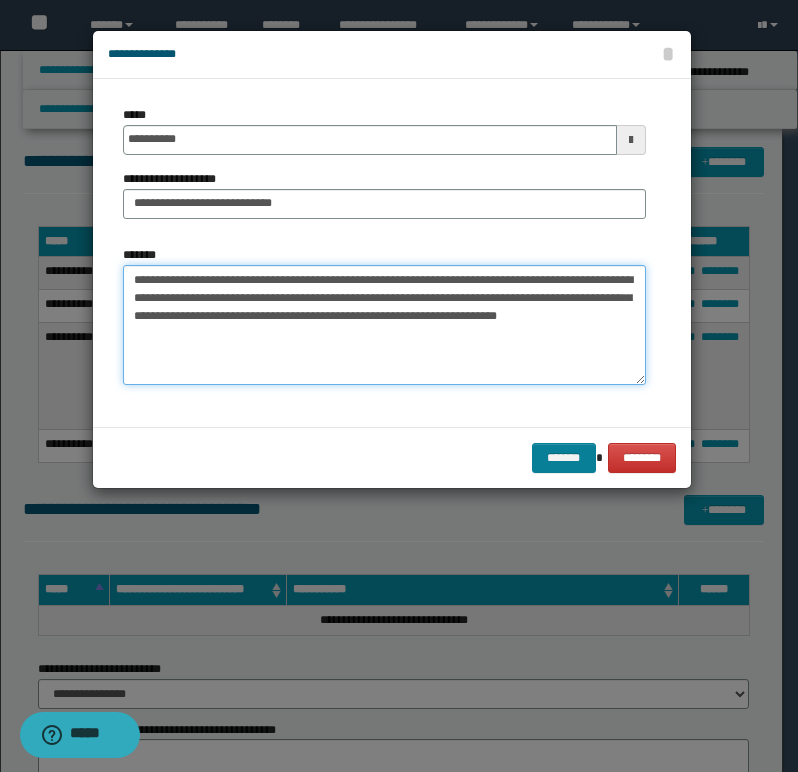 type on "**********" 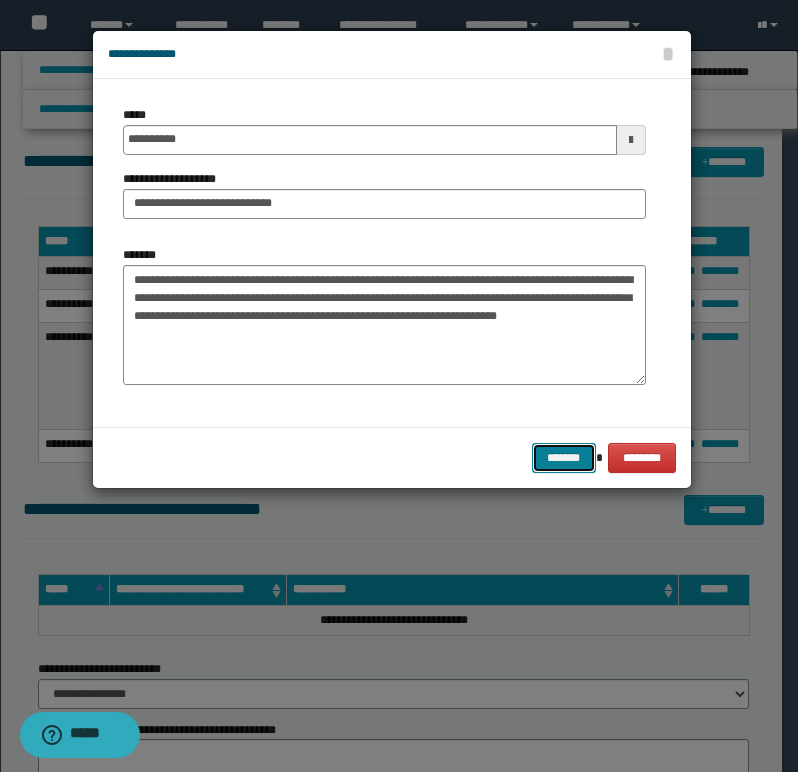 click on "*******" at bounding box center [564, 458] 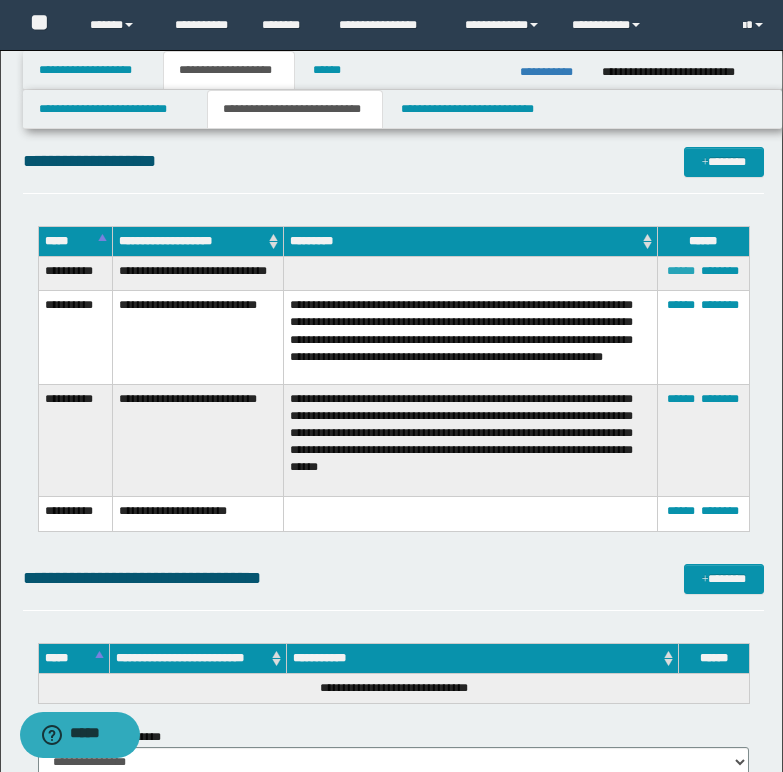click on "******" at bounding box center (681, 271) 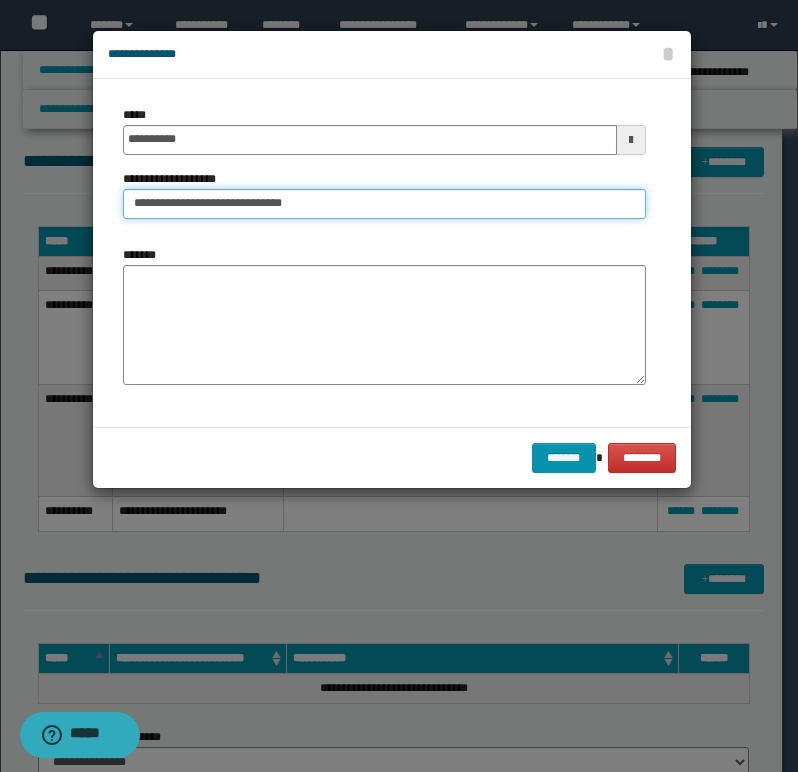 click on "**********" at bounding box center [384, 204] 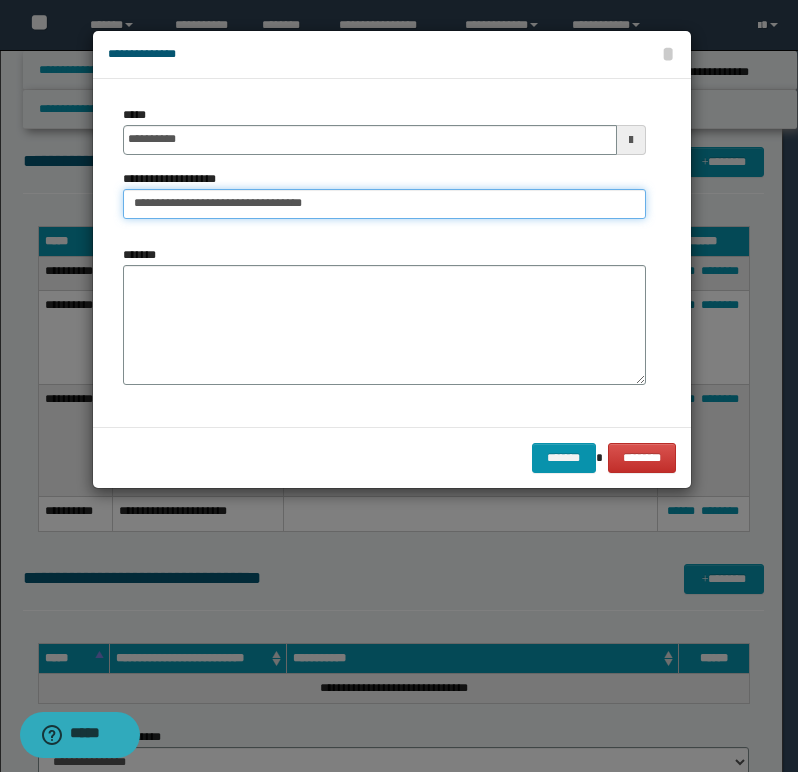 type on "**********" 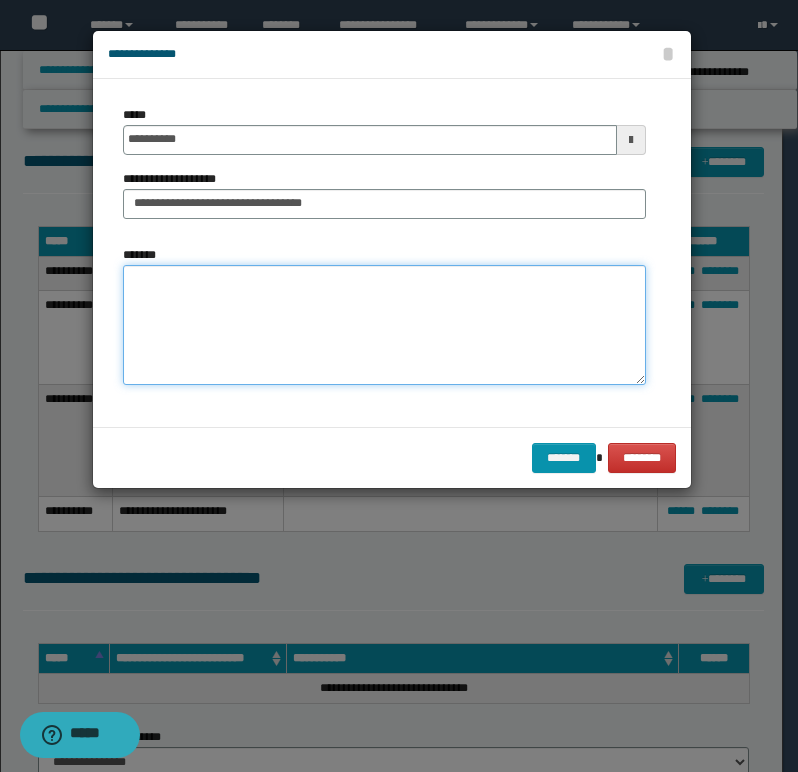 paste on "**********" 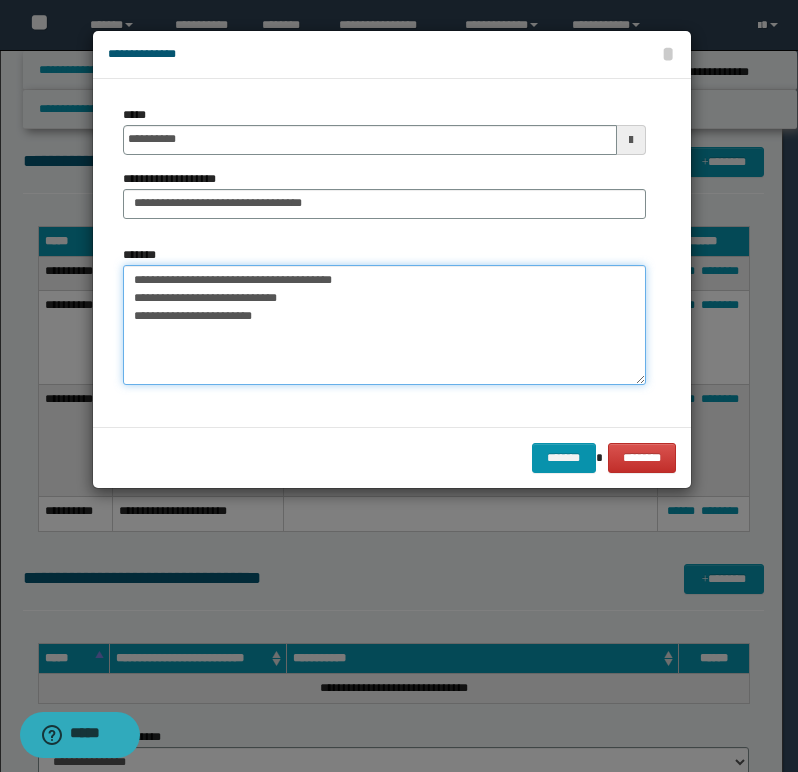paste on "**********" 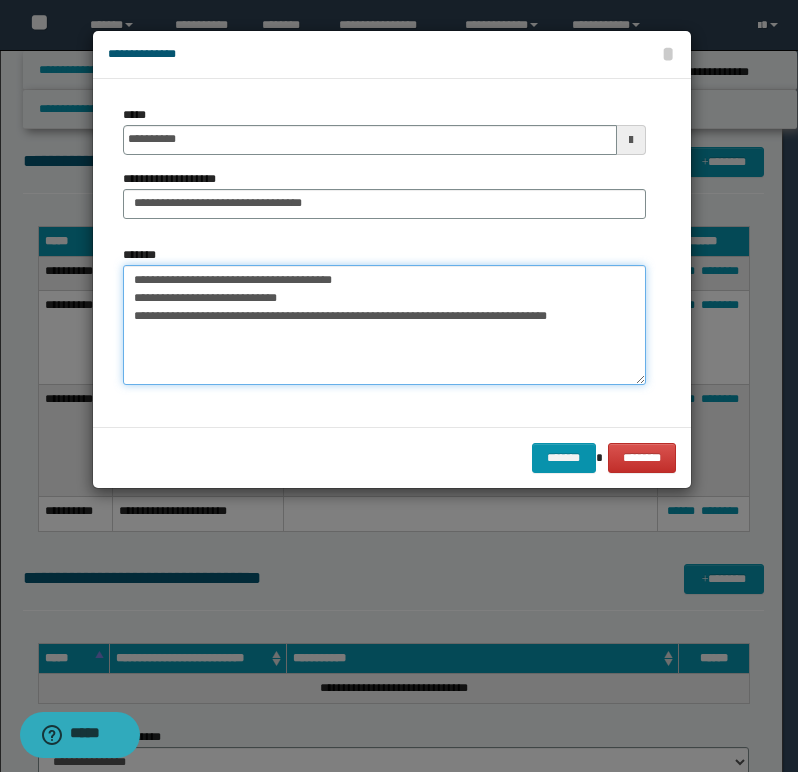 drag, startPoint x: 248, startPoint y: 316, endPoint x: 265, endPoint y: 318, distance: 17.117243 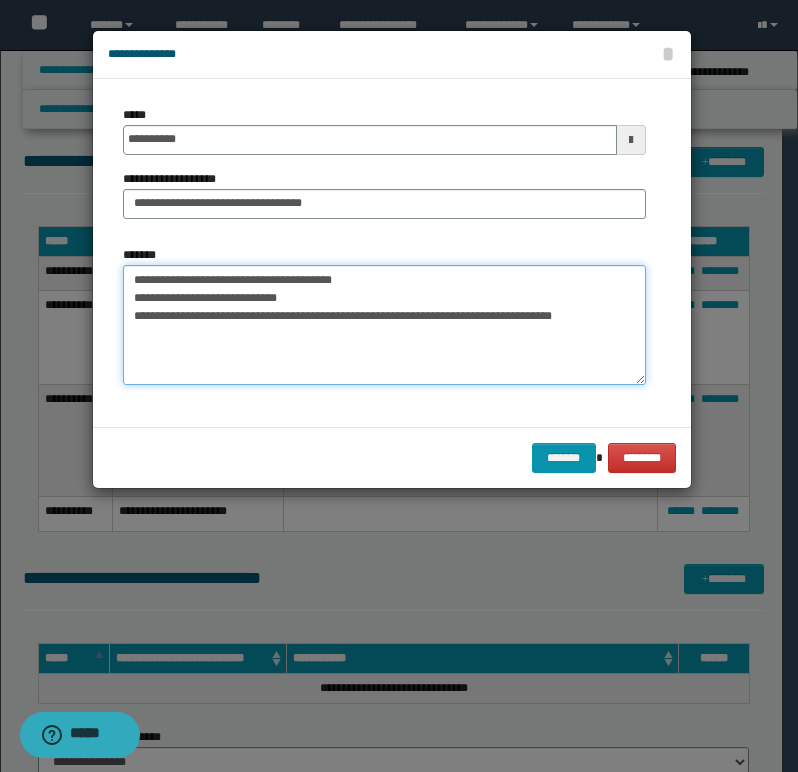 click on "**********" at bounding box center [384, 325] 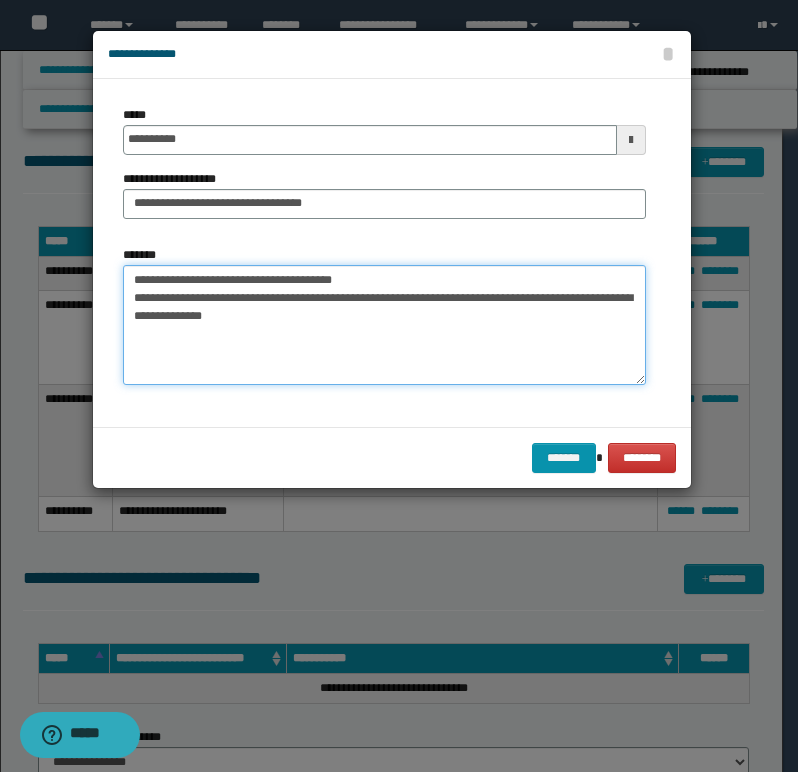 click on "**********" at bounding box center (384, 325) 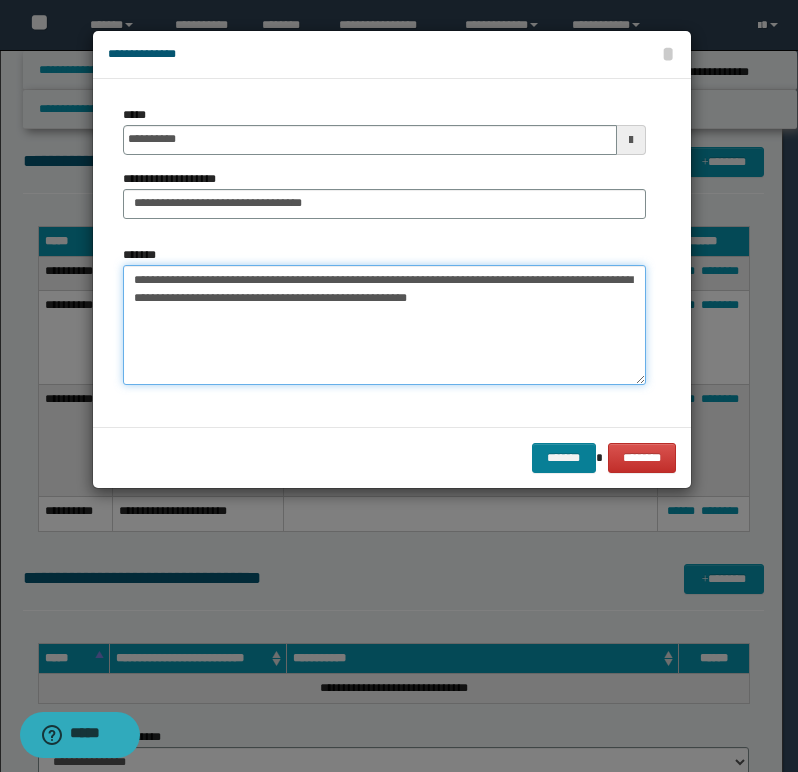 type on "**********" 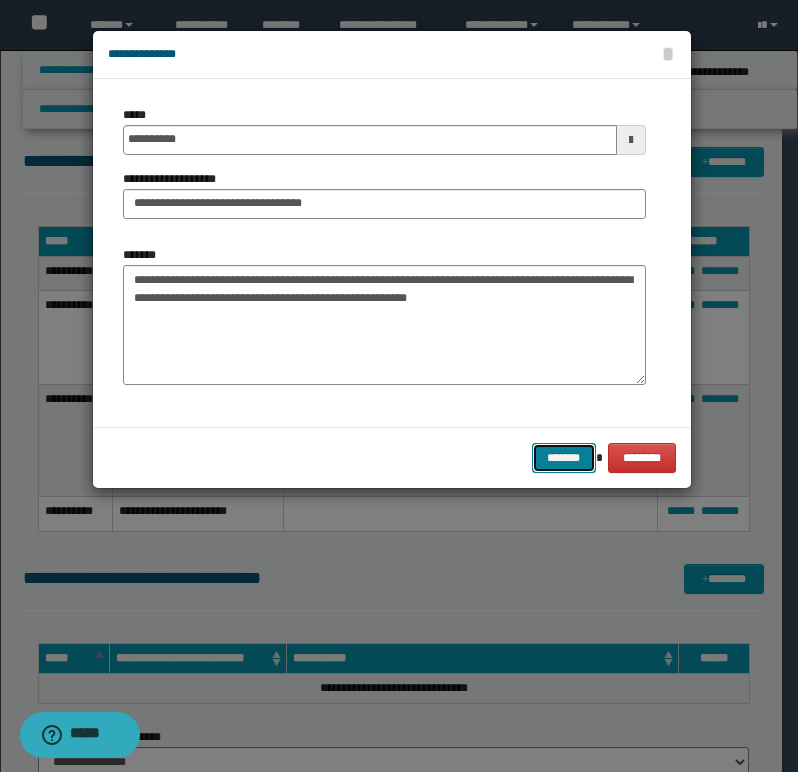 click on "*******" at bounding box center [564, 458] 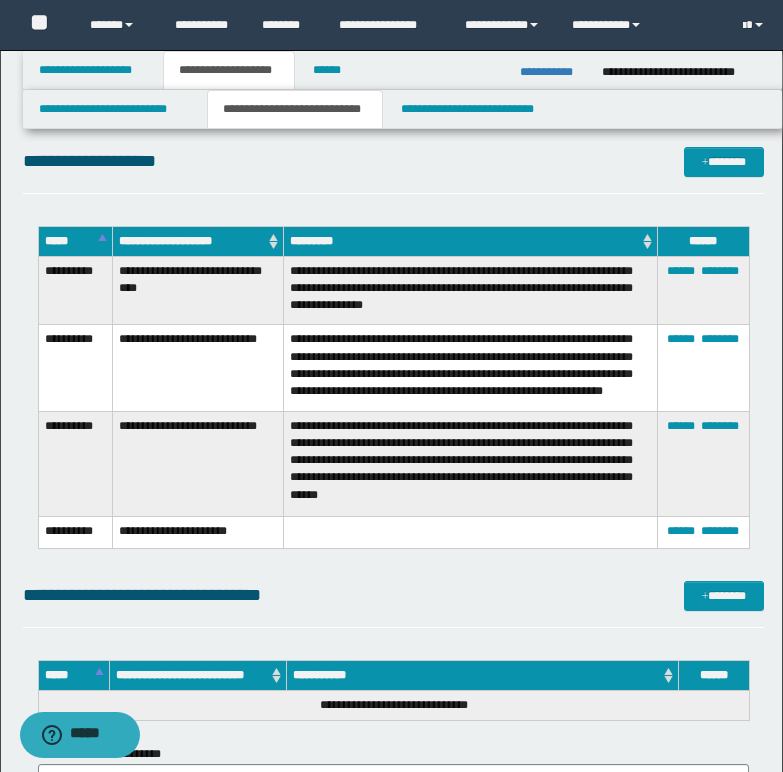 scroll, scrollTop: 1792, scrollLeft: 0, axis: vertical 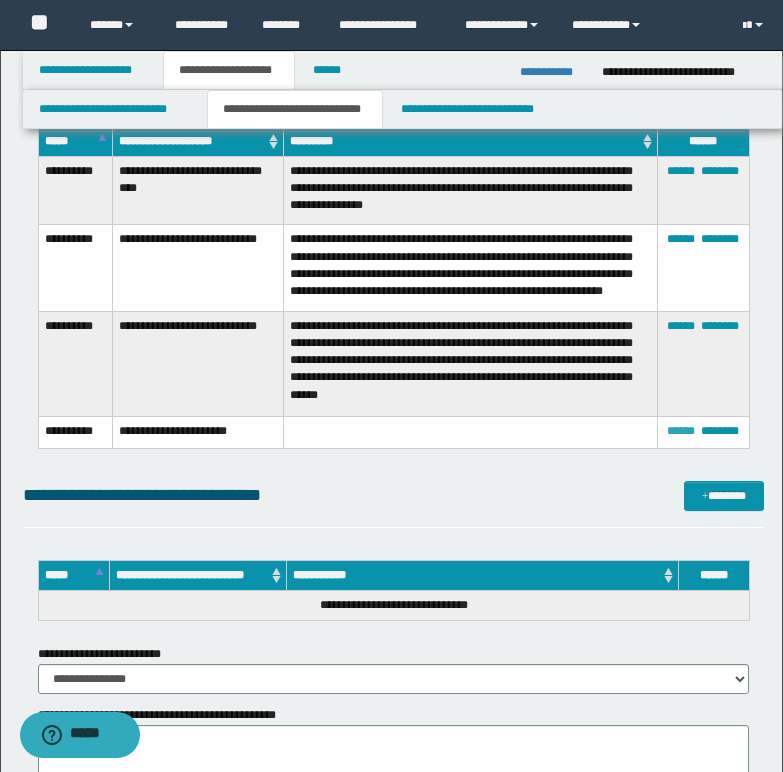 click on "******" at bounding box center (681, 431) 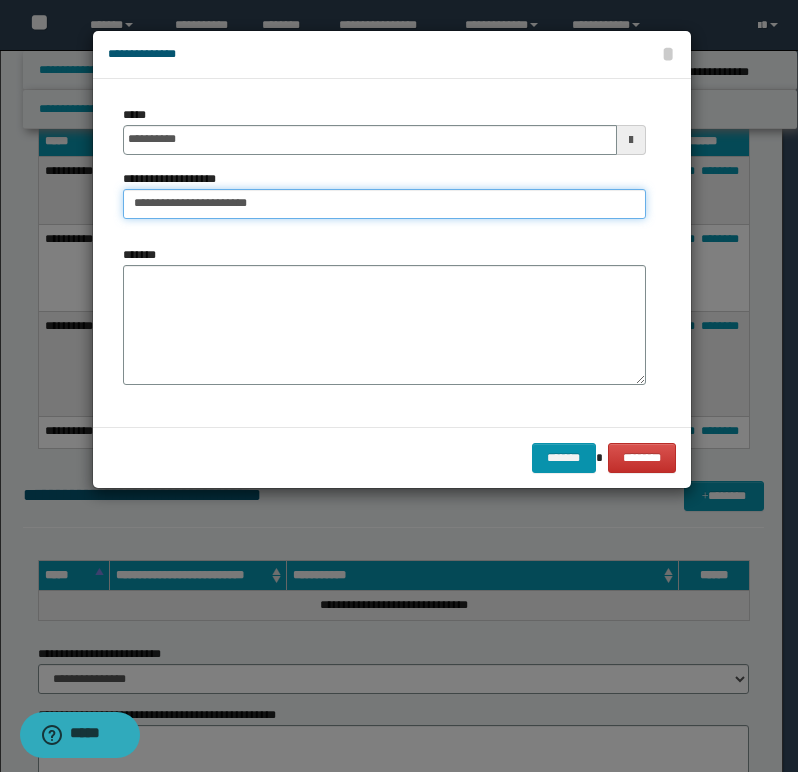 click on "**********" at bounding box center (384, 204) 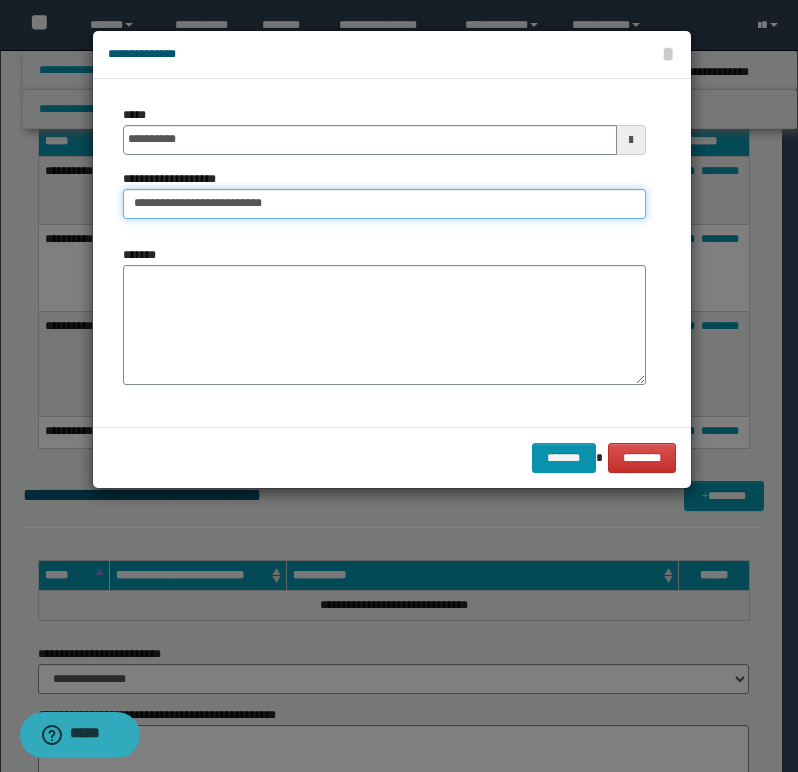 type on "**********" 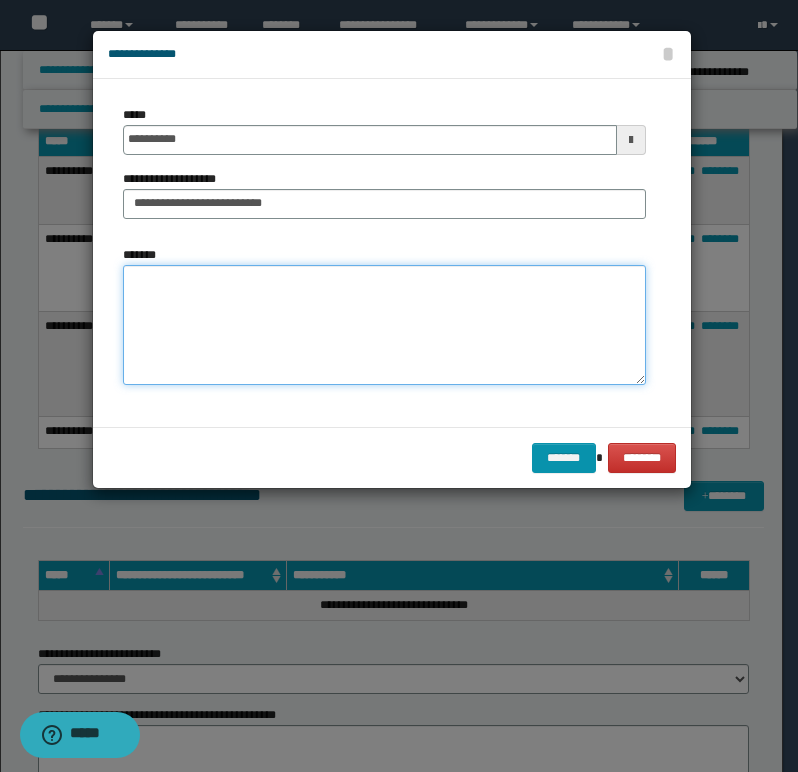 paste on "**********" 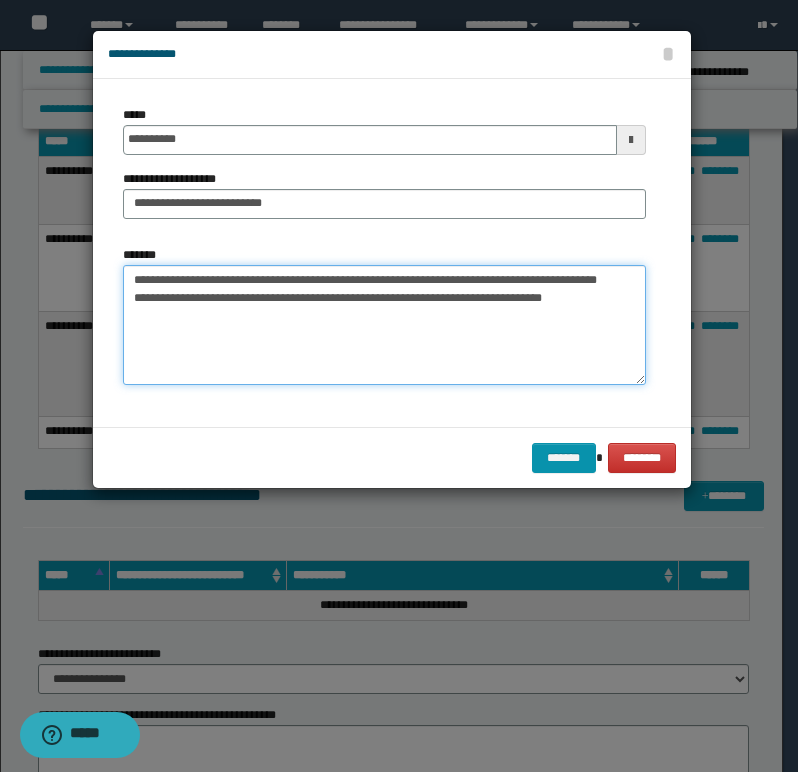 click on "**********" at bounding box center (384, 325) 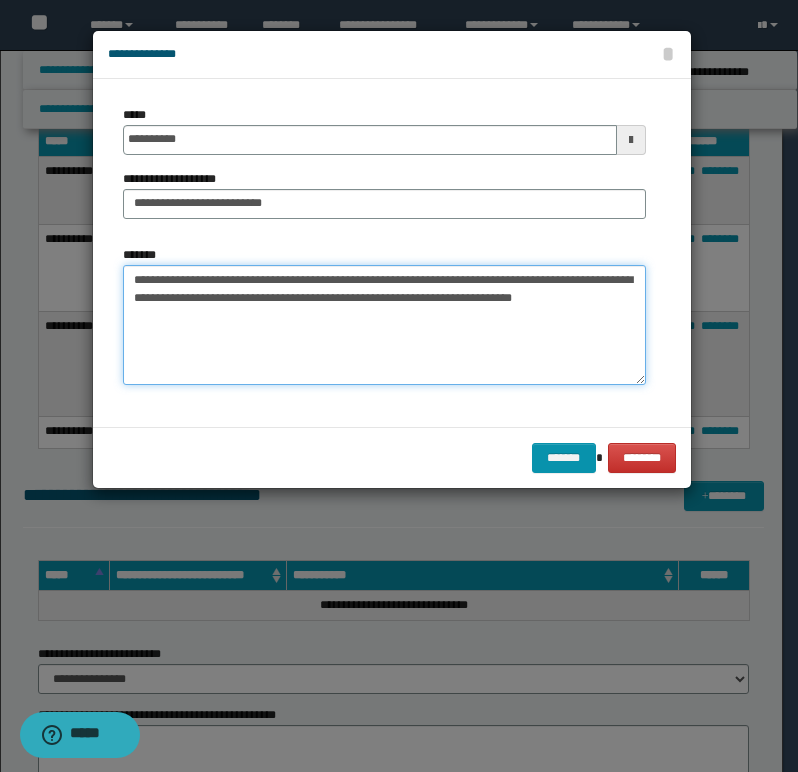 click on "**********" at bounding box center (384, 325) 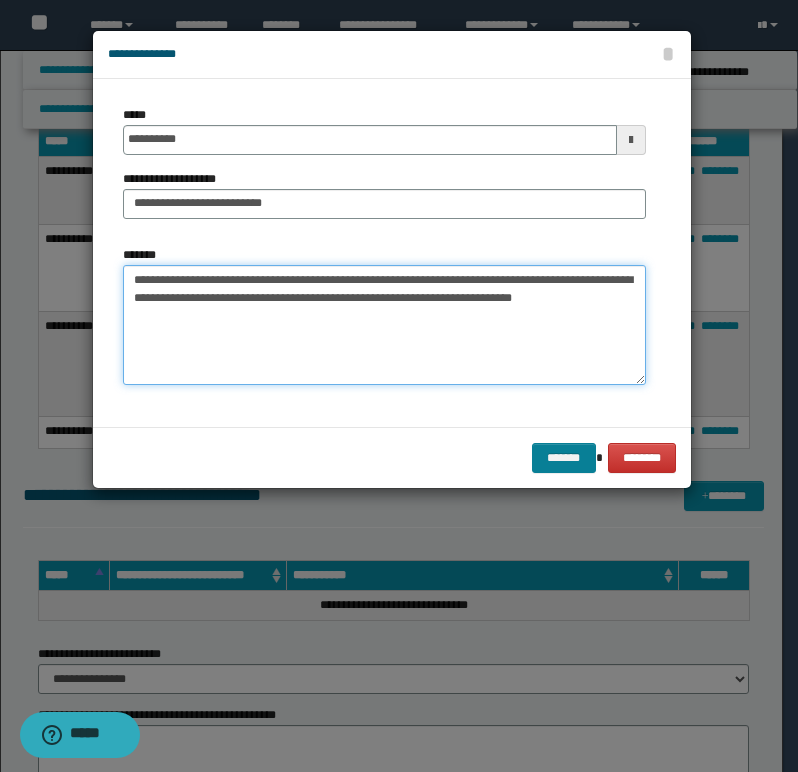 type on "**********" 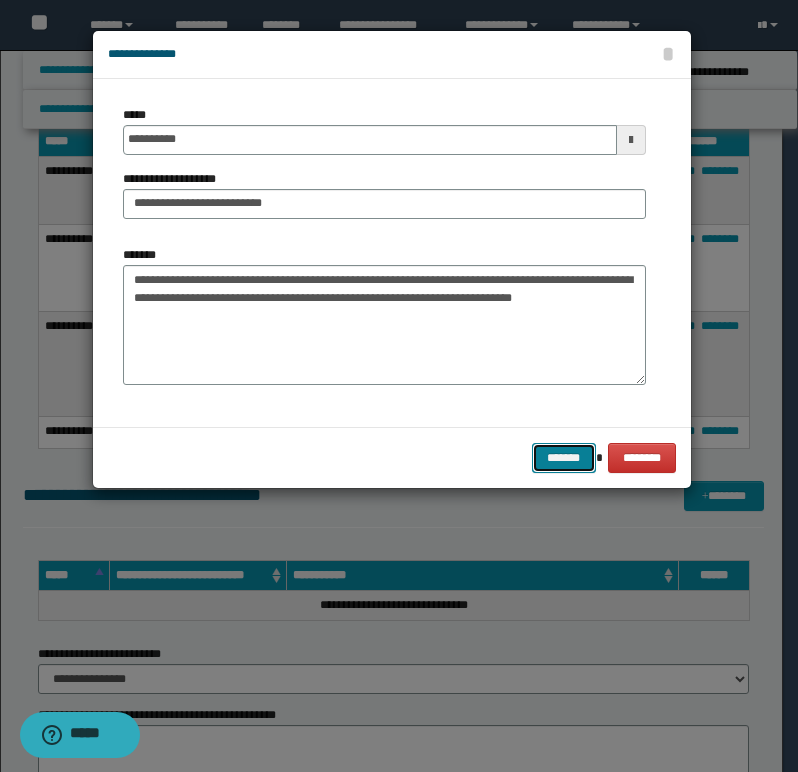 click on "*******" at bounding box center (564, 458) 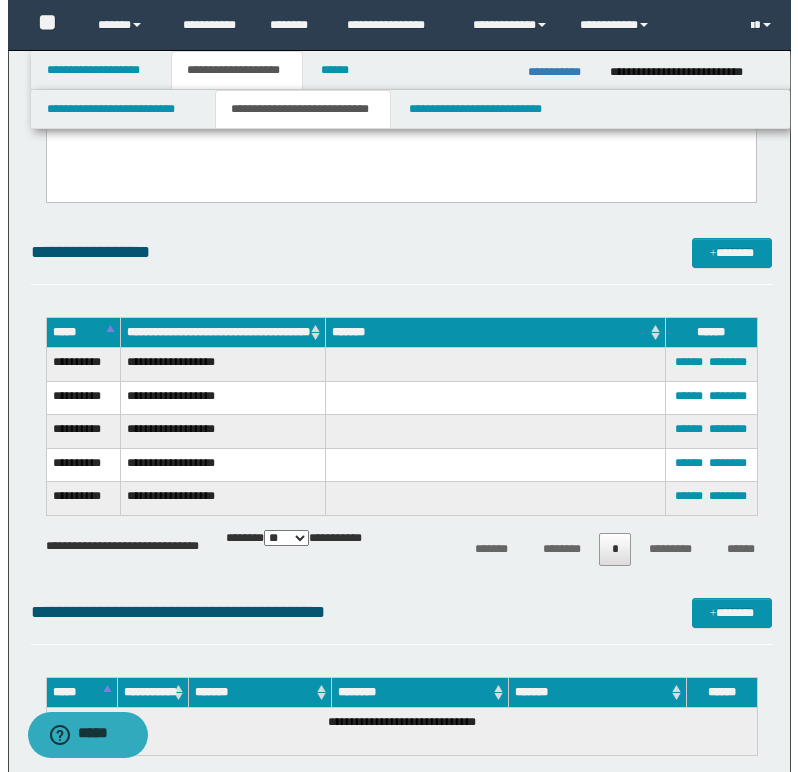 scroll, scrollTop: 976, scrollLeft: 0, axis: vertical 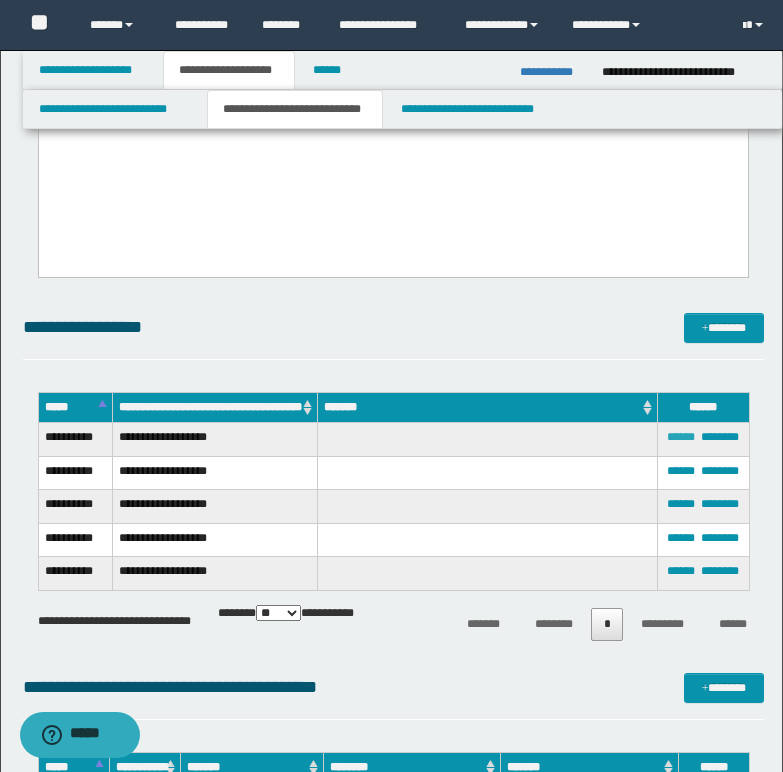 click on "******" at bounding box center [681, 437] 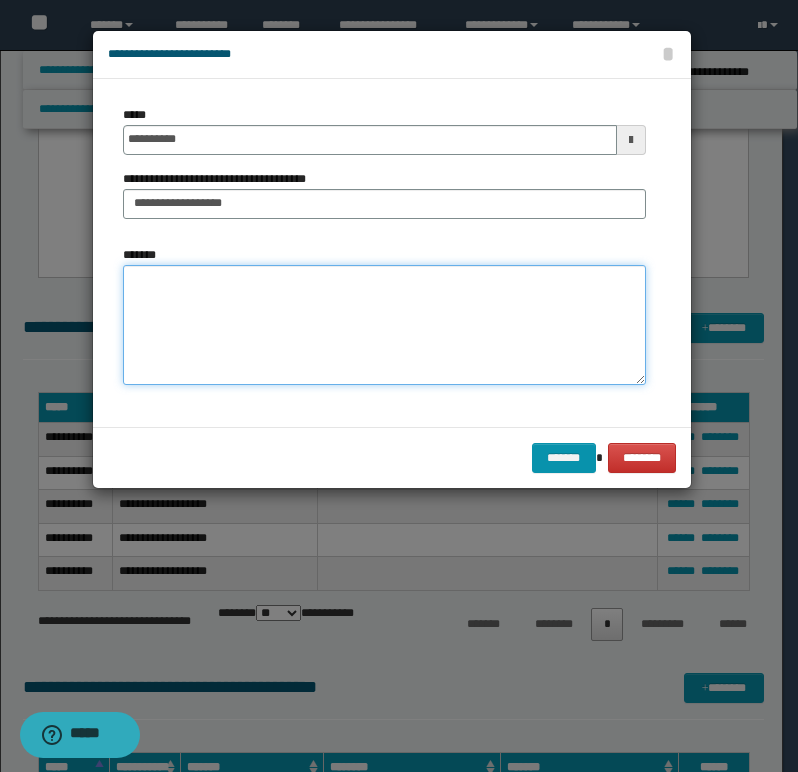 paste on "**********" 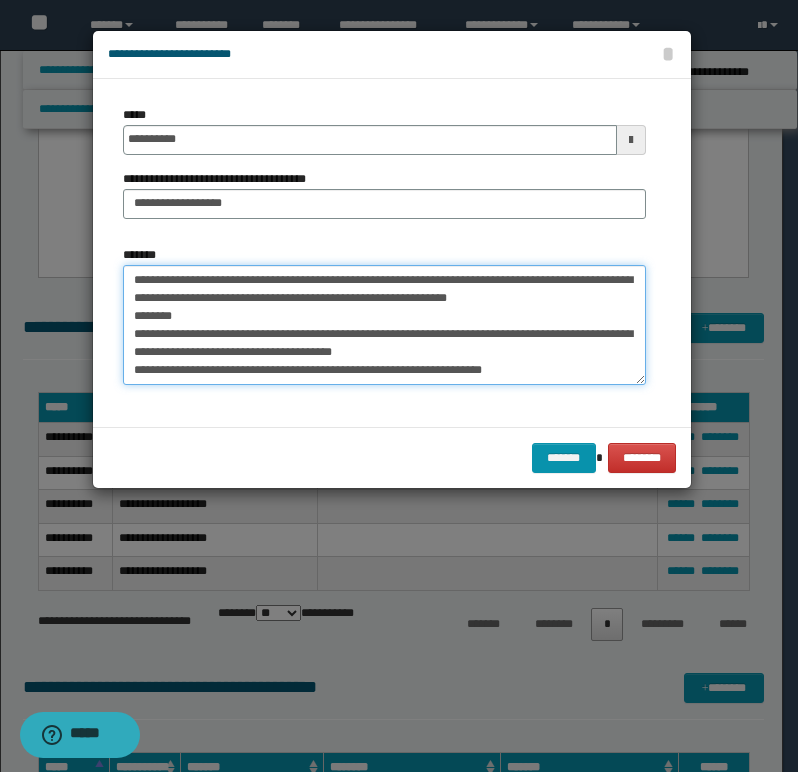 scroll, scrollTop: 12, scrollLeft: 0, axis: vertical 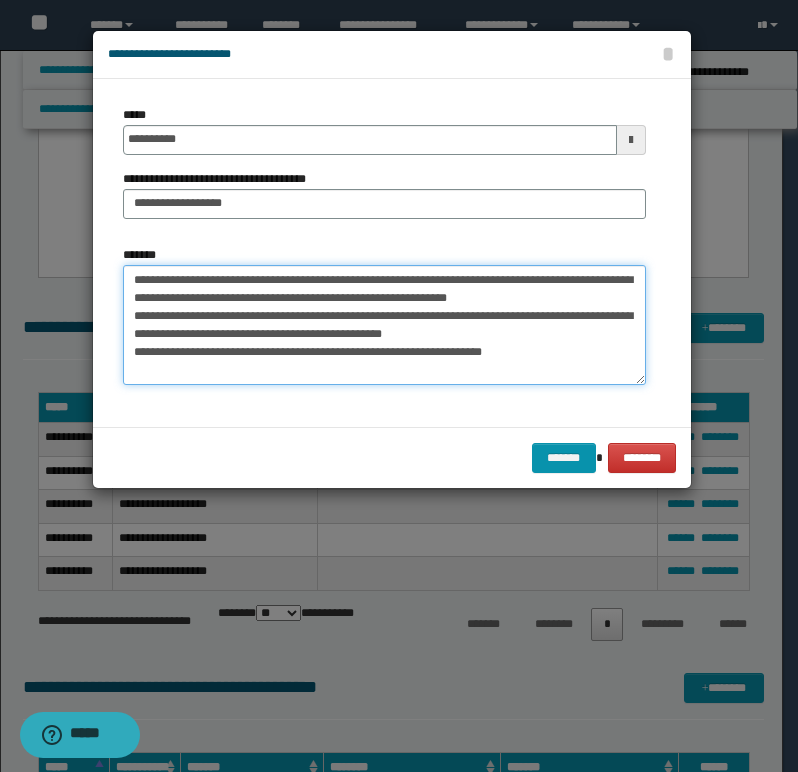 click on "**********" at bounding box center [384, 325] 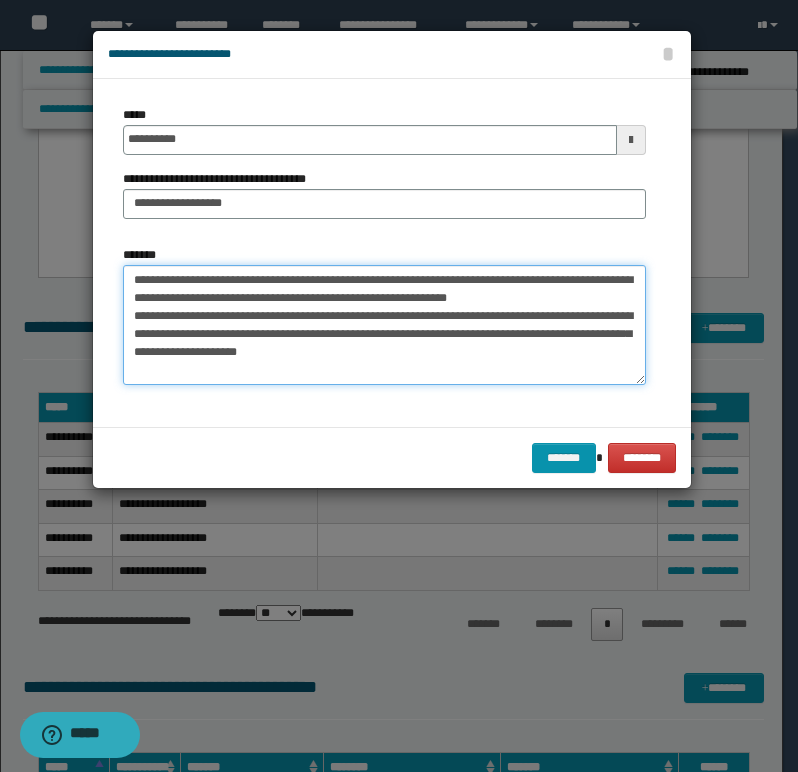 click on "**********" at bounding box center [384, 325] 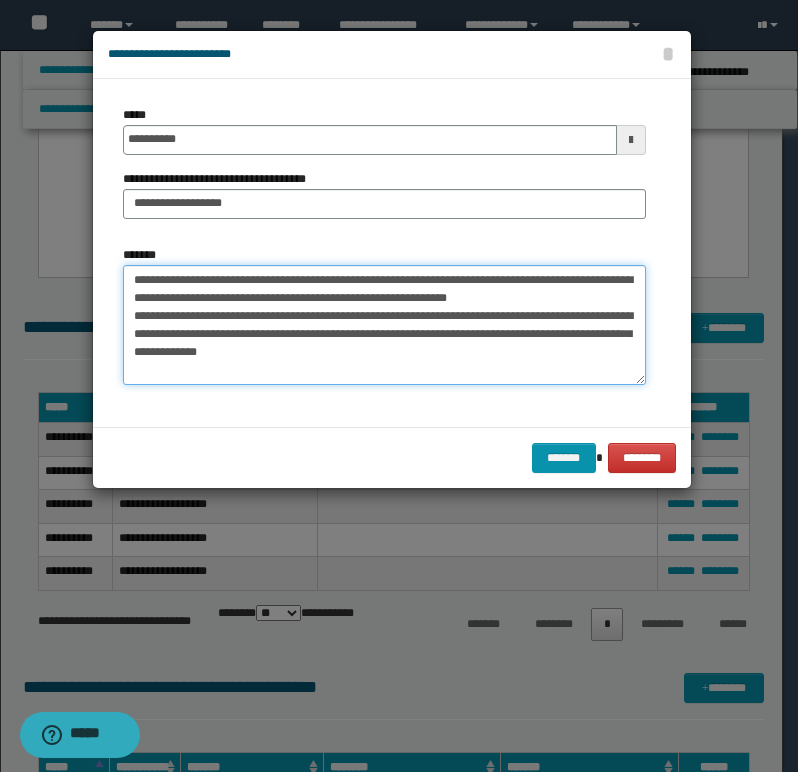 click on "**********" at bounding box center (384, 325) 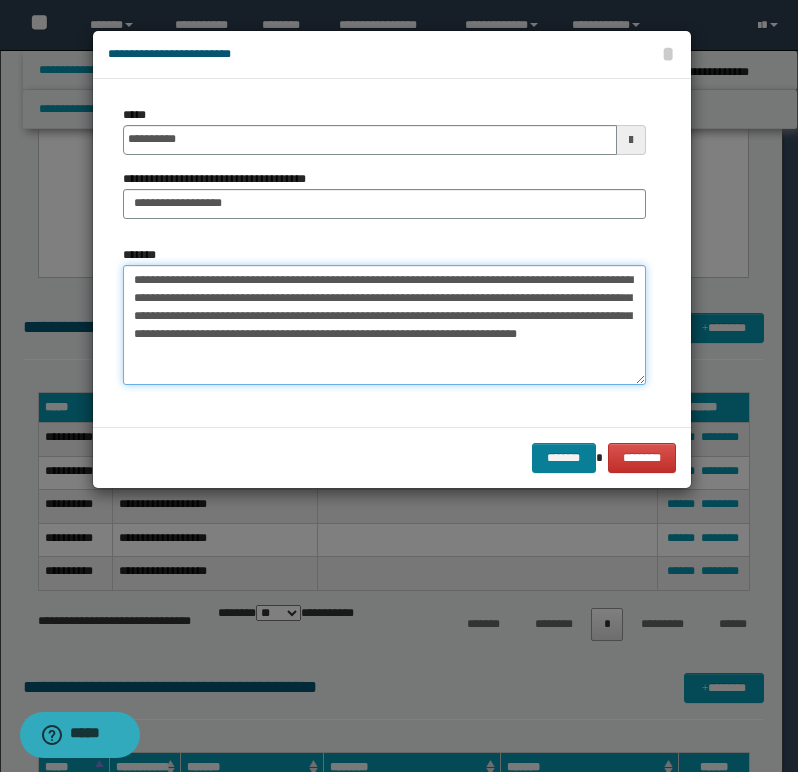 type on "**********" 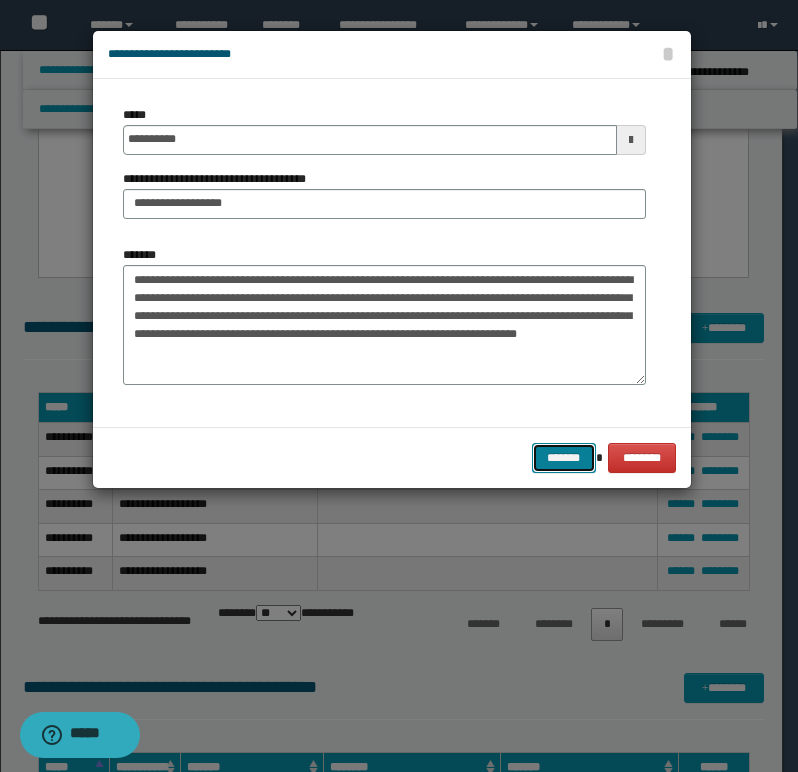 click on "*******" at bounding box center (564, 458) 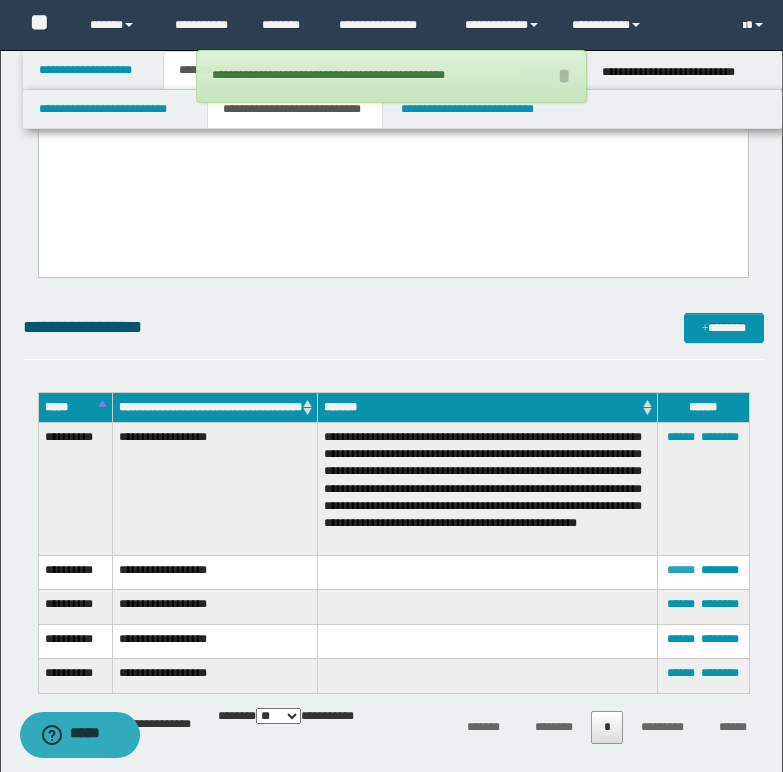 click on "******" at bounding box center [681, 570] 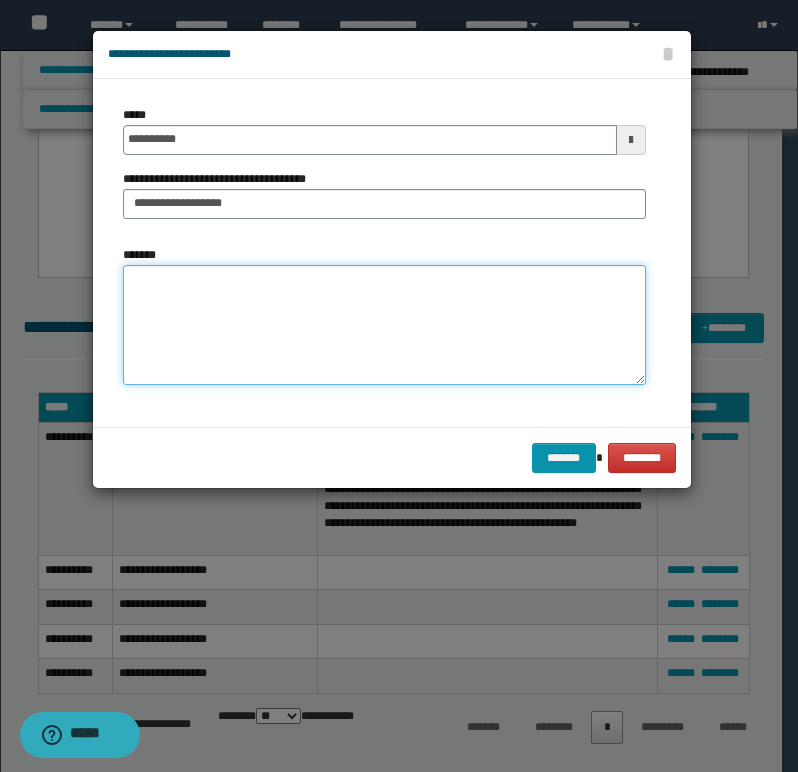paste on "**********" 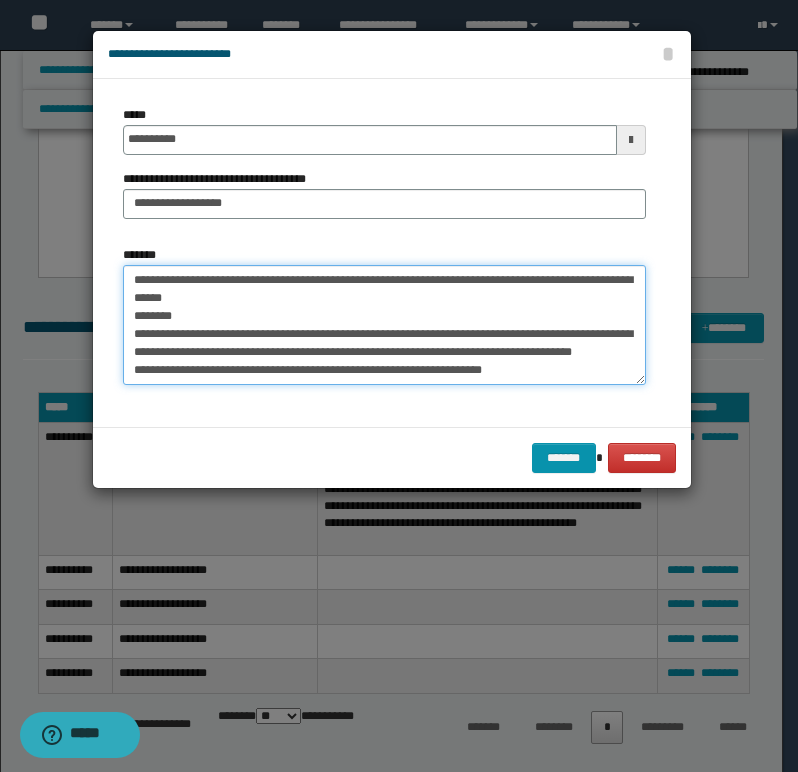 scroll, scrollTop: 30, scrollLeft: 0, axis: vertical 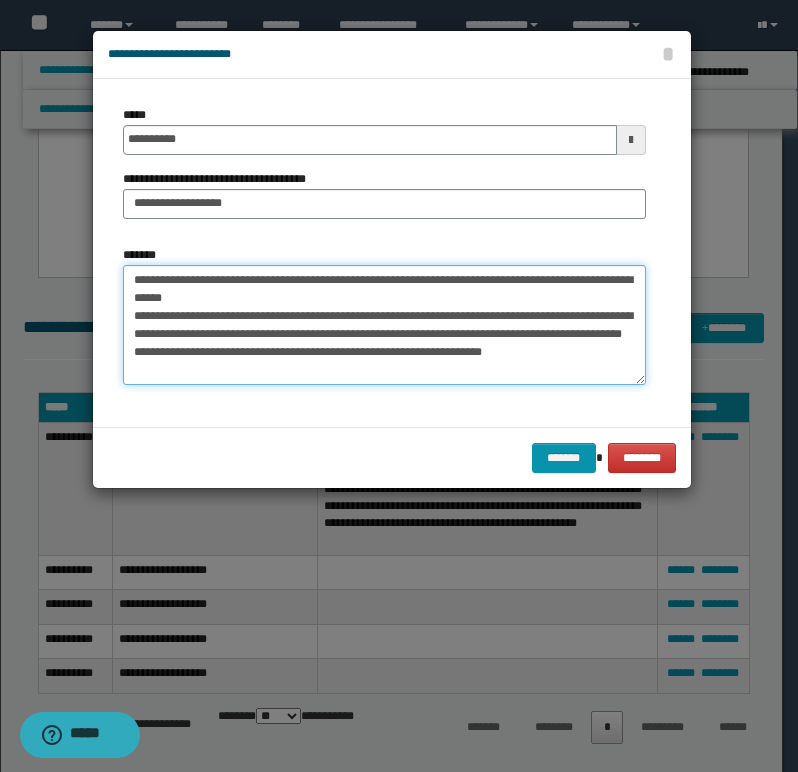 click on "**********" at bounding box center (384, 325) 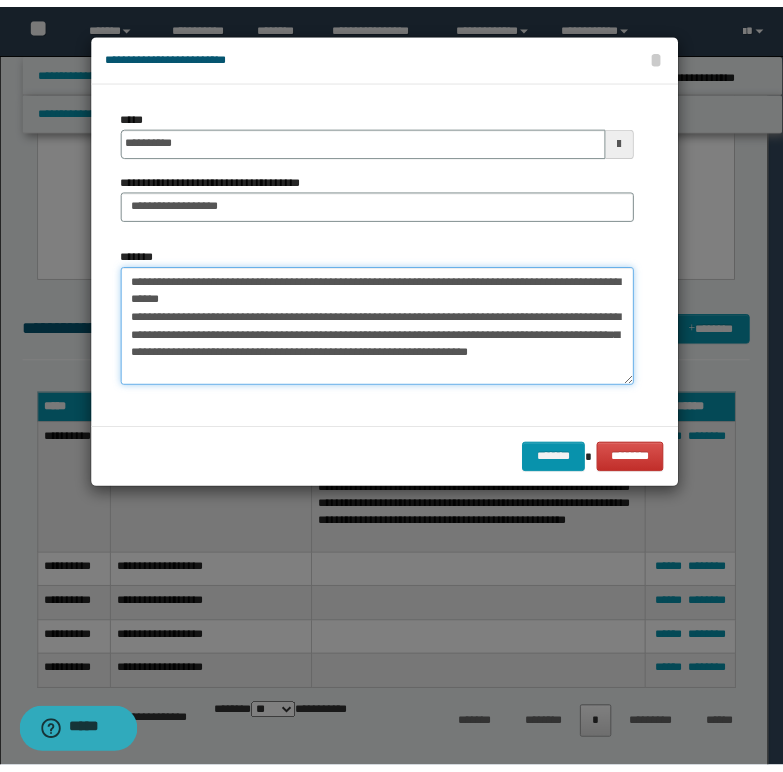 scroll, scrollTop: 0, scrollLeft: 0, axis: both 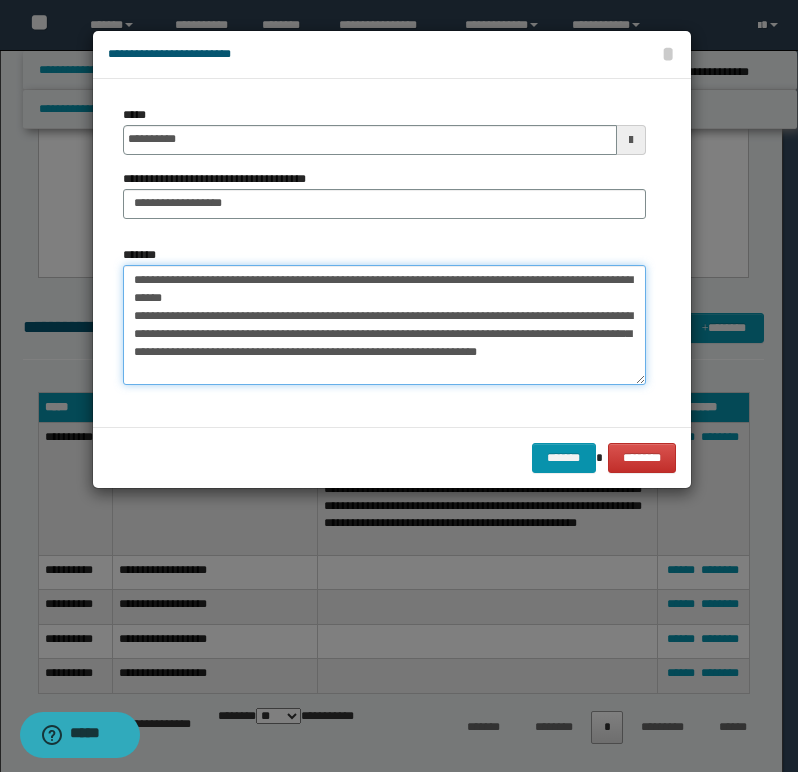 click on "**********" at bounding box center [384, 325] 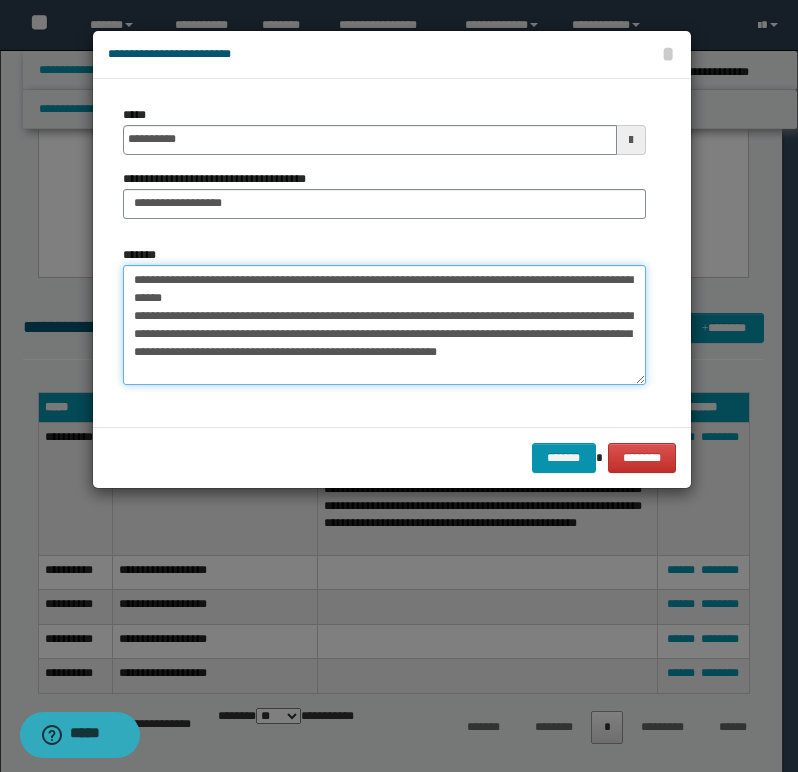 click on "**********" at bounding box center (384, 325) 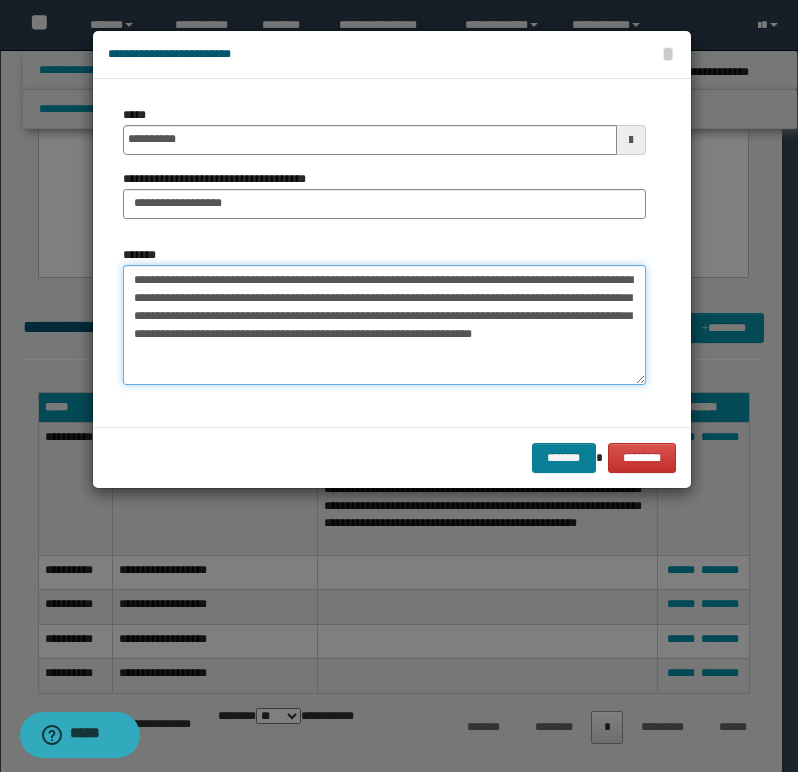 type on "**********" 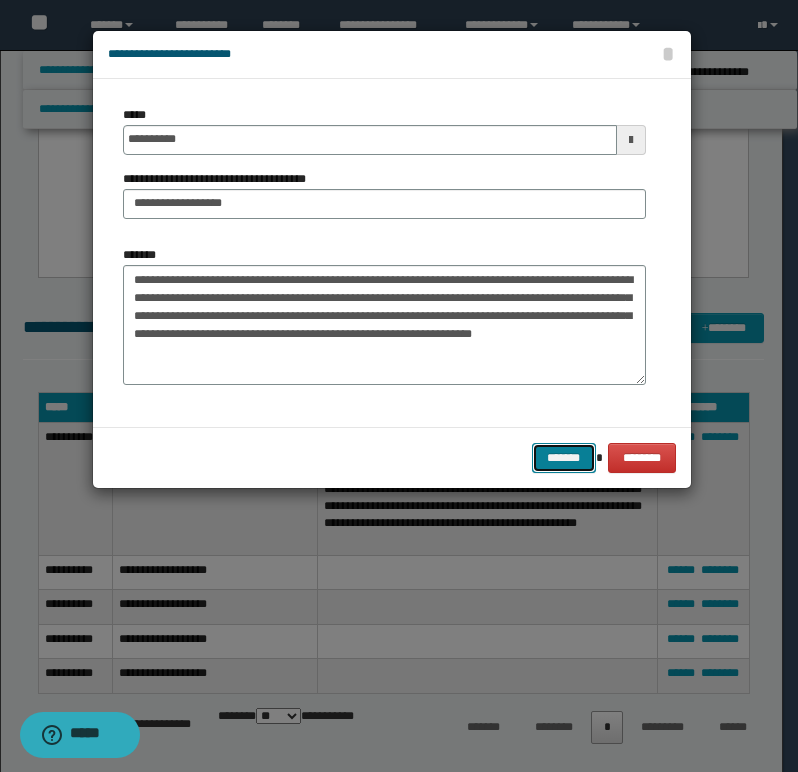 click on "*******" at bounding box center (564, 458) 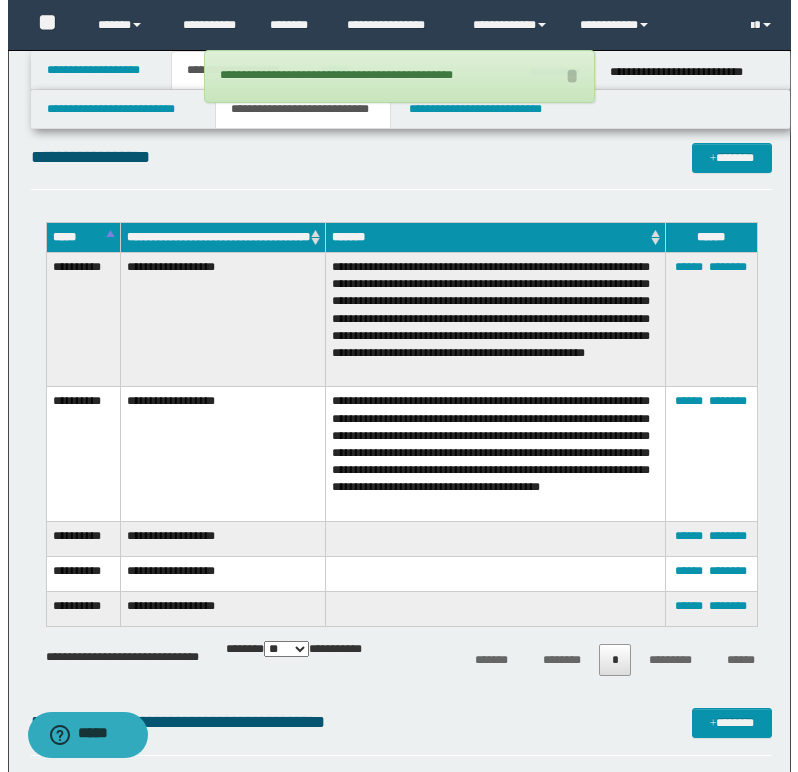 scroll, scrollTop: 1176, scrollLeft: 0, axis: vertical 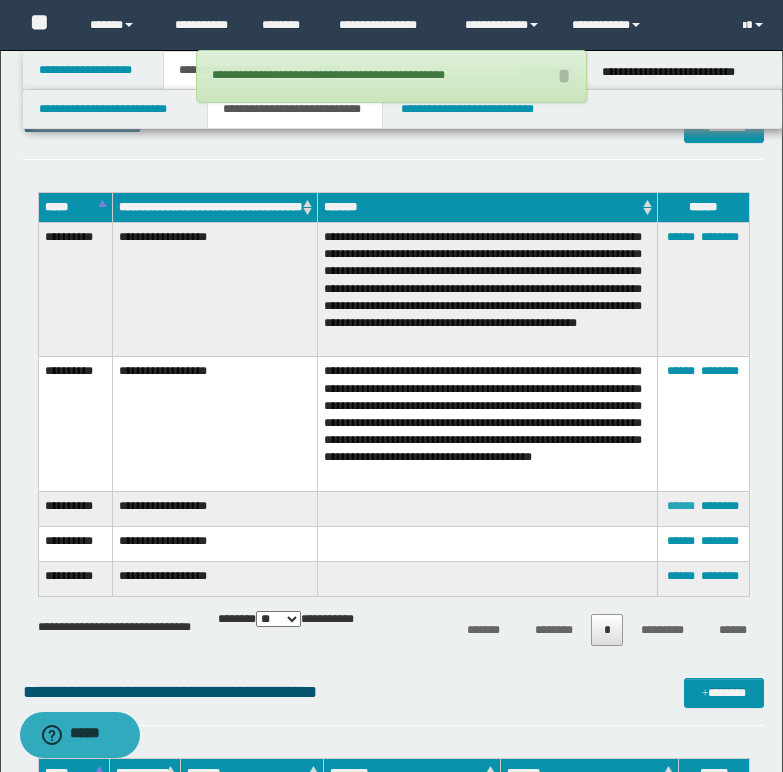 drag, startPoint x: 684, startPoint y: 519, endPoint x: 673, endPoint y: 518, distance: 11.045361 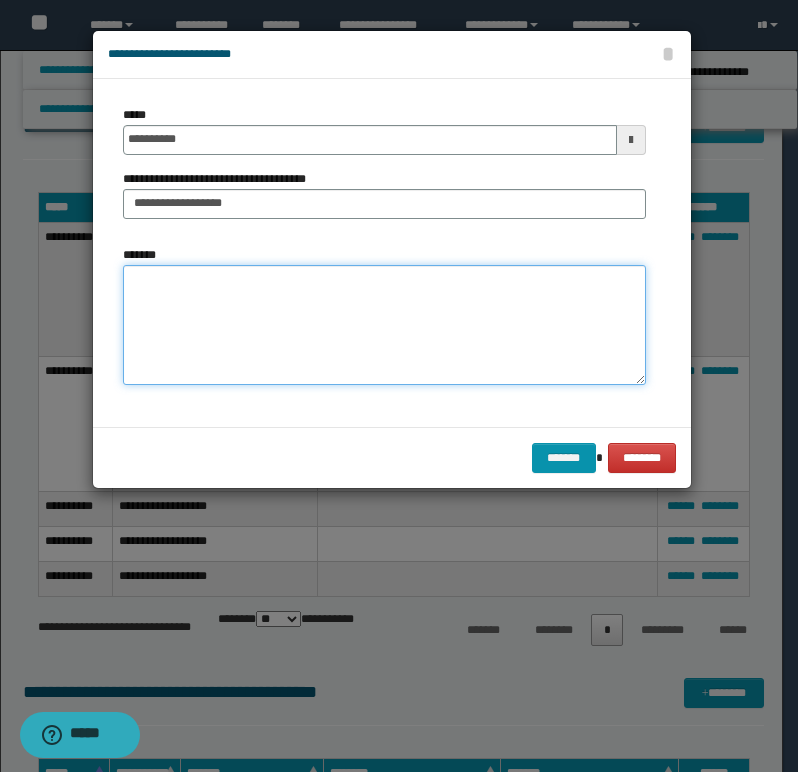 paste on "**********" 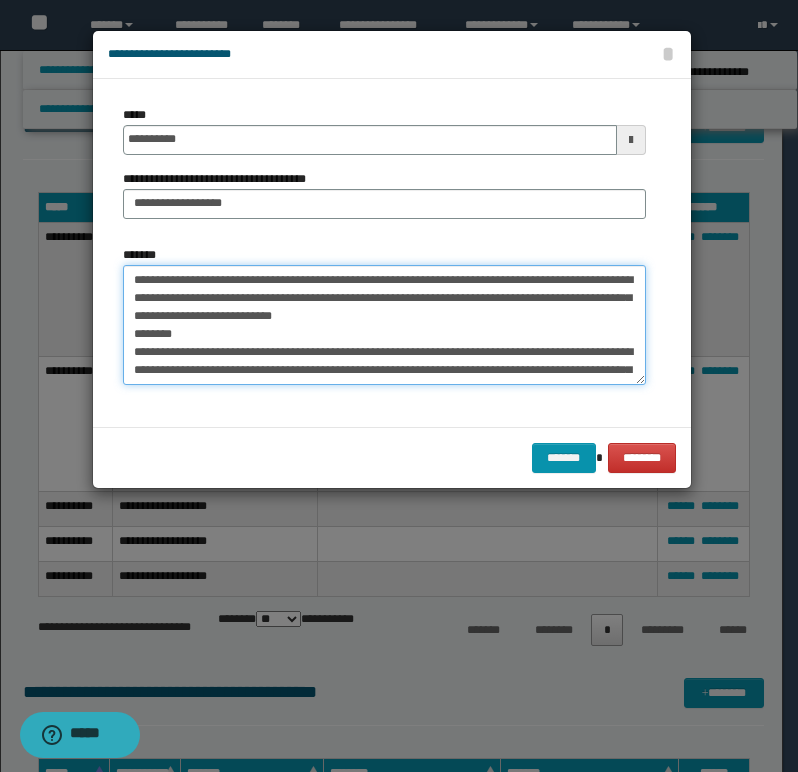 scroll, scrollTop: 48, scrollLeft: 0, axis: vertical 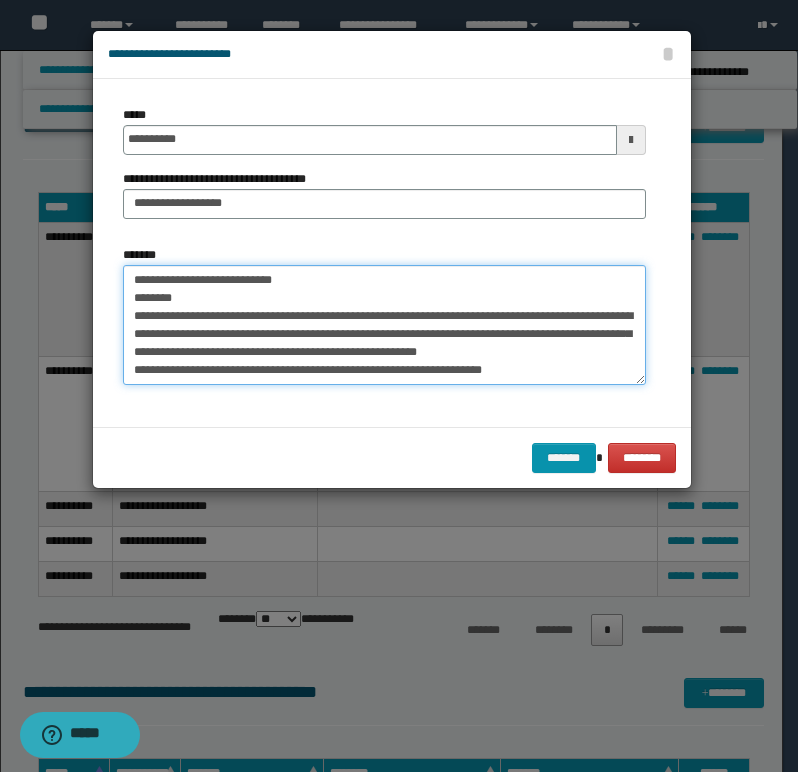 click on "**********" at bounding box center [384, 325] 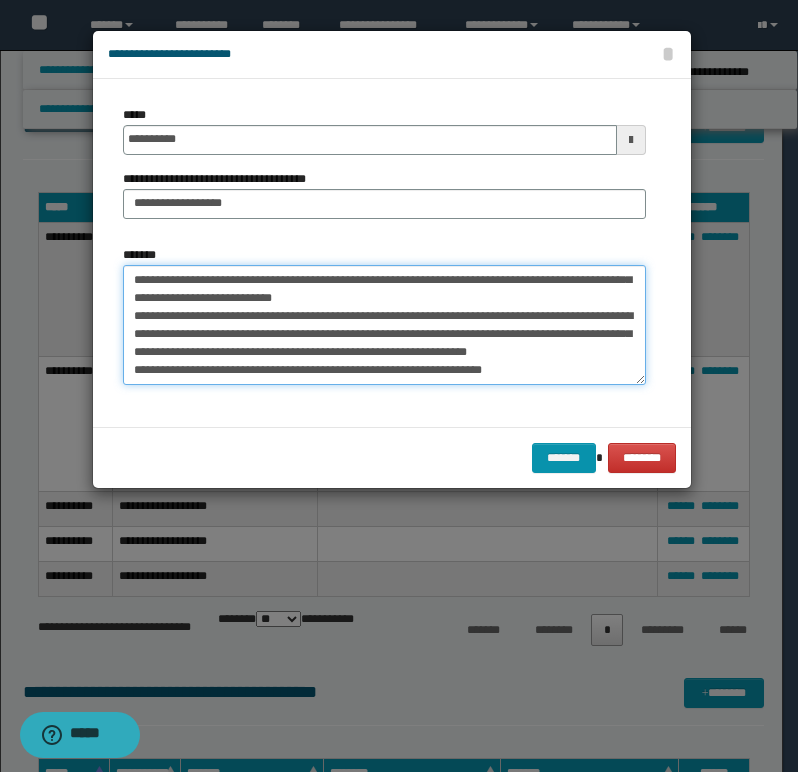 click on "**********" at bounding box center (384, 325) 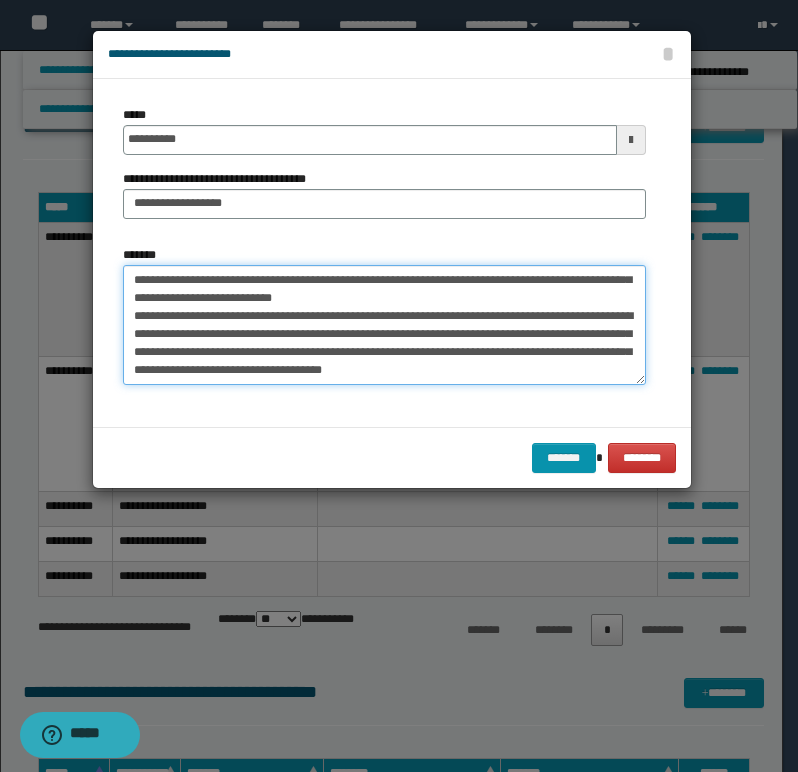 scroll, scrollTop: 36, scrollLeft: 0, axis: vertical 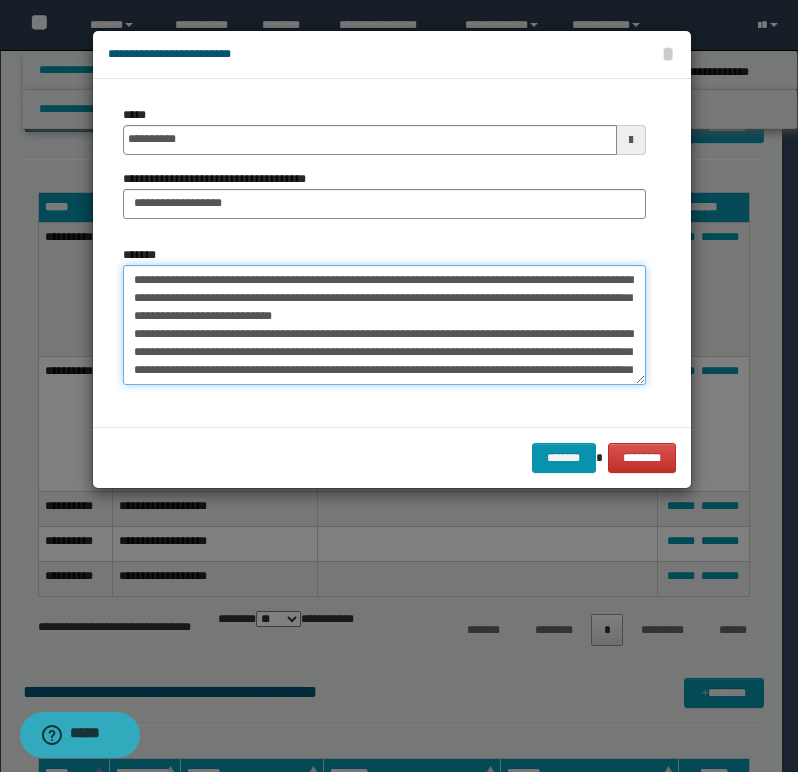 click on "**********" at bounding box center (384, 325) 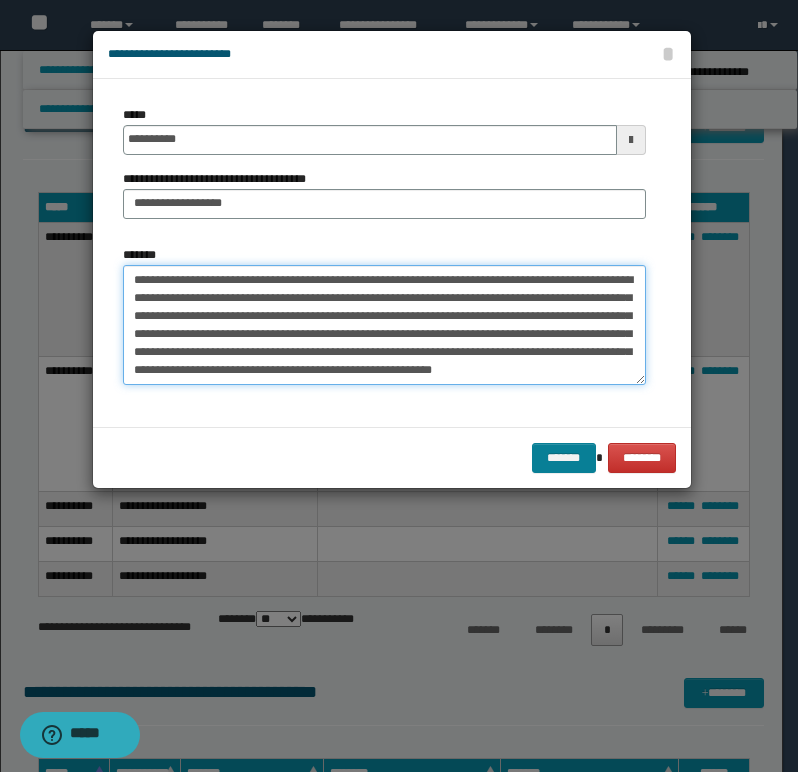 type on "**********" 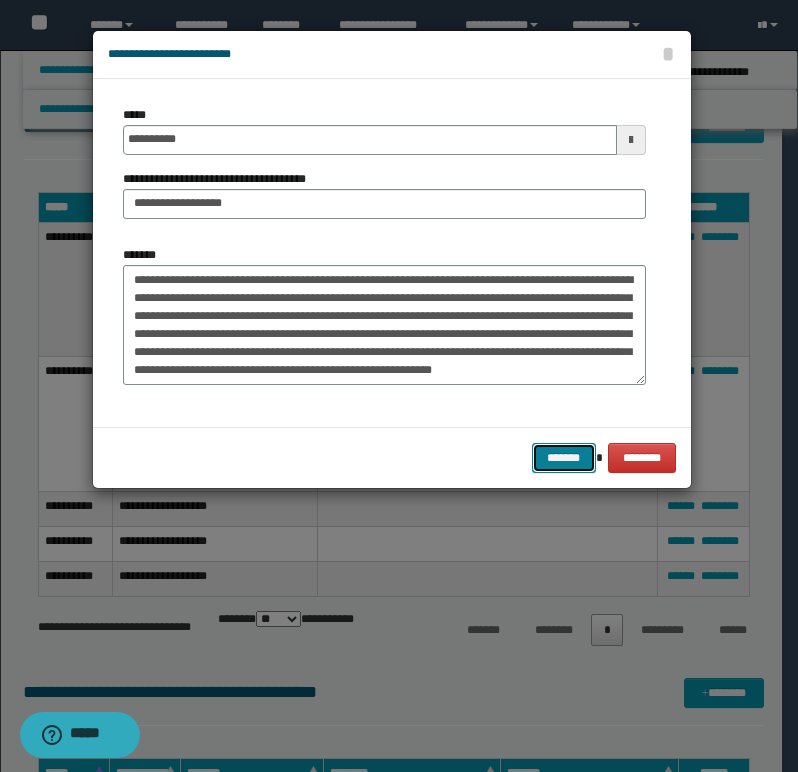 click on "*******" at bounding box center (564, 458) 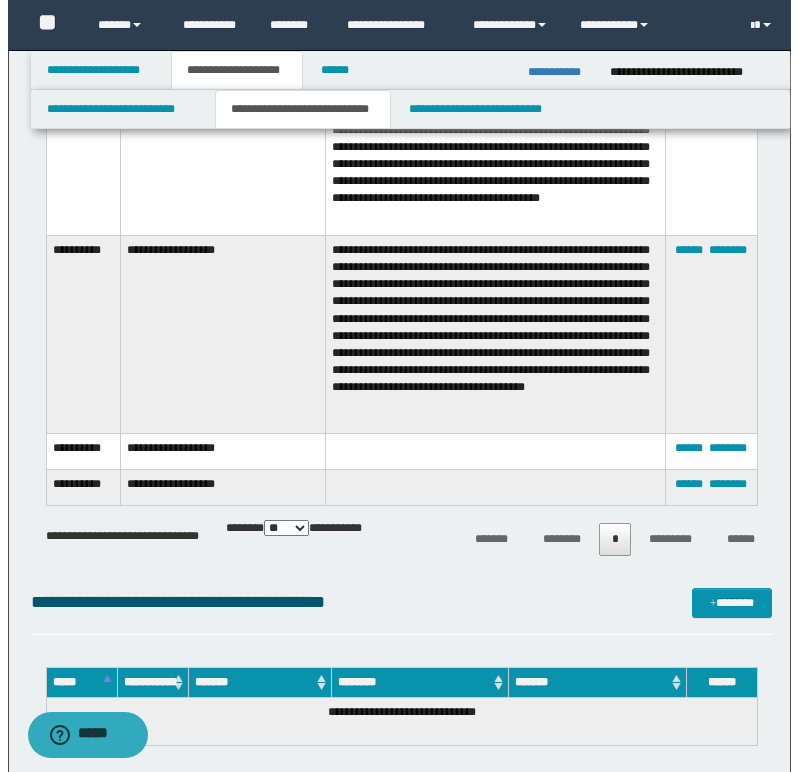 scroll, scrollTop: 1476, scrollLeft: 0, axis: vertical 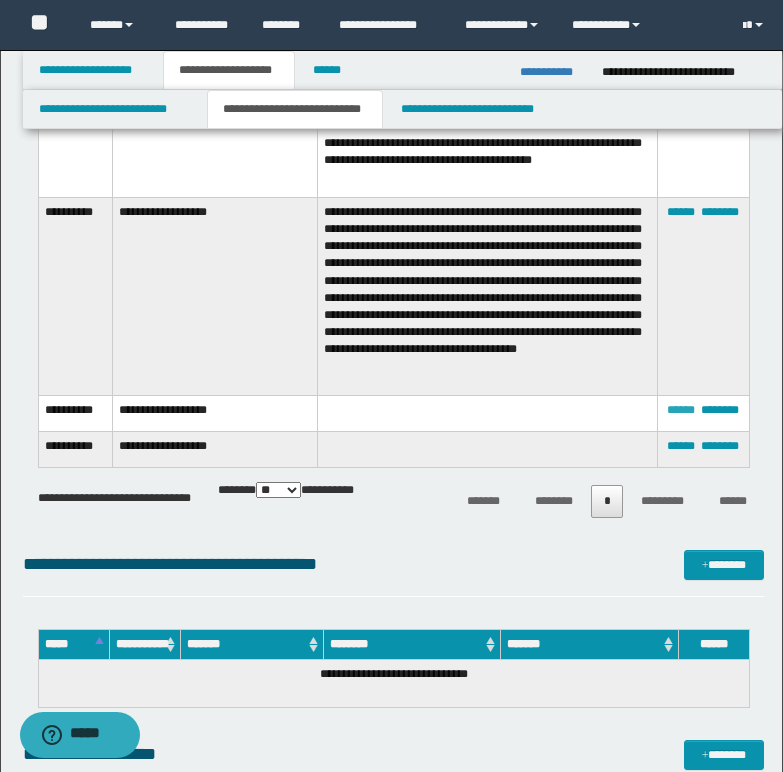drag, startPoint x: 679, startPoint y: 421, endPoint x: 661, endPoint y: 422, distance: 18.027756 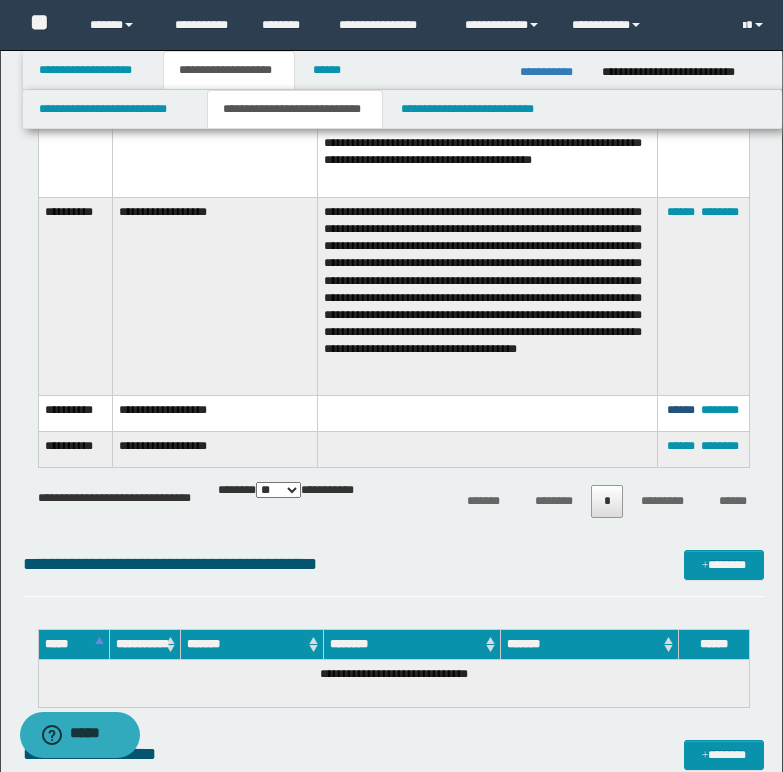 type on "**********" 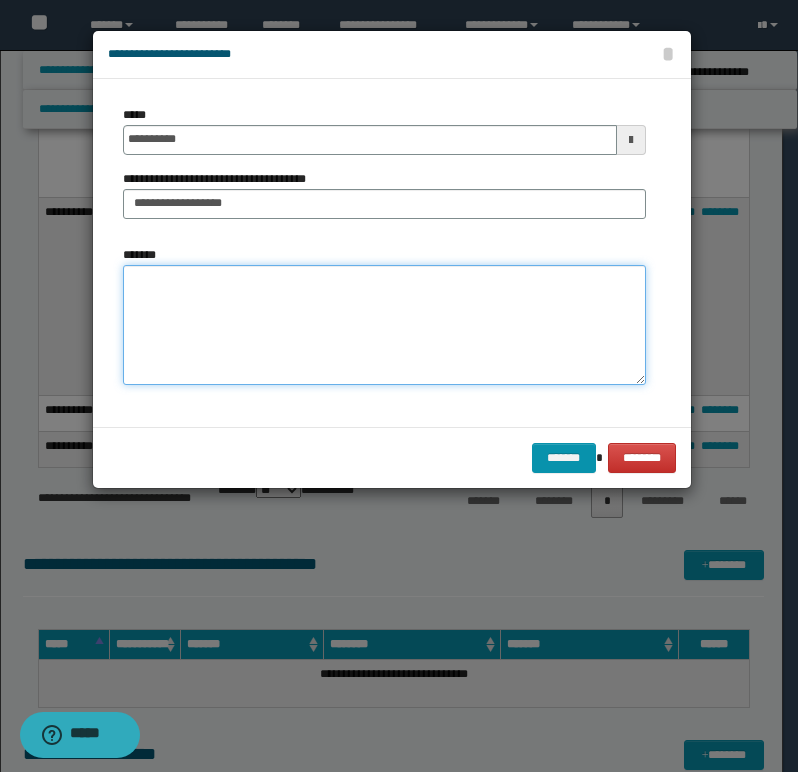 paste on "**********" 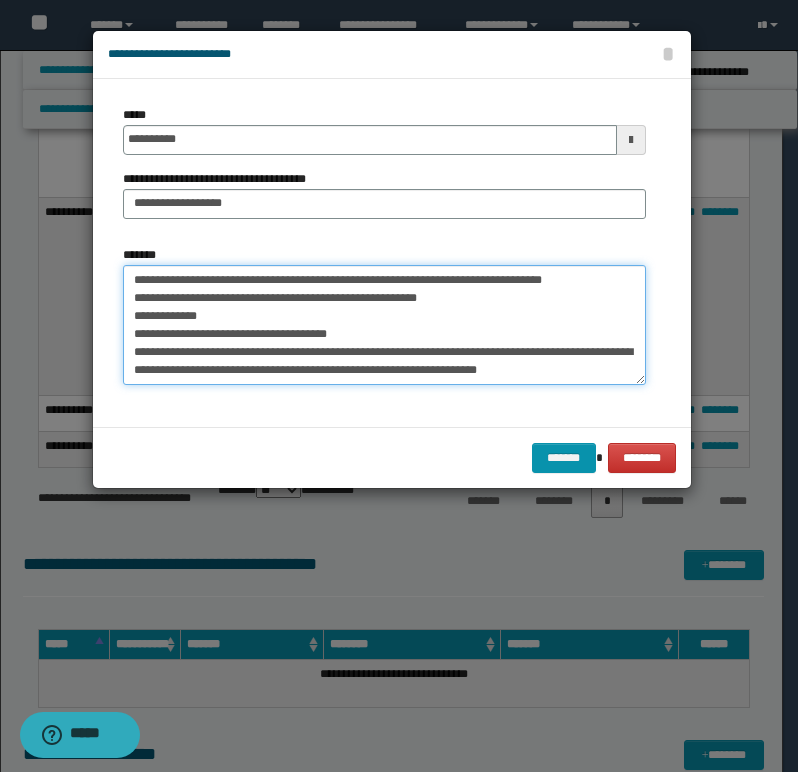 scroll, scrollTop: 228, scrollLeft: 0, axis: vertical 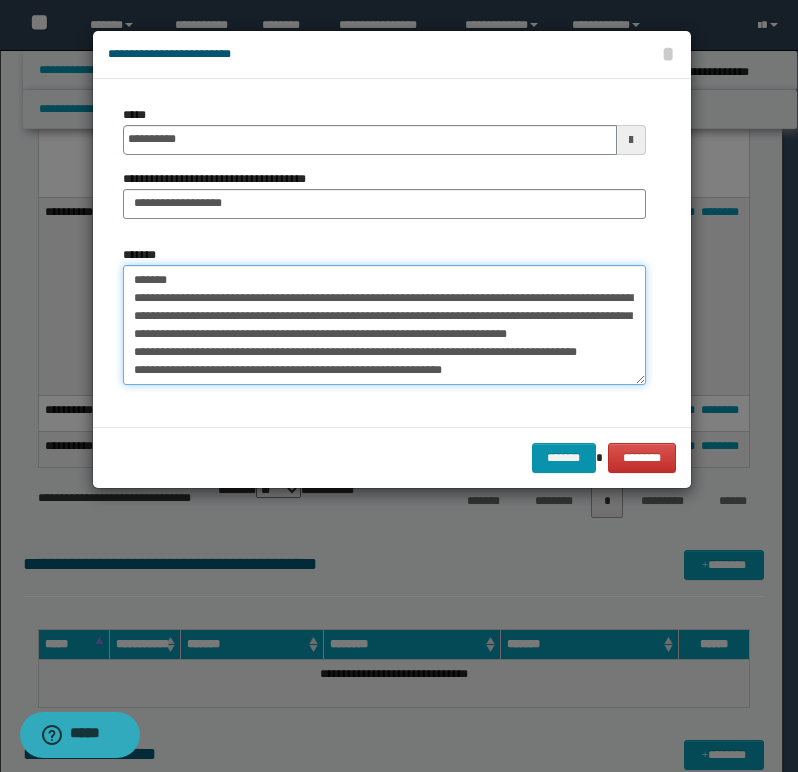 click on "*******" at bounding box center [384, 325] 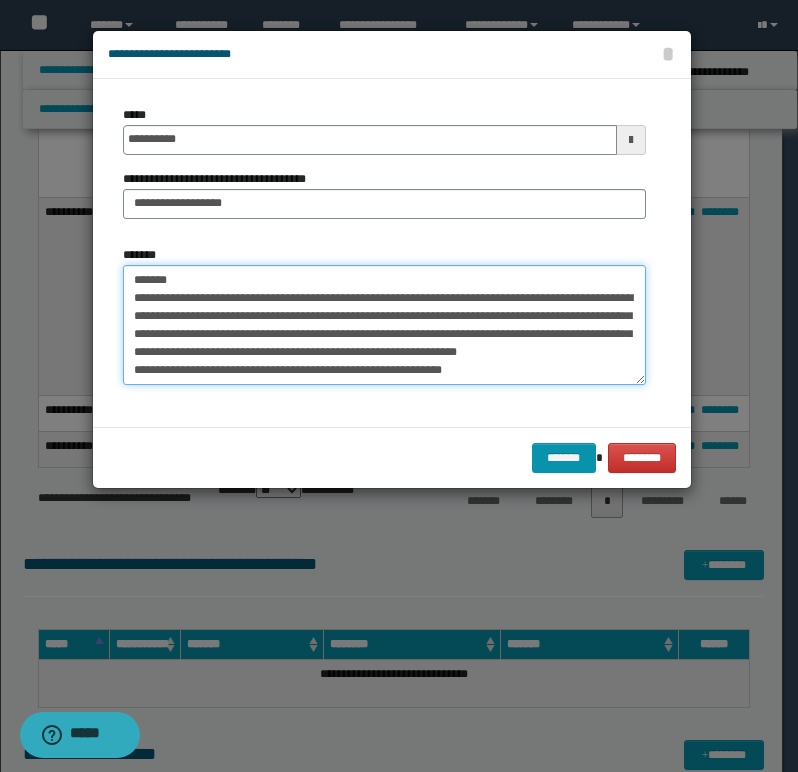 scroll, scrollTop: 210, scrollLeft: 0, axis: vertical 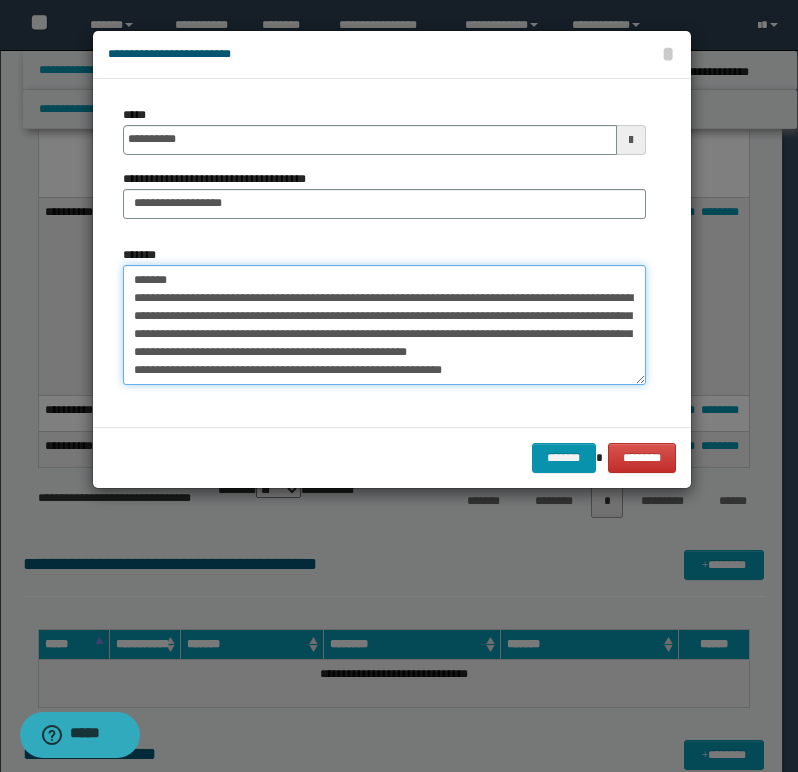drag, startPoint x: 359, startPoint y: 341, endPoint x: 267, endPoint y: 360, distance: 93.941475 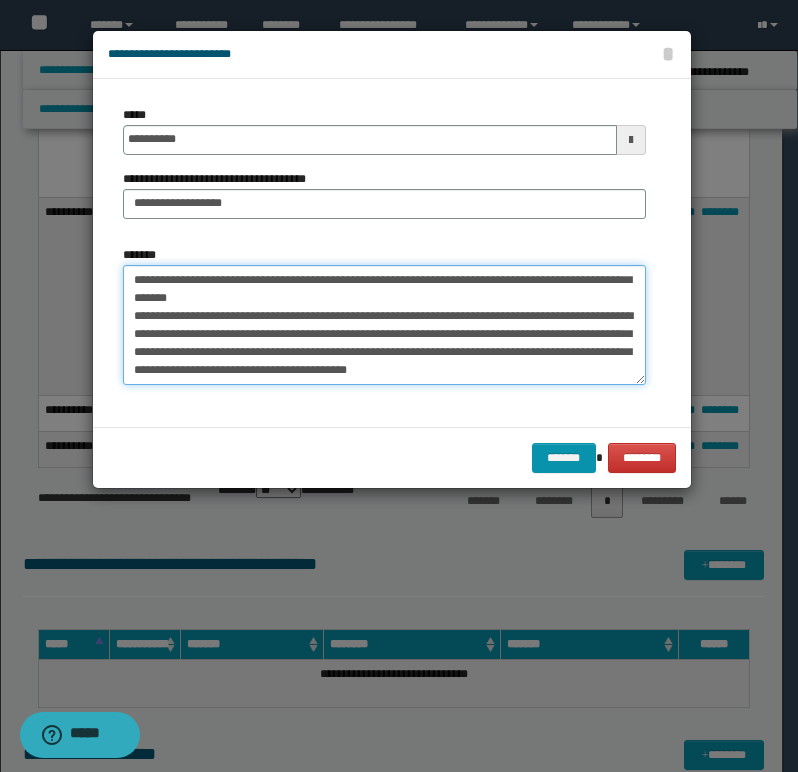 scroll, scrollTop: 198, scrollLeft: 0, axis: vertical 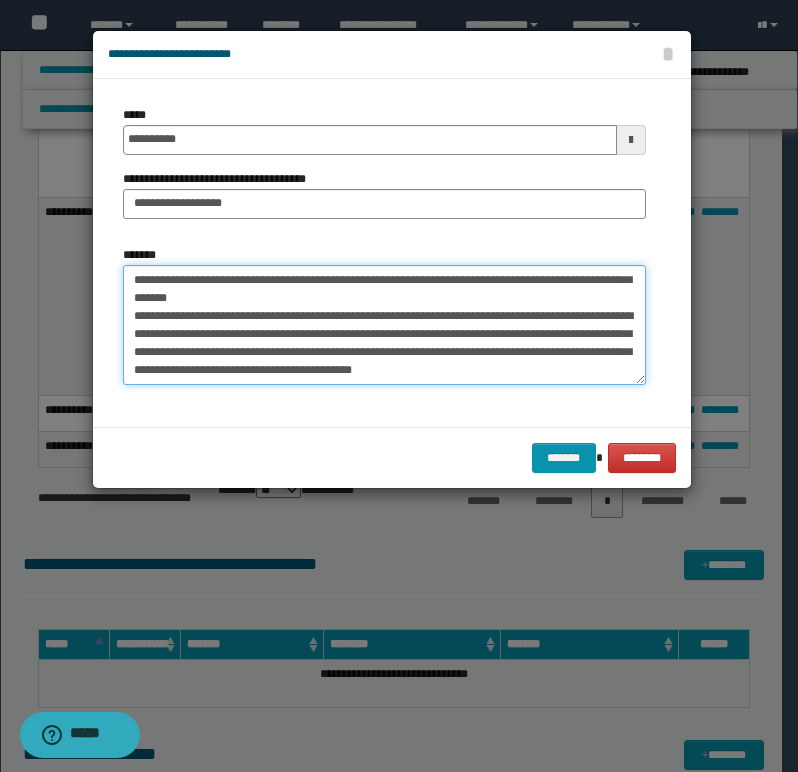 drag, startPoint x: 535, startPoint y: 350, endPoint x: 636, endPoint y: 353, distance: 101.04455 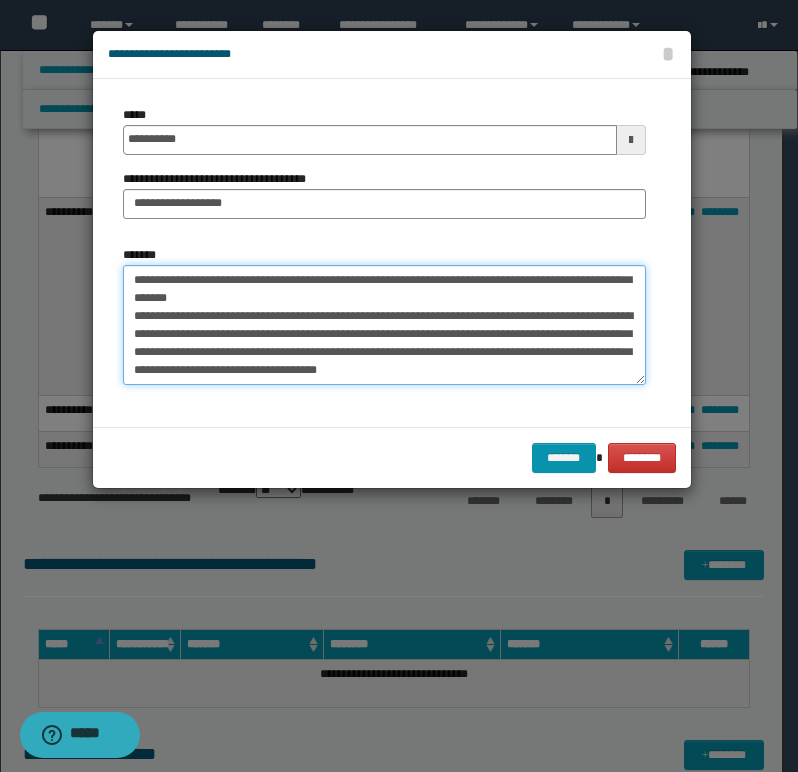 scroll, scrollTop: 180, scrollLeft: 0, axis: vertical 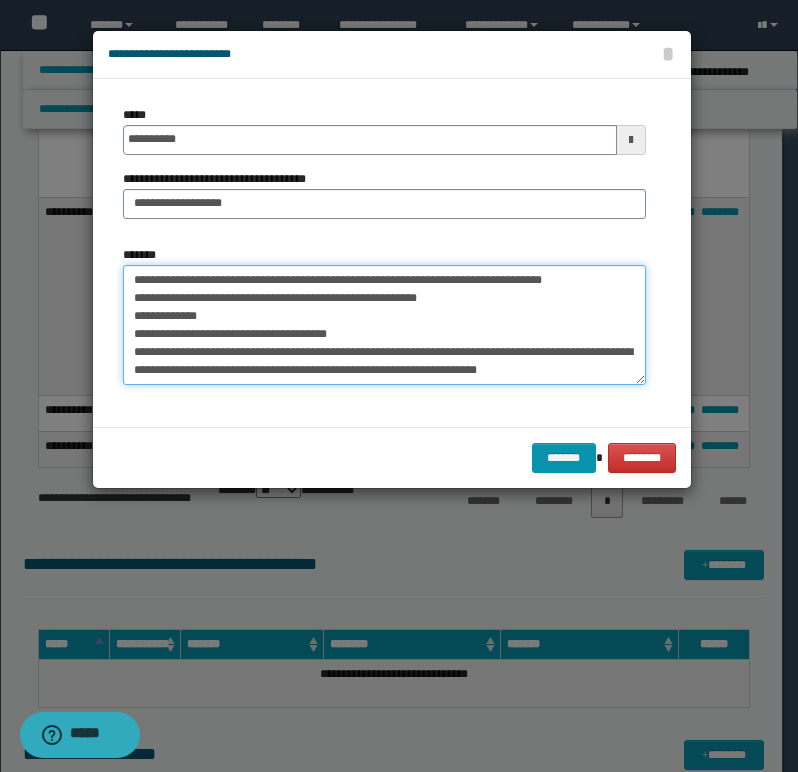click on "*******" at bounding box center (384, 325) 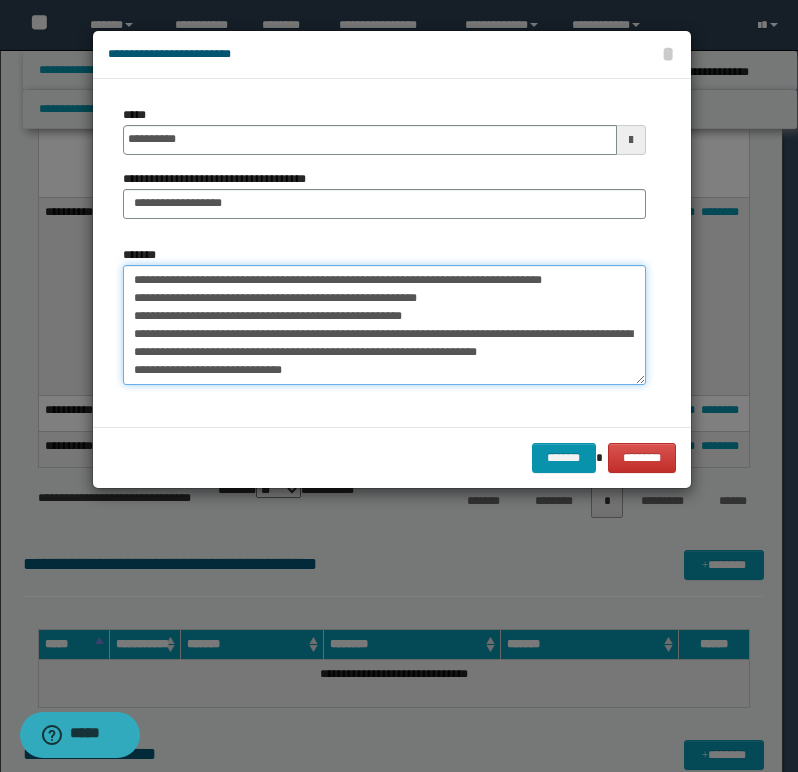 click on "*******" at bounding box center (384, 325) 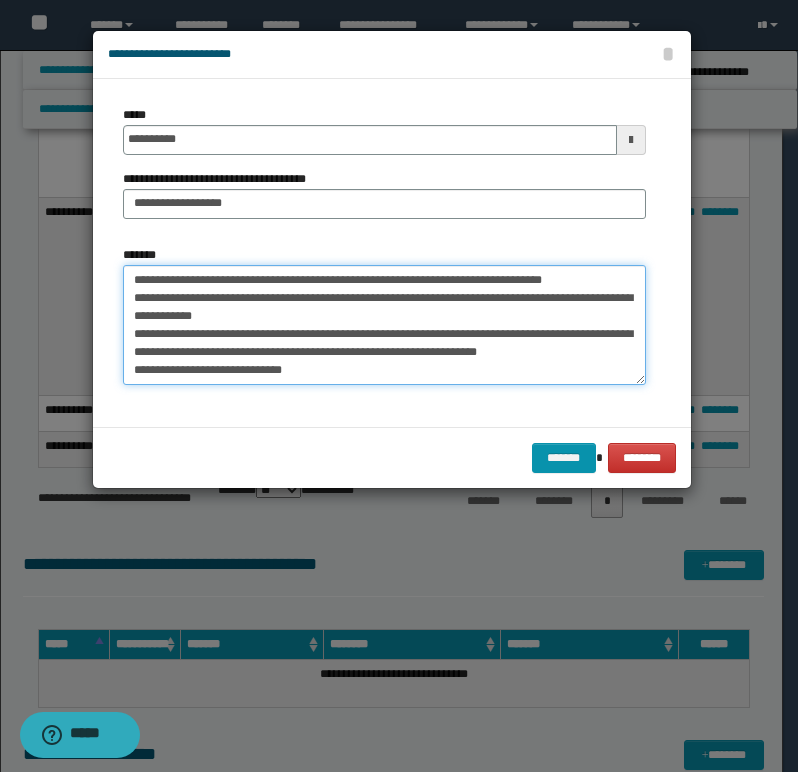 click on "*******" at bounding box center (384, 325) 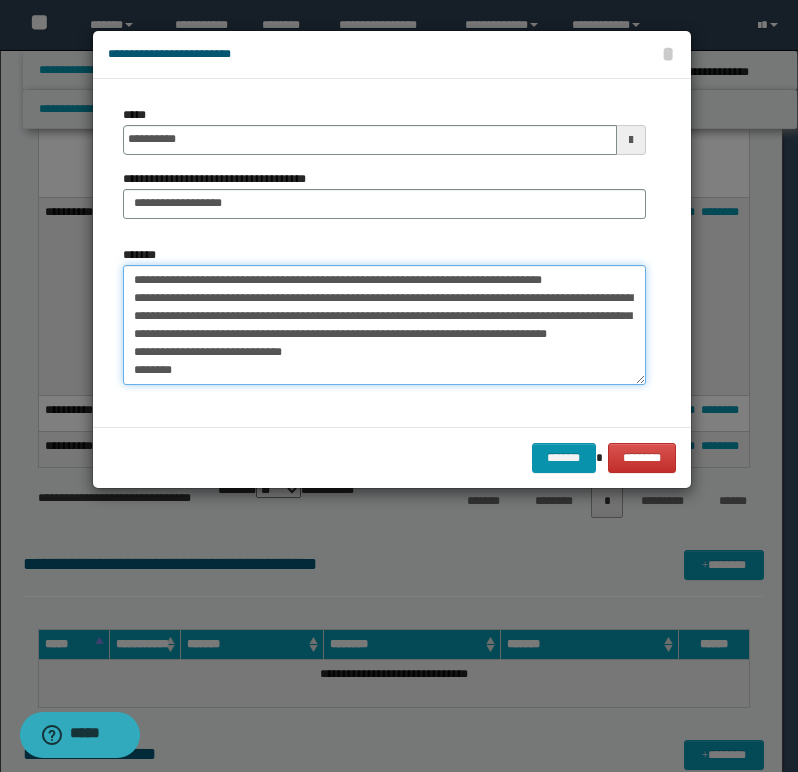 click on "*******" at bounding box center (384, 325) 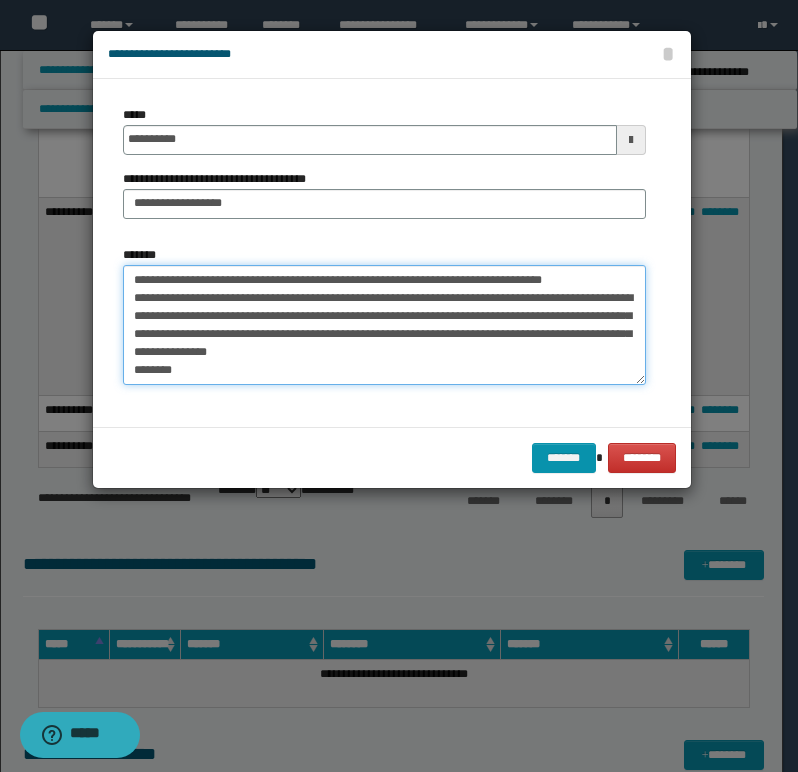 click on "*******" at bounding box center [384, 325] 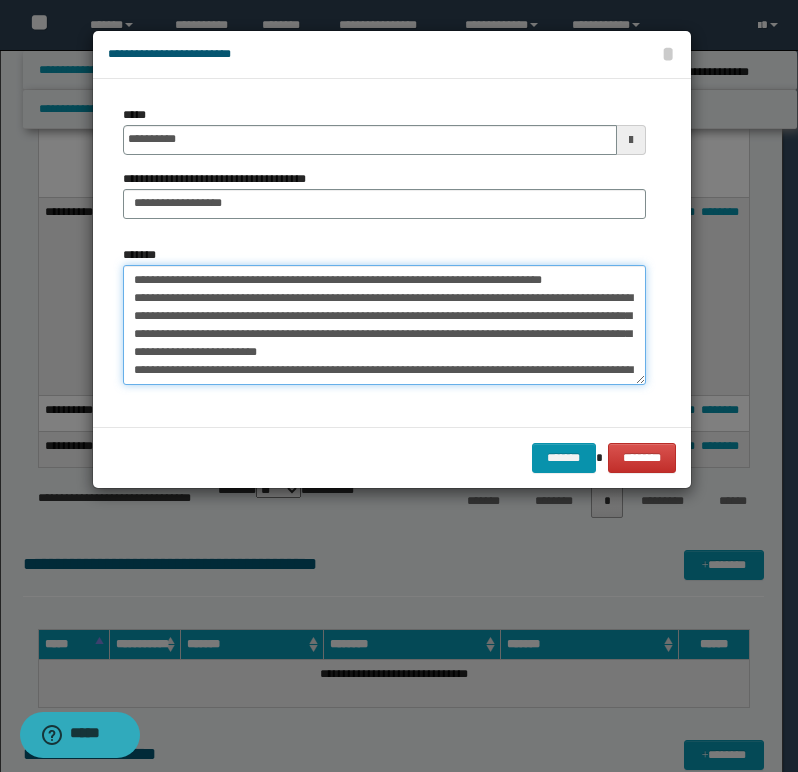 click on "*******" at bounding box center (384, 325) 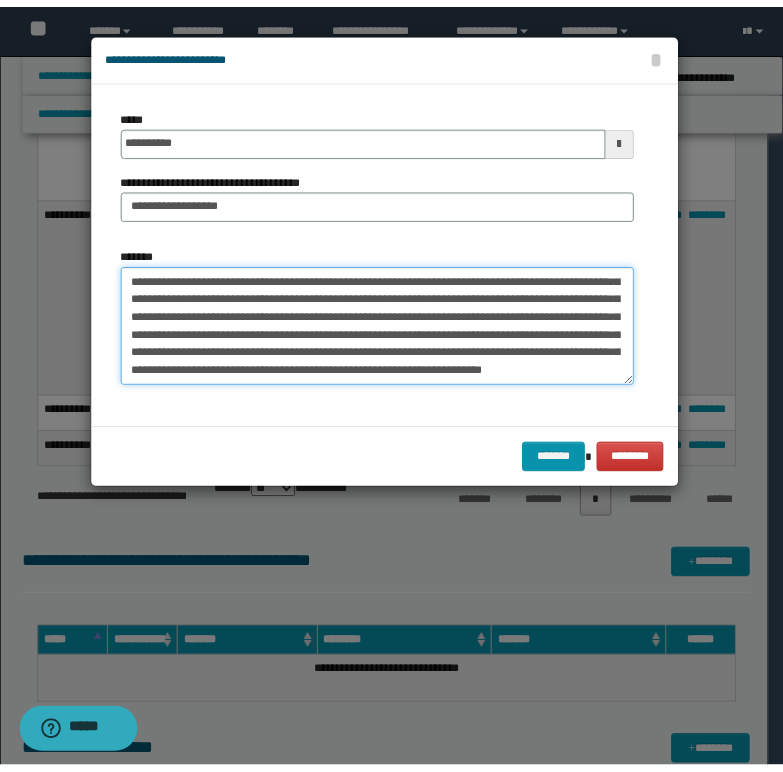 scroll, scrollTop: 126, scrollLeft: 0, axis: vertical 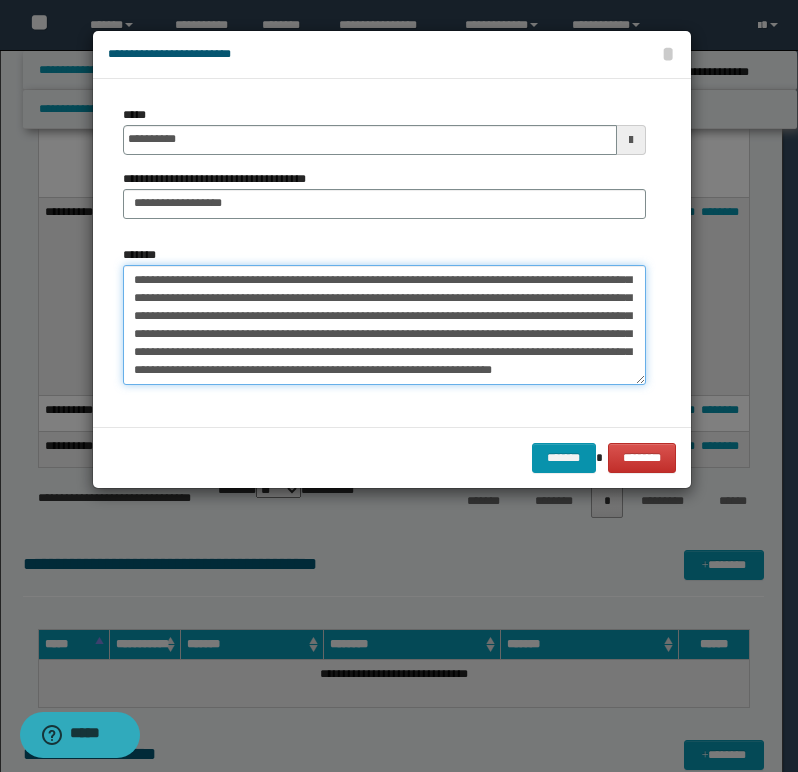 drag, startPoint x: 579, startPoint y: 352, endPoint x: 589, endPoint y: 354, distance: 10.198039 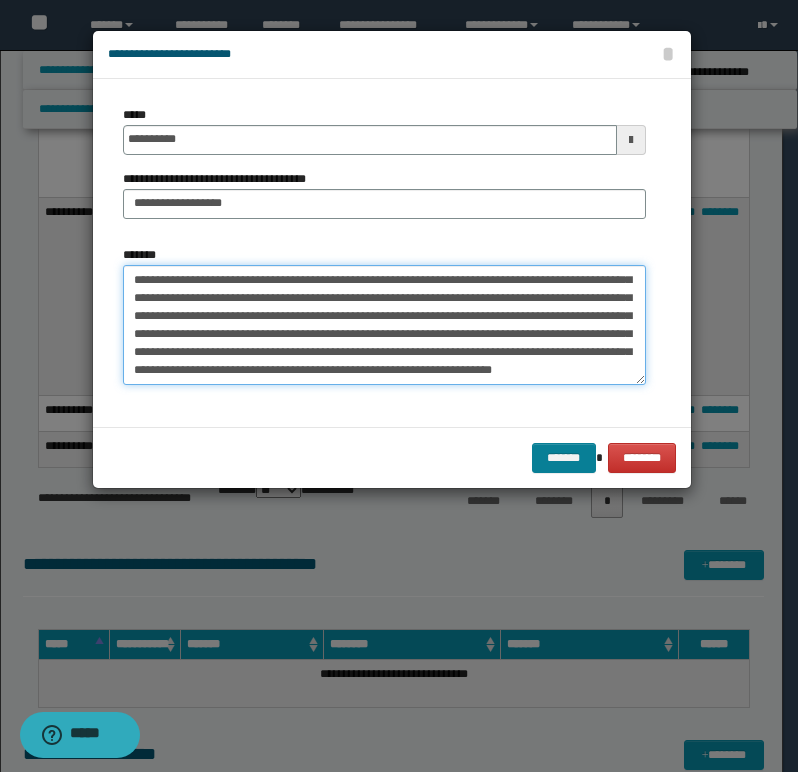 type on "**********" 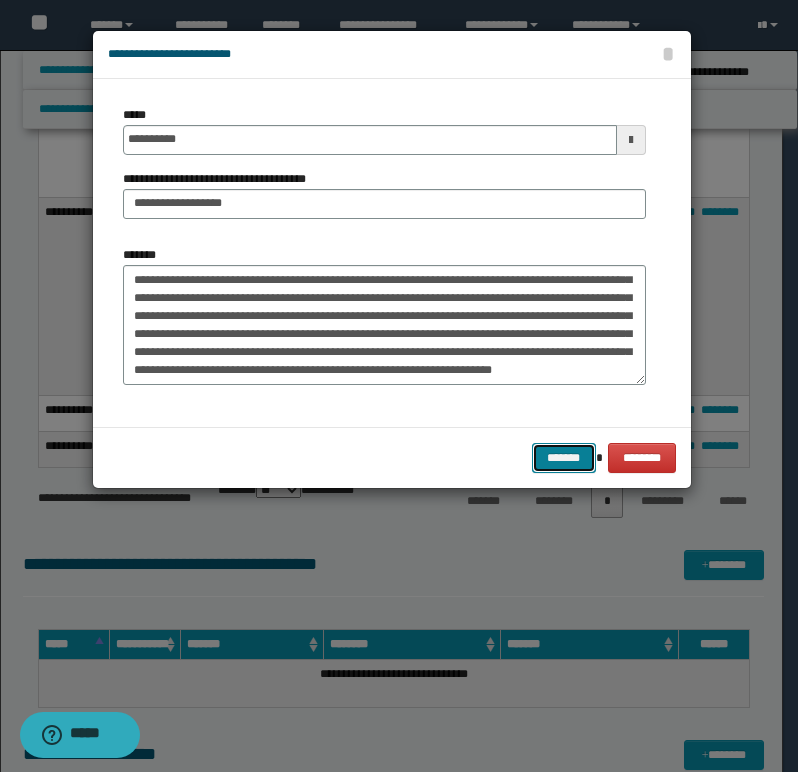 click on "*******" at bounding box center (564, 458) 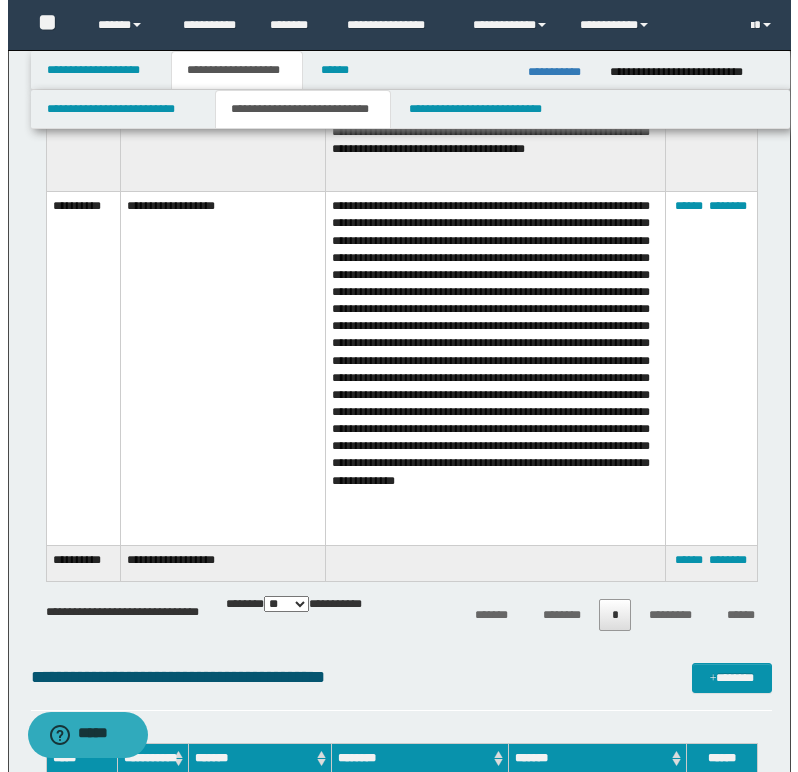 scroll, scrollTop: 1676, scrollLeft: 0, axis: vertical 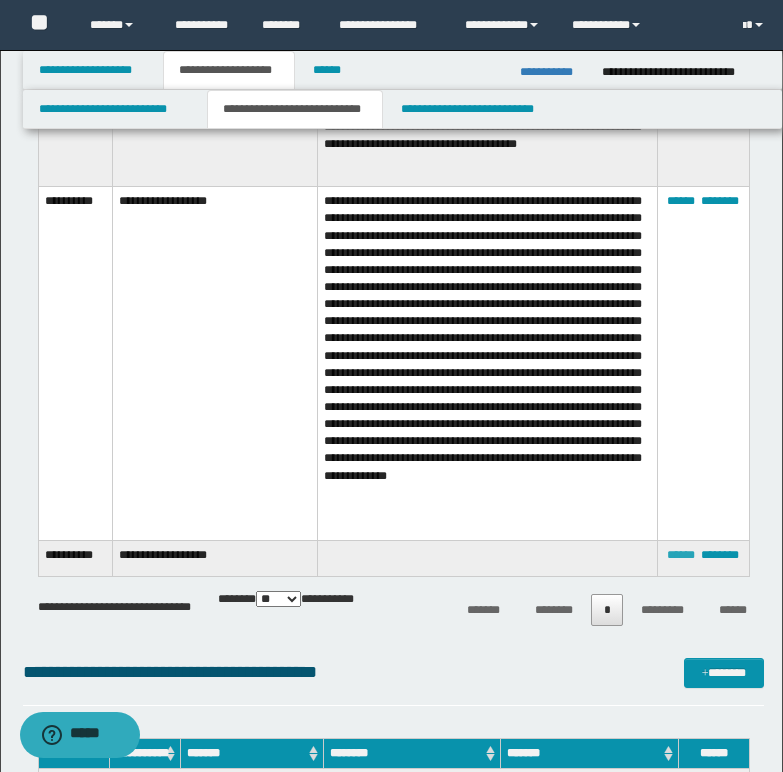 click on "******" at bounding box center [681, 555] 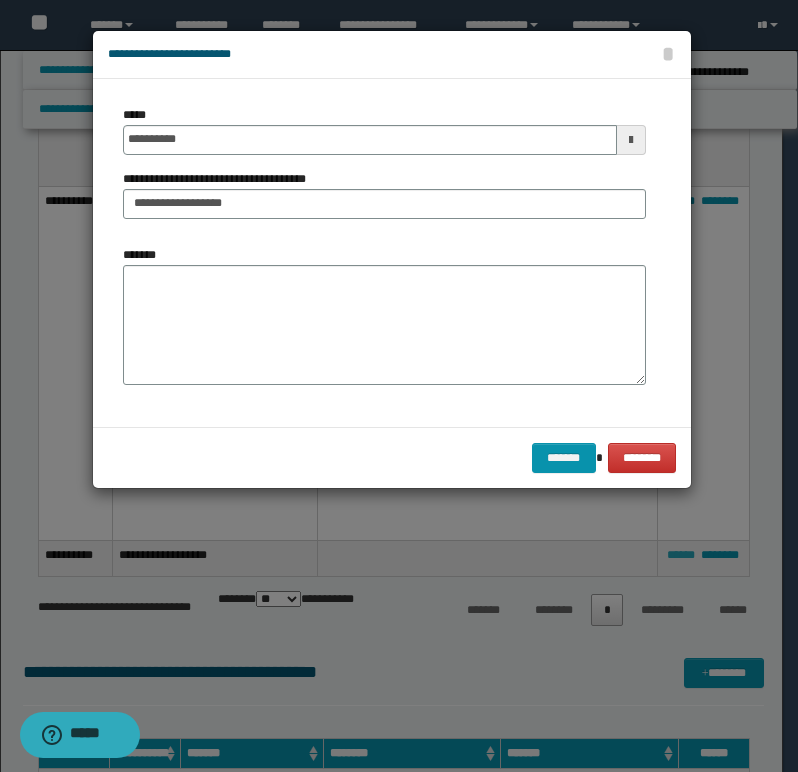 scroll, scrollTop: 0, scrollLeft: 0, axis: both 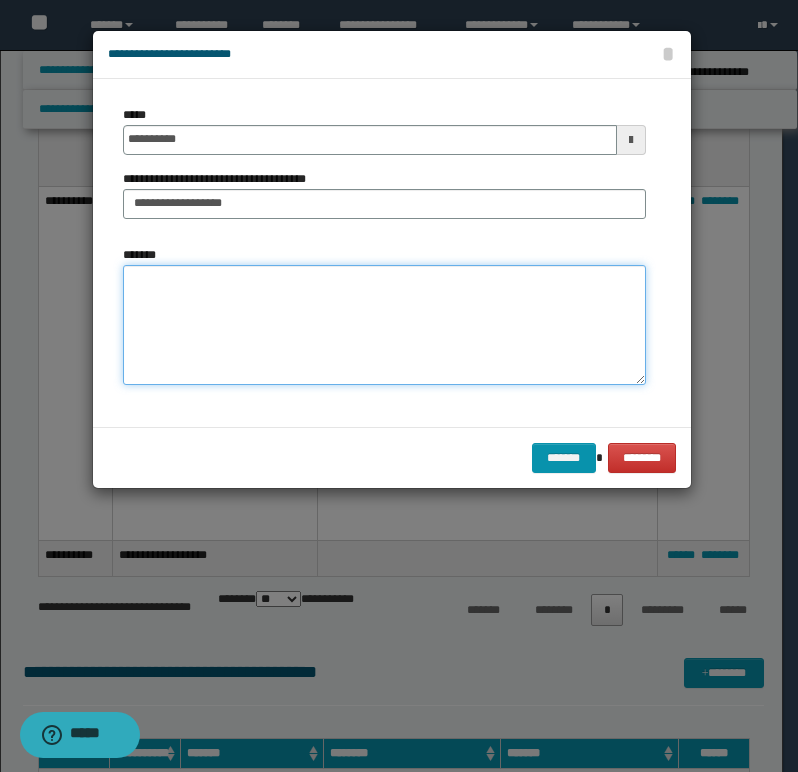 paste on "**********" 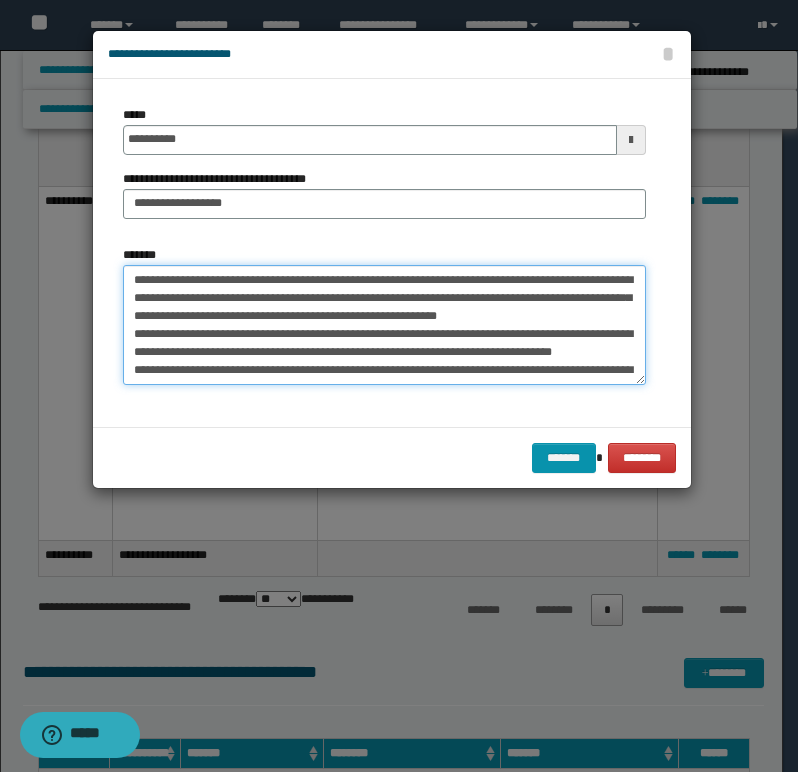scroll, scrollTop: 138, scrollLeft: 0, axis: vertical 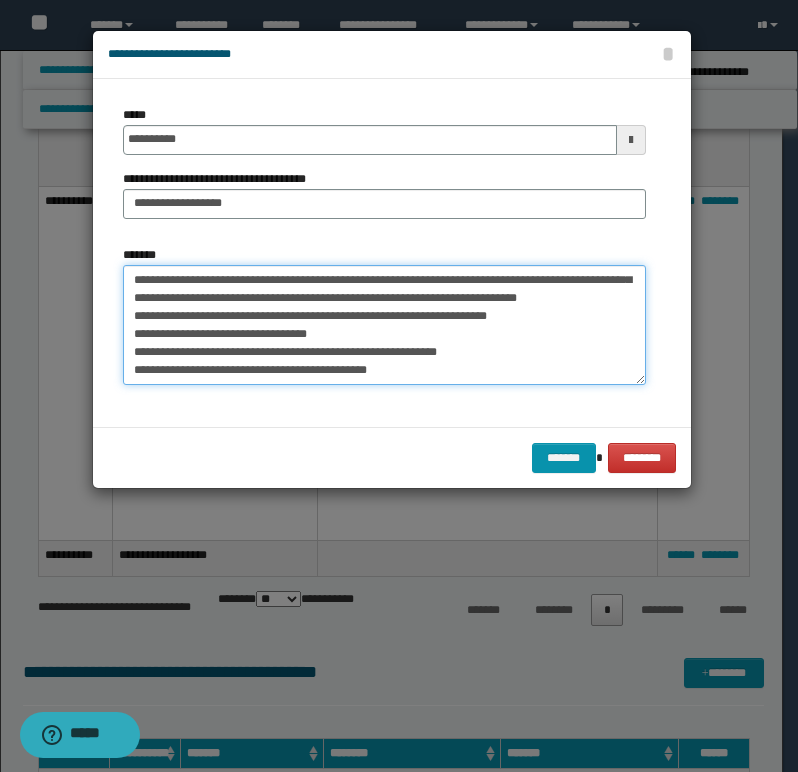 click on "**********" at bounding box center (384, 325) 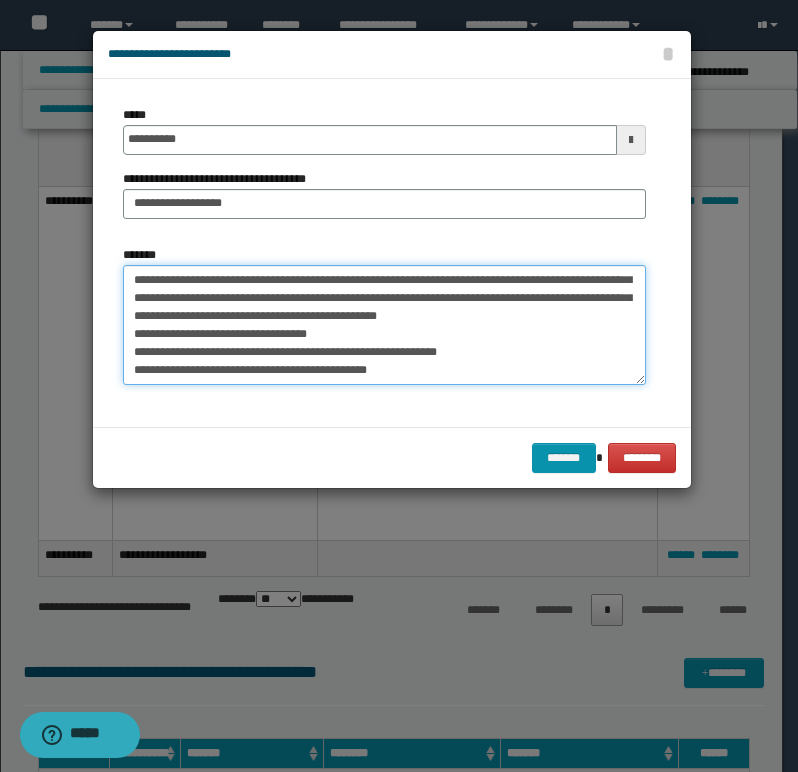scroll, scrollTop: 120, scrollLeft: 0, axis: vertical 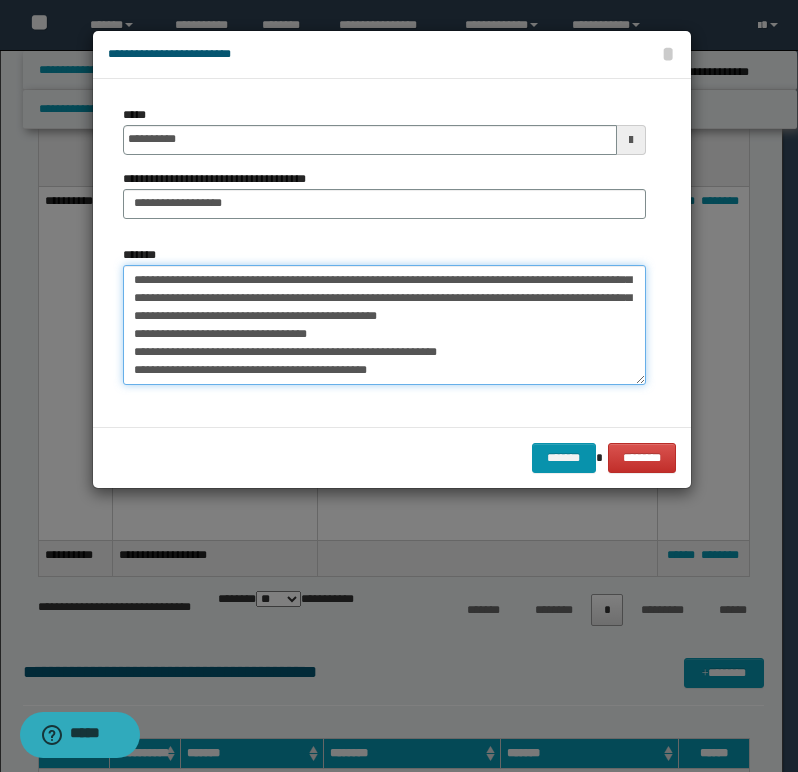 click on "**********" at bounding box center [384, 325] 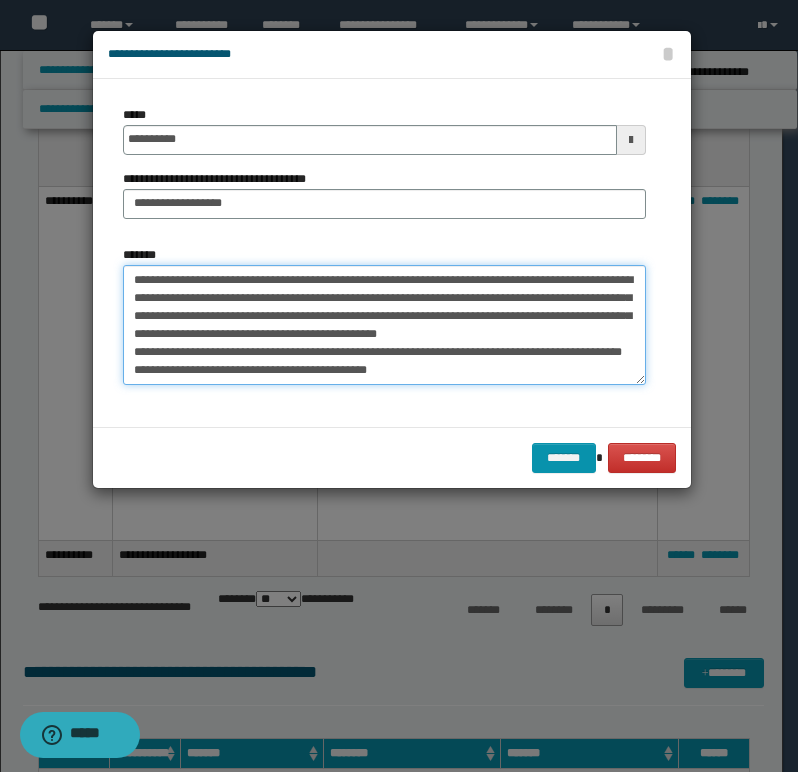 click on "**********" at bounding box center [384, 325] 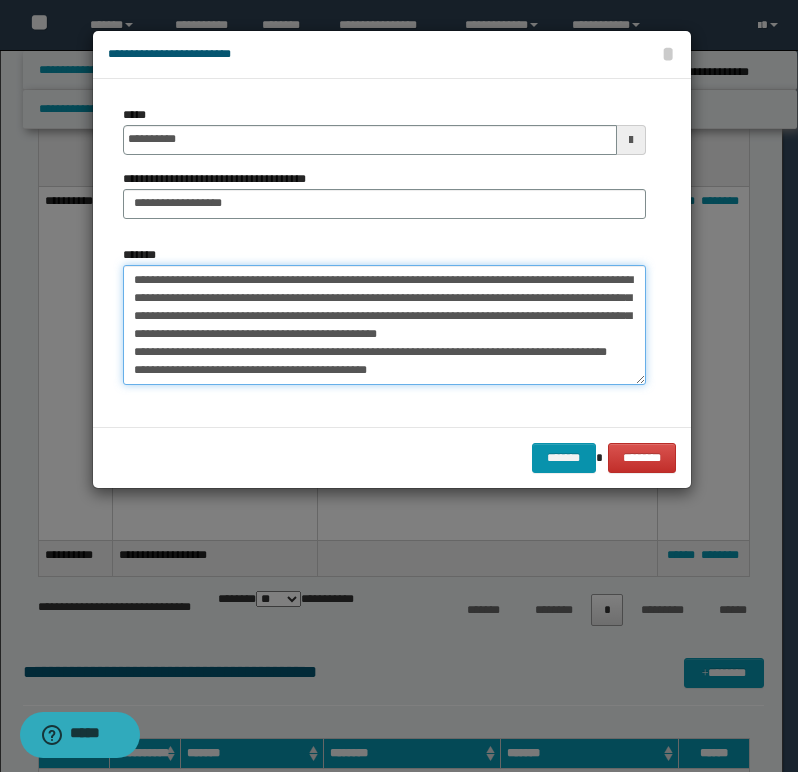 scroll, scrollTop: 108, scrollLeft: 0, axis: vertical 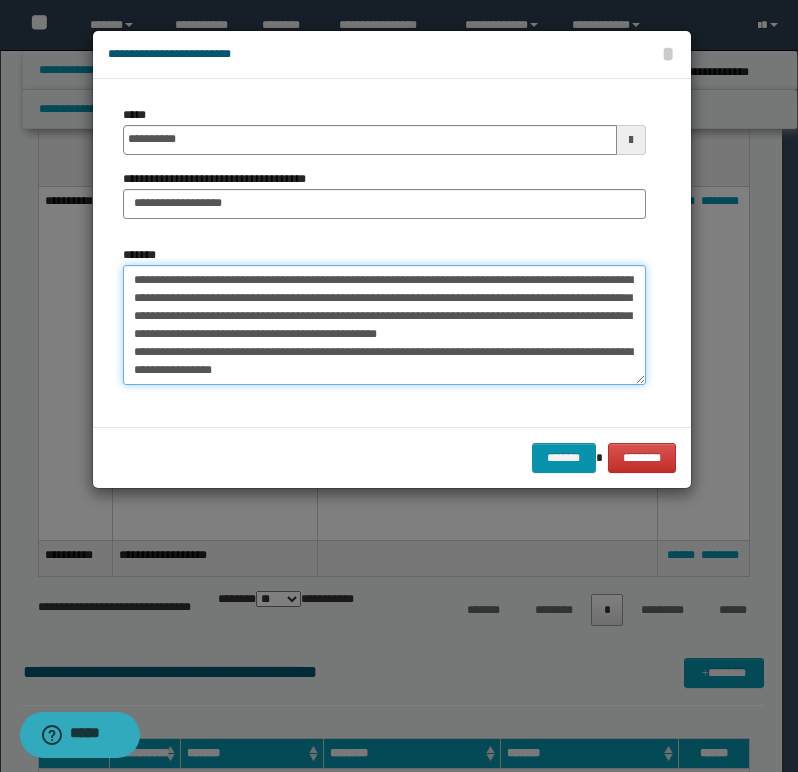 click on "**********" at bounding box center [384, 325] 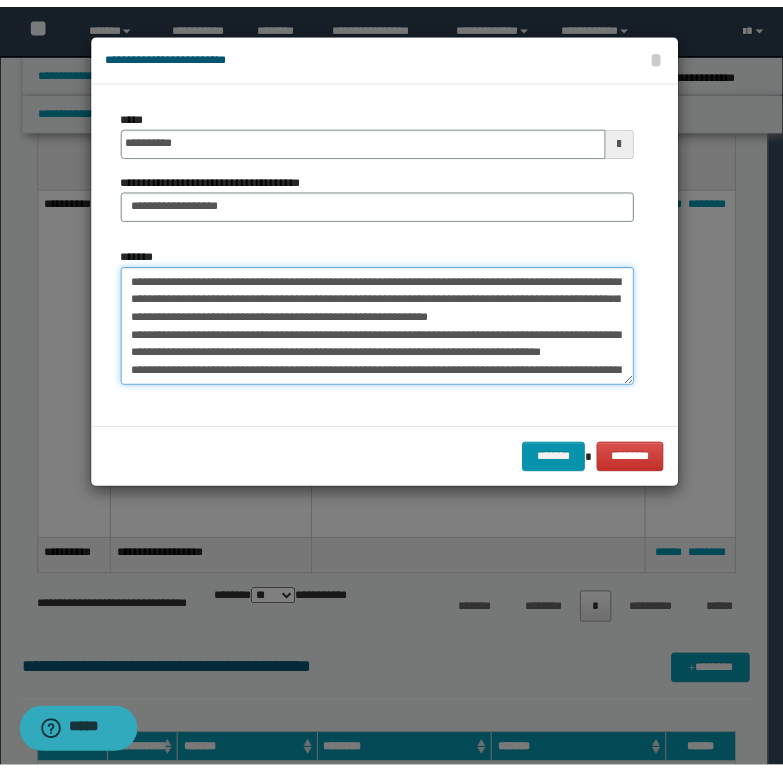 scroll, scrollTop: 100, scrollLeft: 0, axis: vertical 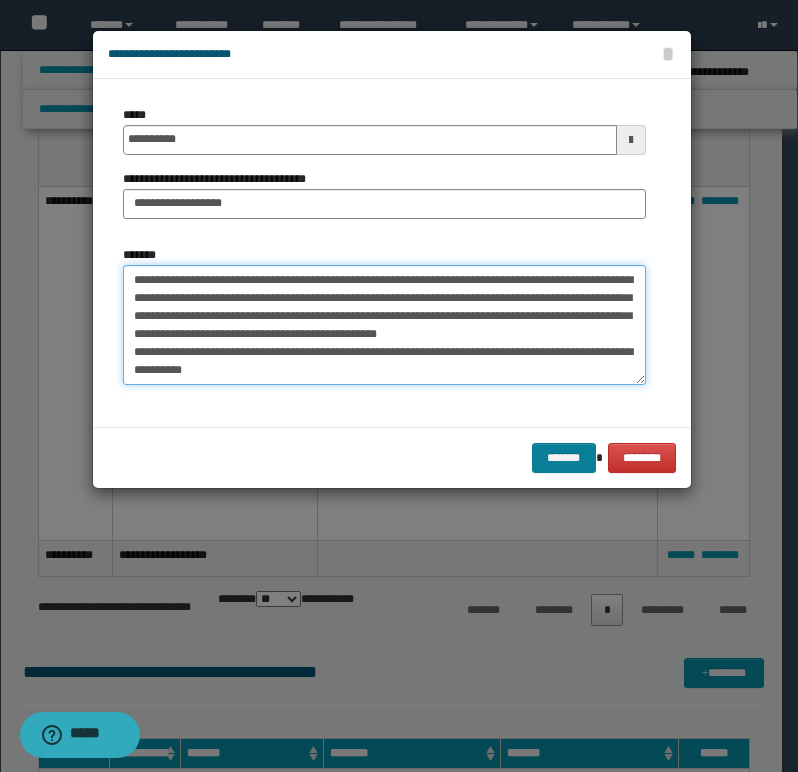 type on "**********" 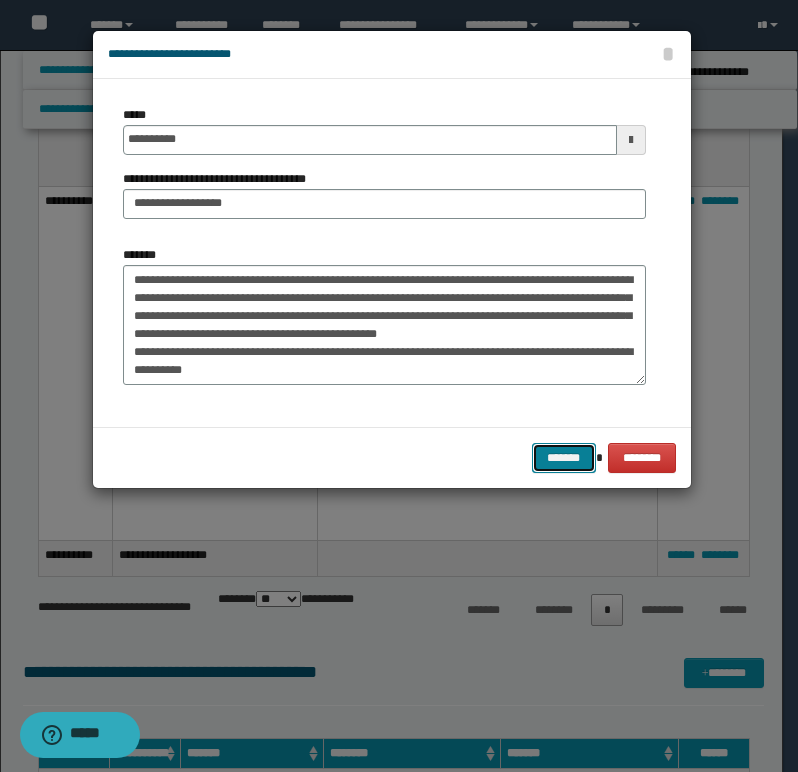 click on "*******" at bounding box center [564, 458] 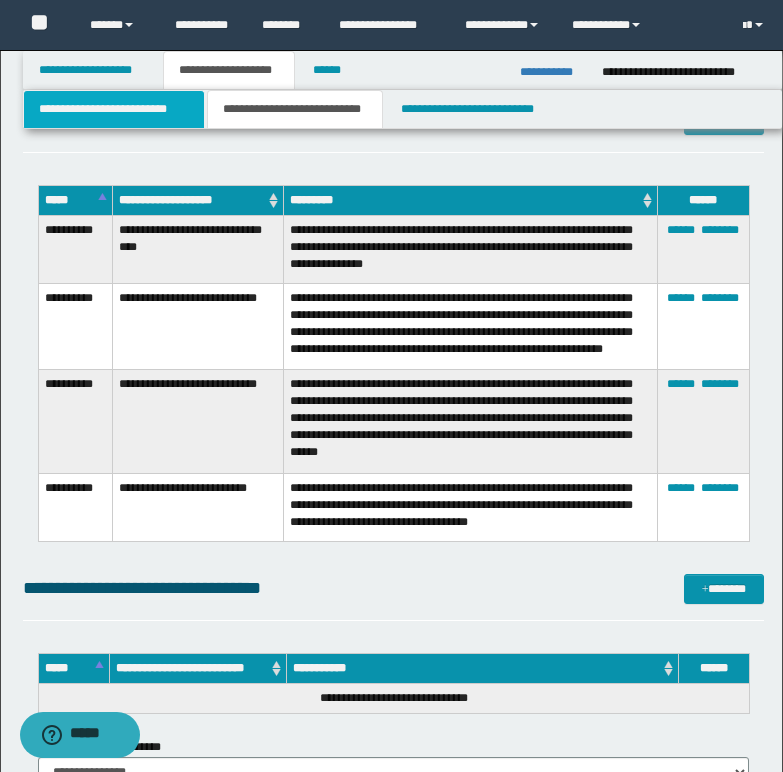 click on "**********" at bounding box center [114, 109] 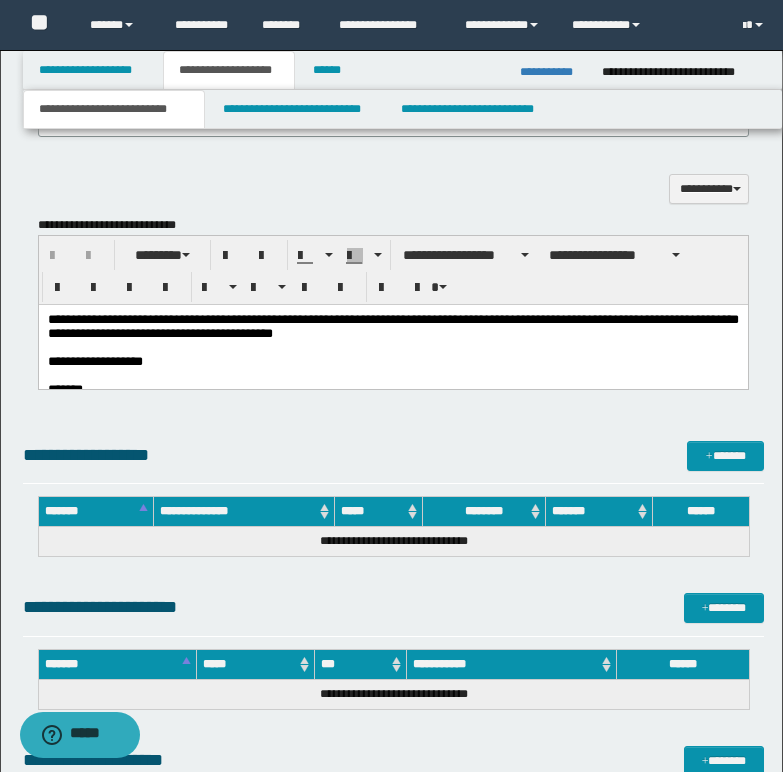 scroll, scrollTop: 1392, scrollLeft: 0, axis: vertical 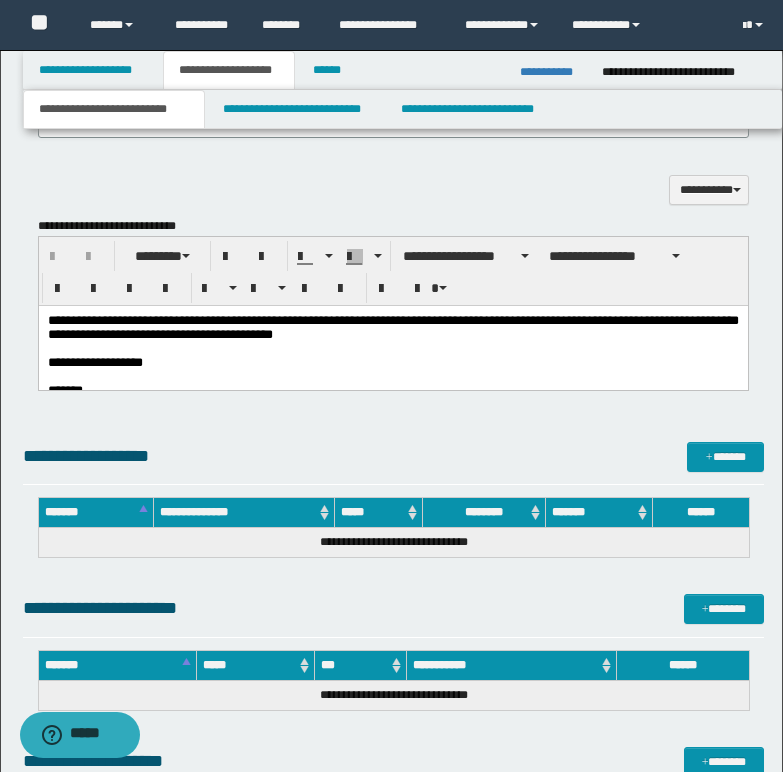 click on "**********" at bounding box center [392, 362] 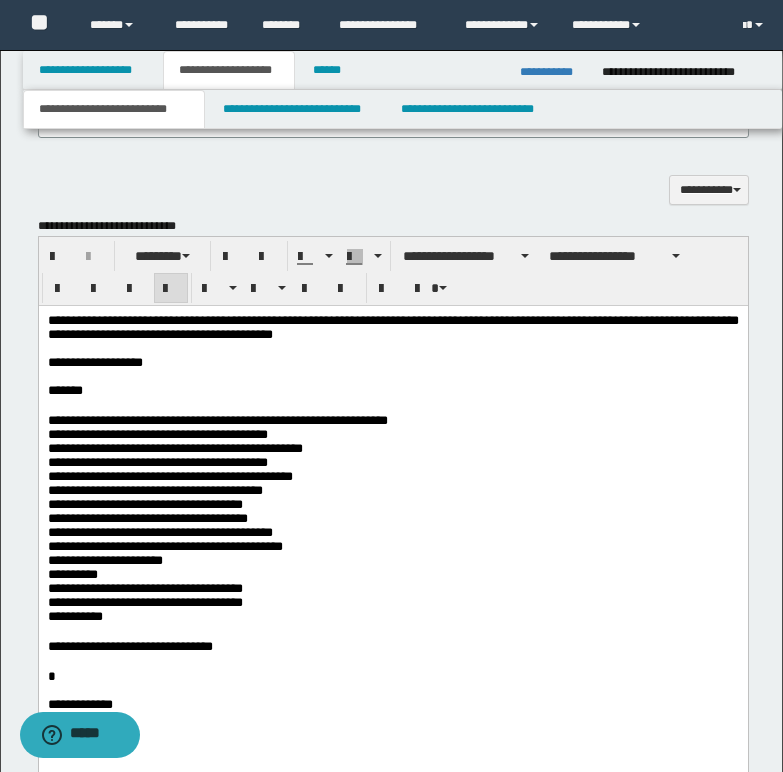 click on "**********" at bounding box center (217, 517) 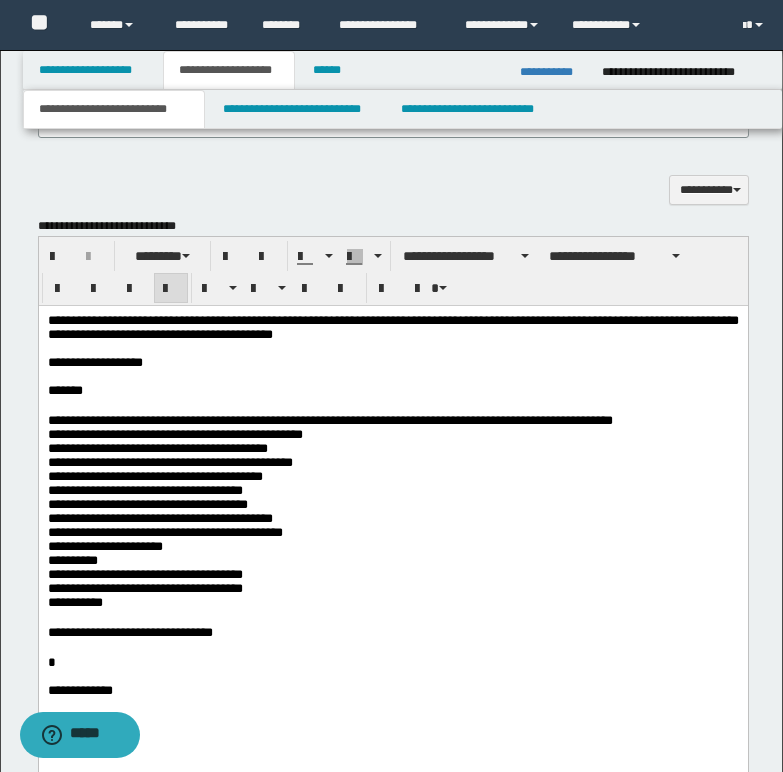 click on "**********" at bounding box center [392, 511] 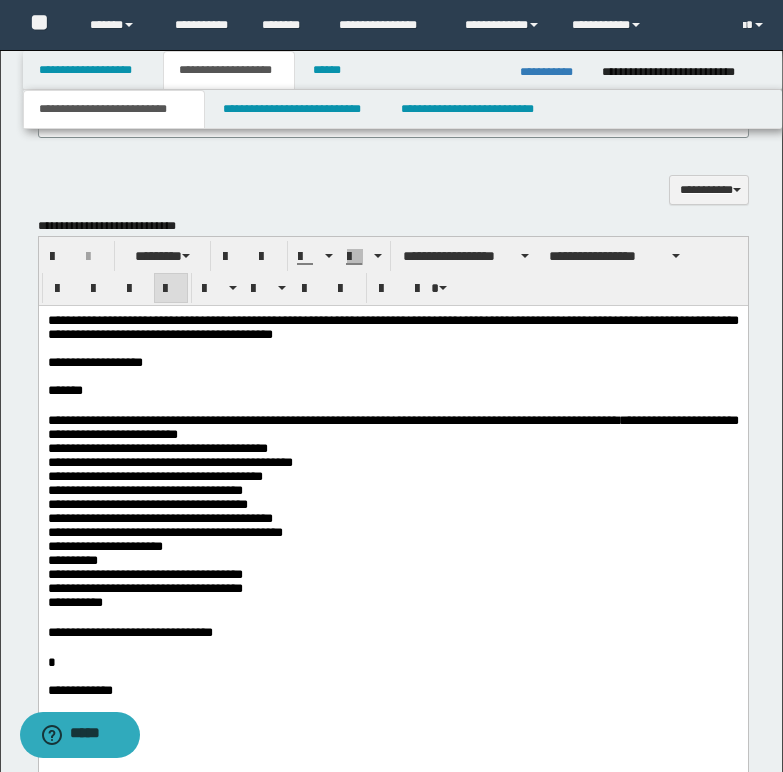 click on "**********" at bounding box center [392, 511] 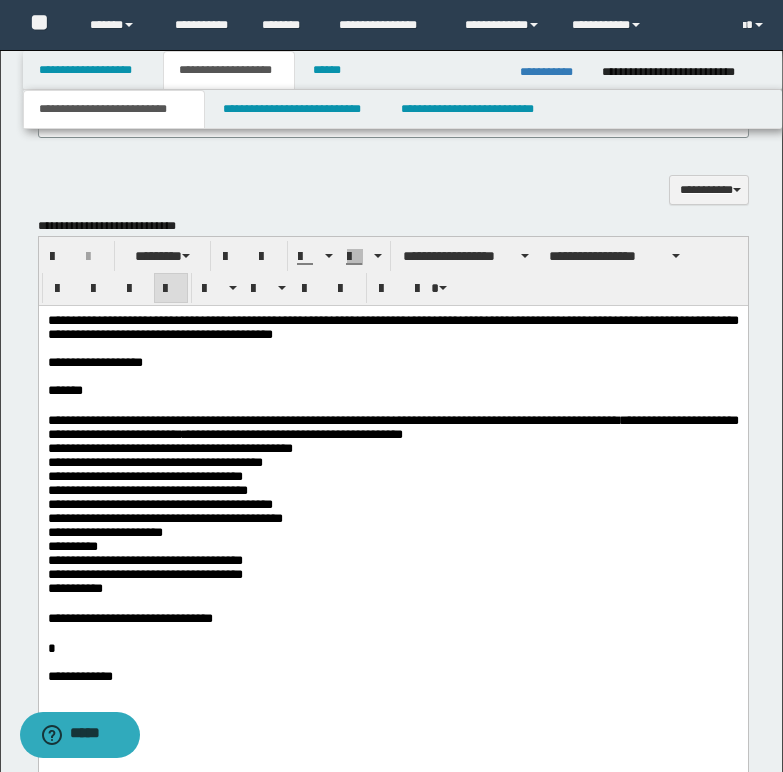 click on "**********" at bounding box center (392, 504) 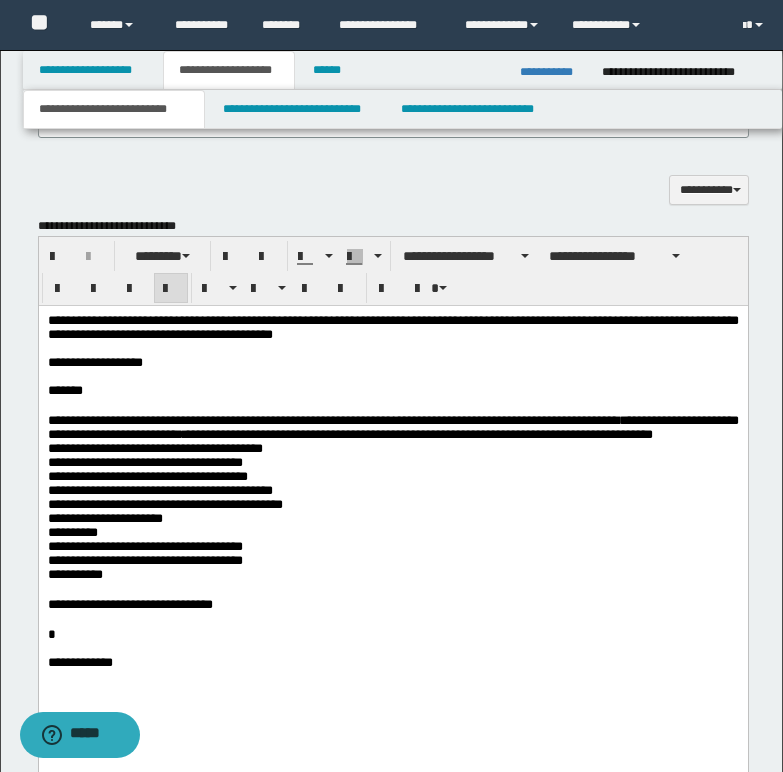 click on "**********" at bounding box center (392, 497) 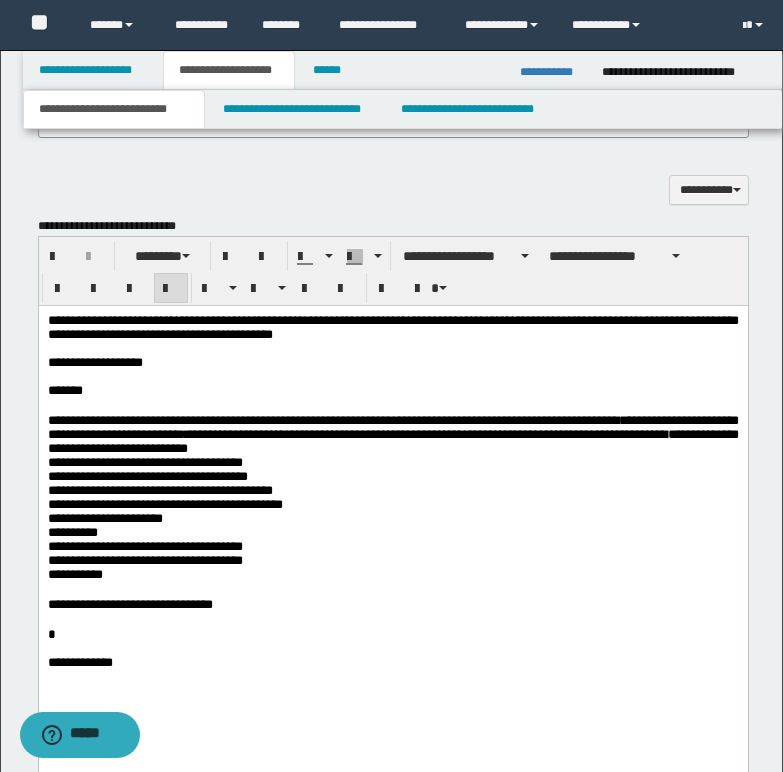 click on "**********" at bounding box center [392, 497] 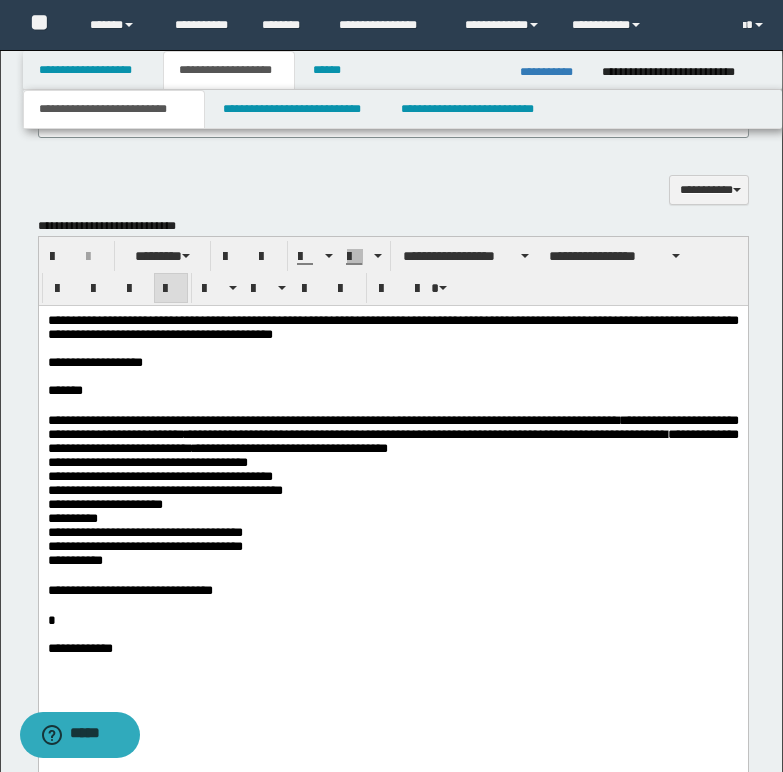 click on "**********" at bounding box center [392, 490] 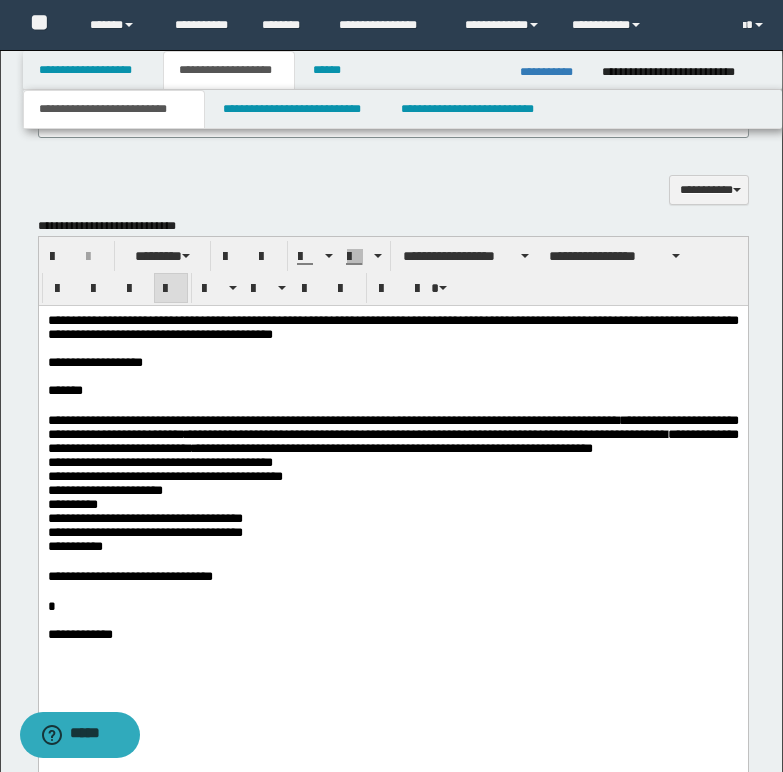 click on "**********" at bounding box center (392, 483) 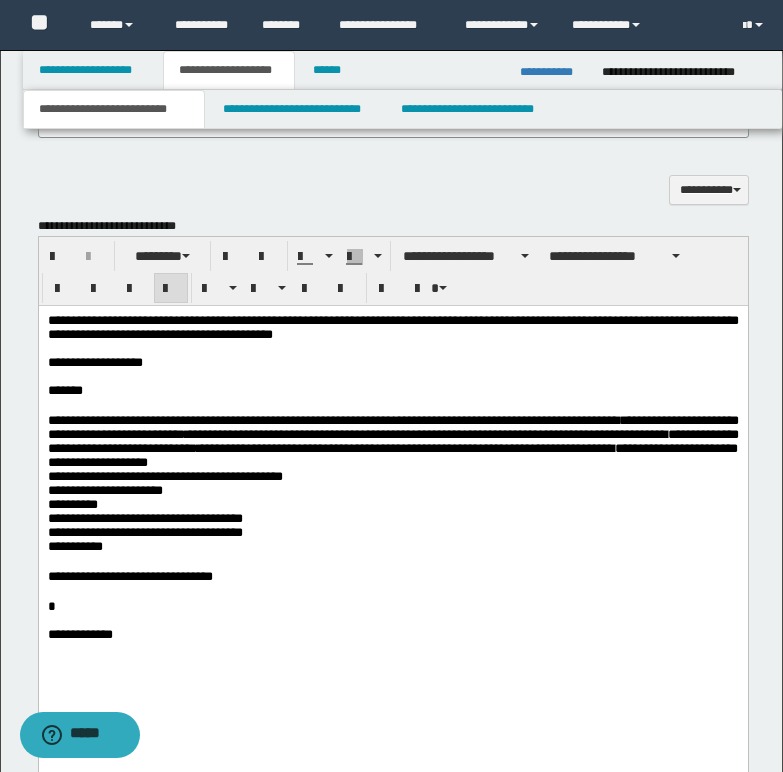 click on "**********" at bounding box center [392, 483] 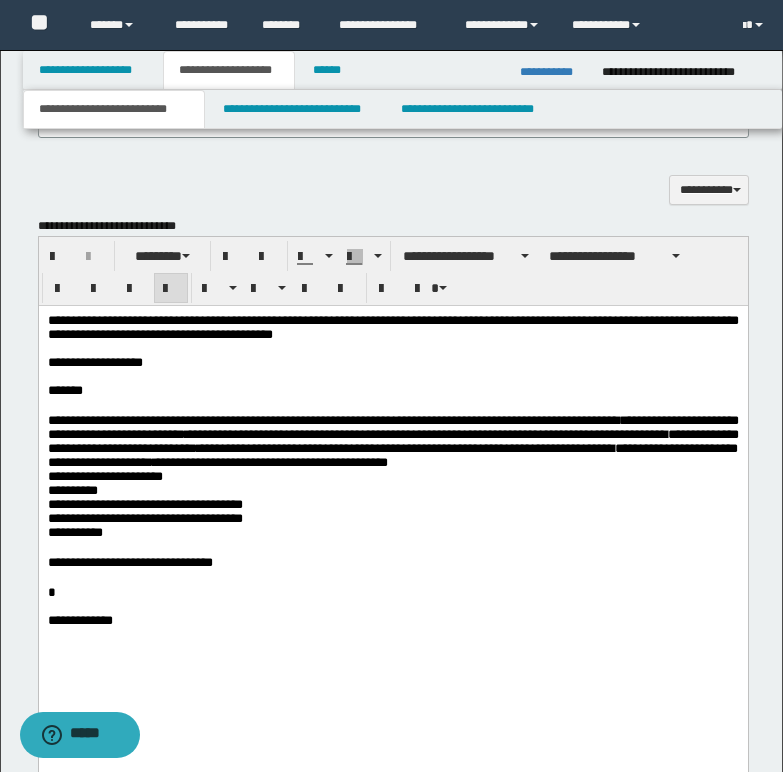 click on "**********" at bounding box center (392, 476) 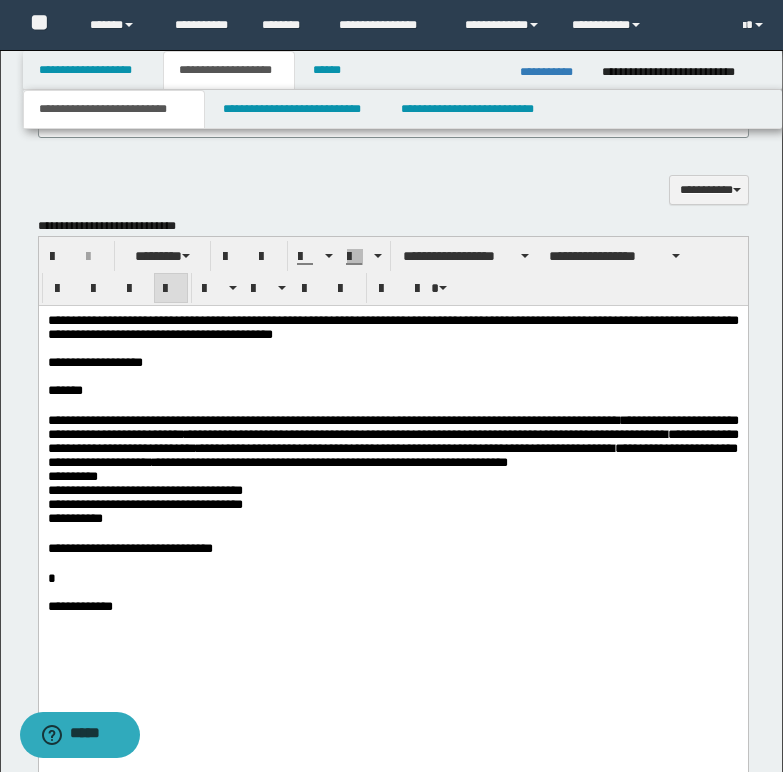 click on "**********" at bounding box center (392, 469) 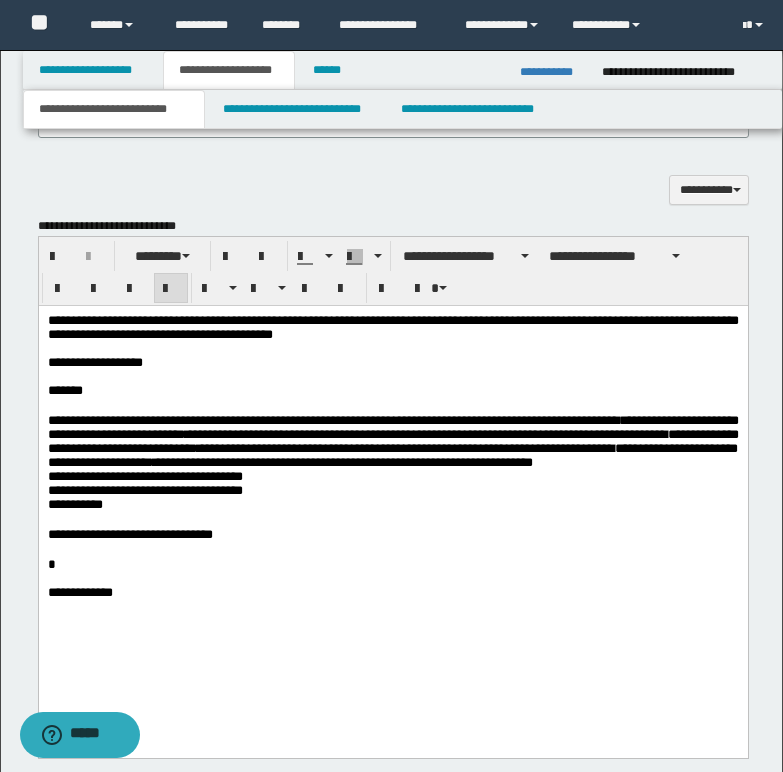 click on "**********" at bounding box center [392, 462] 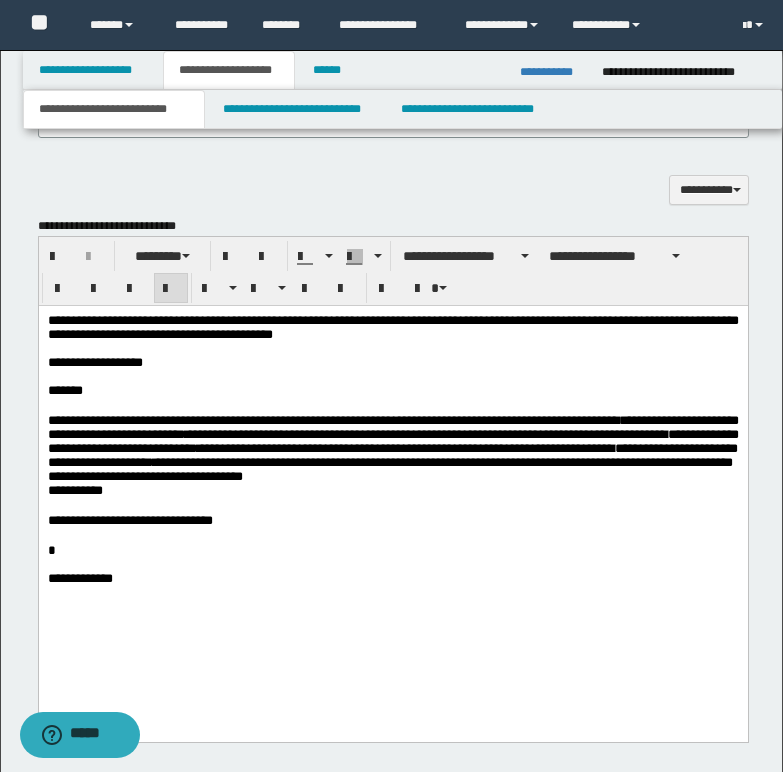click on "**********" at bounding box center [392, 455] 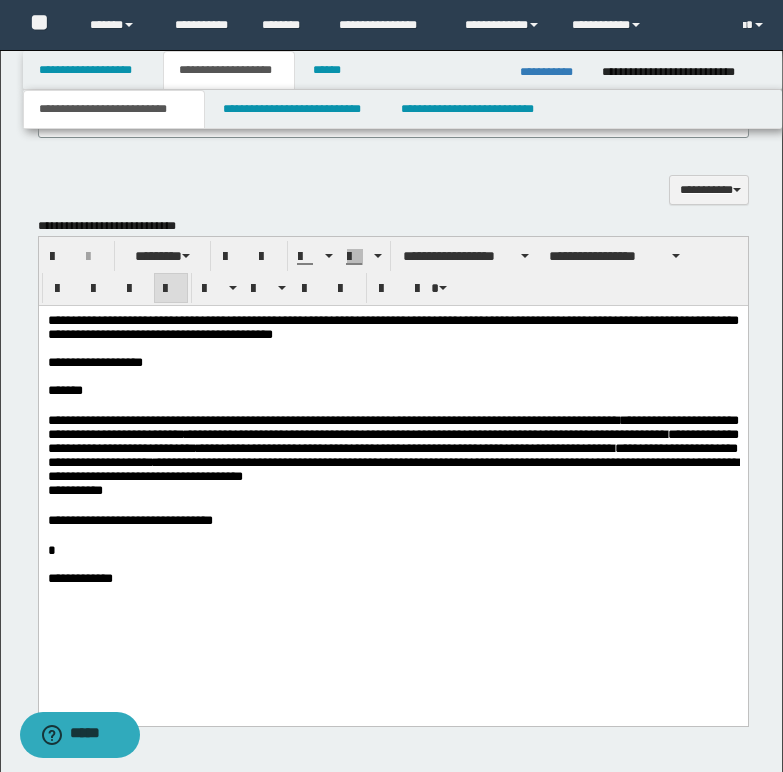 click on "**********" at bounding box center (392, 455) 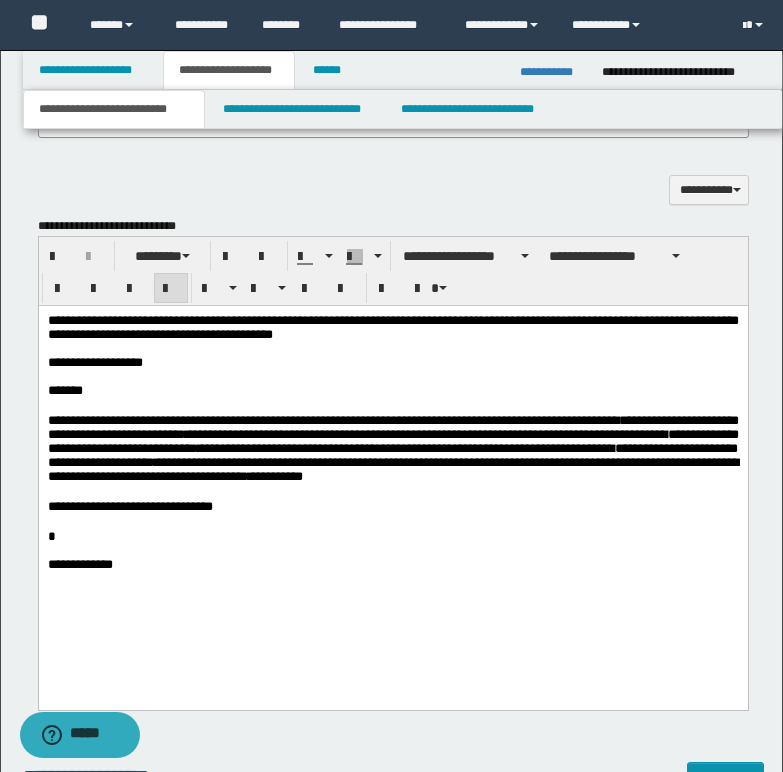 click on "**********" at bounding box center (392, 447) 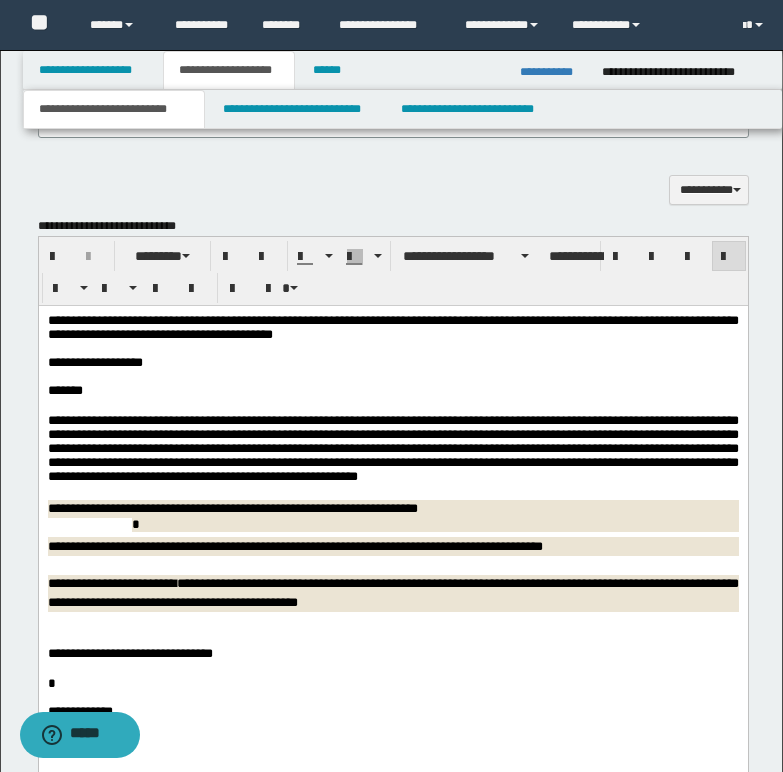 click on "**********" at bounding box center (392, 448) 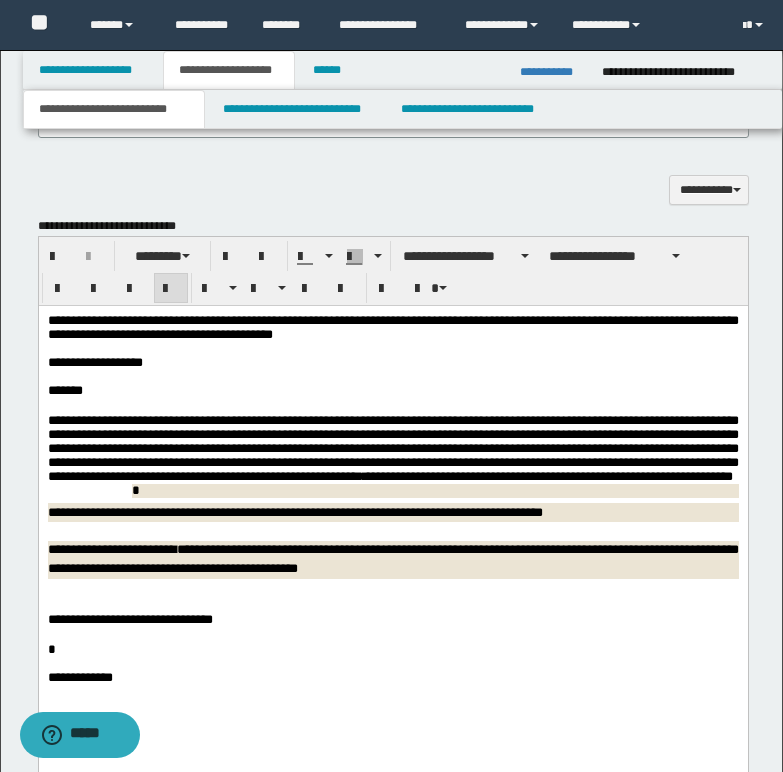 click on "**********" at bounding box center [392, 448] 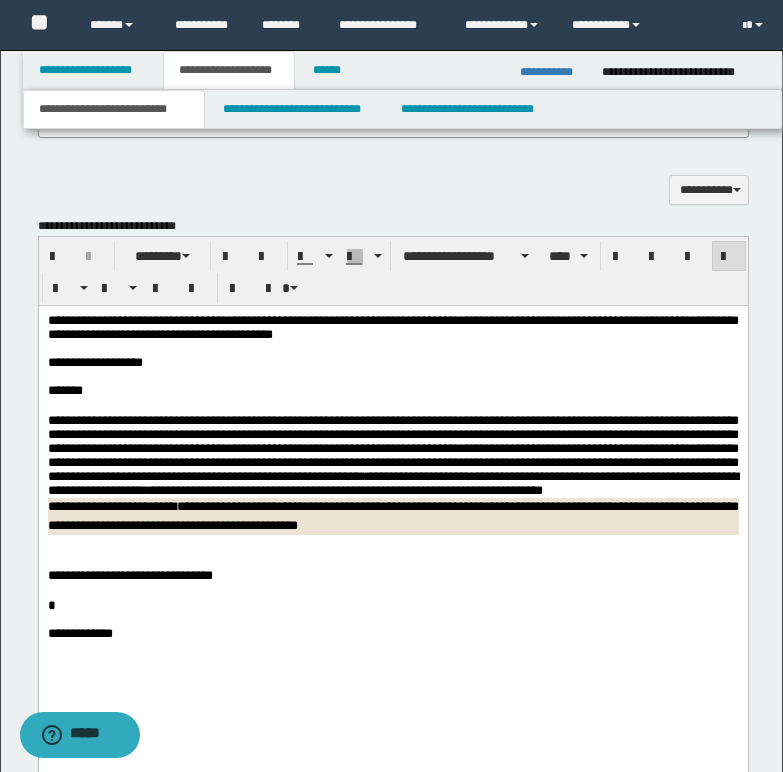 click on "**********" at bounding box center (392, 455) 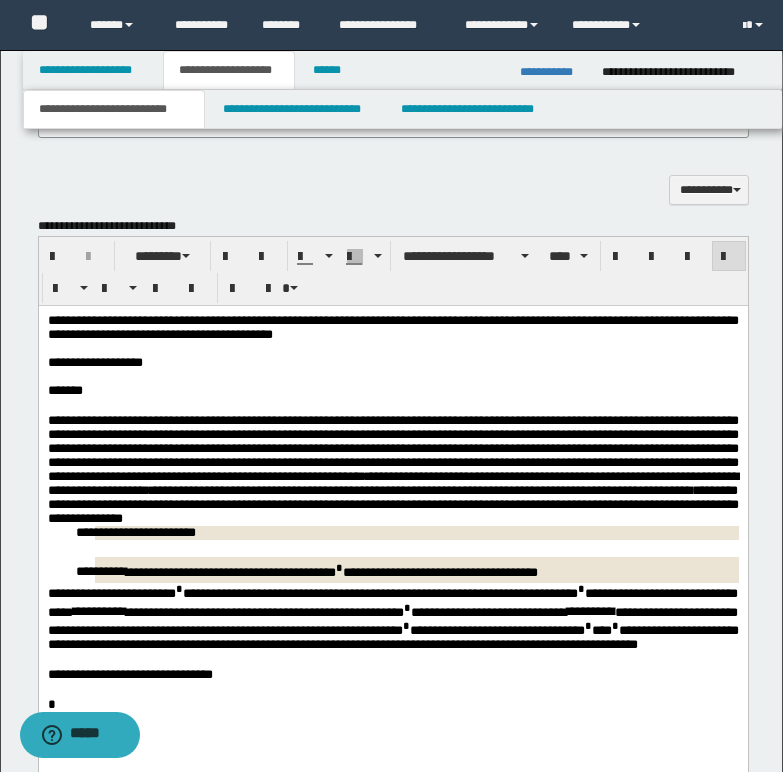 click on "**********" at bounding box center (392, 469) 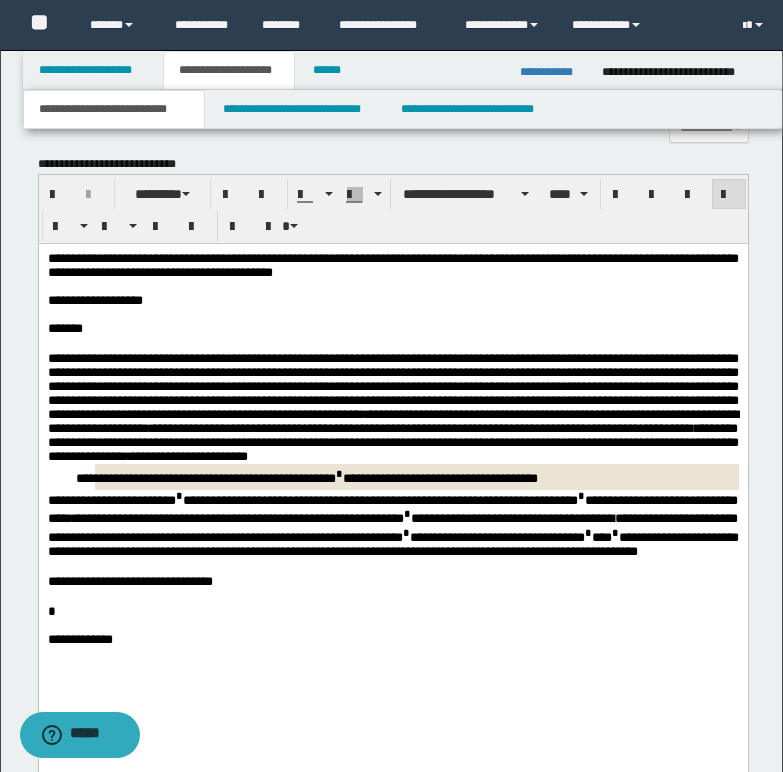 scroll, scrollTop: 1592, scrollLeft: 0, axis: vertical 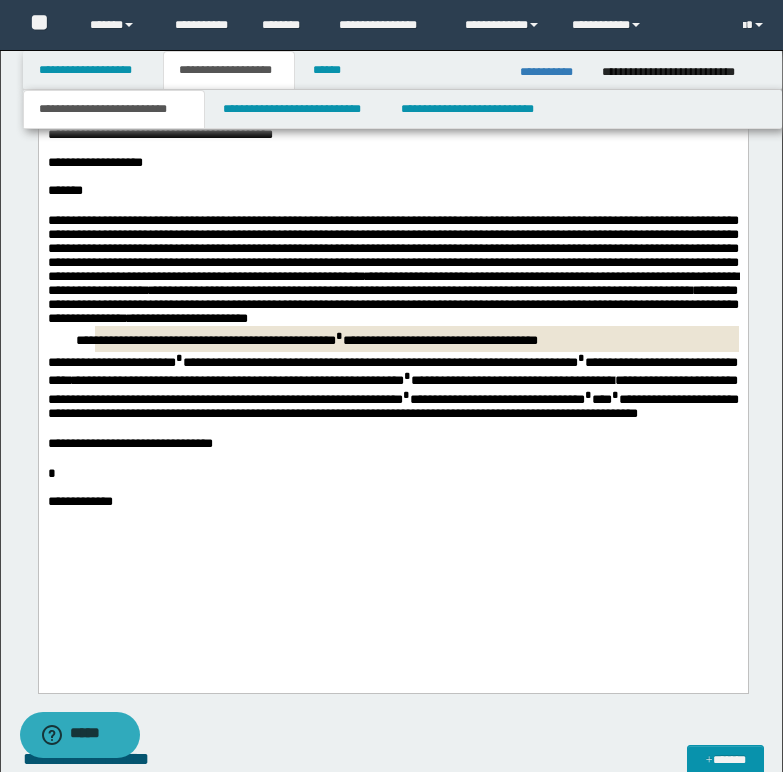 click on "**********" at bounding box center [392, 269] 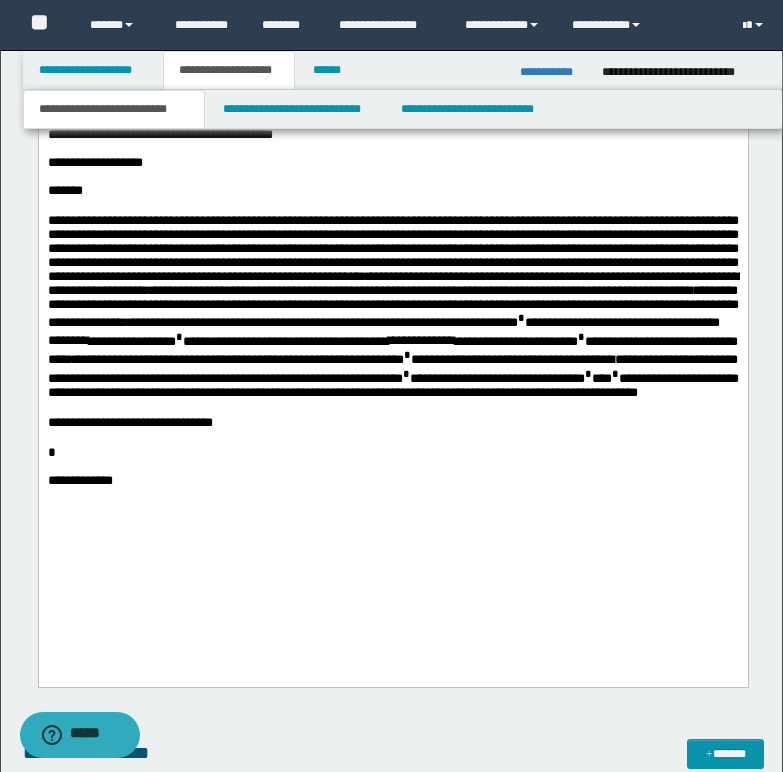 click on "**********" at bounding box center [392, 271] 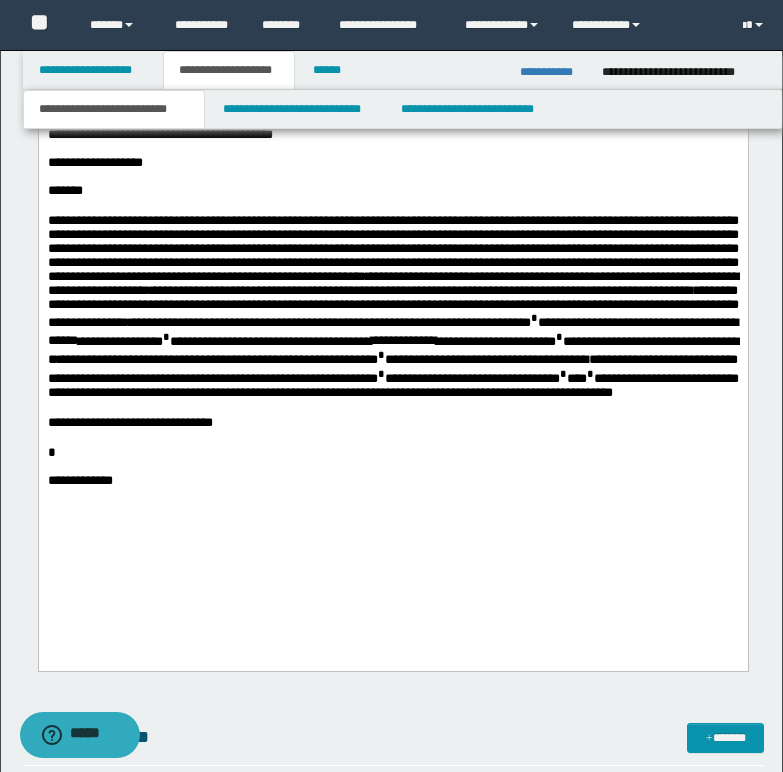 click on "*" at bounding box center (52, 358) 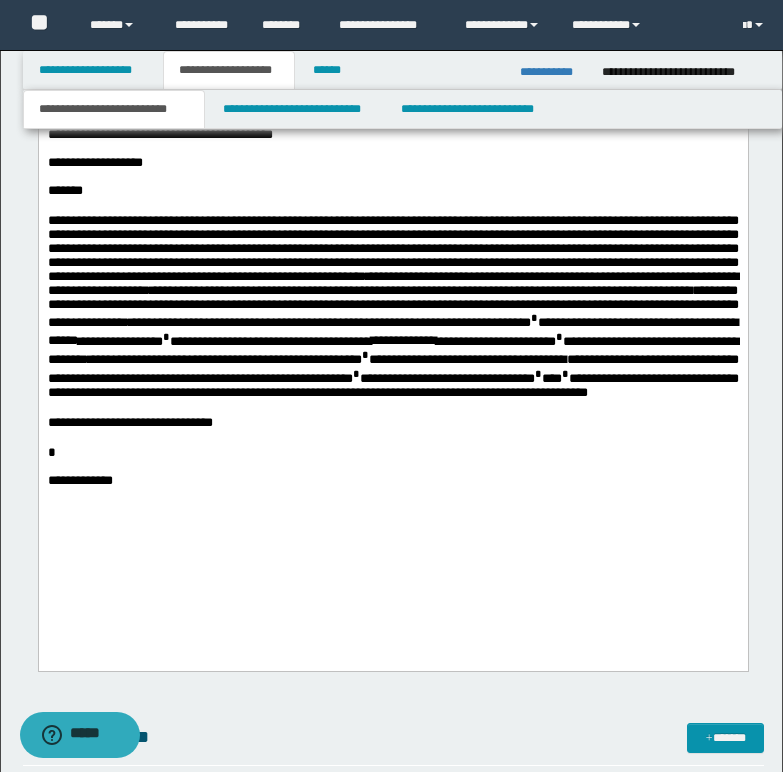 click on "**********" at bounding box center (392, 374) 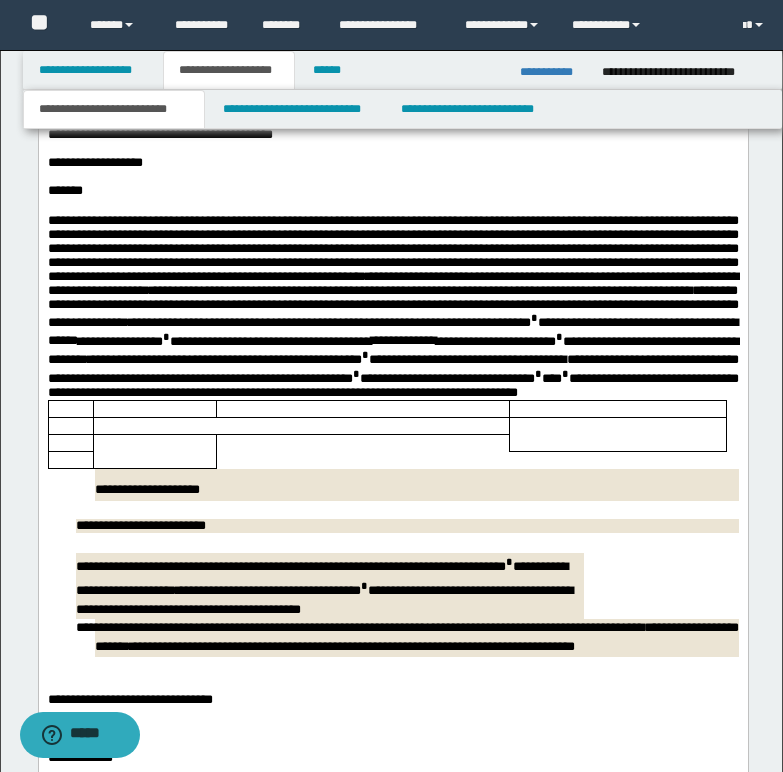 click on "**********" at bounding box center [392, 306] 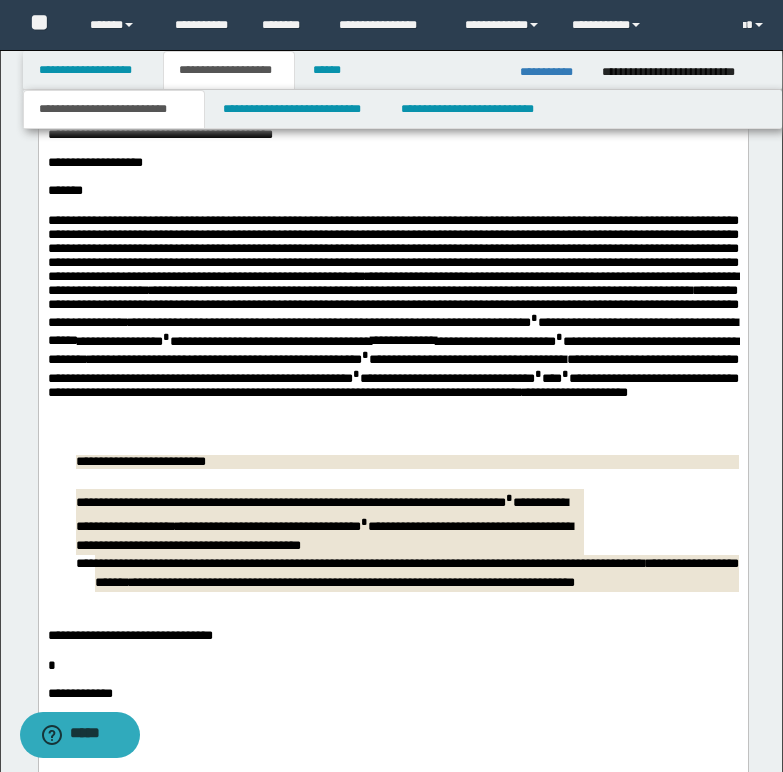 click on "**********" at bounding box center (392, 333) 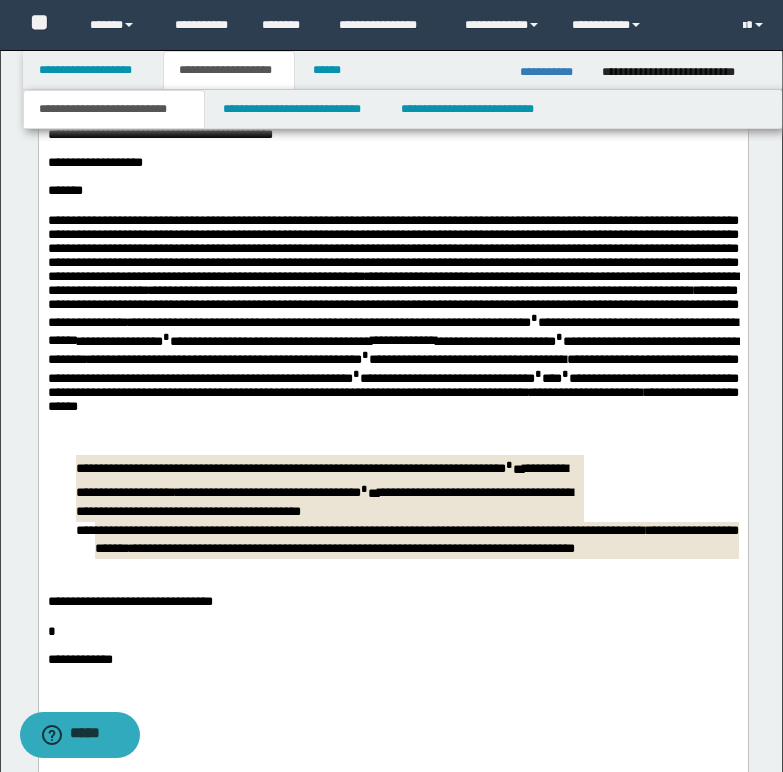 click on "**********" at bounding box center [392, 333] 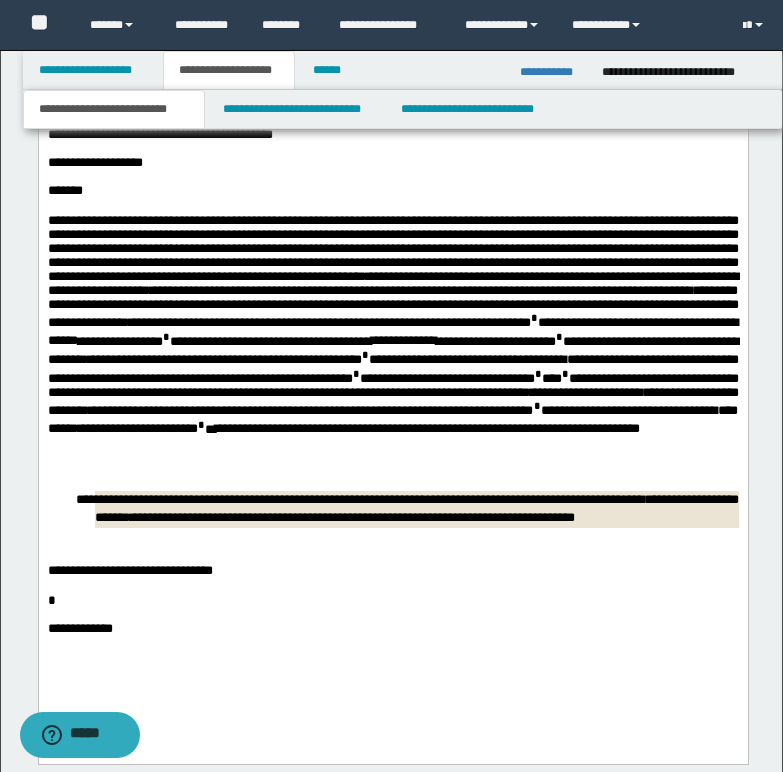 click on "**********" at bounding box center [392, 351] 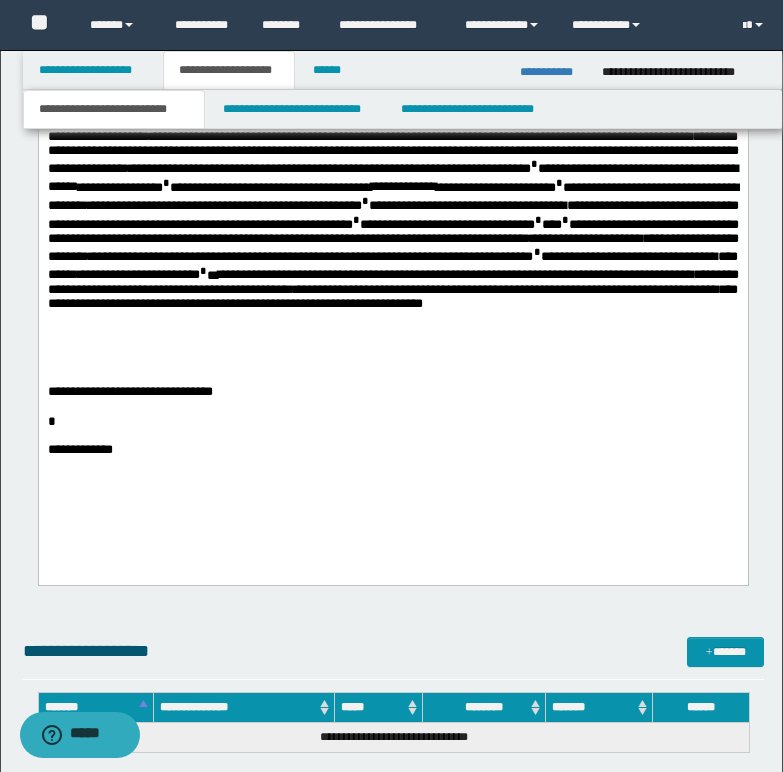 scroll, scrollTop: 1792, scrollLeft: 0, axis: vertical 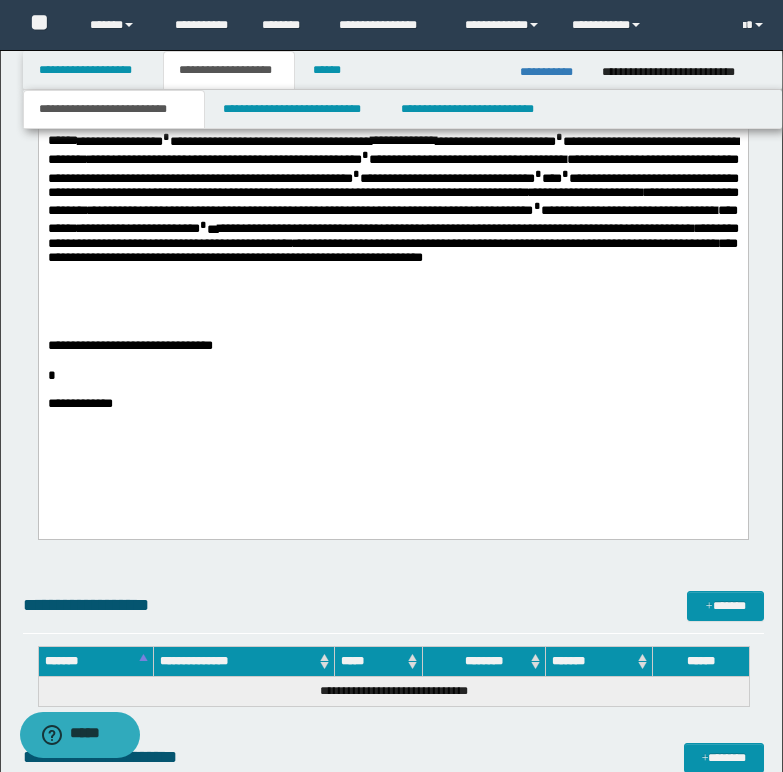 click on "**********" at bounding box center (303, 159) 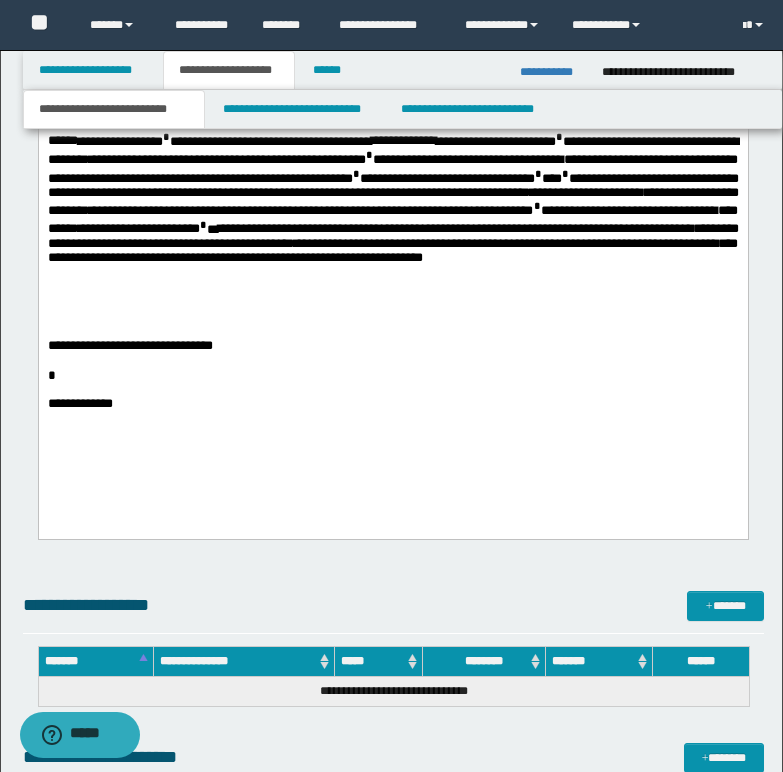 click on "**********" at bounding box center [392, 201] 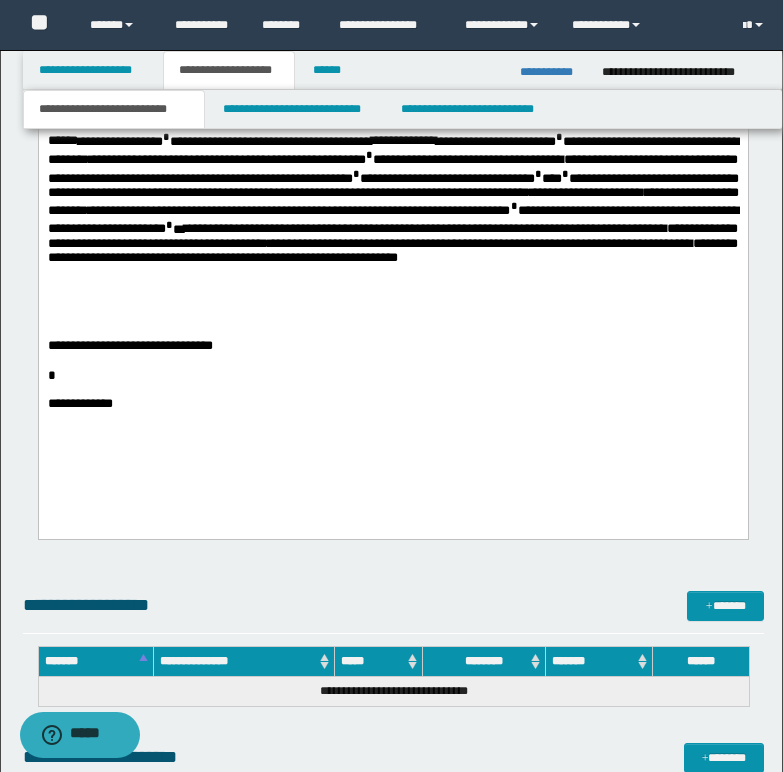 click on "**********" at bounding box center [255, 210] 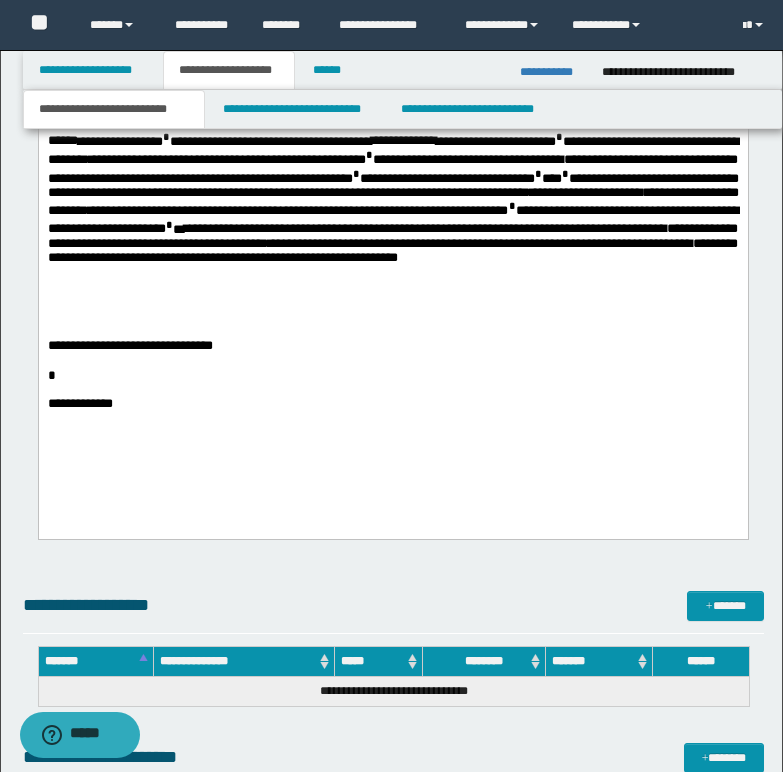 click on "**********" at bounding box center (614, 210) 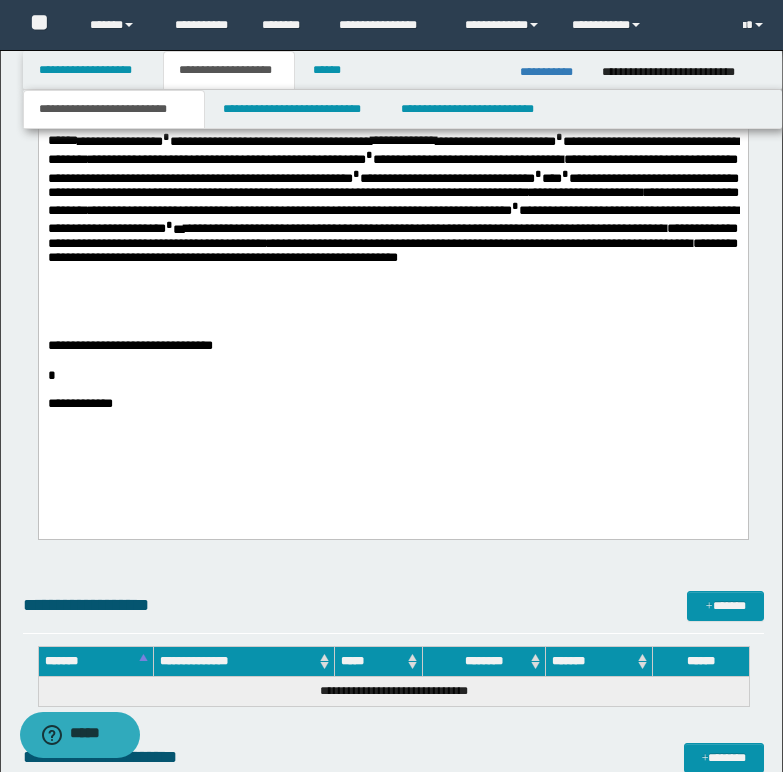 click on "**********" at bounding box center (274, 229) 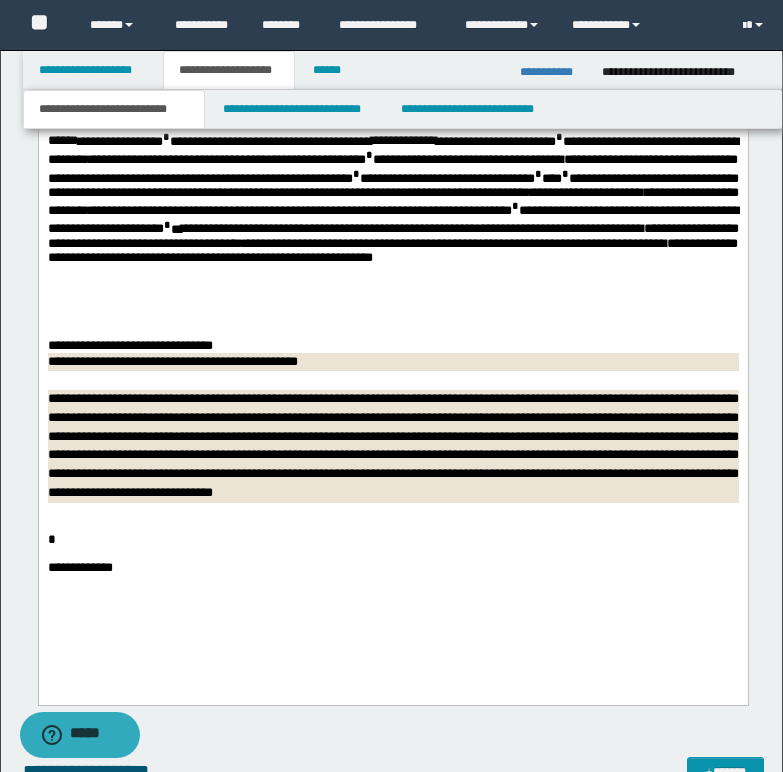 click on "**********" at bounding box center (392, 346) 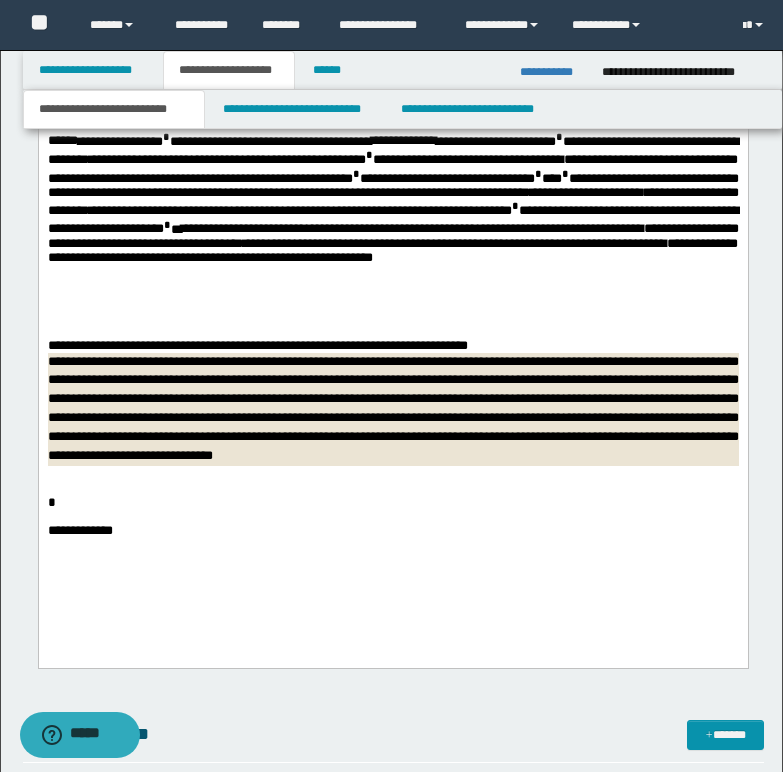 click on "**********" at bounding box center [392, 346] 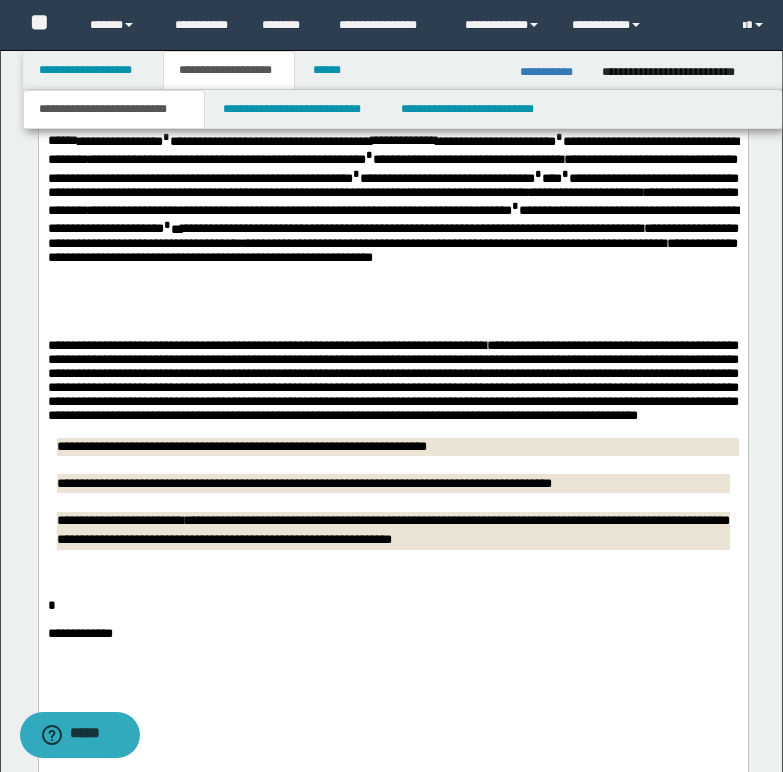 click on "**********" at bounding box center [392, 381] 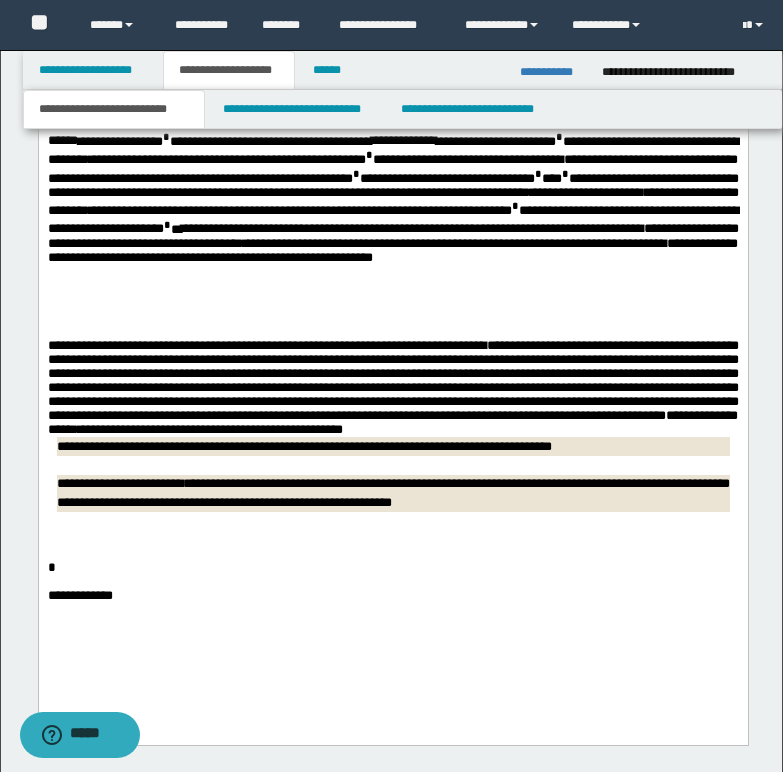 click on "**********" at bounding box center (392, 388) 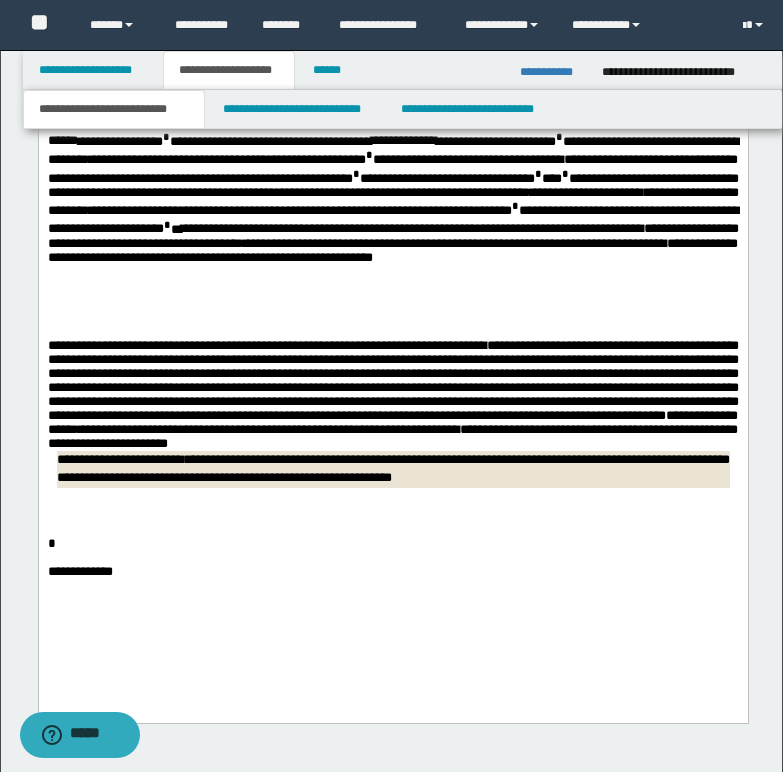 click on "**********" at bounding box center (392, 395) 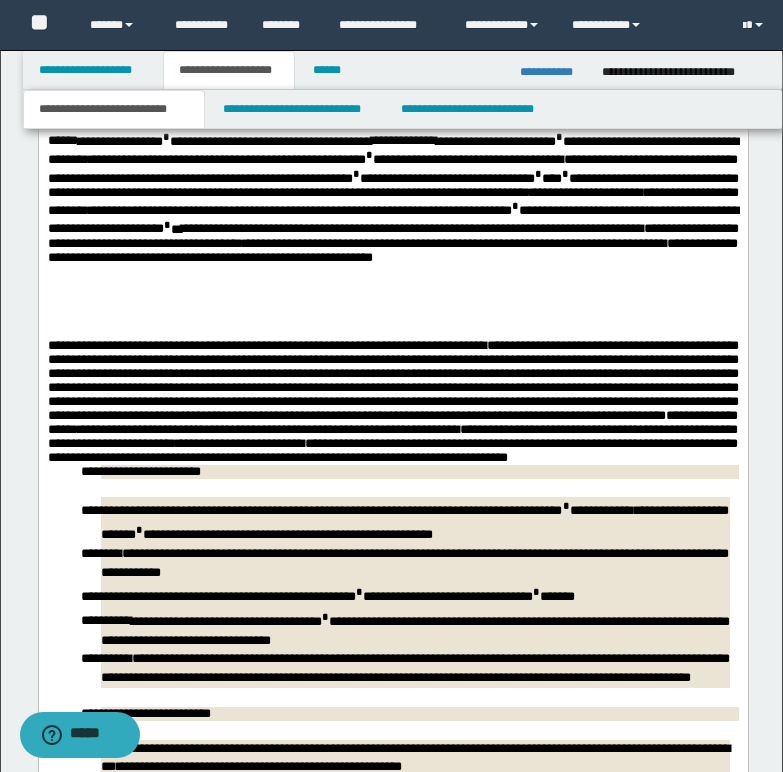 click on "**********" at bounding box center (392, 402) 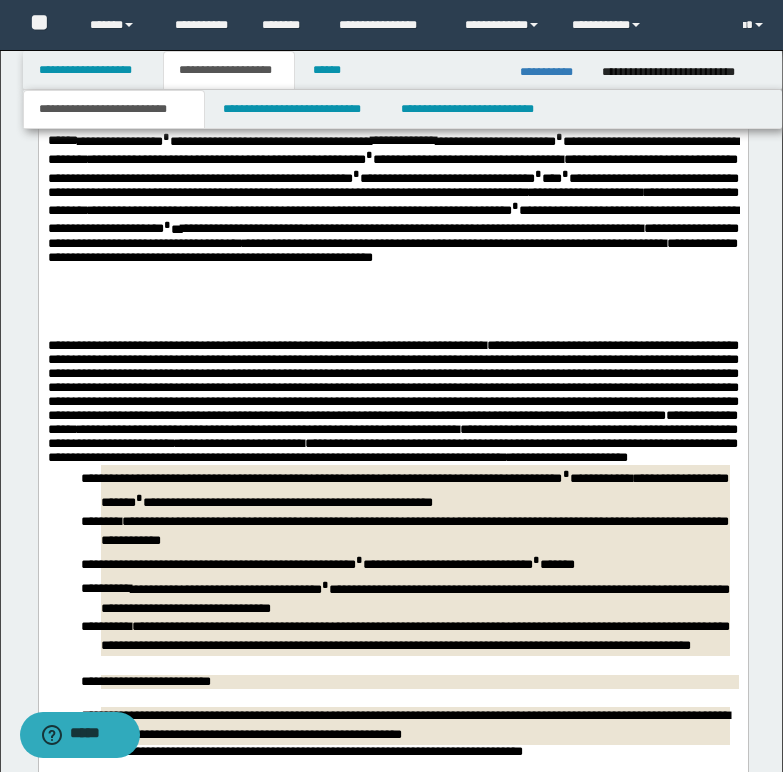 click on "**********" at bounding box center (392, 402) 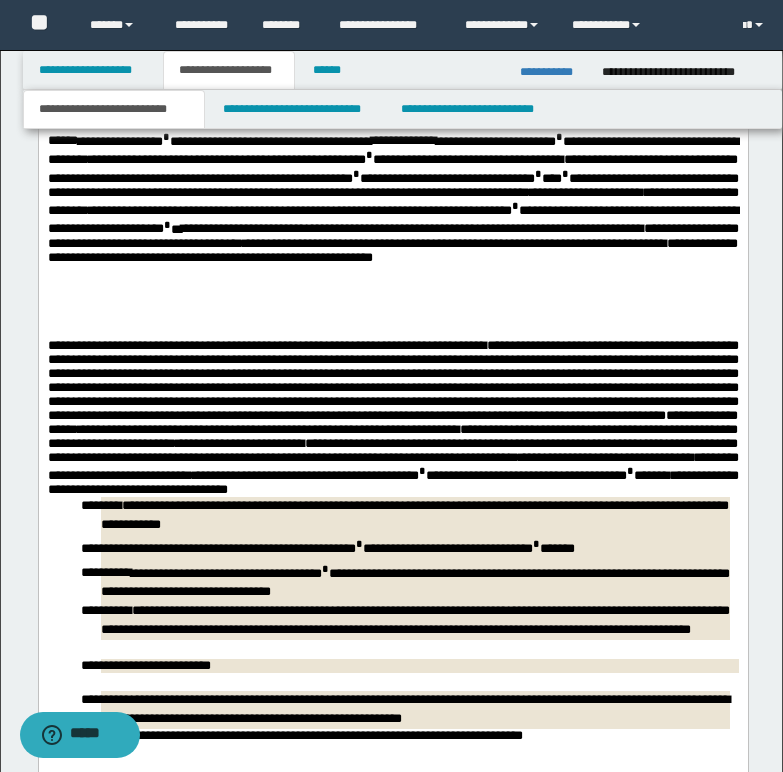 click on "**********" at bounding box center (392, 418) 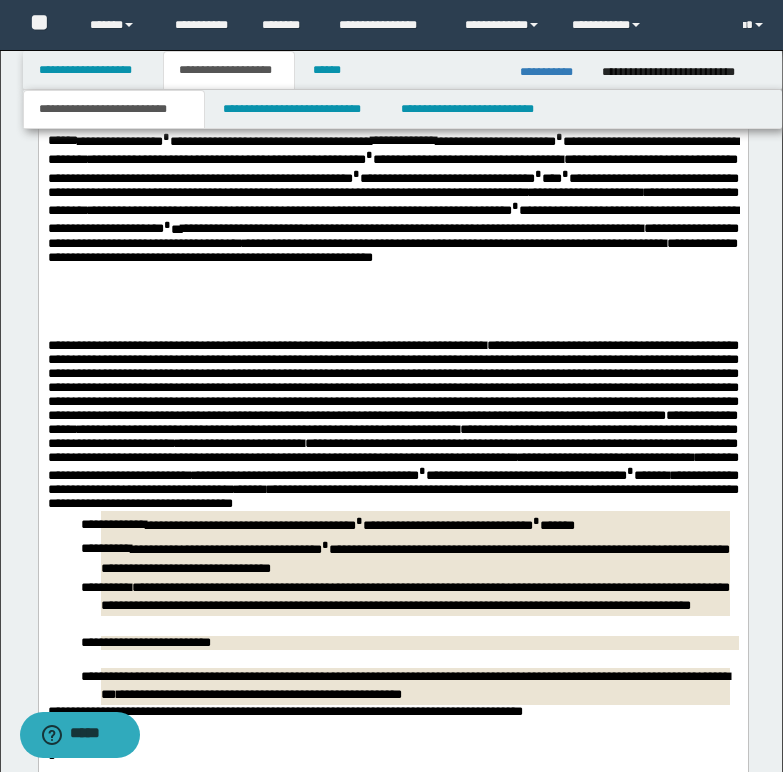 click on "**********" at bounding box center [392, 425] 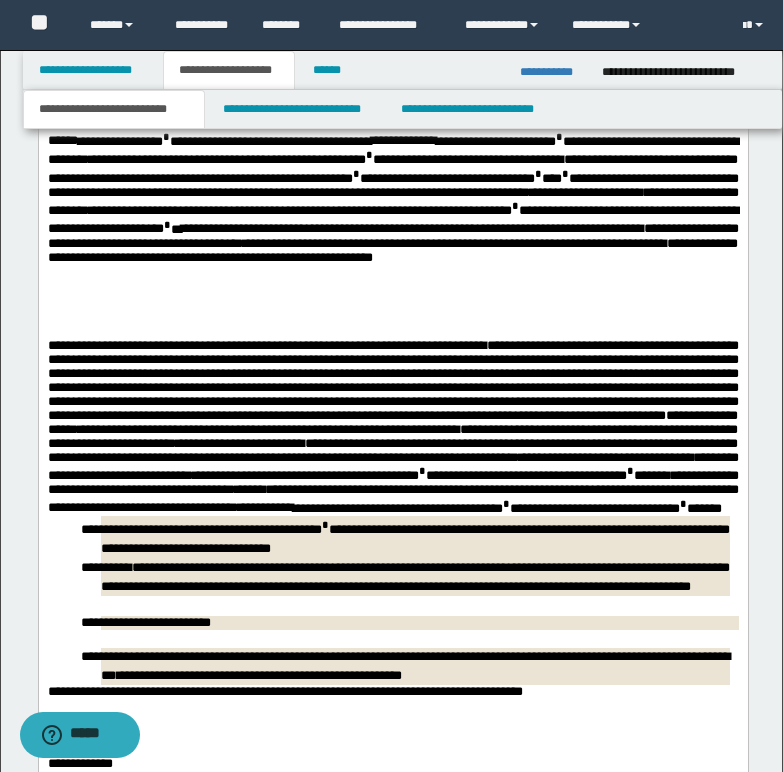 click on "**********" at bounding box center (392, 427) 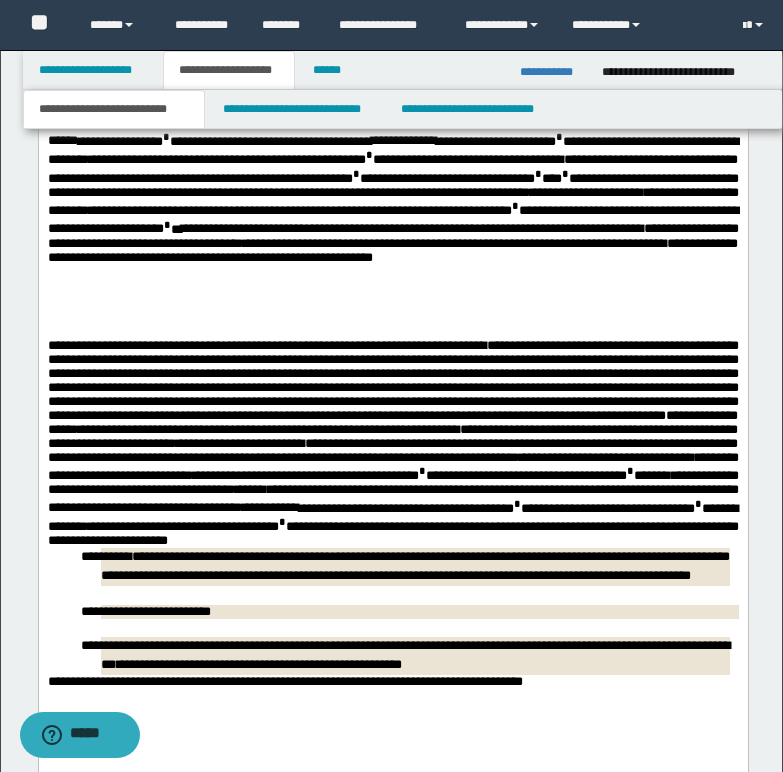 click on "**********" at bounding box center [392, 443] 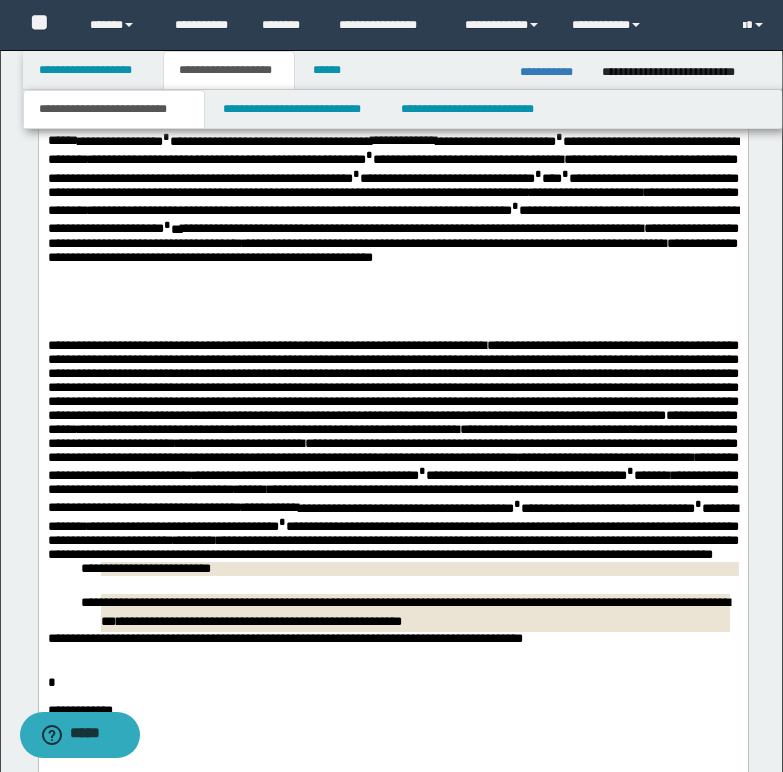 click on "**********" at bounding box center [392, 450] 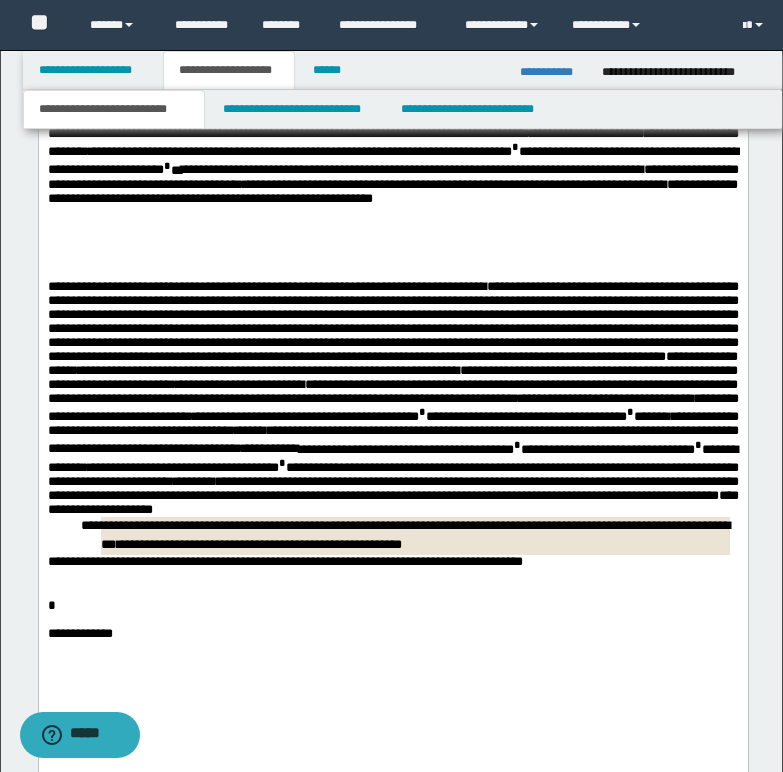 scroll, scrollTop: 1892, scrollLeft: 0, axis: vertical 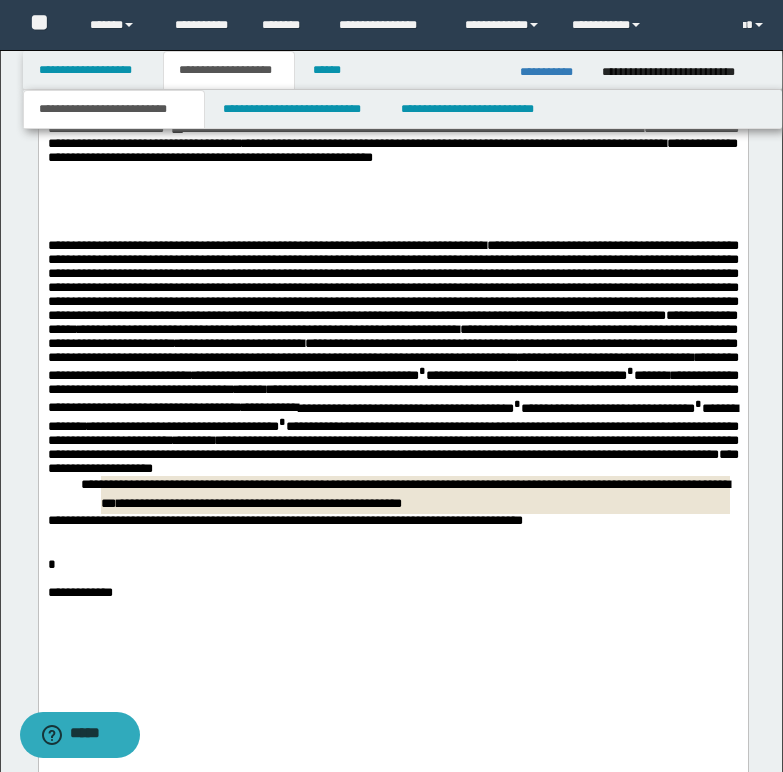 click on "**********" at bounding box center [392, 357] 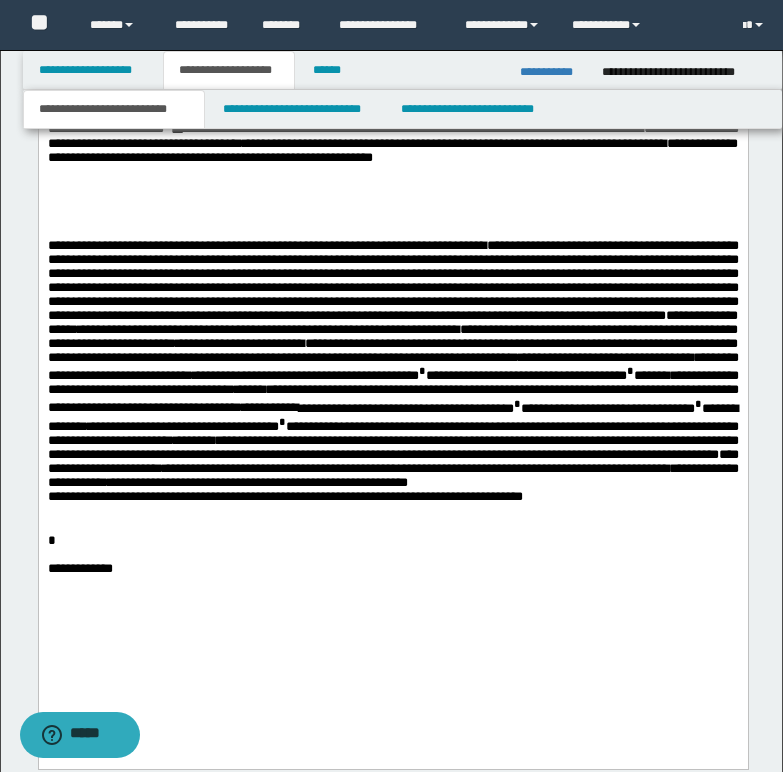 click on "**********" at bounding box center [392, 364] 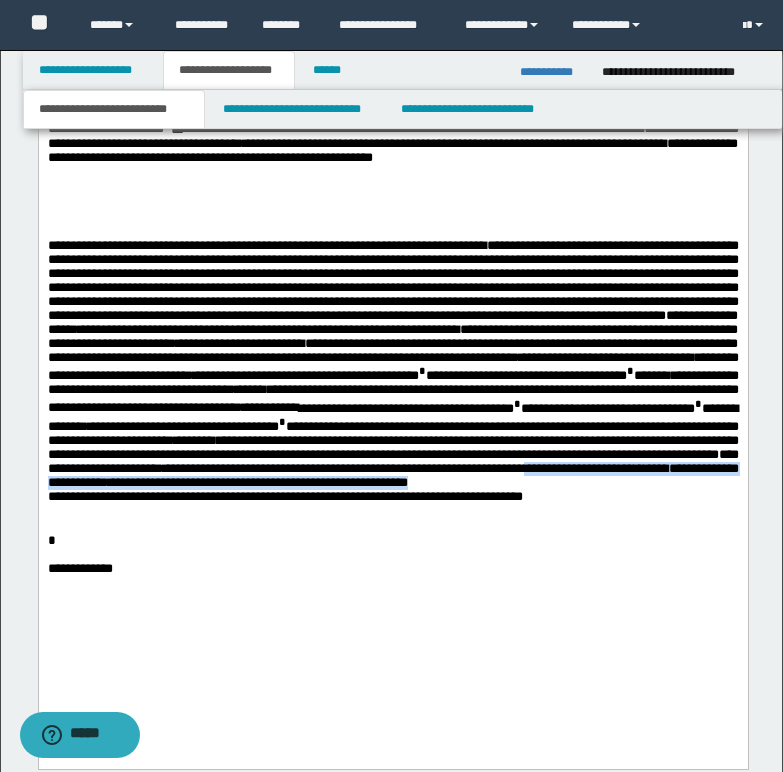 click on "**********" at bounding box center [392, 364] 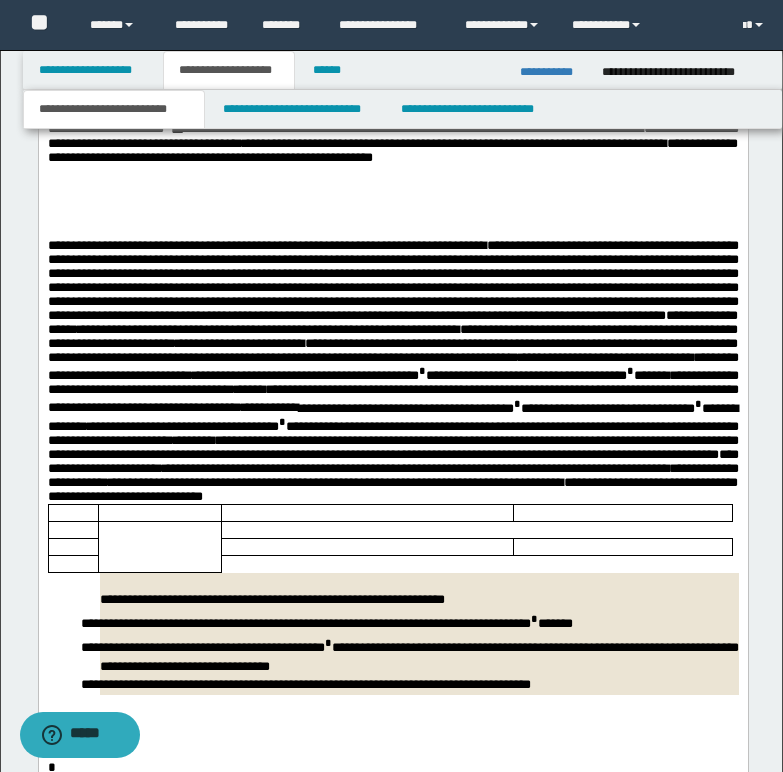 click on "**********" at bounding box center (392, 371) 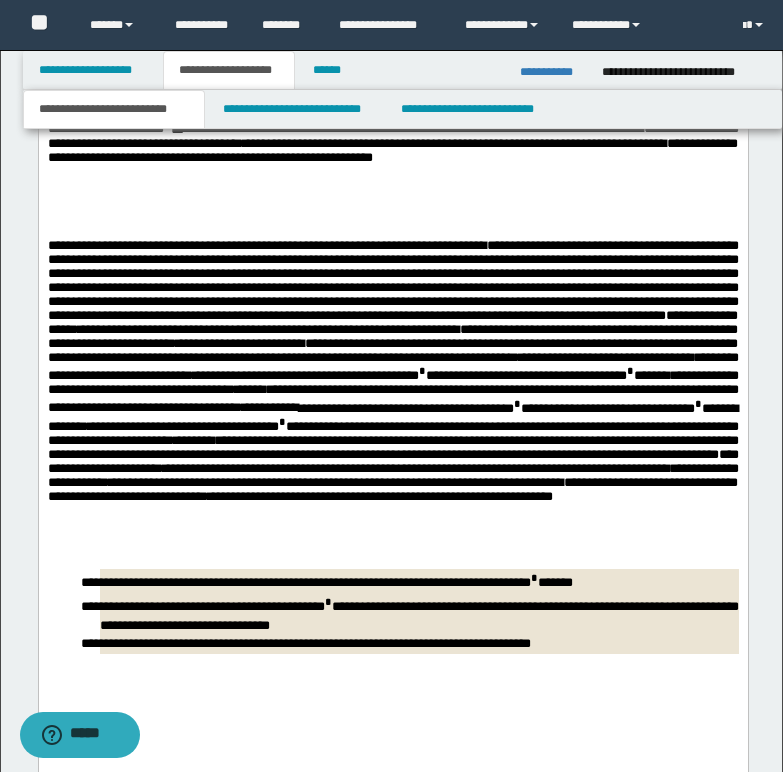 click on "**********" at bounding box center [392, 404] 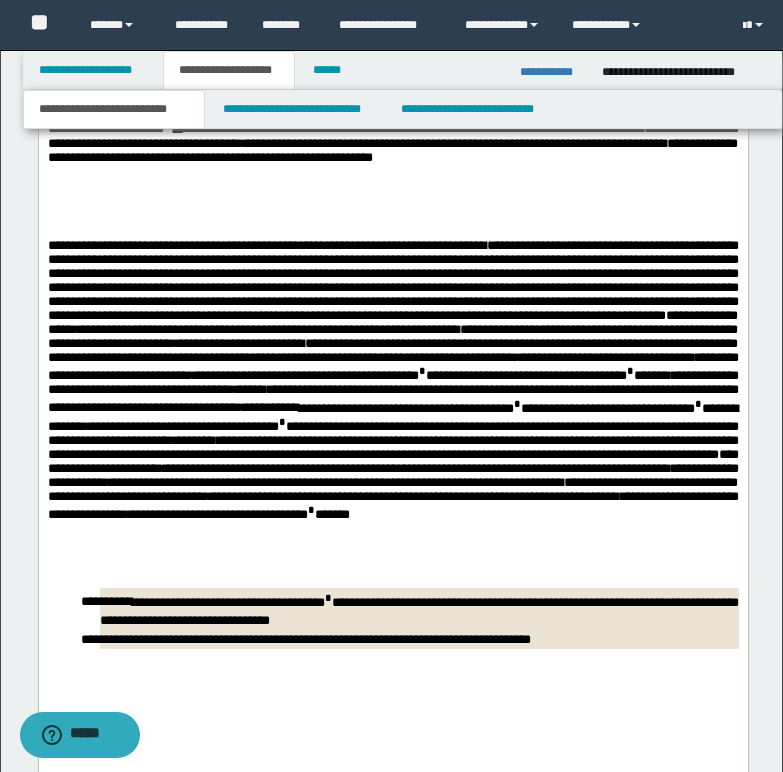 click on "**********" at bounding box center (392, 414) 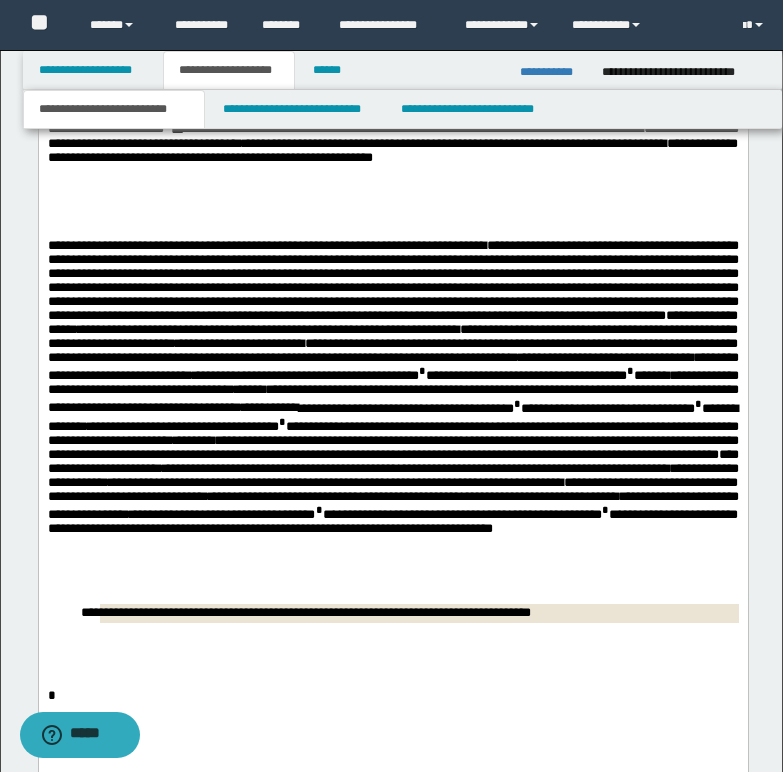 click on "**********" at bounding box center [392, 422] 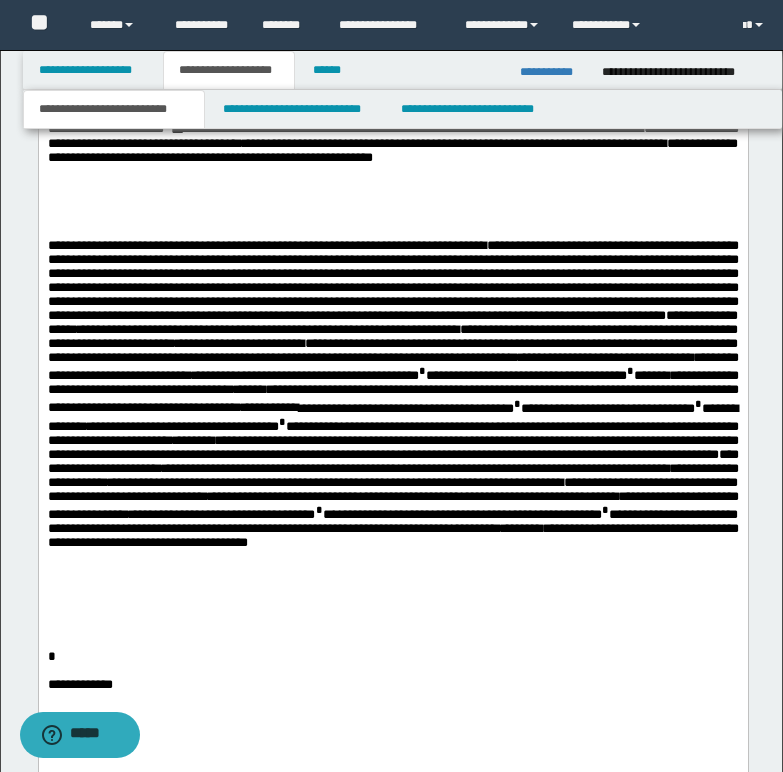 click on "**********" at bounding box center (392, 430) 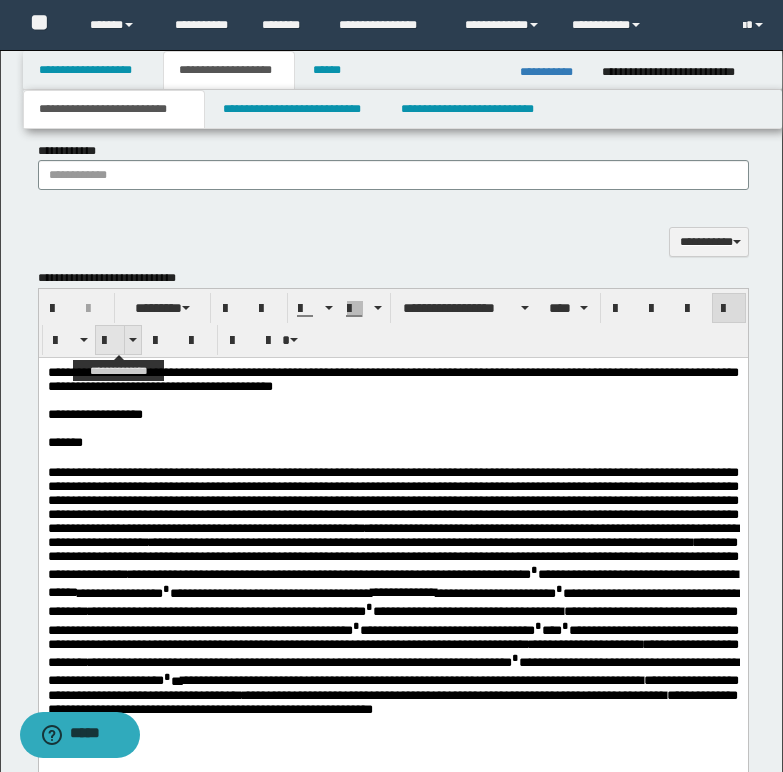 scroll, scrollTop: 1392, scrollLeft: 0, axis: vertical 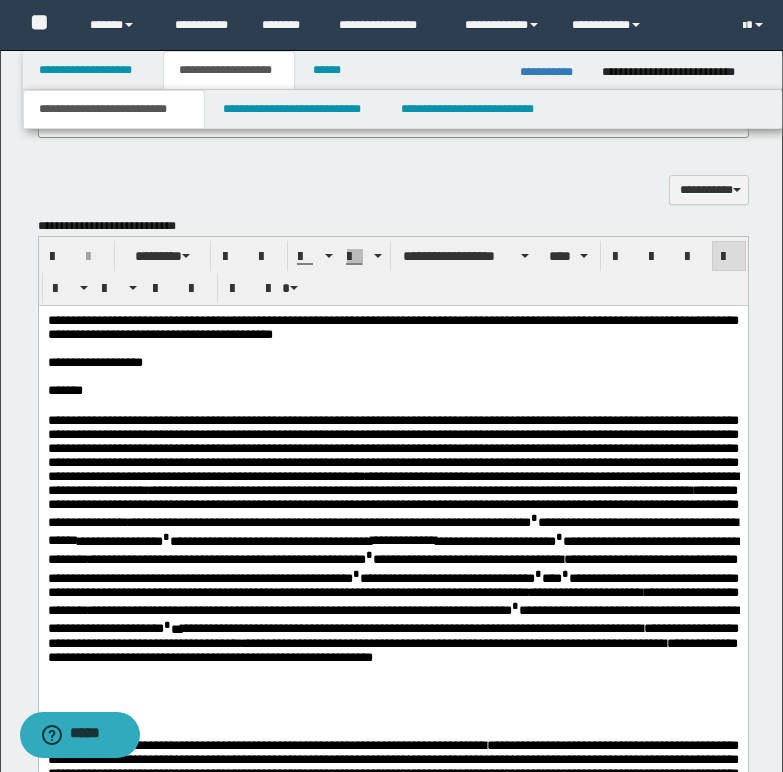 click on "**********" at bounding box center (392, 362) 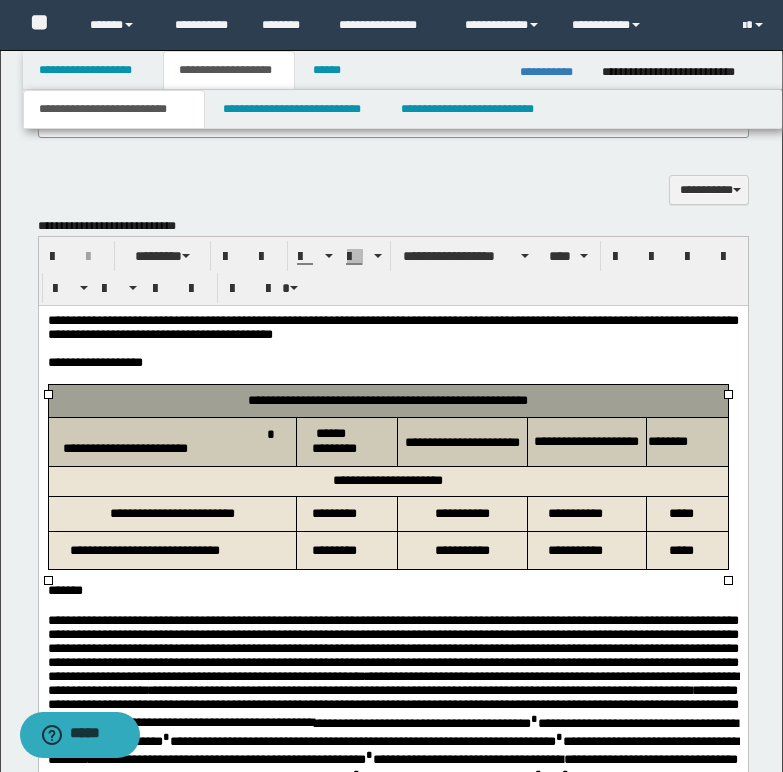 click on "**********" at bounding box center [392, 362] 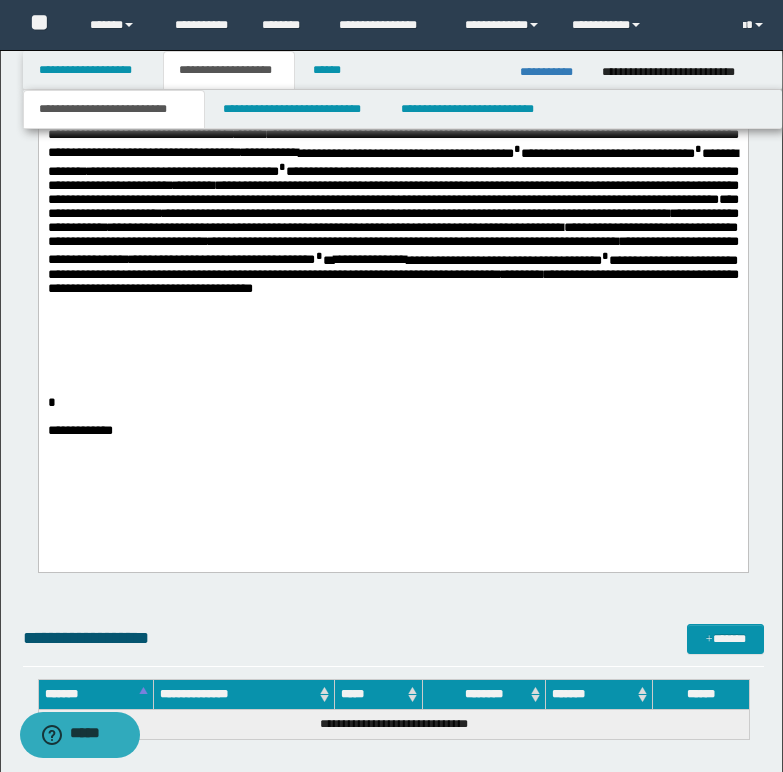 scroll, scrollTop: 2457, scrollLeft: 0, axis: vertical 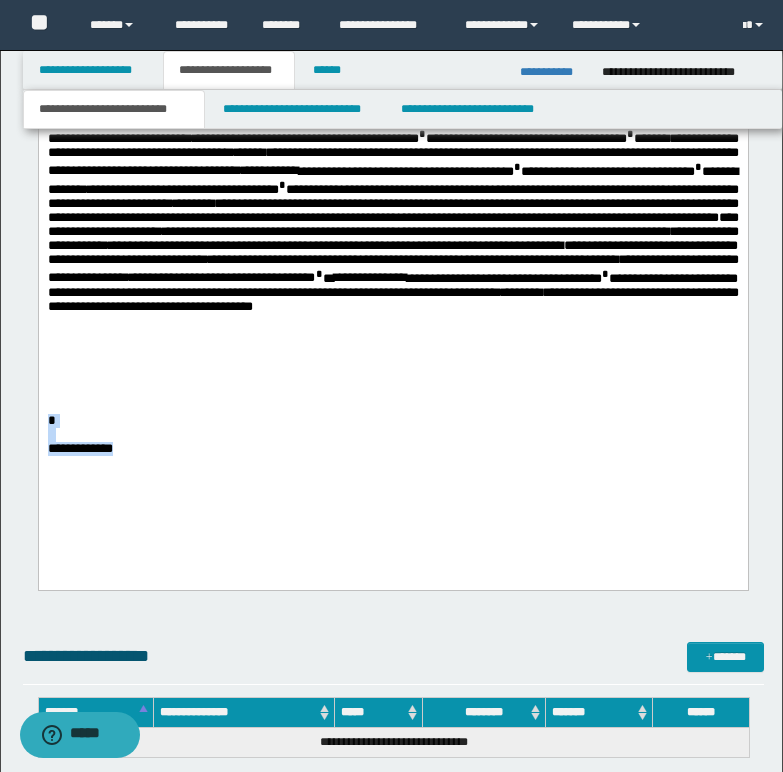 drag, startPoint x: 152, startPoint y: 458, endPoint x: 226, endPoint y: 496, distance: 83.18654 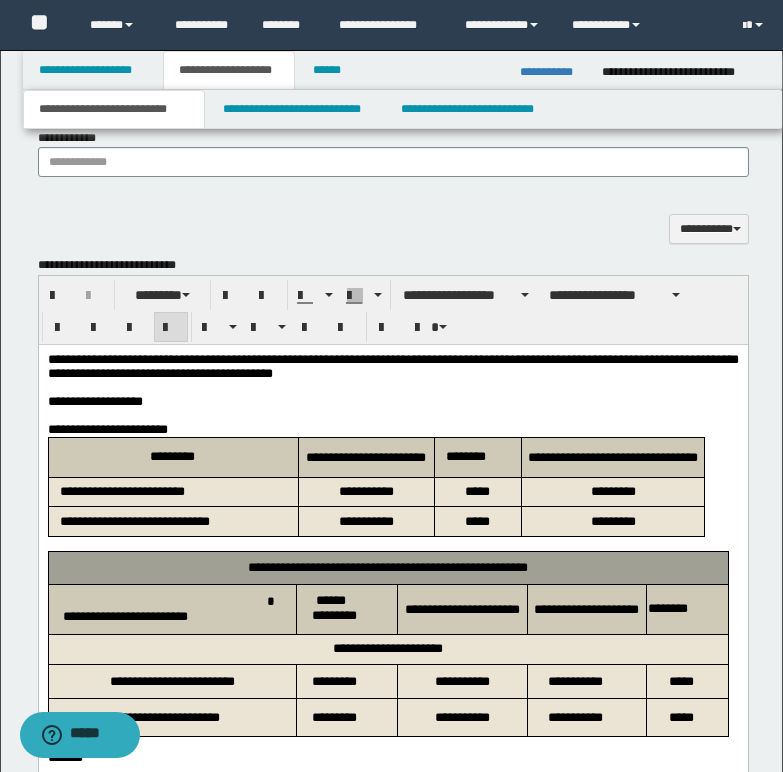 scroll, scrollTop: 1357, scrollLeft: 0, axis: vertical 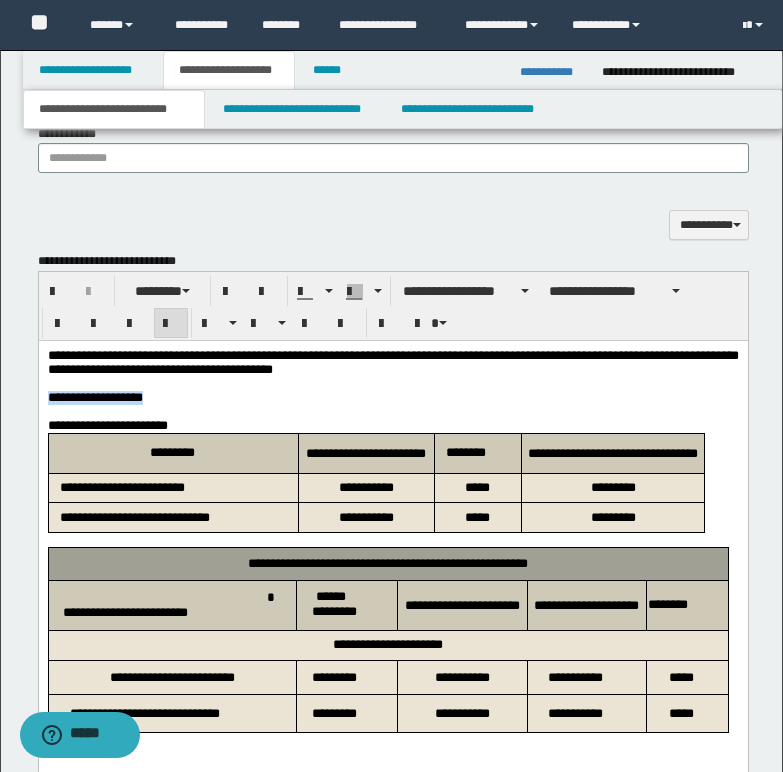 drag, startPoint x: 56, startPoint y: 402, endPoint x: 241, endPoint y: 405, distance: 185.02432 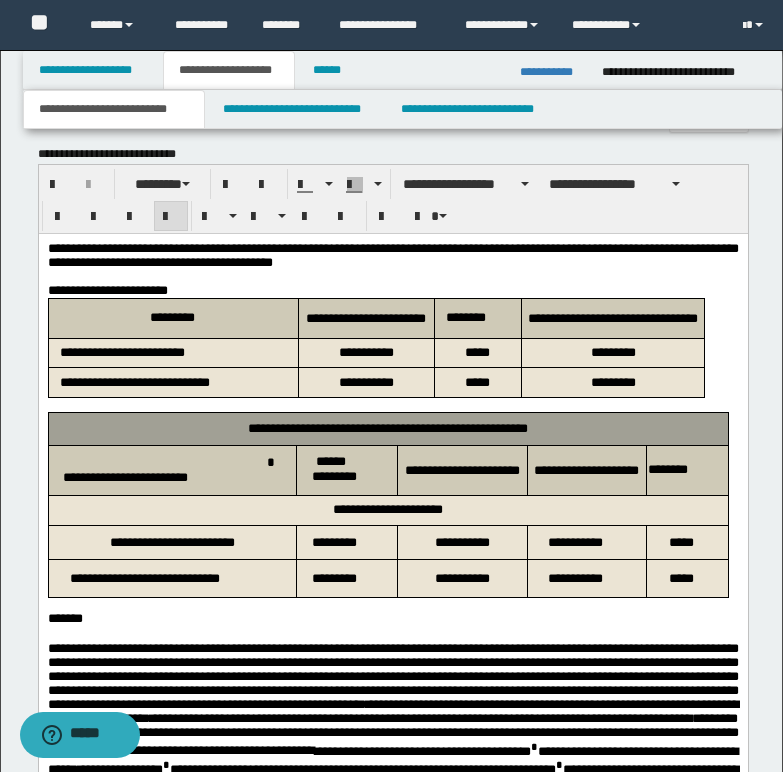 scroll, scrollTop: 1357, scrollLeft: 0, axis: vertical 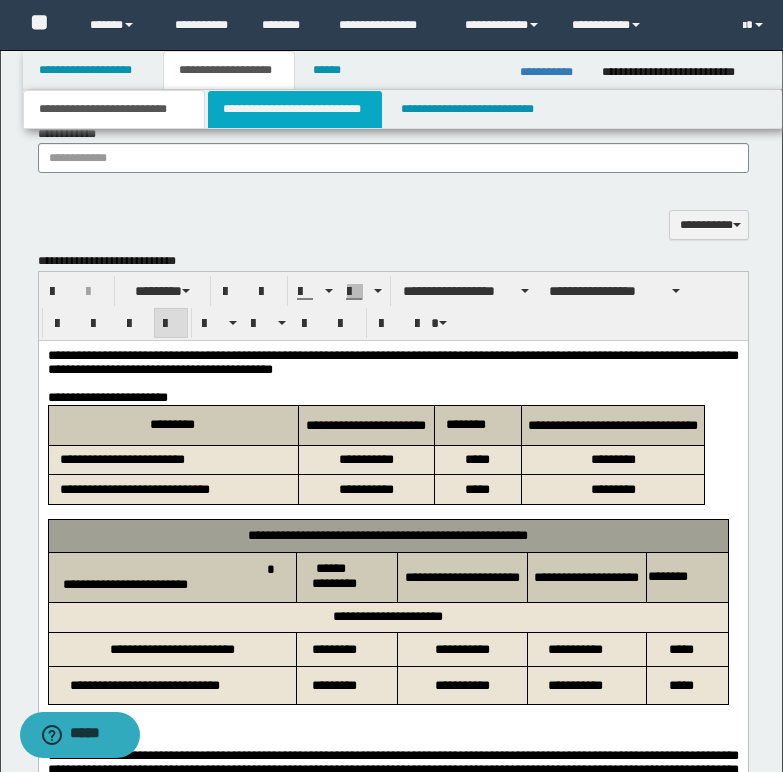 click on "**********" at bounding box center [295, 109] 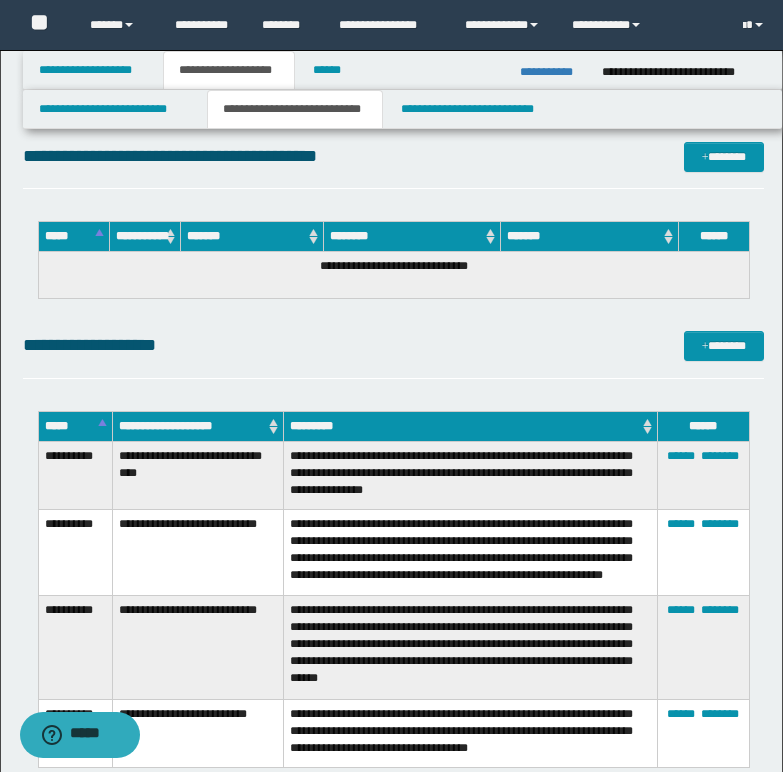 scroll, scrollTop: 2257, scrollLeft: 0, axis: vertical 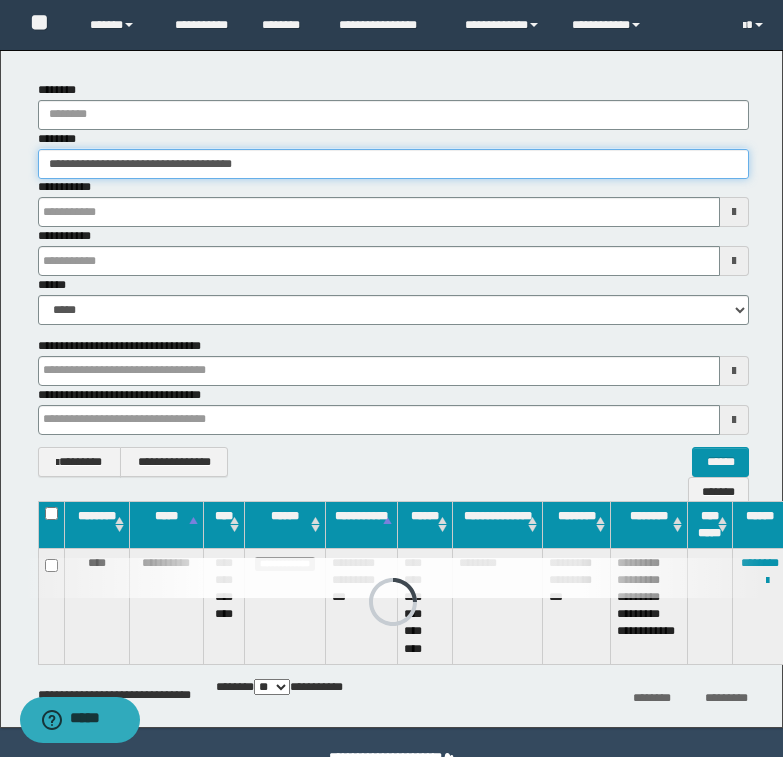 drag, startPoint x: 51, startPoint y: 163, endPoint x: 316, endPoint y: 146, distance: 265.5447 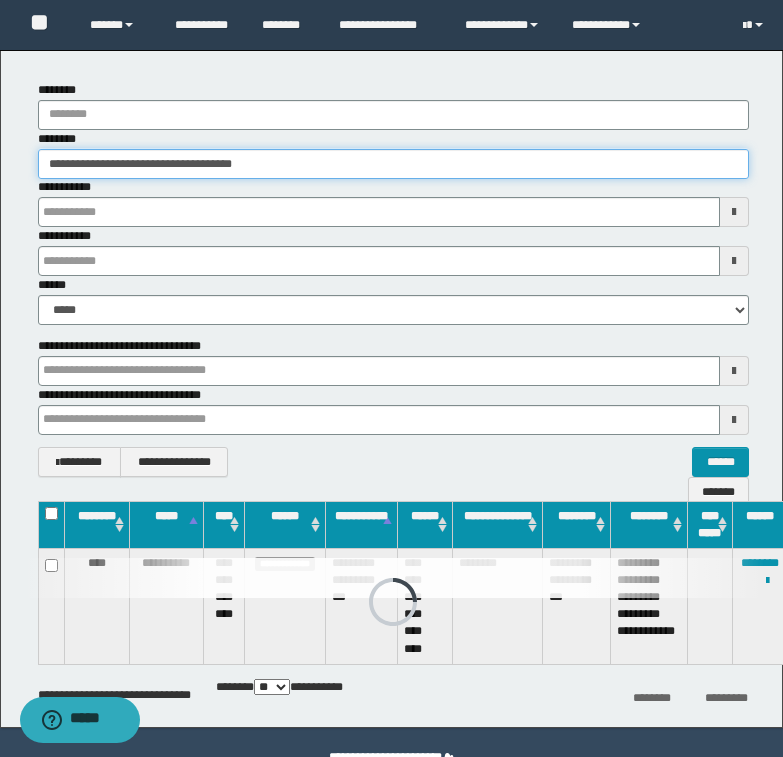 click on "**********" at bounding box center [393, 154] 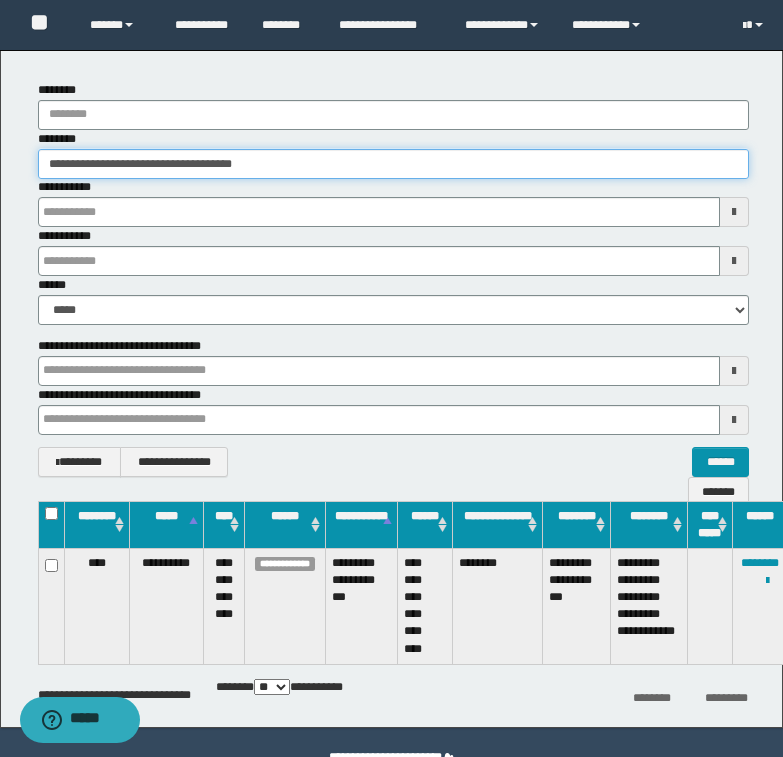 paste 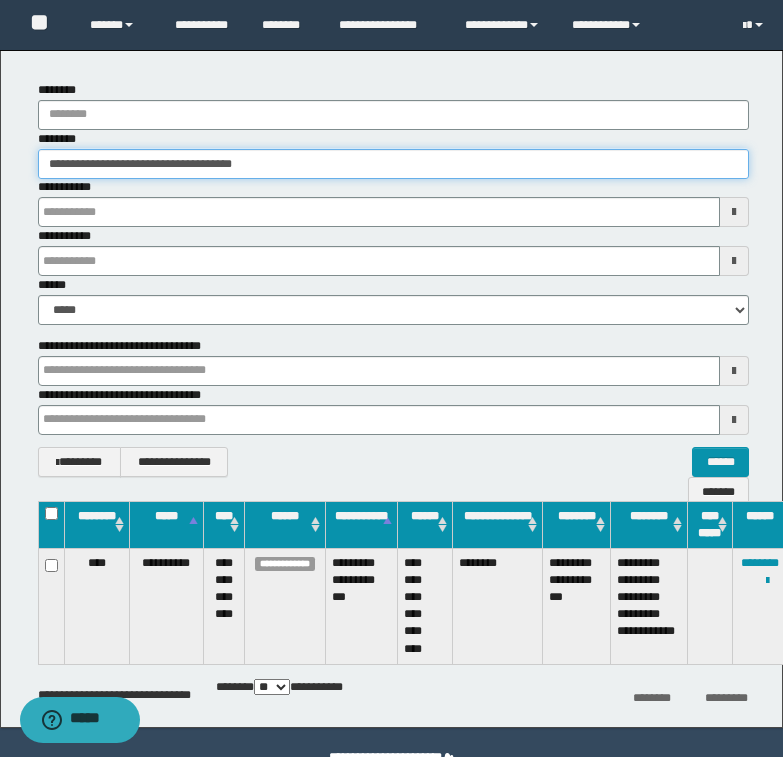type on "**********" 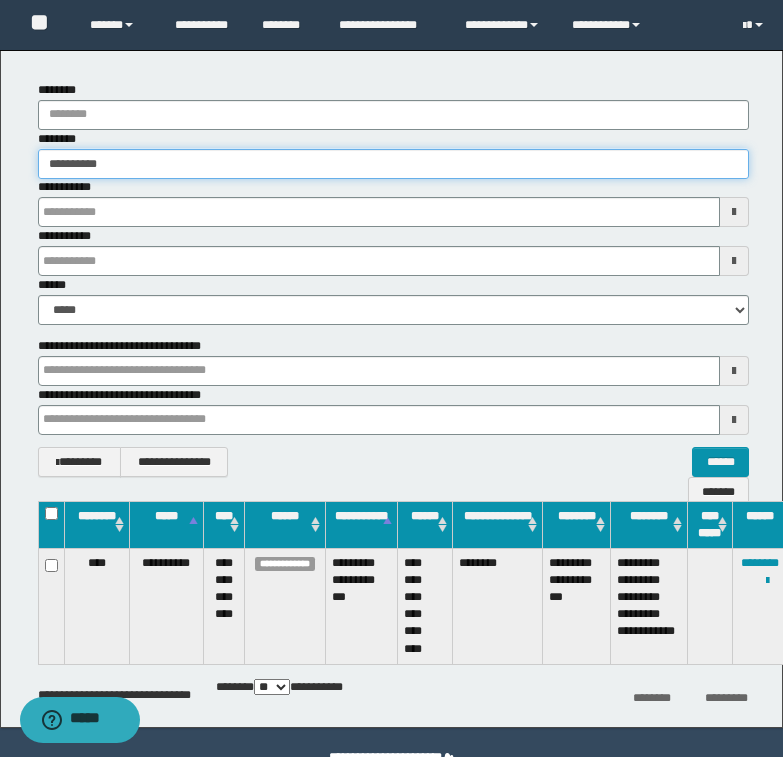 type on "**********" 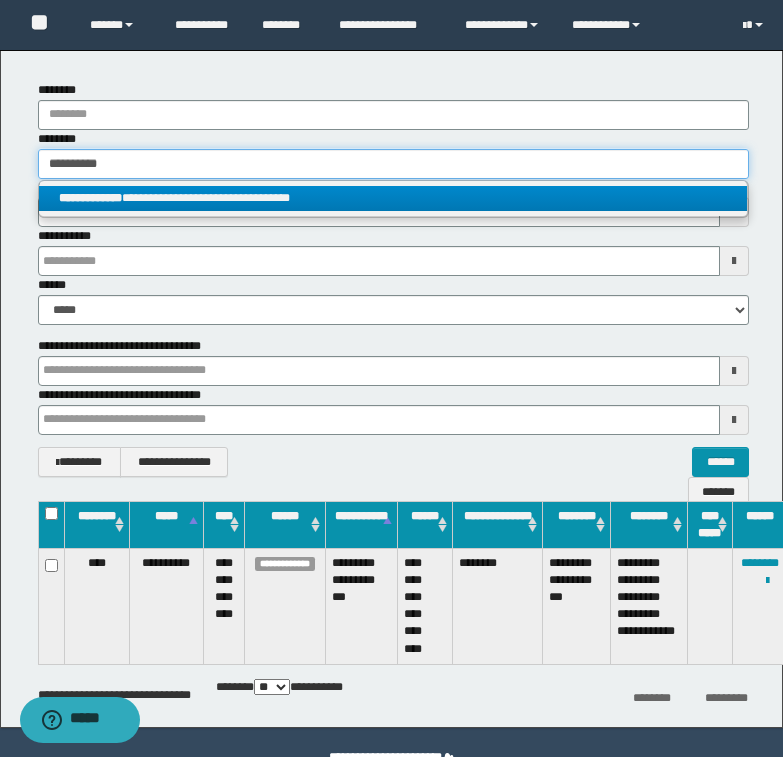 type on "**********" 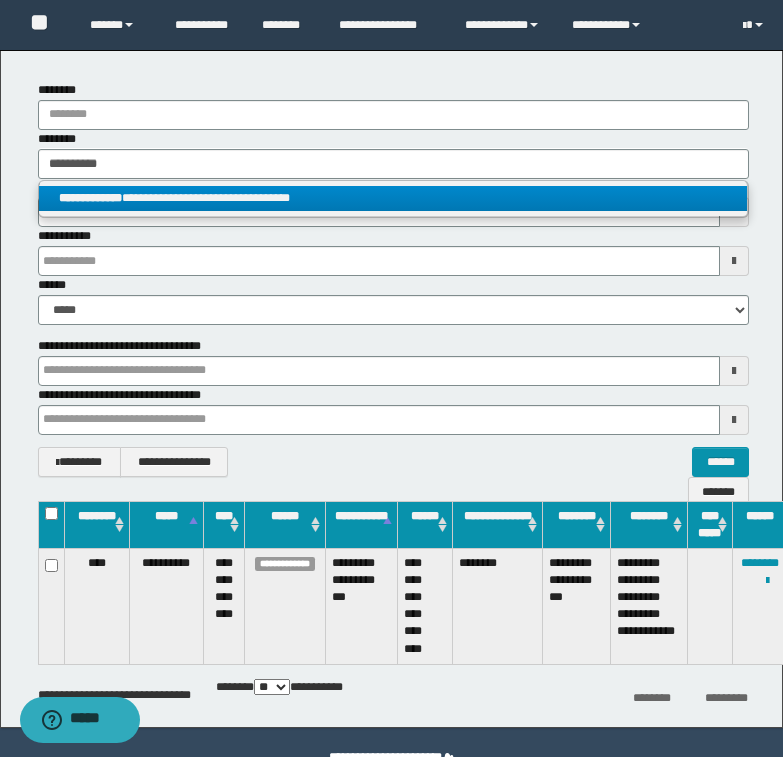 click on "**********" at bounding box center (393, 198) 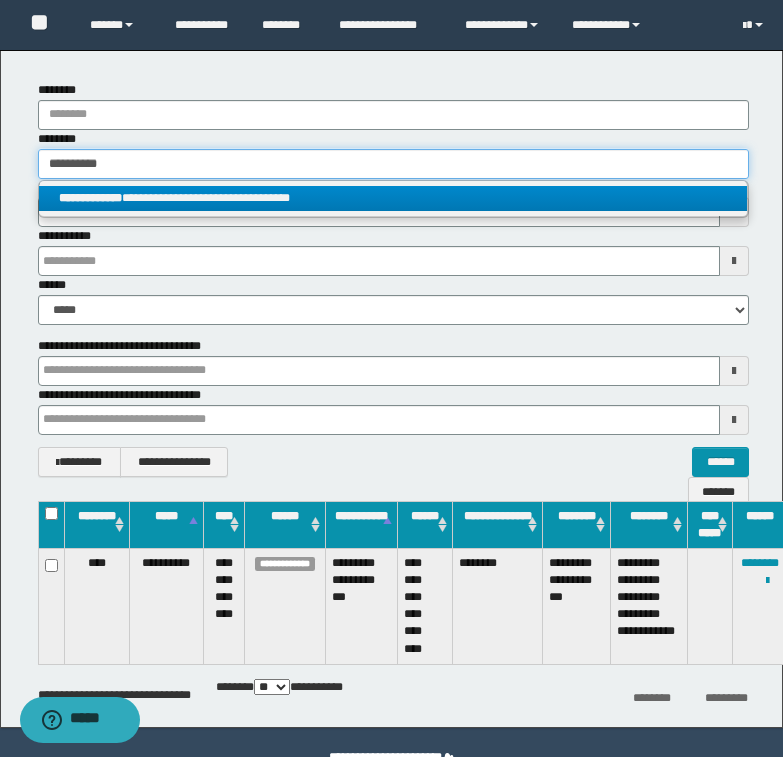 type 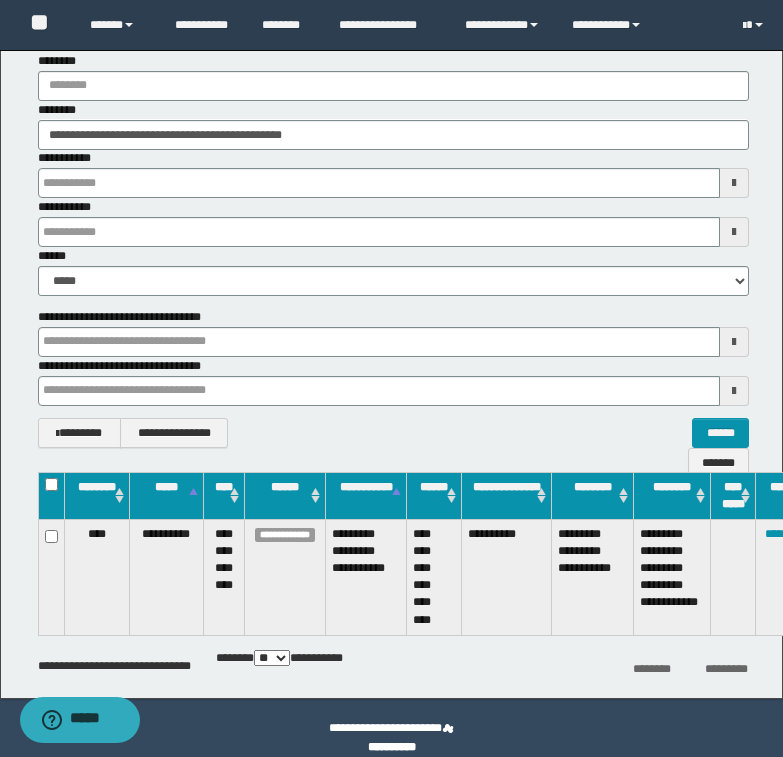 scroll, scrollTop: 149, scrollLeft: 0, axis: vertical 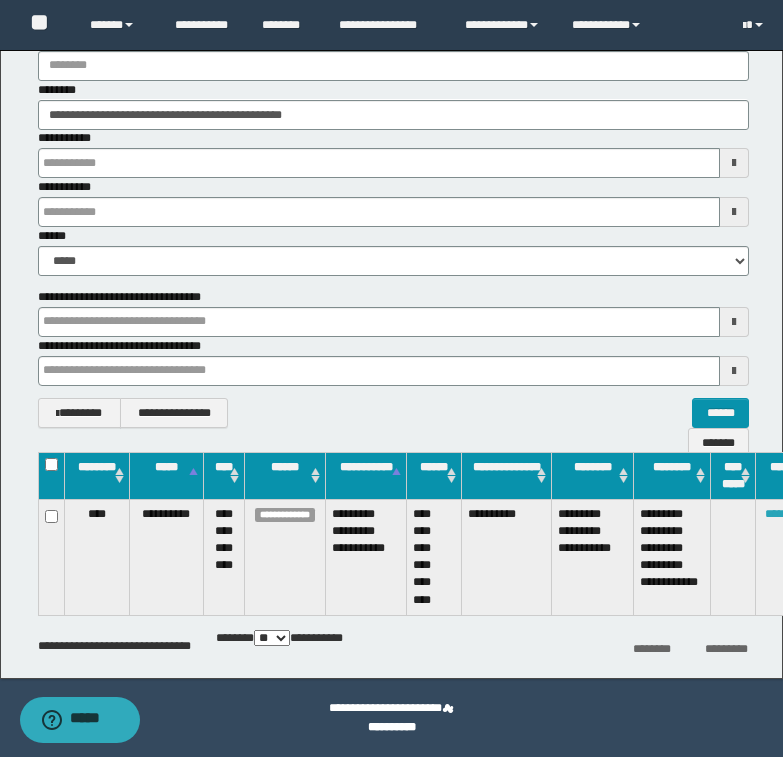 click on "********" at bounding box center [784, 514] 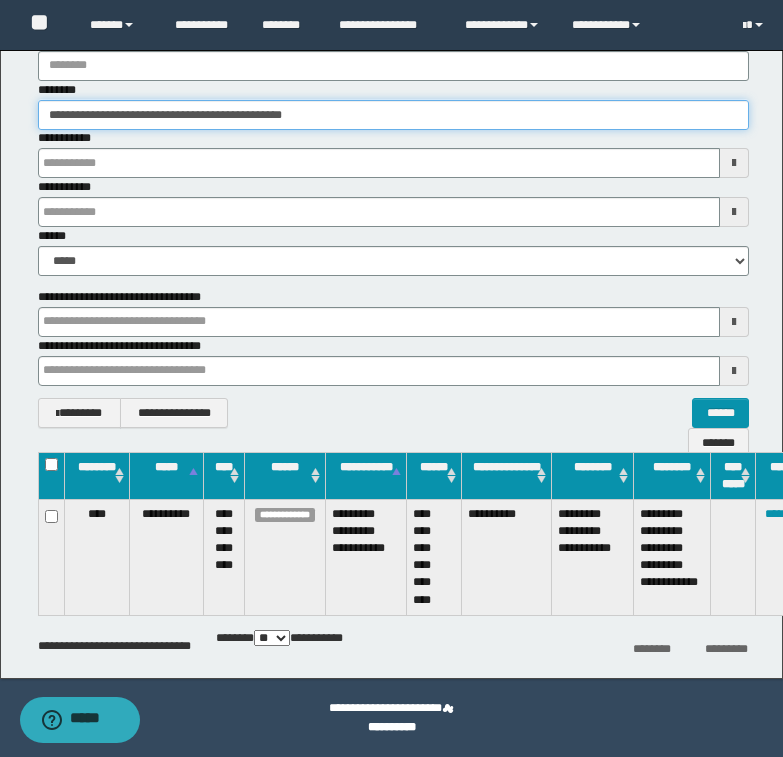 drag, startPoint x: 50, startPoint y: 115, endPoint x: 338, endPoint y: 116, distance: 288.00174 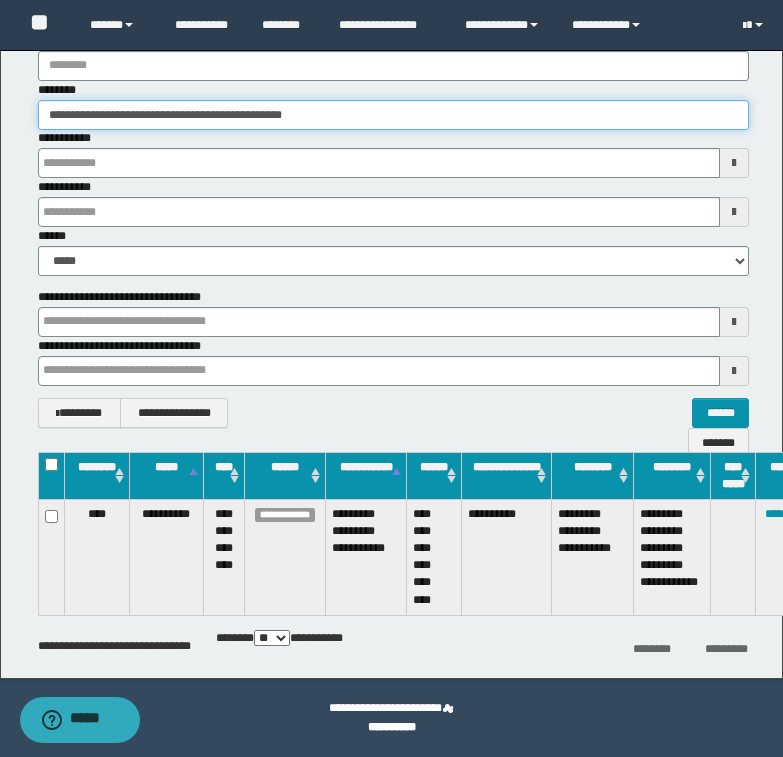 click on "**********" at bounding box center [393, 115] 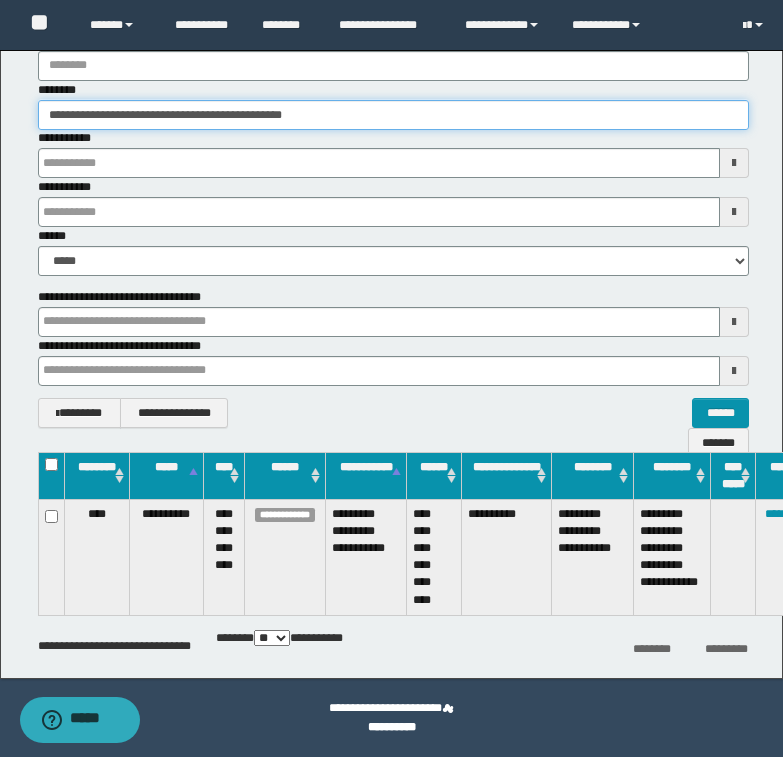 paste 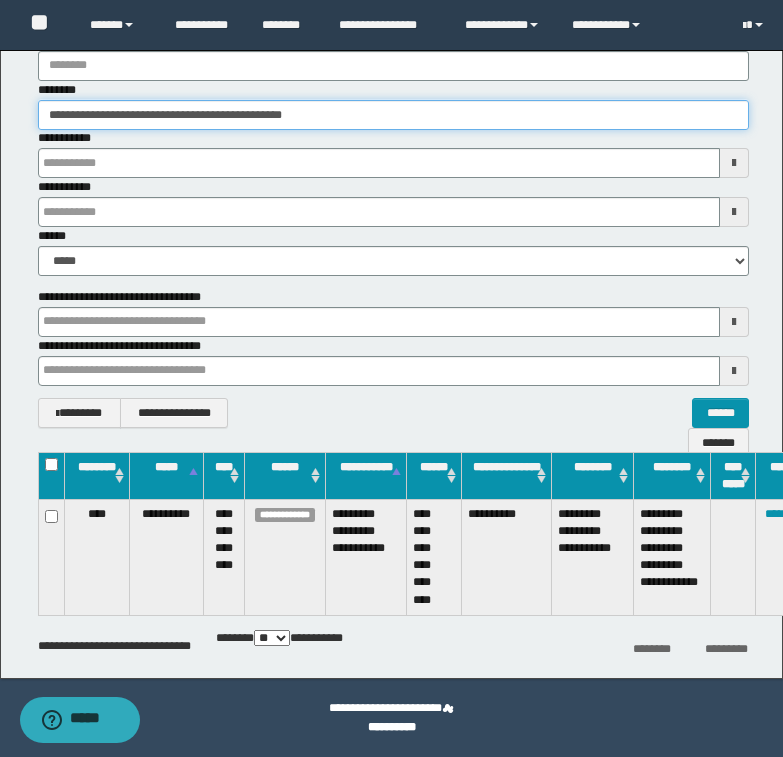 type on "********" 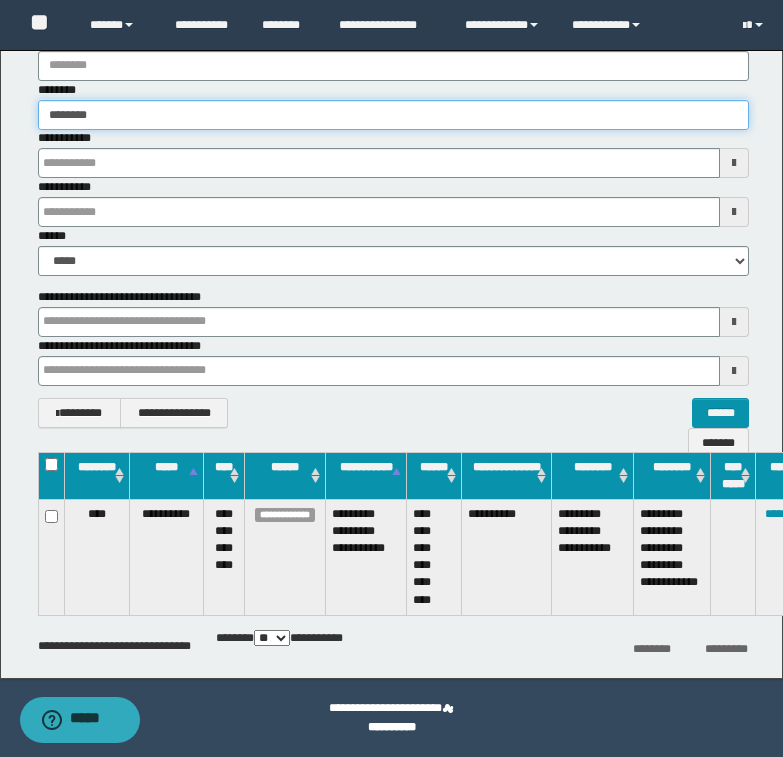 type on "********" 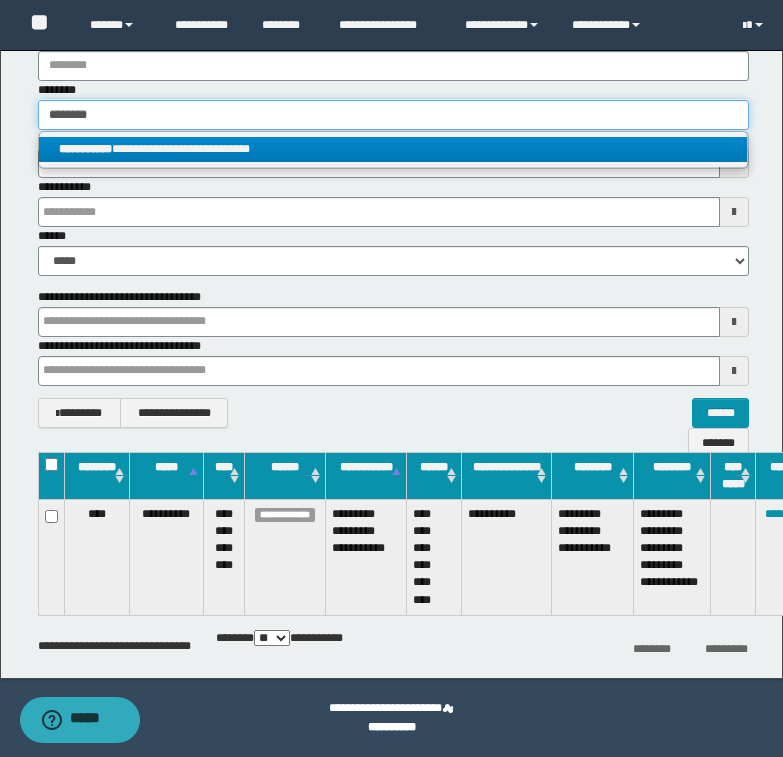 type on "********" 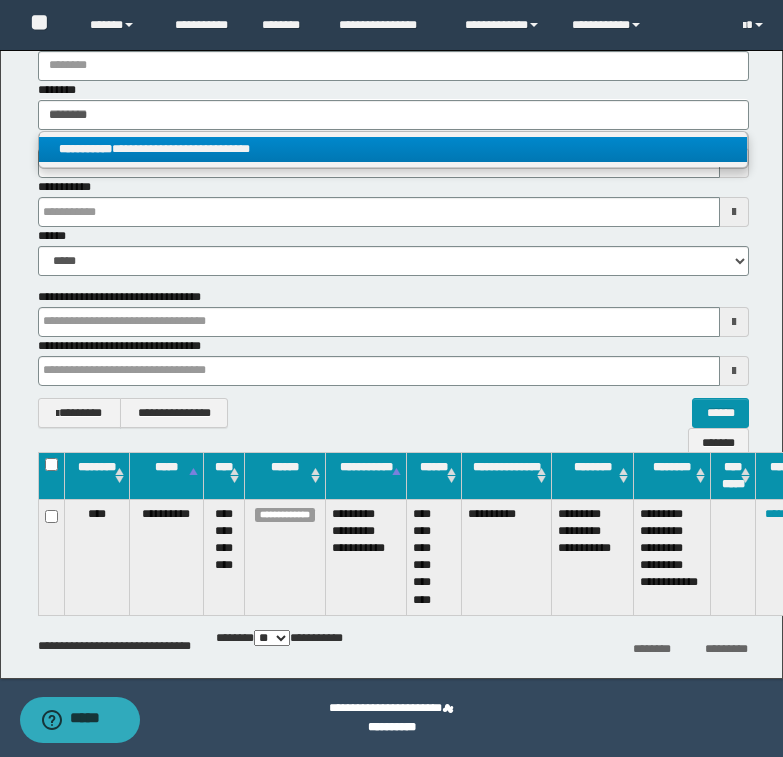 click on "**********" at bounding box center (393, 149) 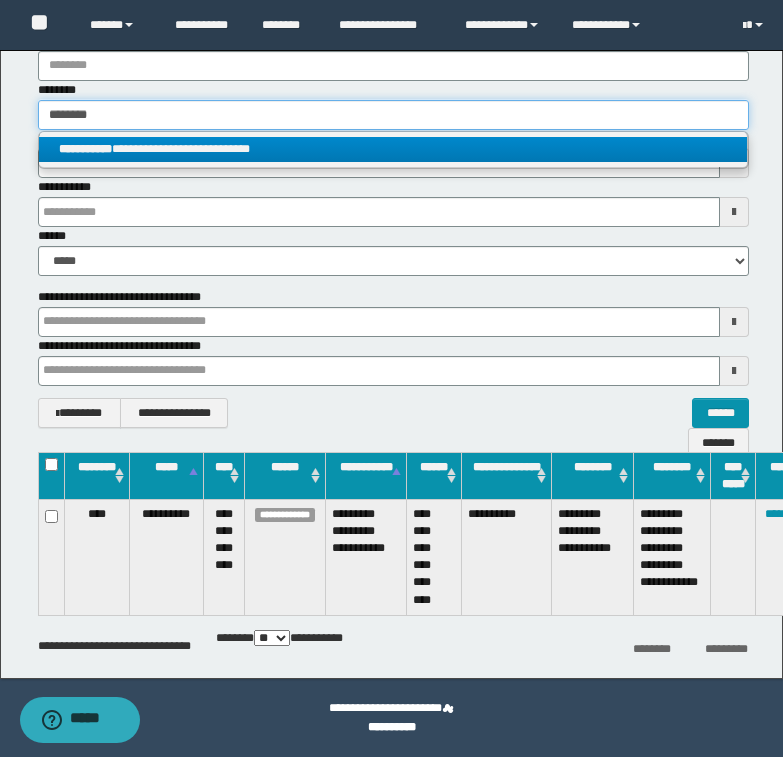 type 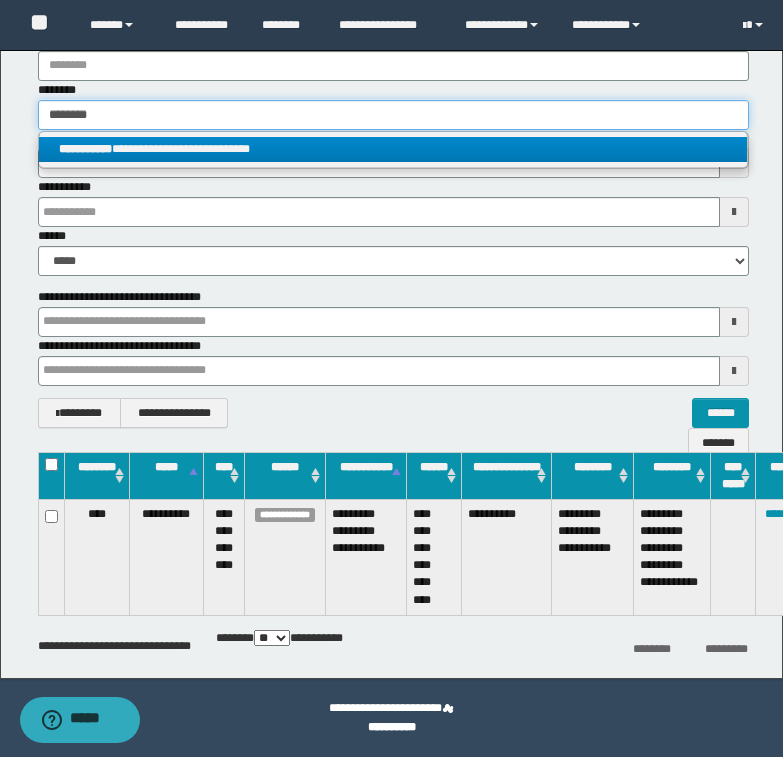 type on "**********" 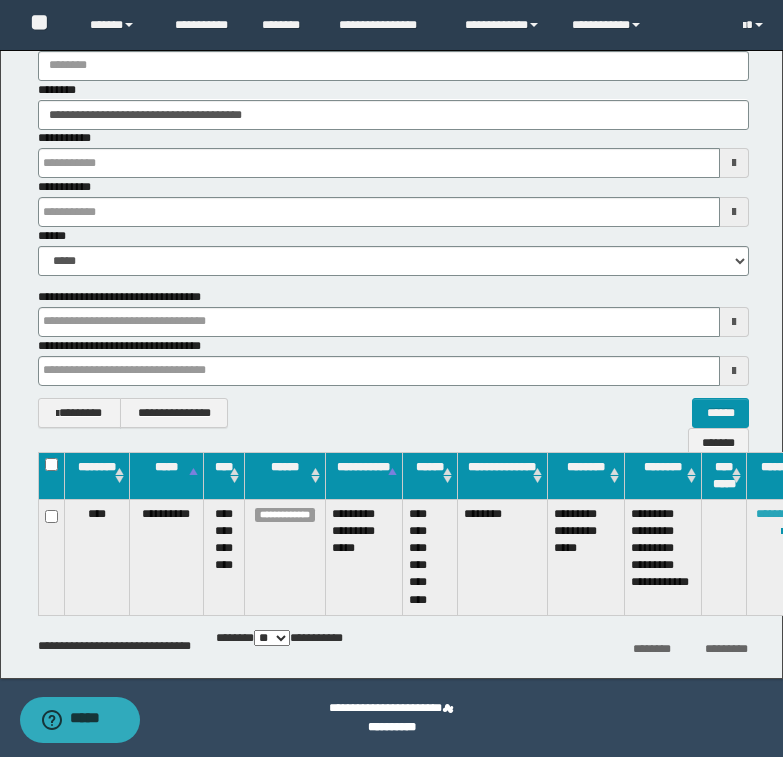 click on "********" at bounding box center (775, 514) 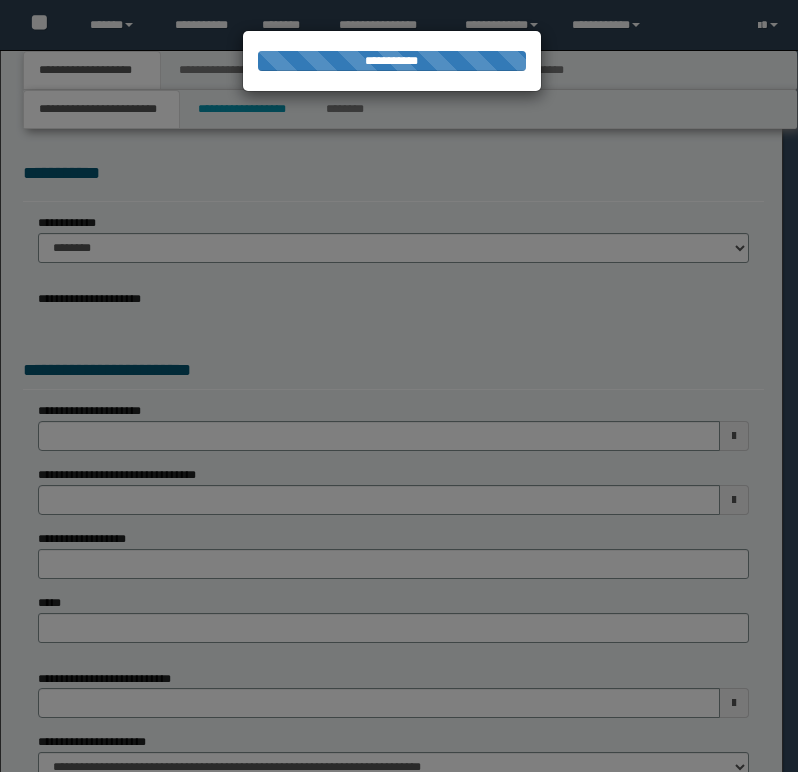 scroll, scrollTop: 0, scrollLeft: 0, axis: both 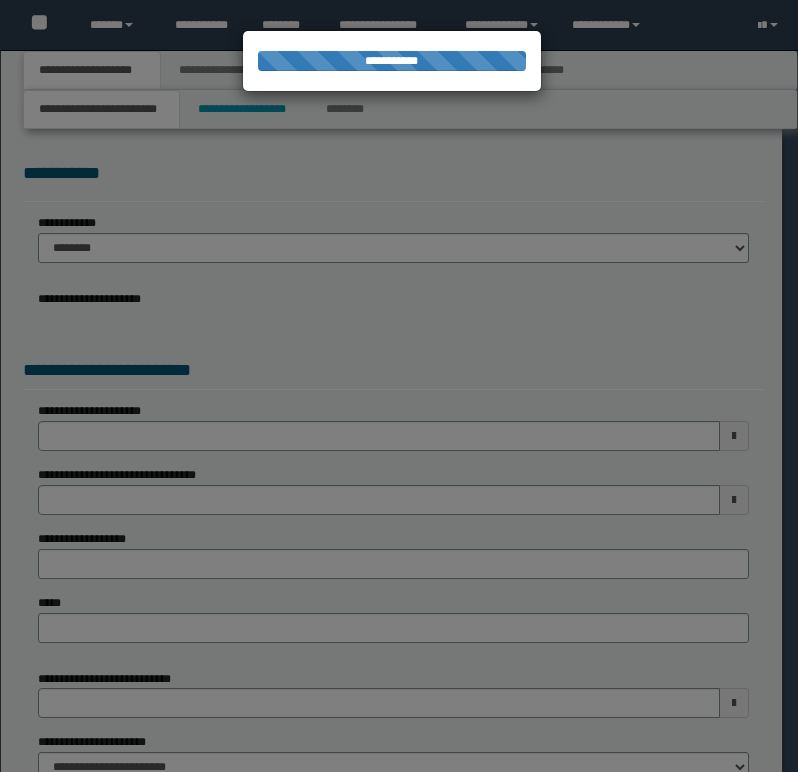 select on "*" 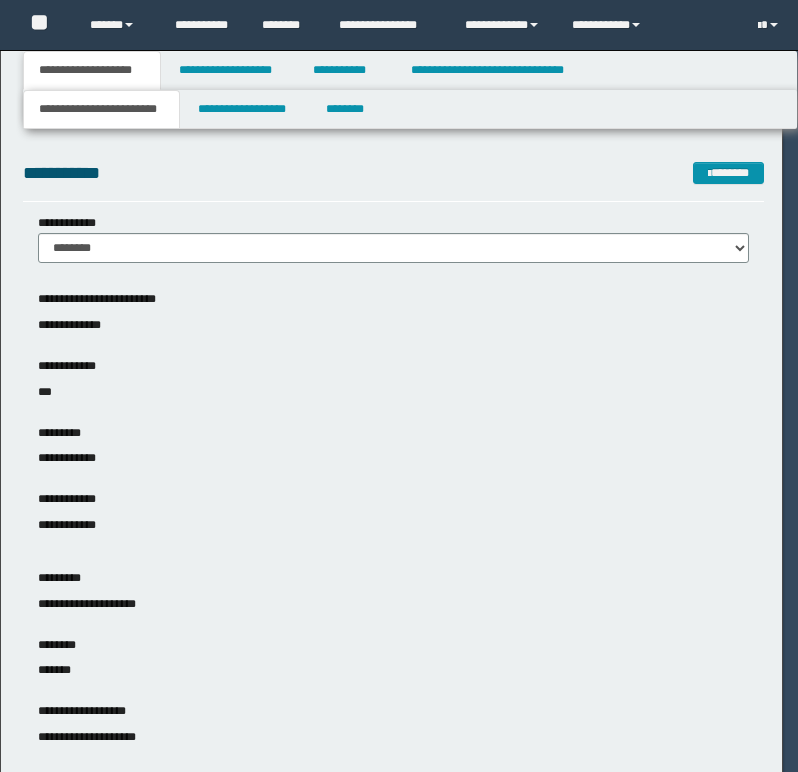 scroll, scrollTop: 0, scrollLeft: 0, axis: both 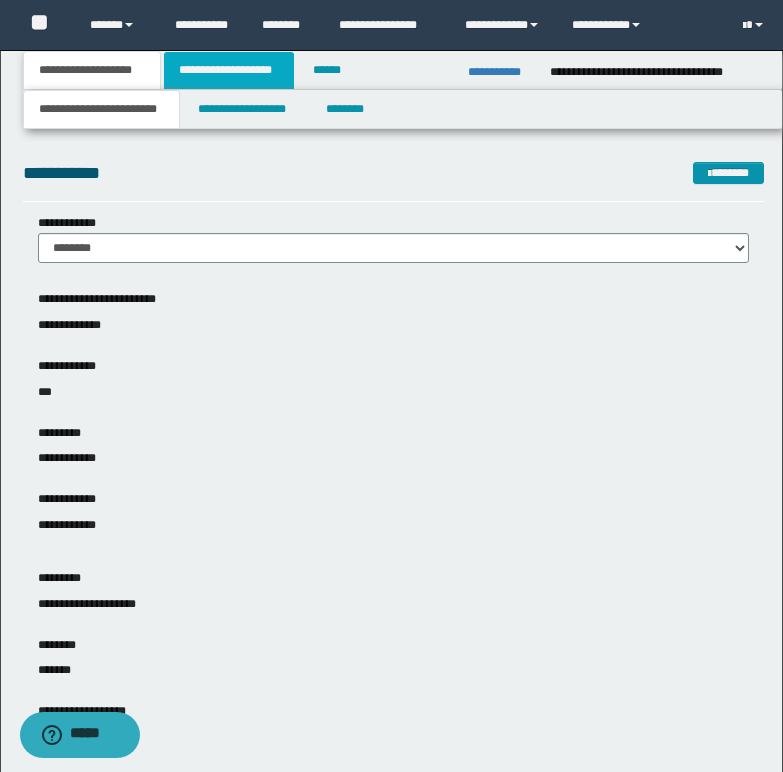 click on "**********" at bounding box center [229, 70] 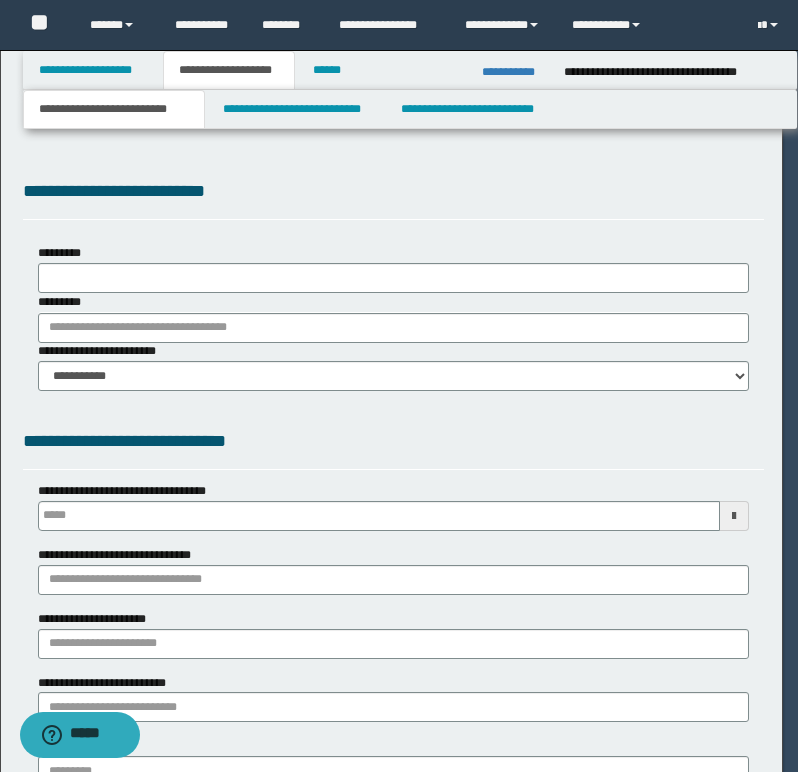 type 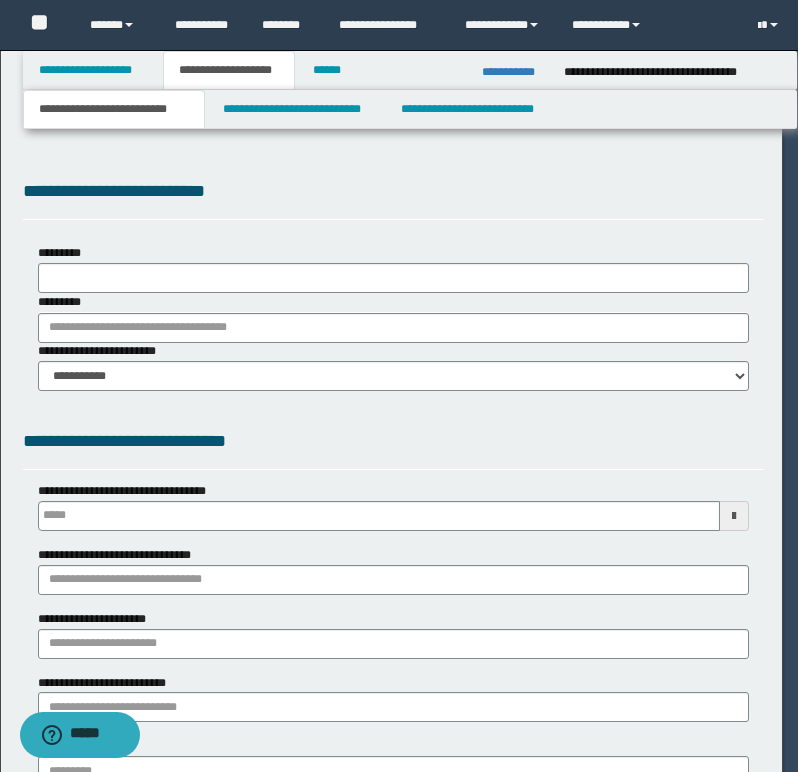 scroll, scrollTop: 0, scrollLeft: 0, axis: both 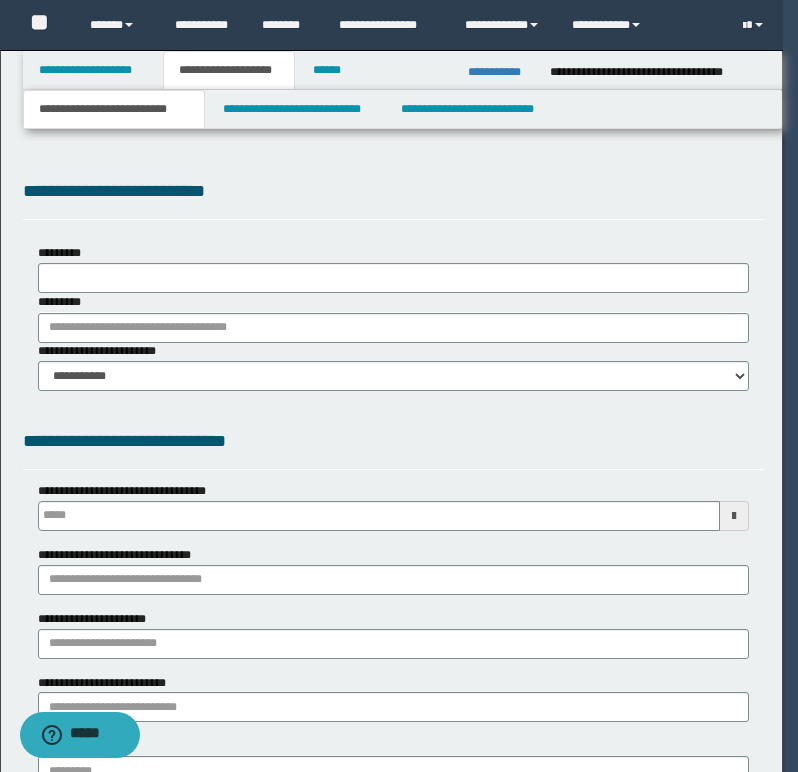 select on "*" 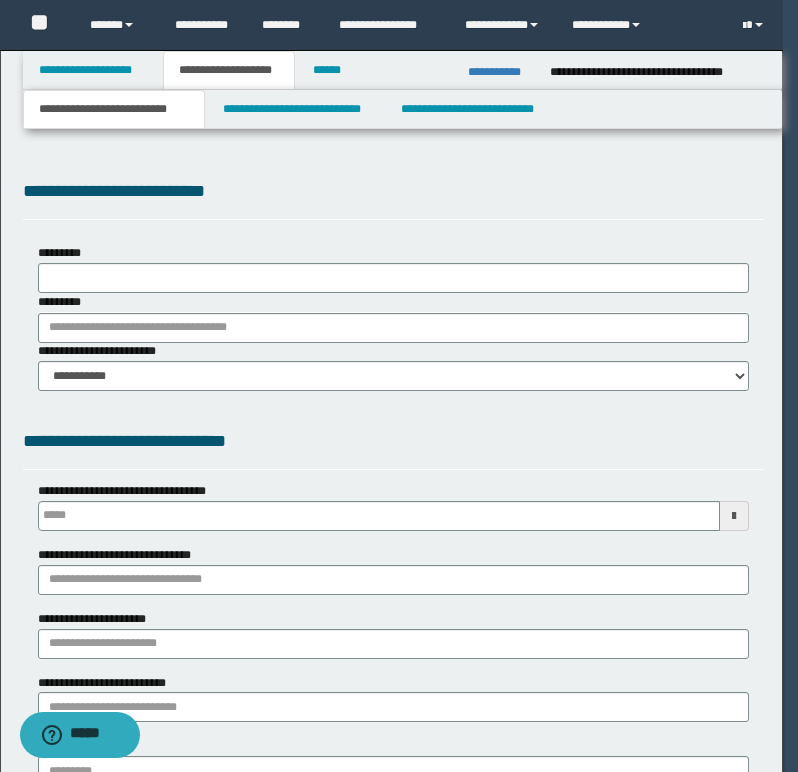 type 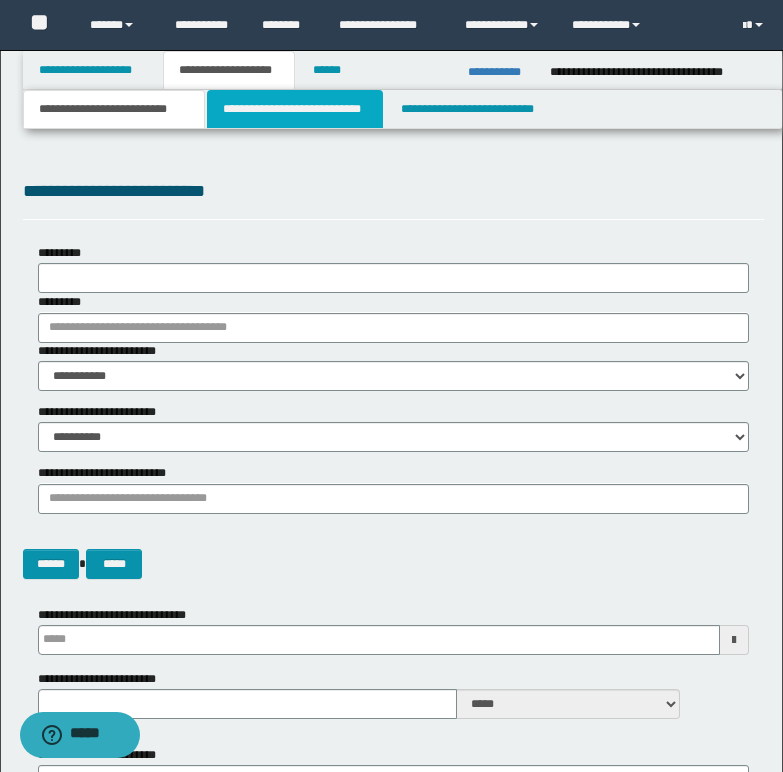 click on "**********" at bounding box center (295, 109) 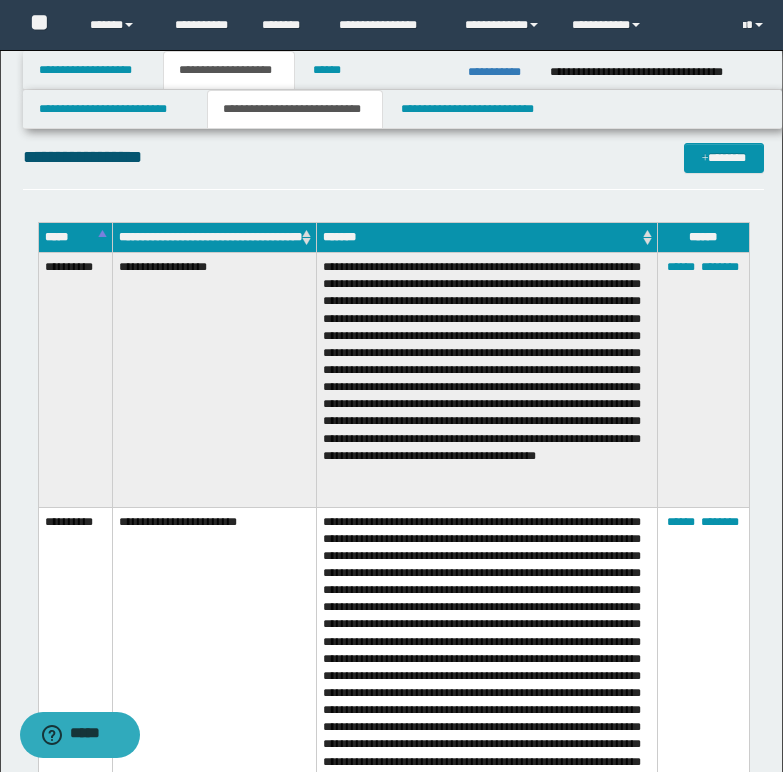 scroll, scrollTop: 900, scrollLeft: 0, axis: vertical 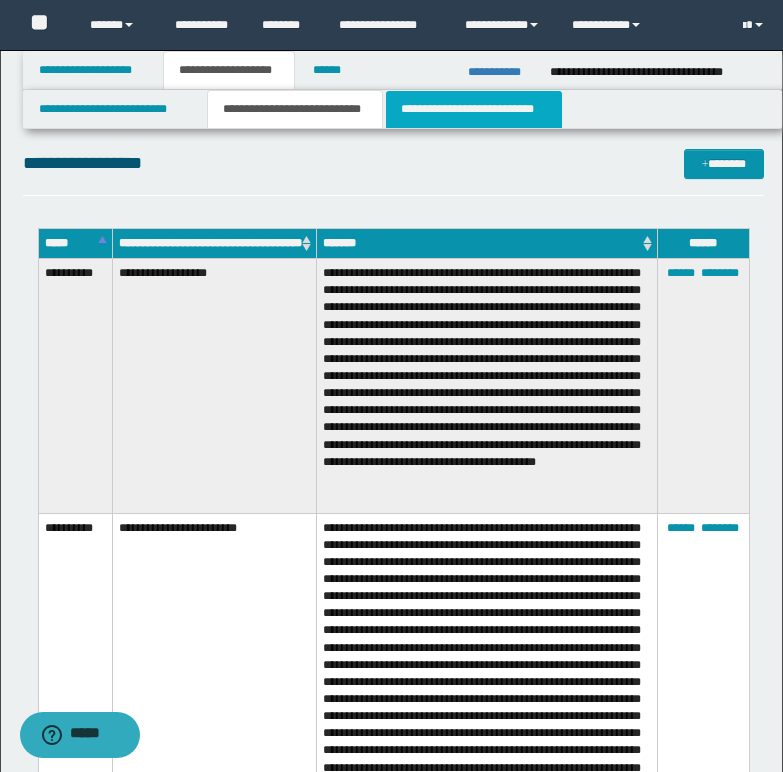click on "**********" at bounding box center (474, 109) 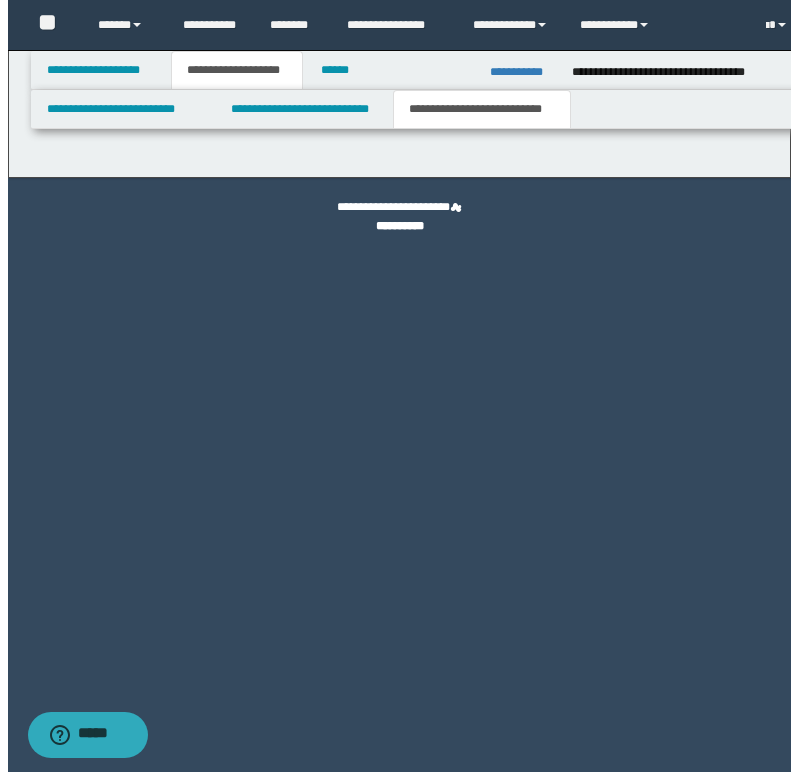 scroll, scrollTop: 0, scrollLeft: 0, axis: both 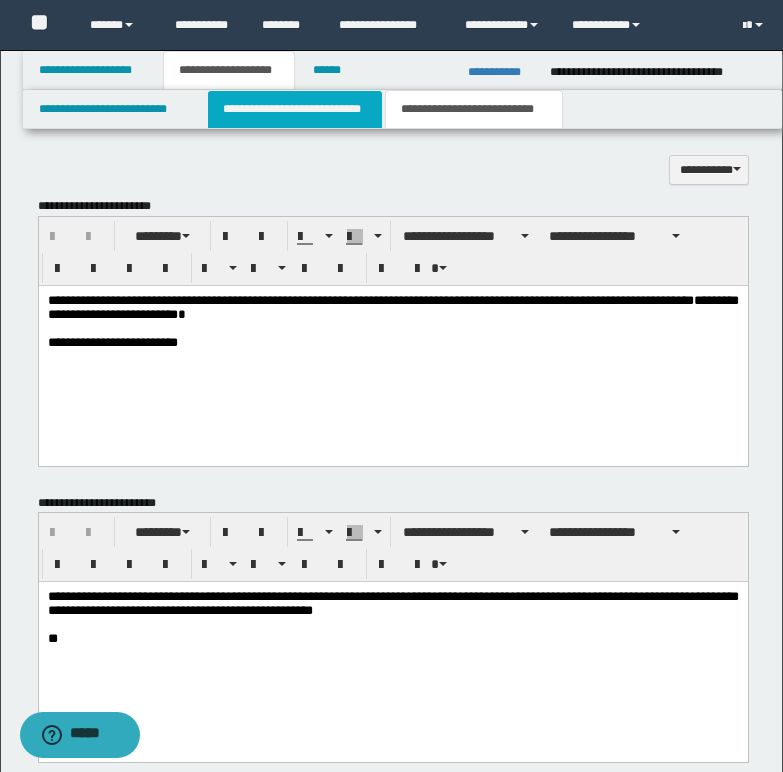 click on "**********" at bounding box center [295, 109] 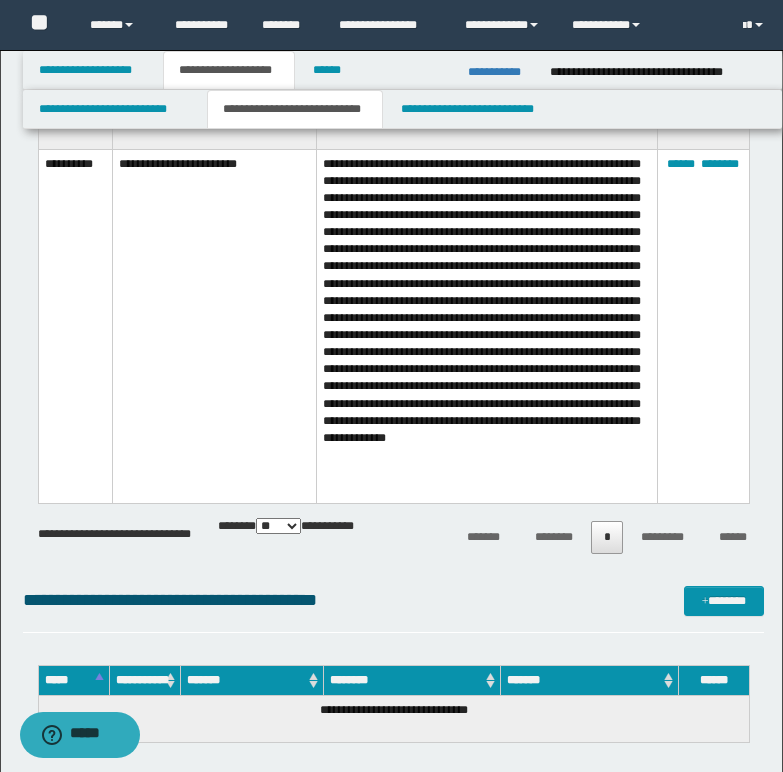 scroll, scrollTop: 1300, scrollLeft: 0, axis: vertical 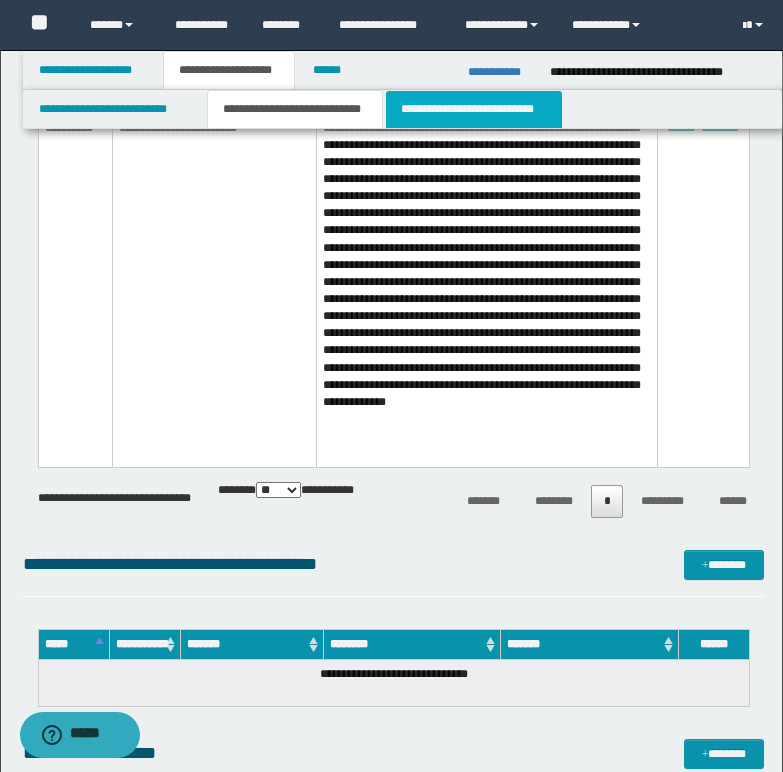 click on "**********" at bounding box center (474, 109) 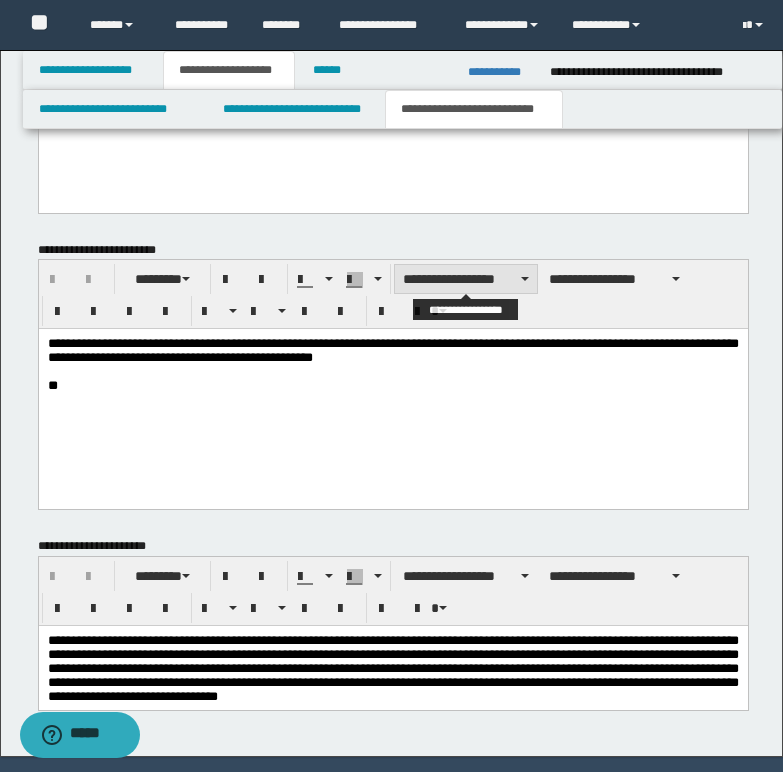 scroll, scrollTop: 1416, scrollLeft: 0, axis: vertical 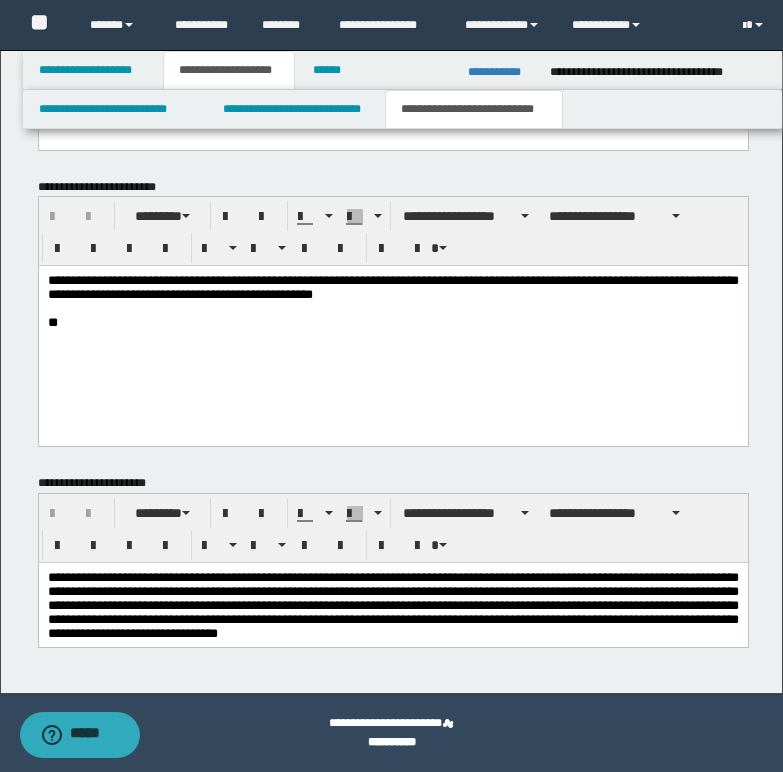 click on "**********" at bounding box center (392, 327) 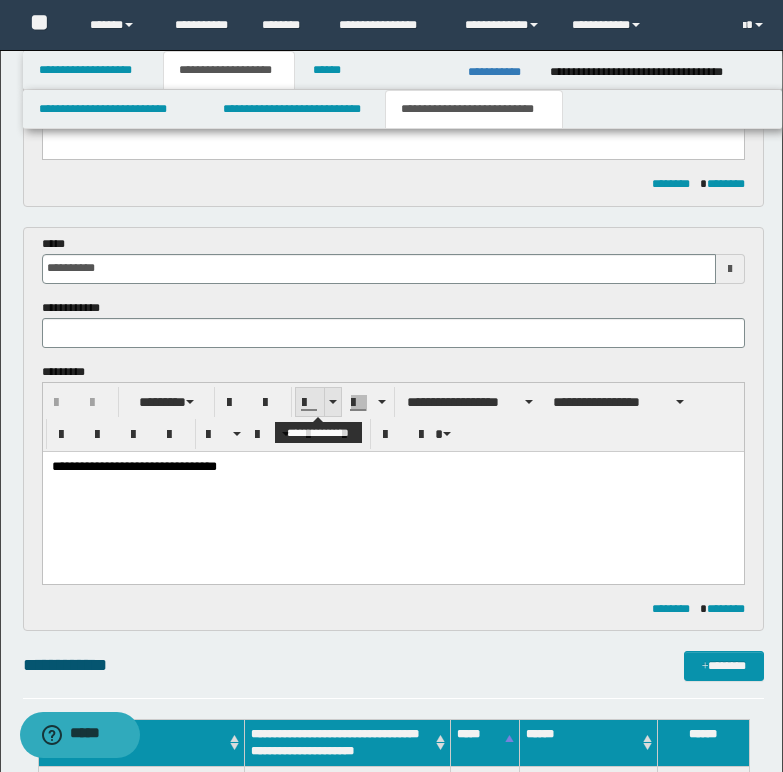 scroll, scrollTop: 316, scrollLeft: 0, axis: vertical 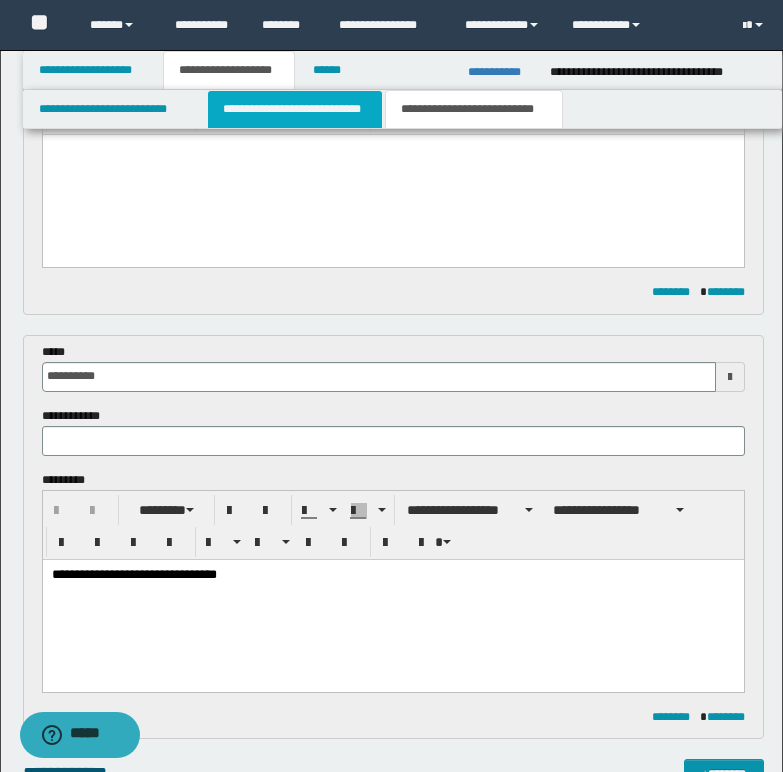 drag, startPoint x: 276, startPoint y: 106, endPoint x: 303, endPoint y: 127, distance: 34.20526 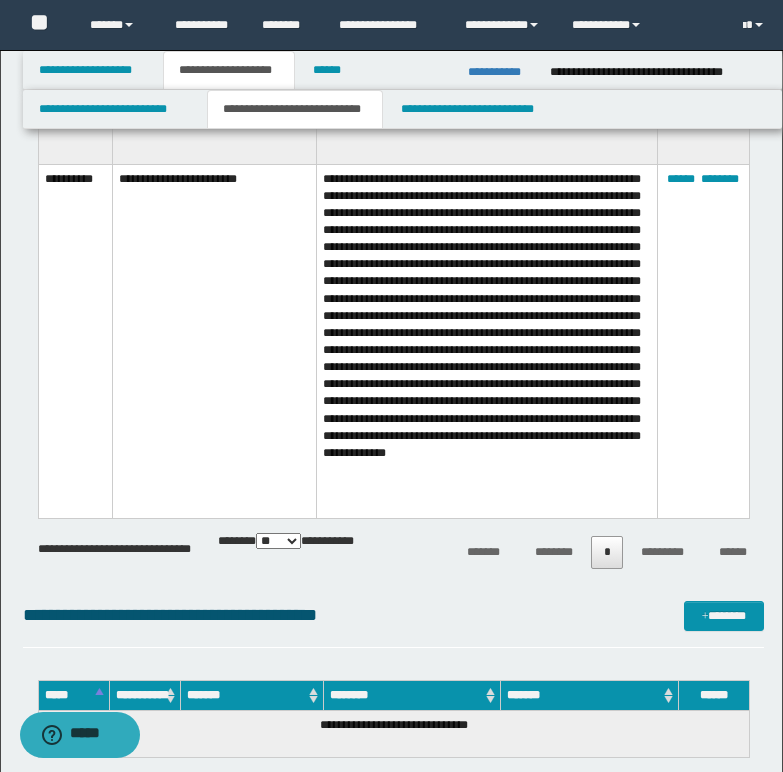 scroll, scrollTop: 1216, scrollLeft: 0, axis: vertical 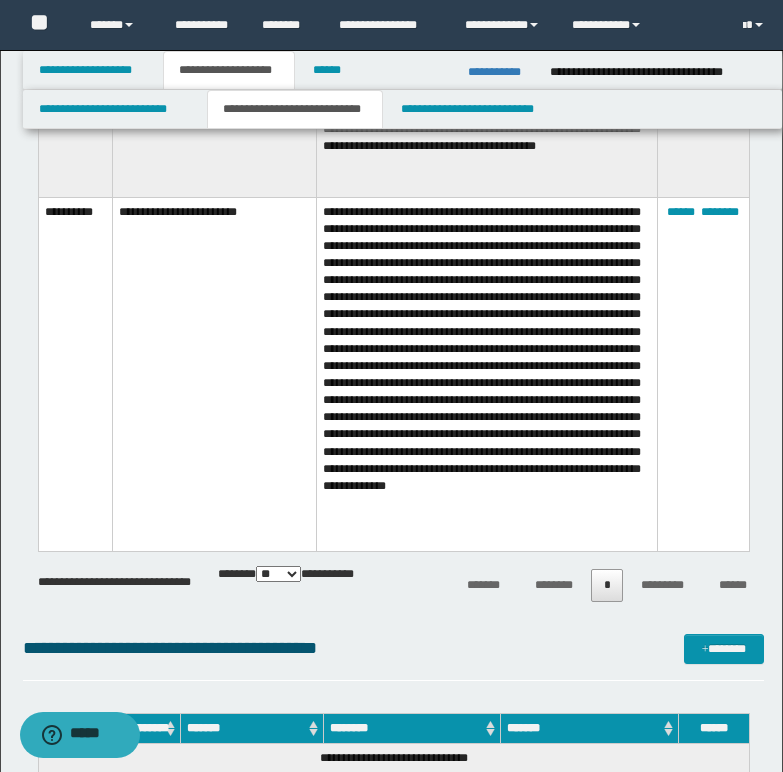 click on "**********" at bounding box center [214, 374] 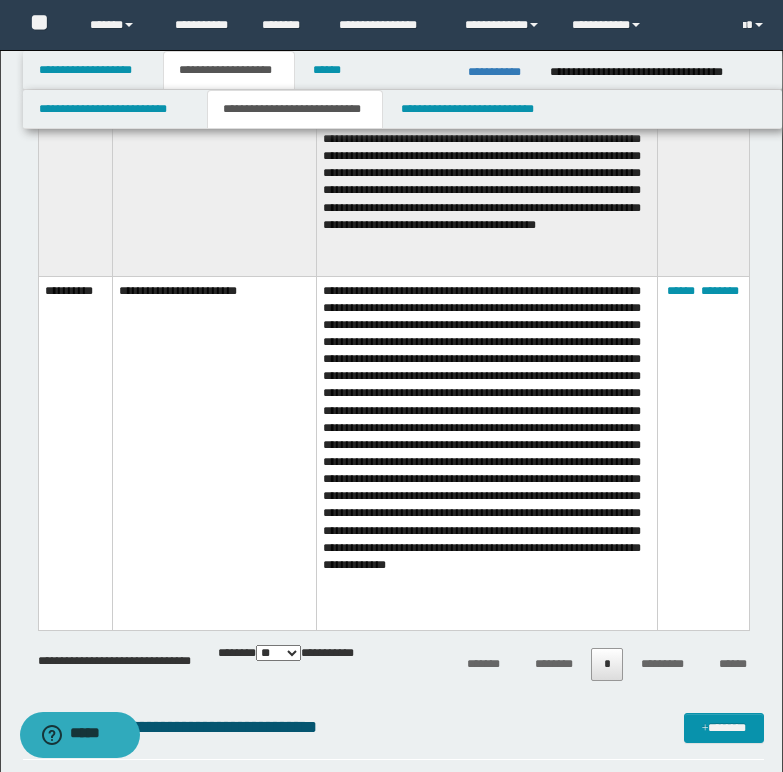 scroll, scrollTop: 1016, scrollLeft: 0, axis: vertical 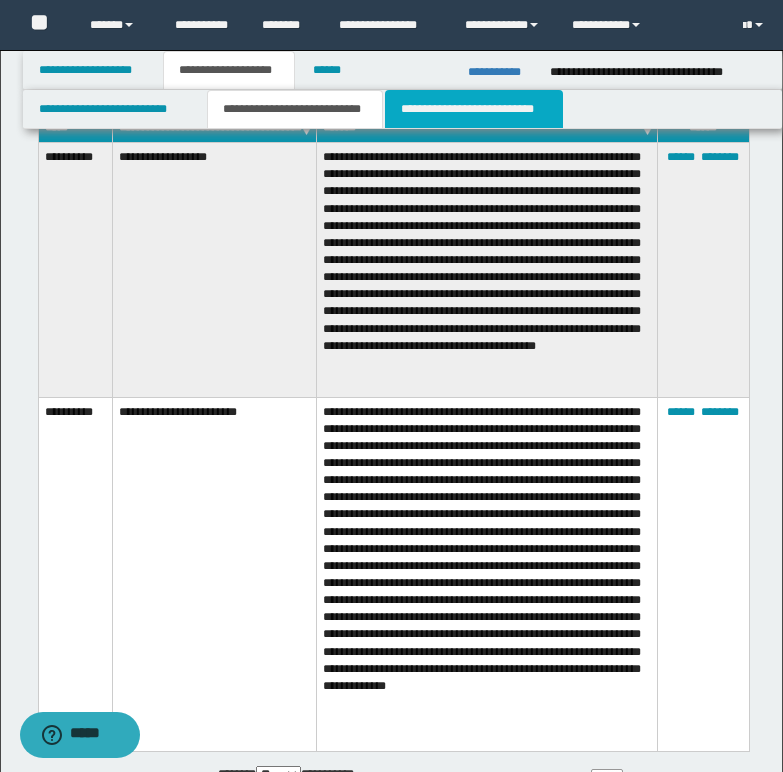 drag, startPoint x: 469, startPoint y: 104, endPoint x: 485, endPoint y: 137, distance: 36.67424 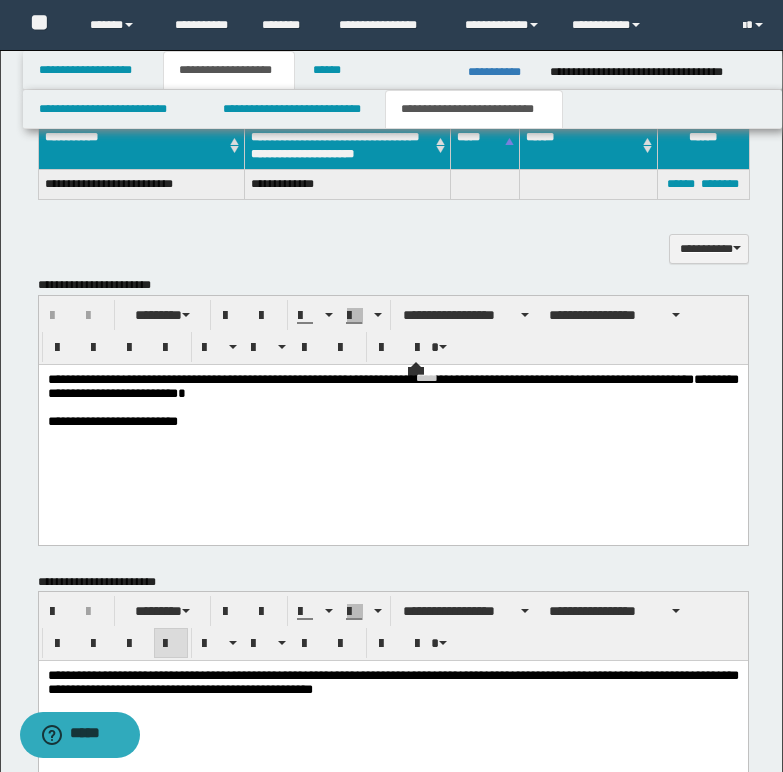 scroll, scrollTop: 916, scrollLeft: 0, axis: vertical 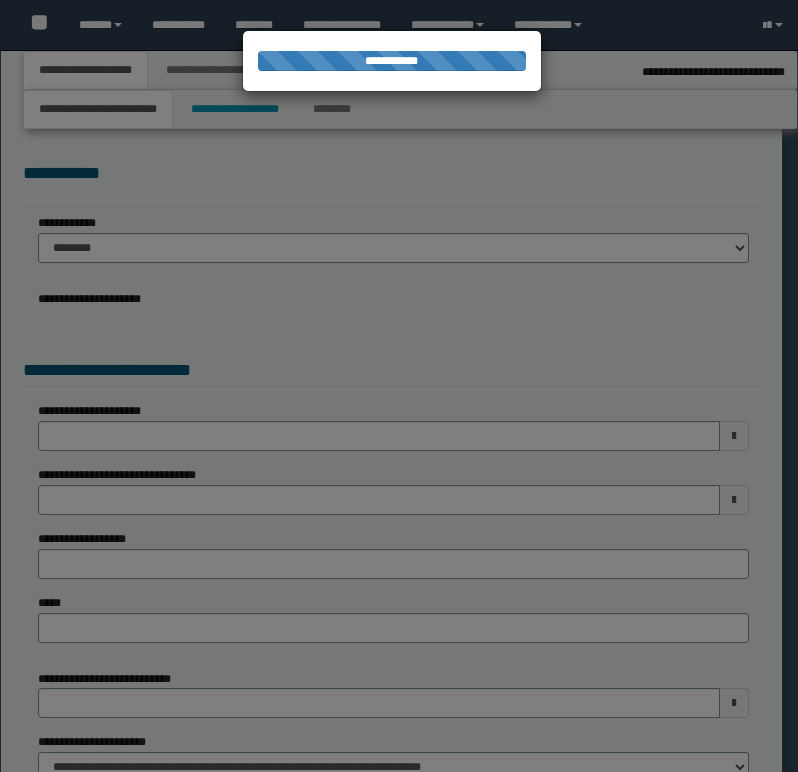 select on "*" 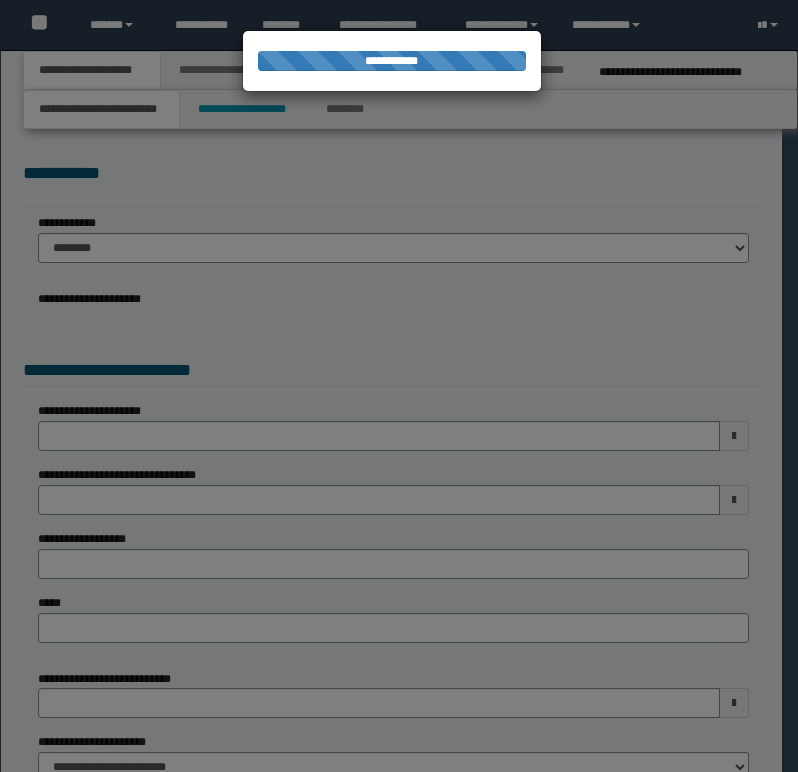 scroll, scrollTop: 0, scrollLeft: 0, axis: both 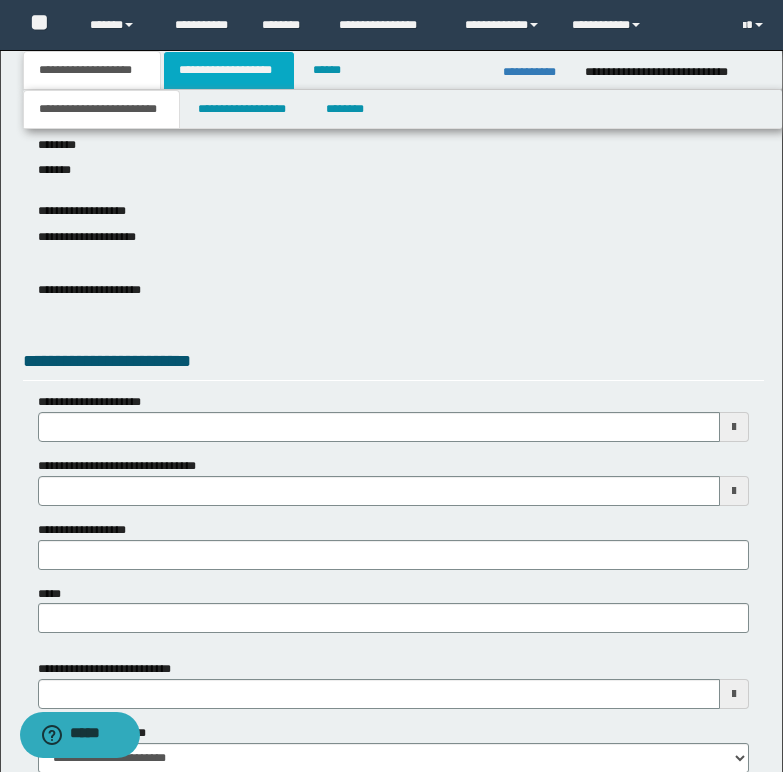 click on "**********" at bounding box center (229, 70) 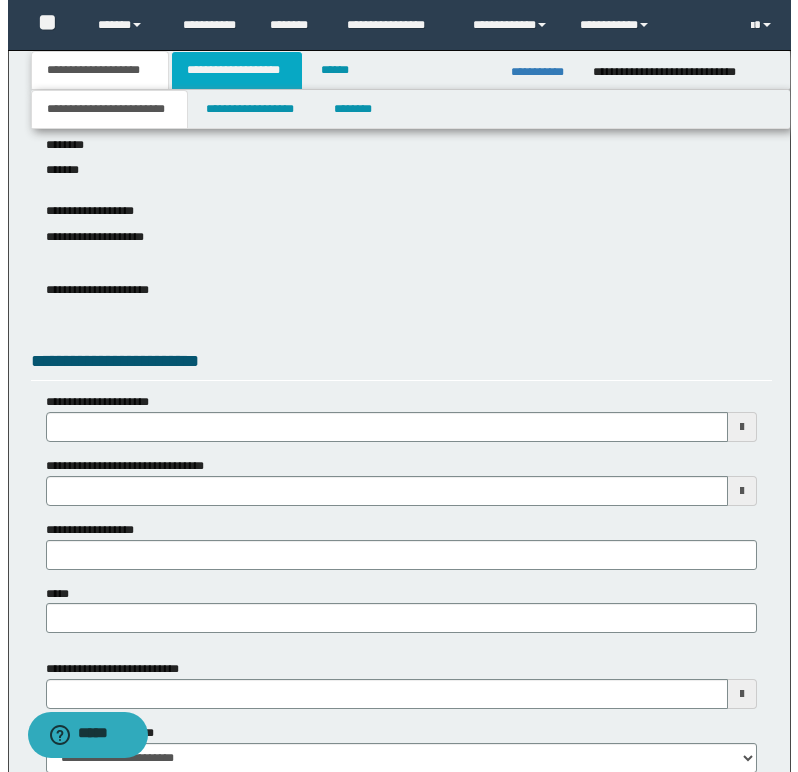 scroll, scrollTop: 0, scrollLeft: 0, axis: both 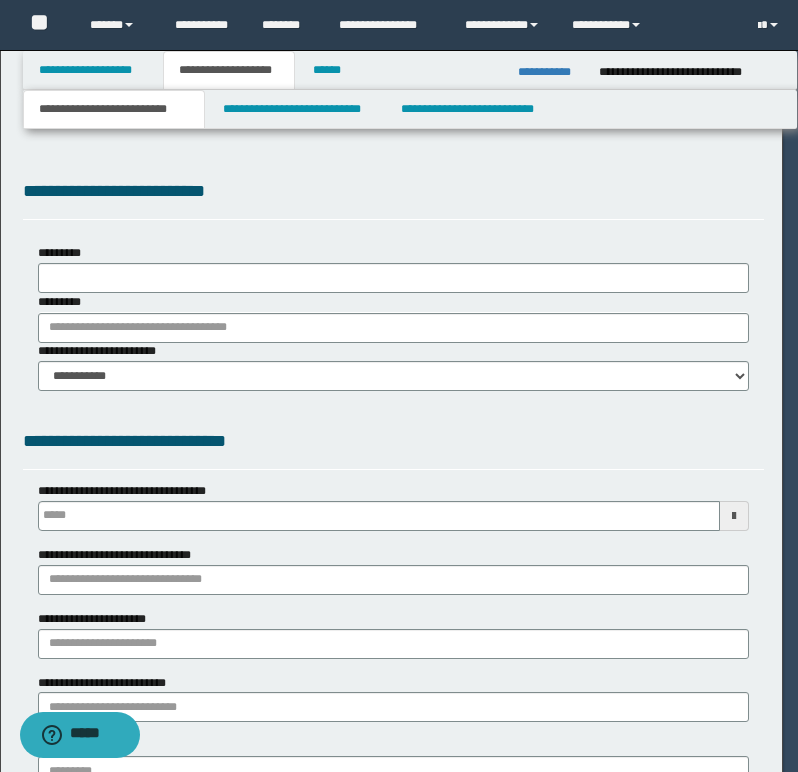 type 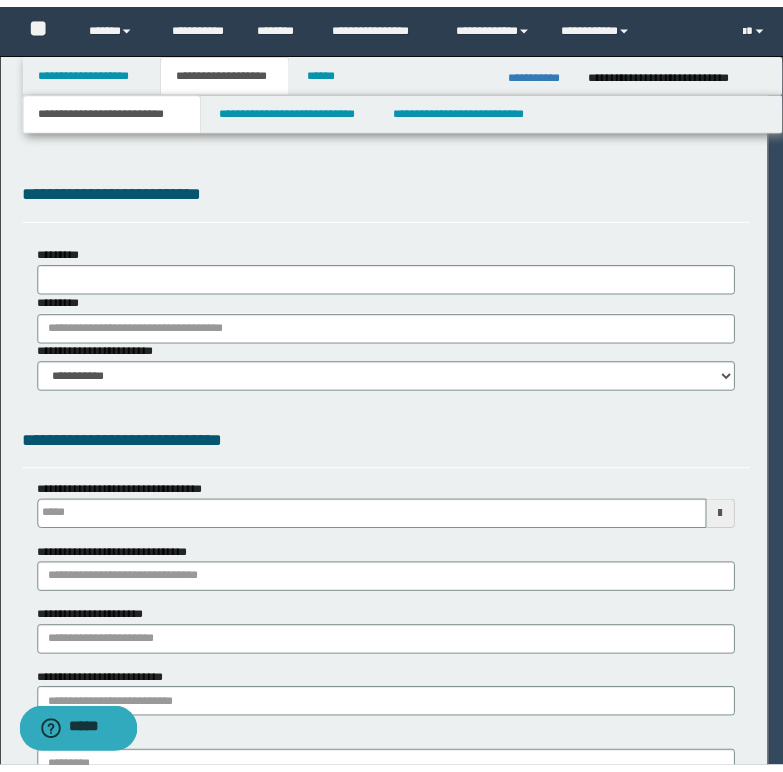 scroll, scrollTop: 0, scrollLeft: 0, axis: both 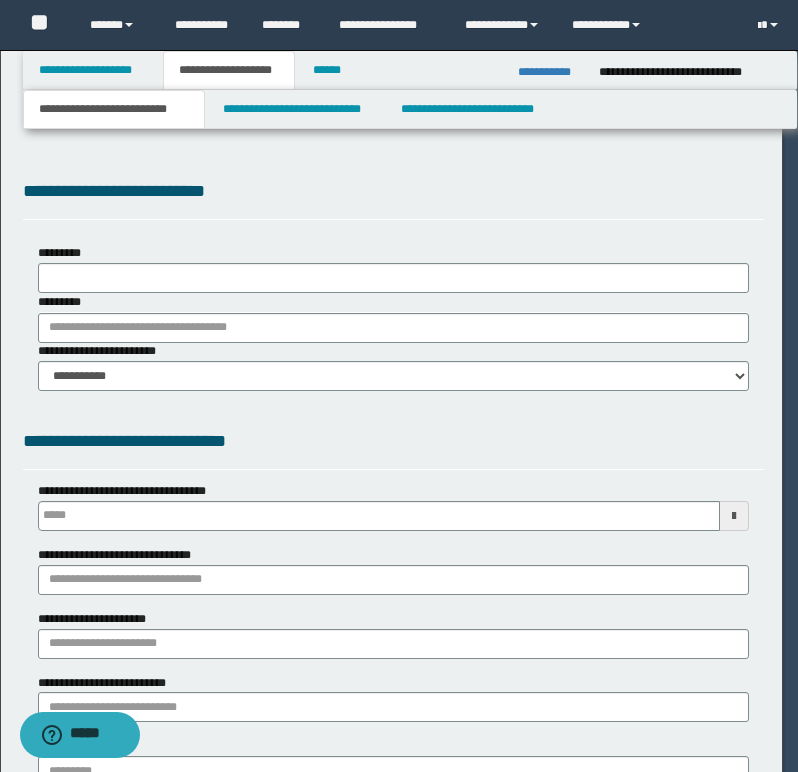select on "*" 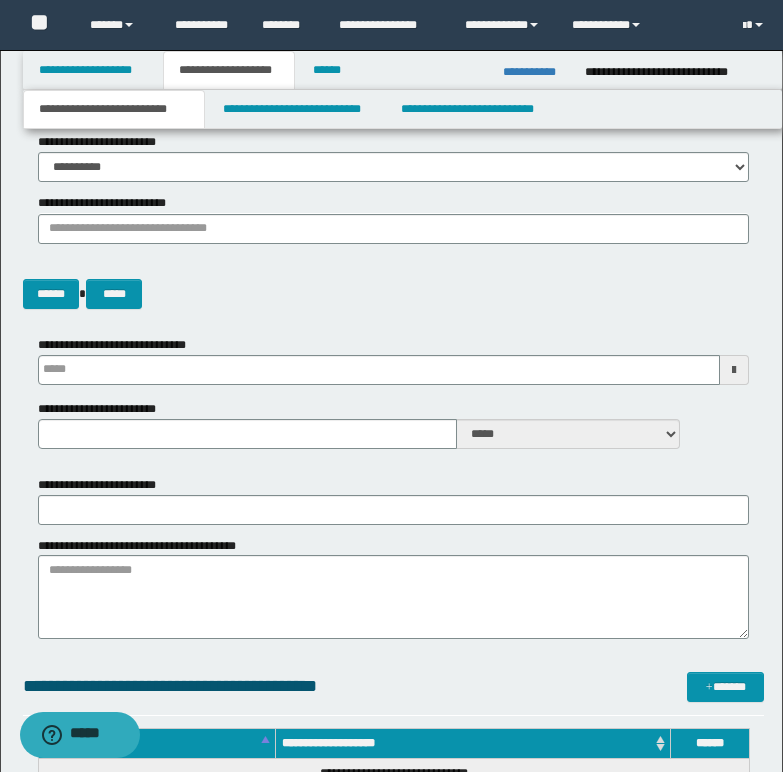 scroll, scrollTop: 300, scrollLeft: 0, axis: vertical 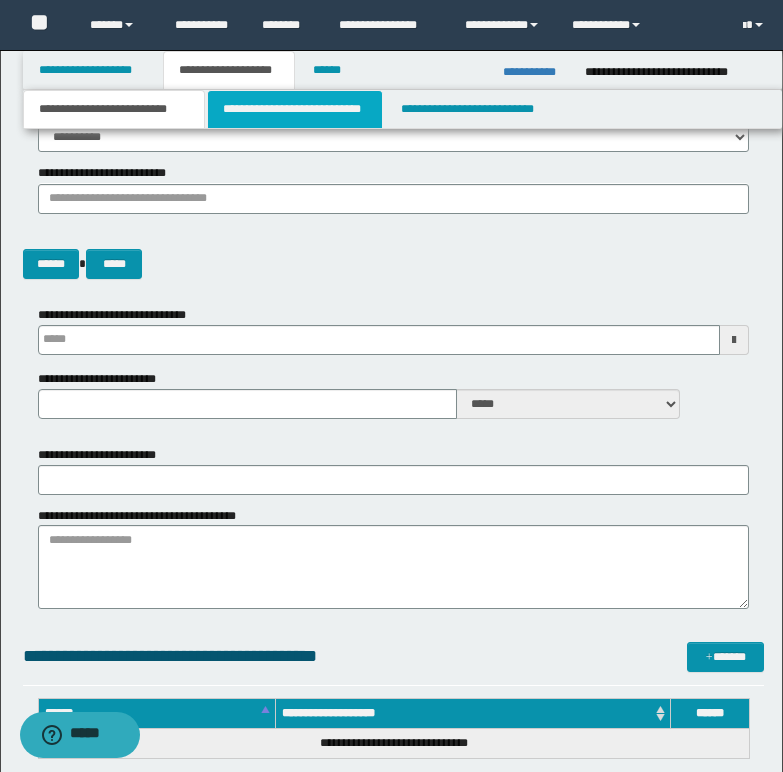 click on "**********" at bounding box center (295, 109) 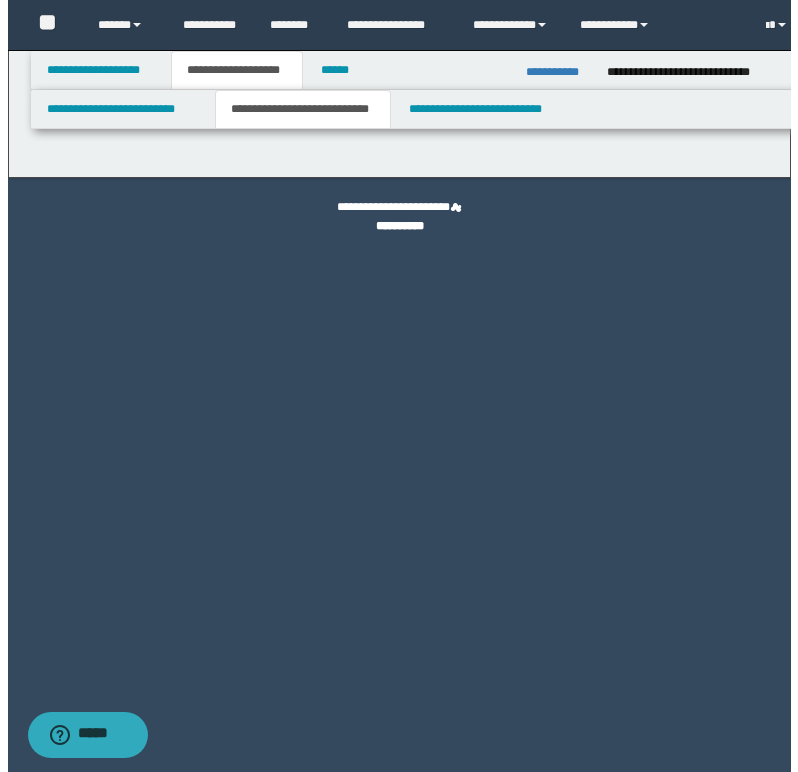 scroll, scrollTop: 0, scrollLeft: 0, axis: both 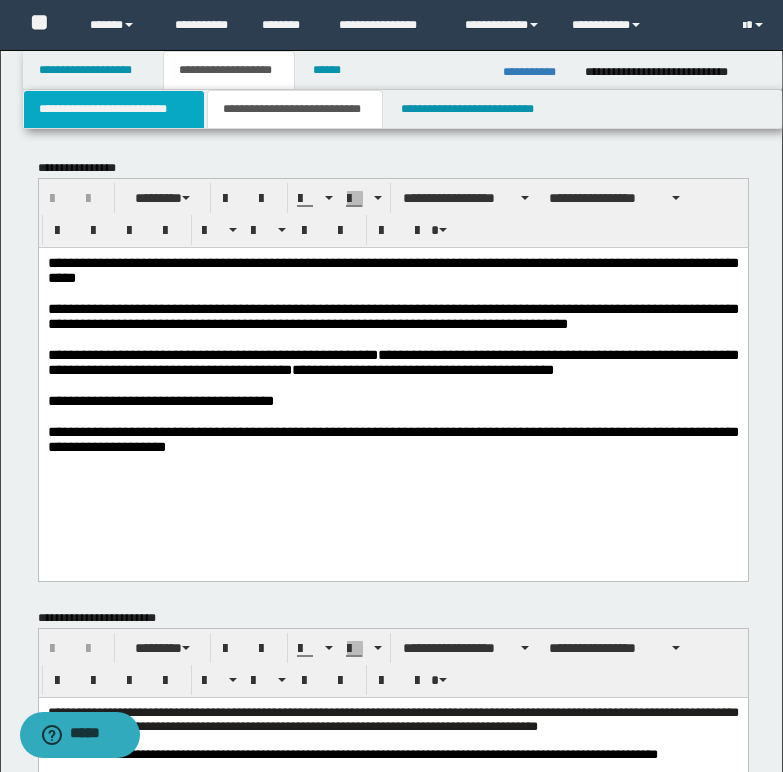 click on "**********" at bounding box center [114, 109] 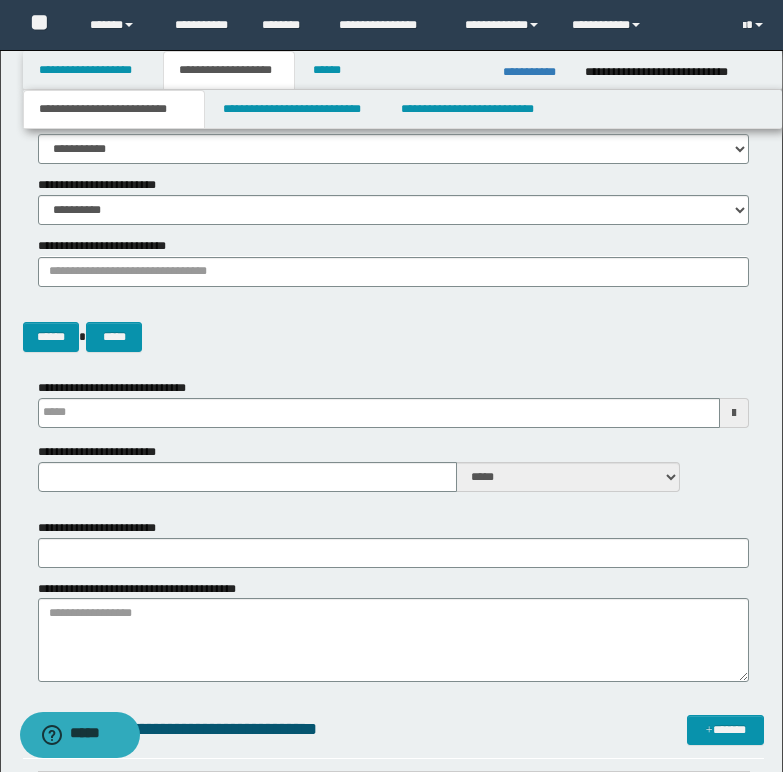 type 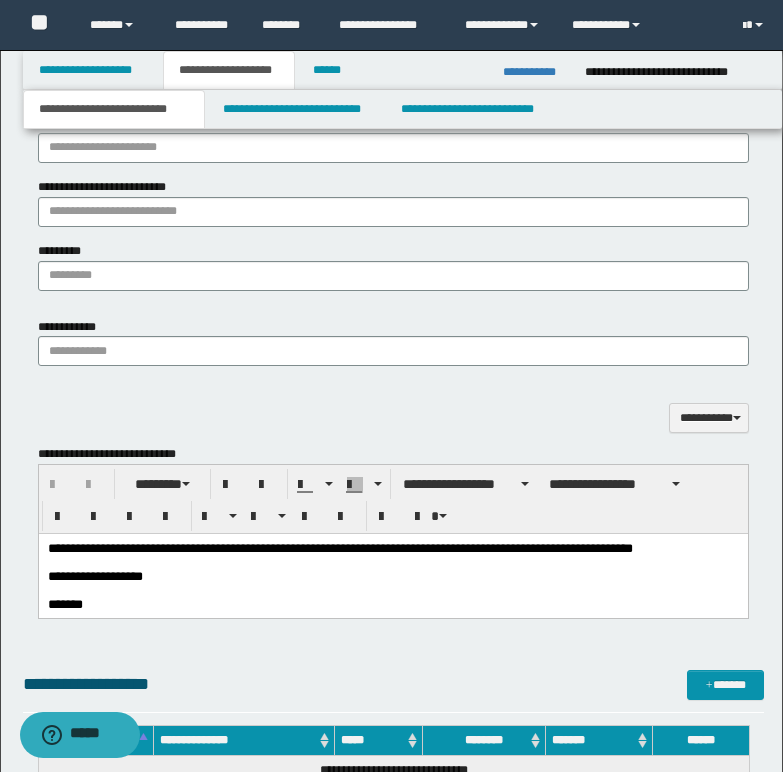 scroll, scrollTop: 1200, scrollLeft: 0, axis: vertical 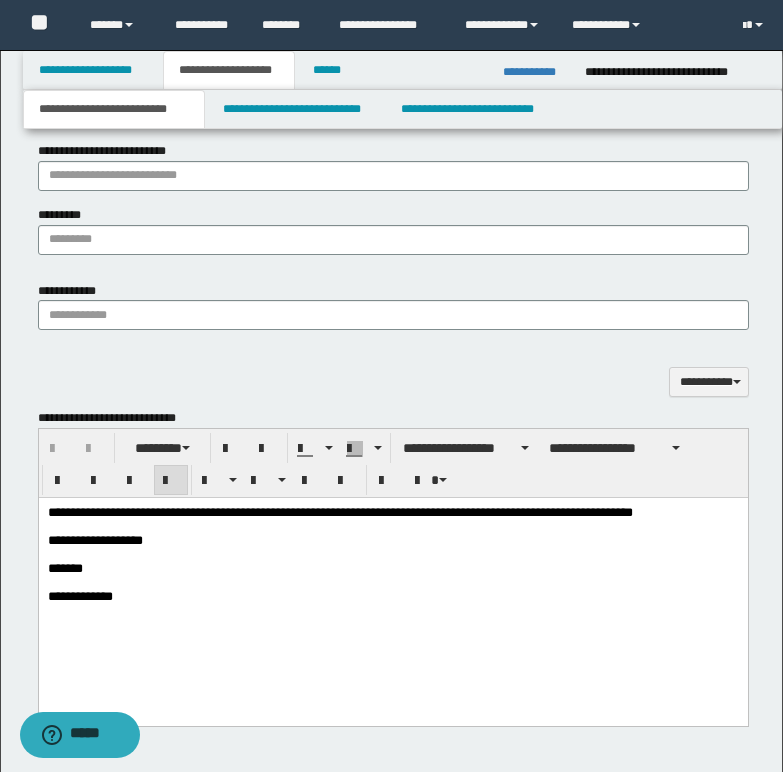 click on "**********" at bounding box center [392, 540] 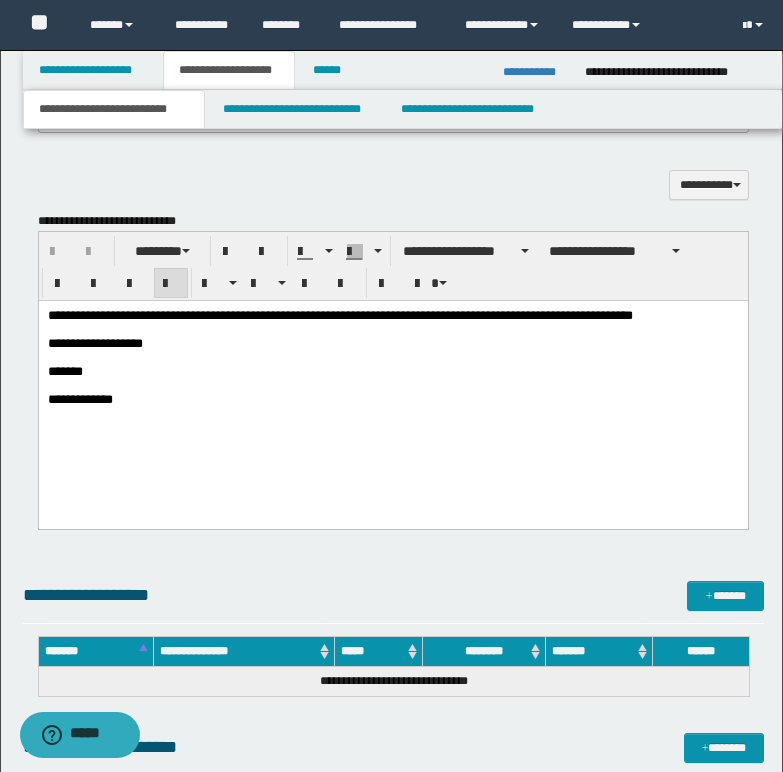 scroll, scrollTop: 1400, scrollLeft: 0, axis: vertical 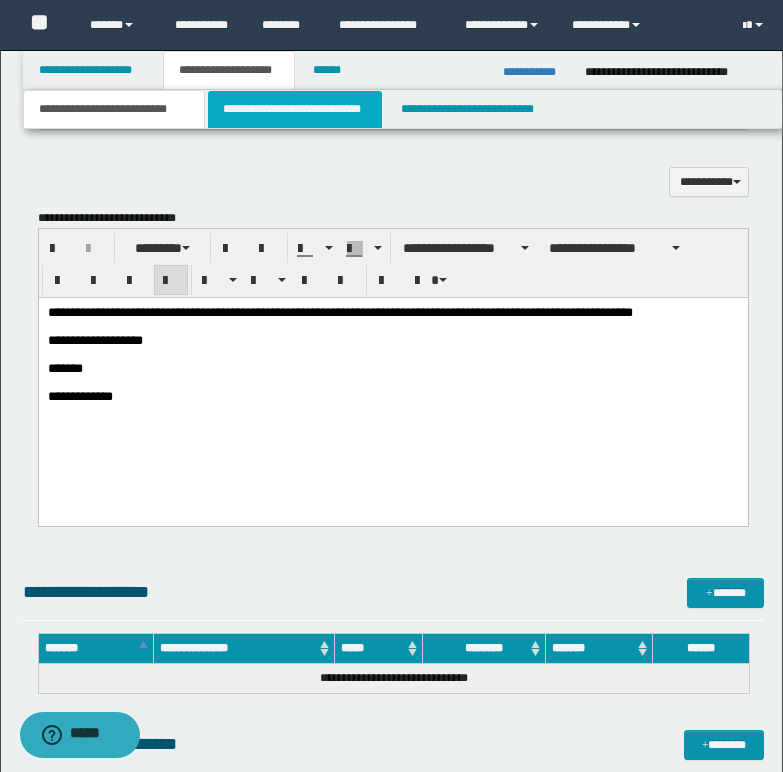 drag, startPoint x: 306, startPoint y: 112, endPoint x: 360, endPoint y: 170, distance: 79.24645 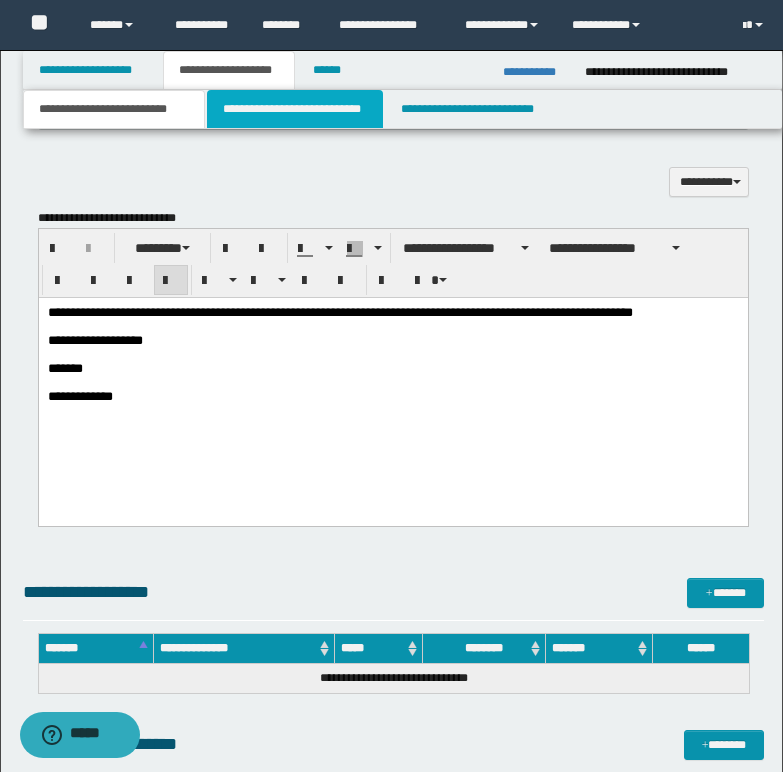 click on "**********" at bounding box center (295, 109) 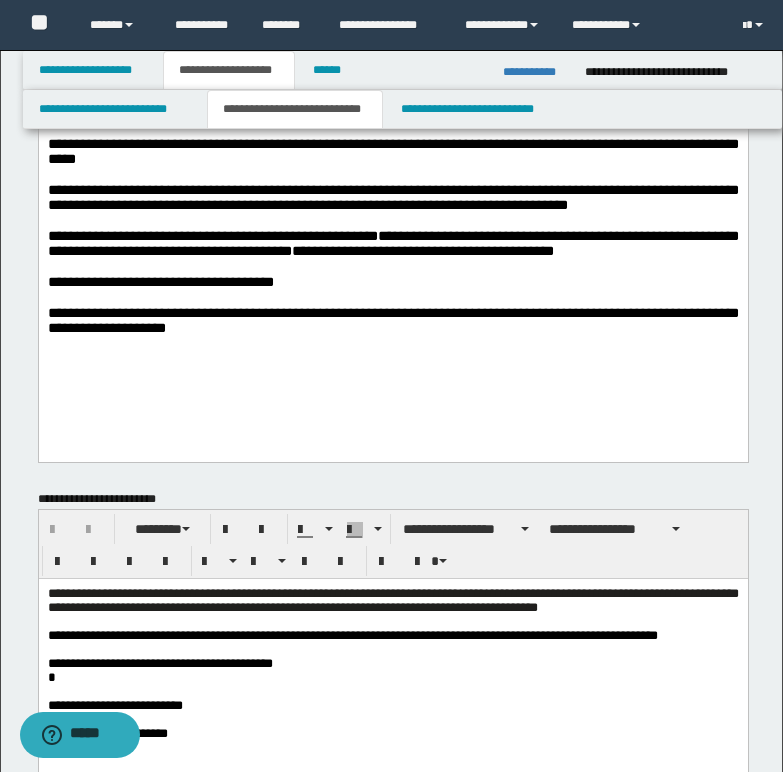 scroll, scrollTop: 0, scrollLeft: 0, axis: both 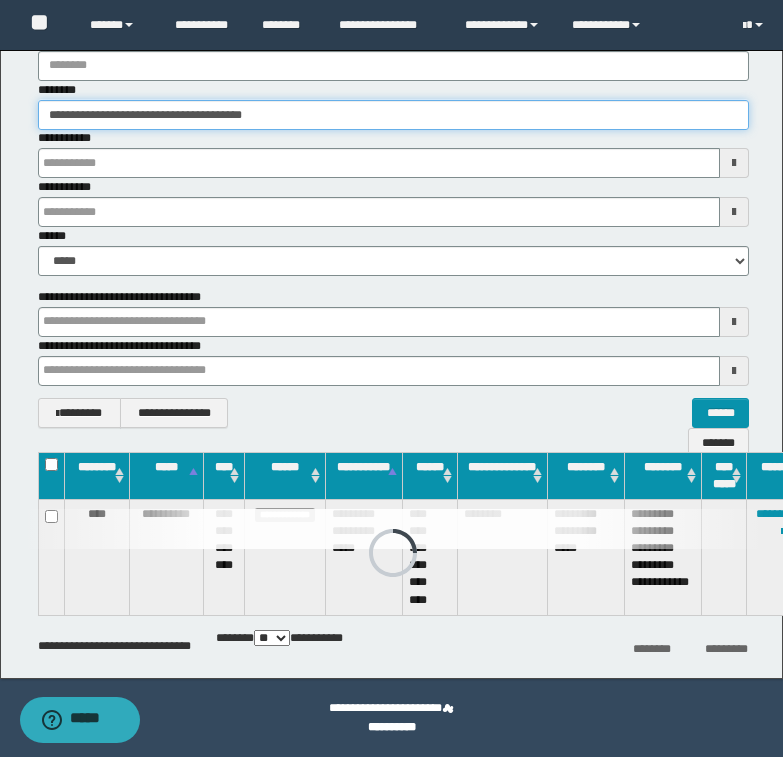 drag, startPoint x: 48, startPoint y: 113, endPoint x: 403, endPoint y: 113, distance: 355 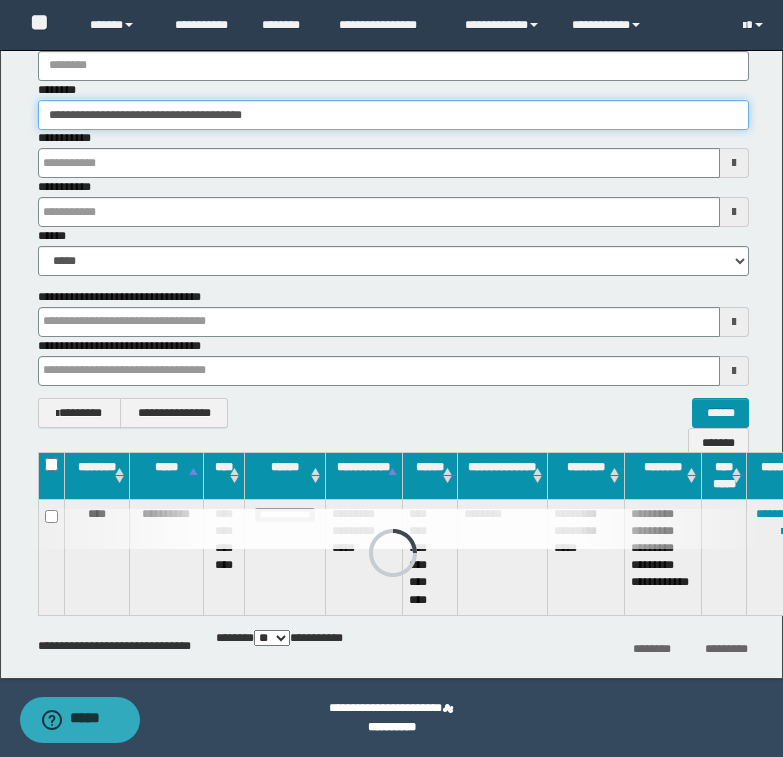 click on "**********" at bounding box center (393, 115) 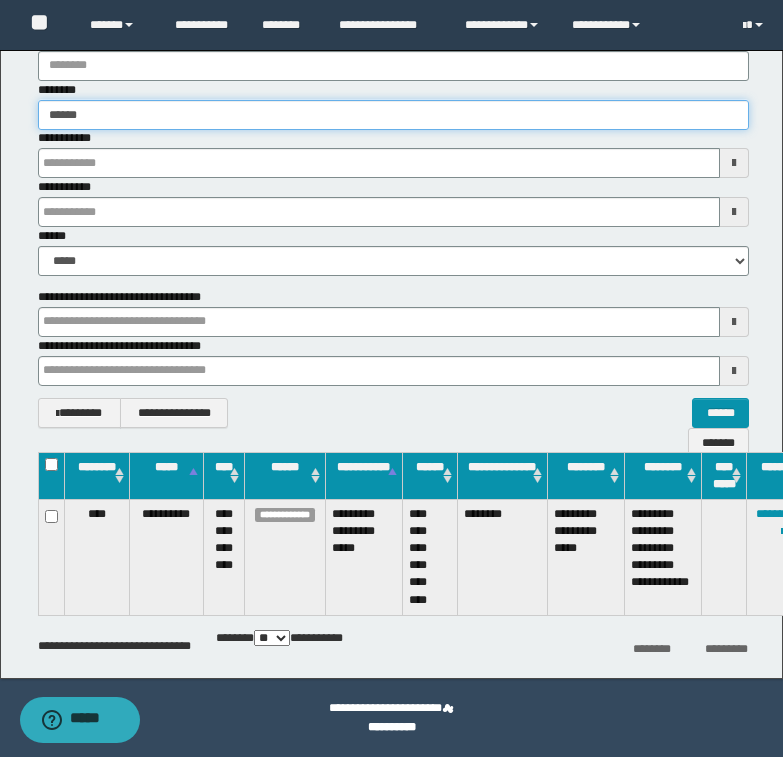 type on "******" 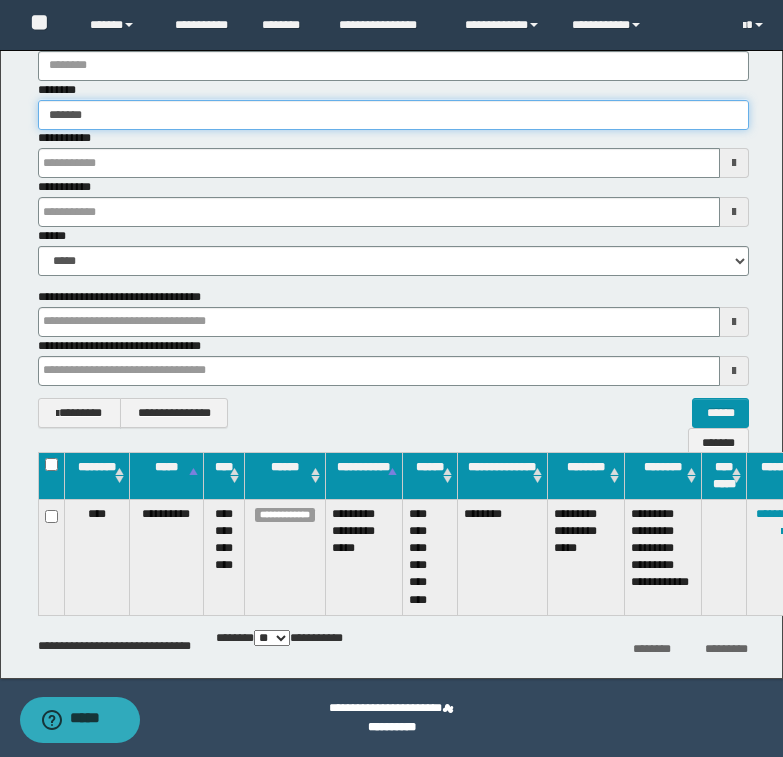 type on "******" 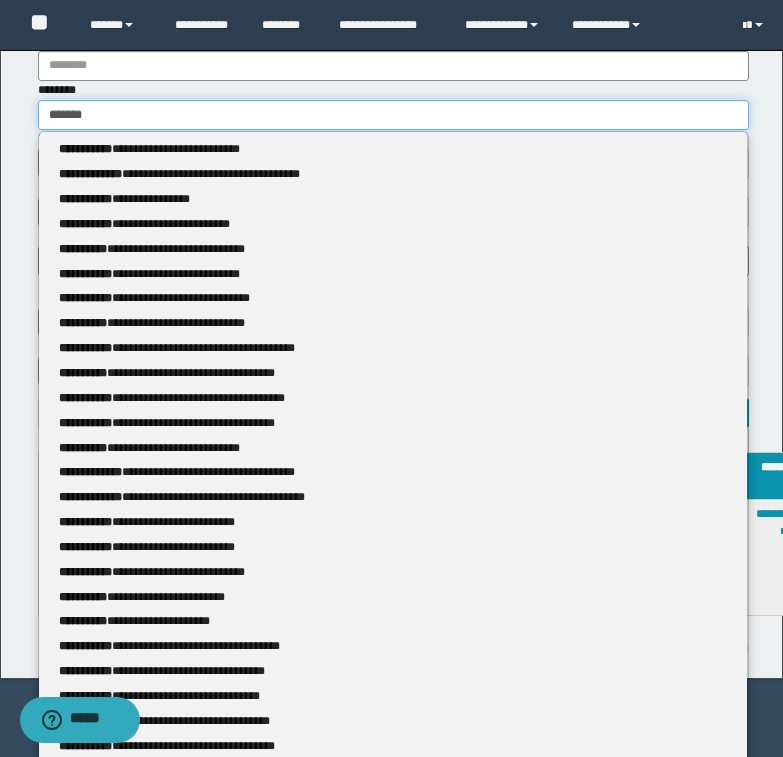 type 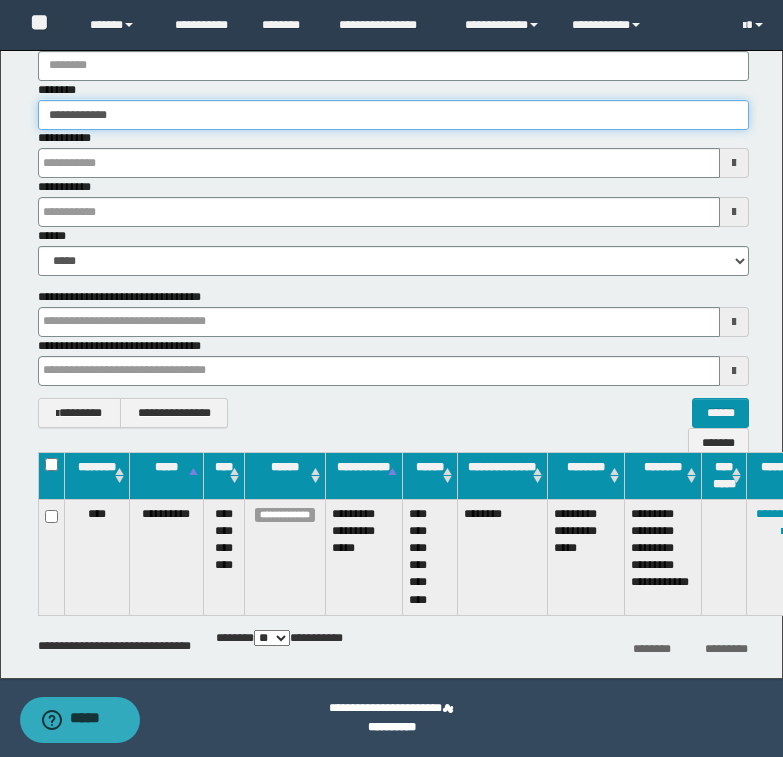 type on "**********" 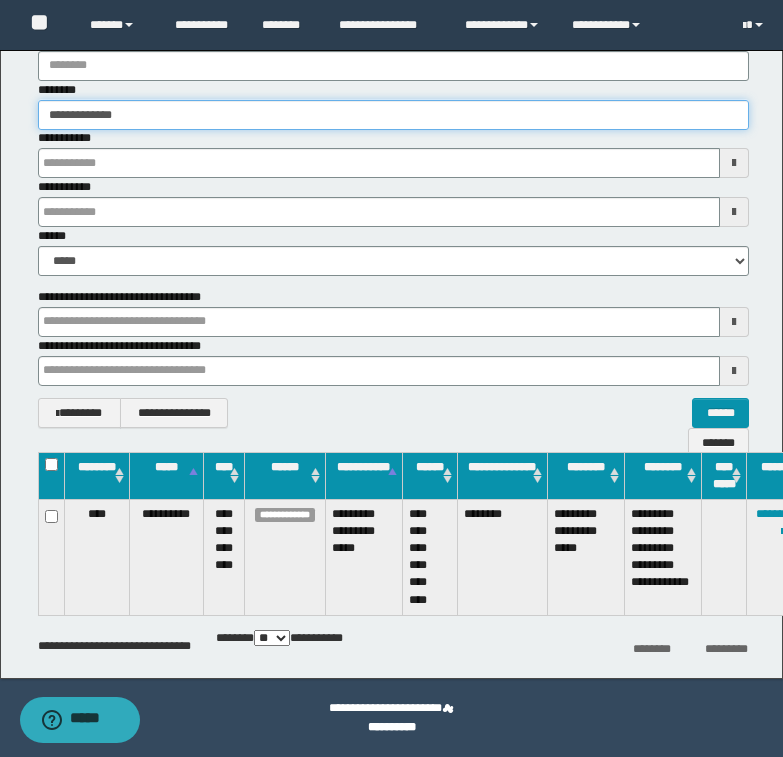 type on "**********" 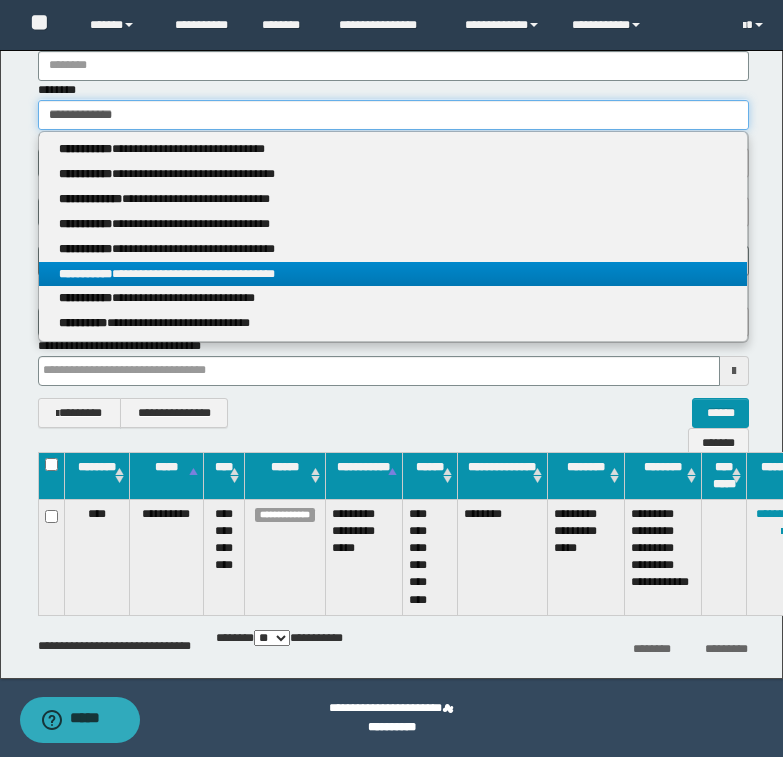 type on "**********" 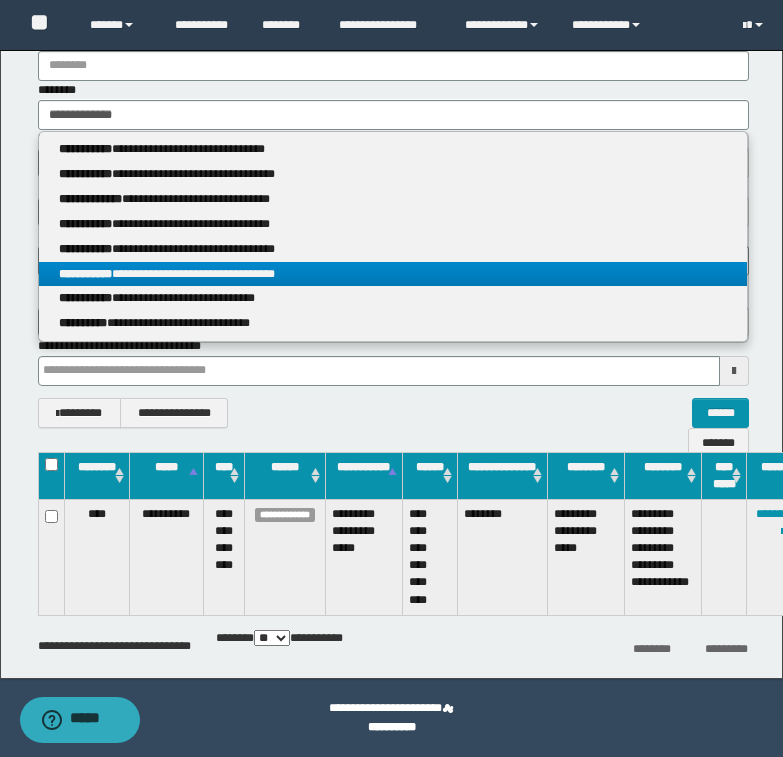 click on "**********" at bounding box center [393, 274] 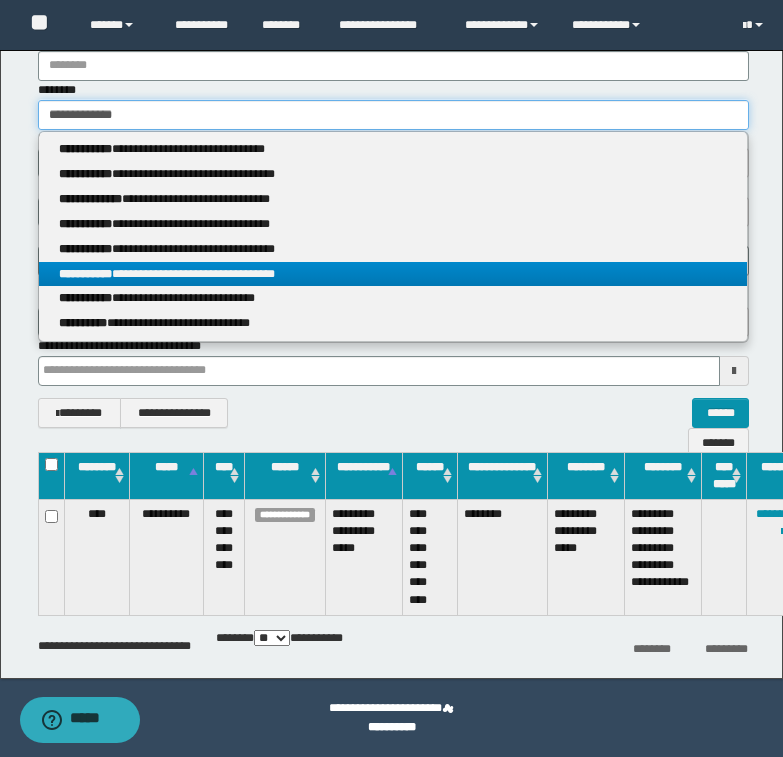 type 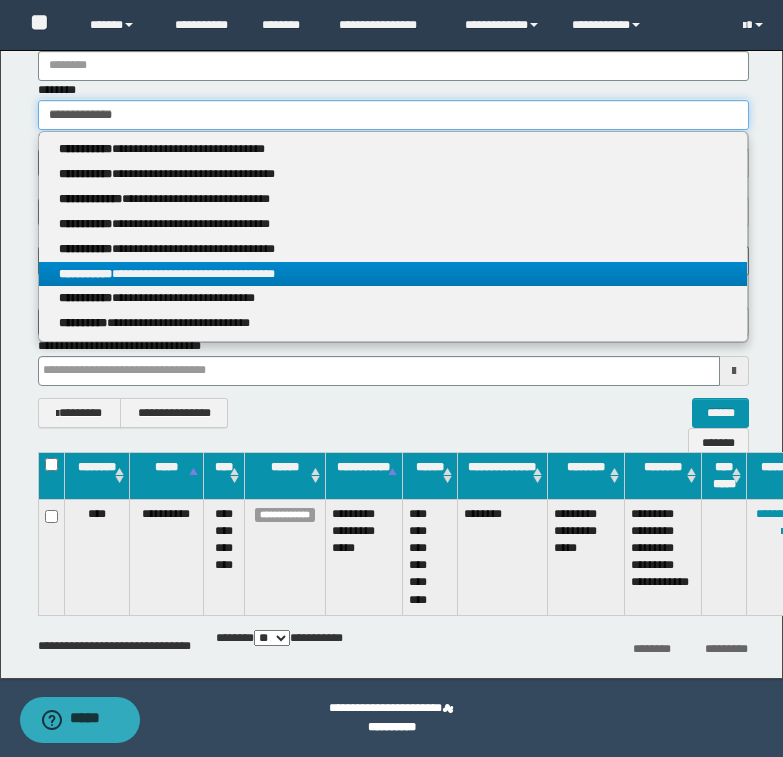 type on "**********" 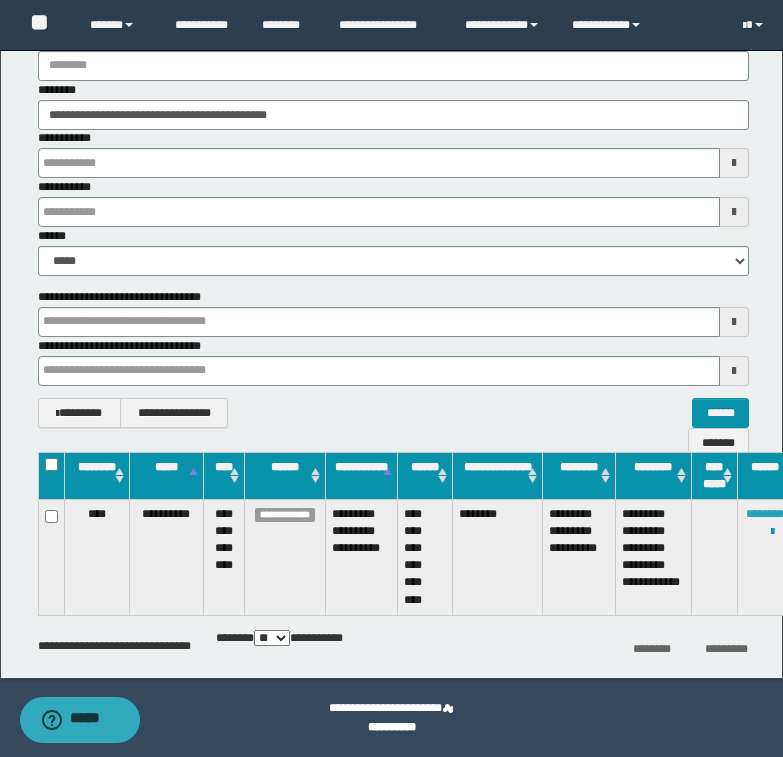 click on "********" at bounding box center (765, 514) 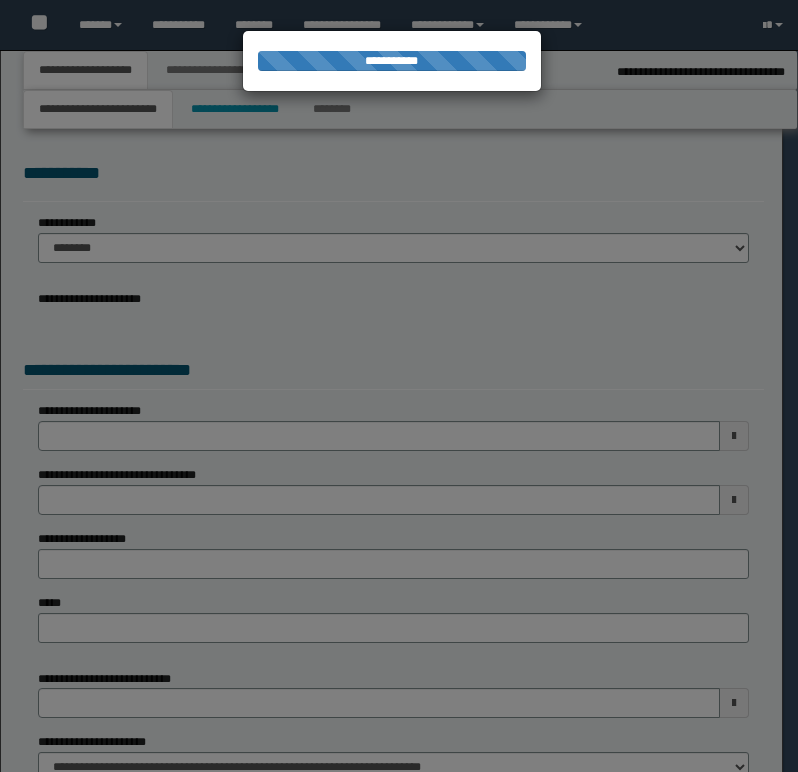 select on "*" 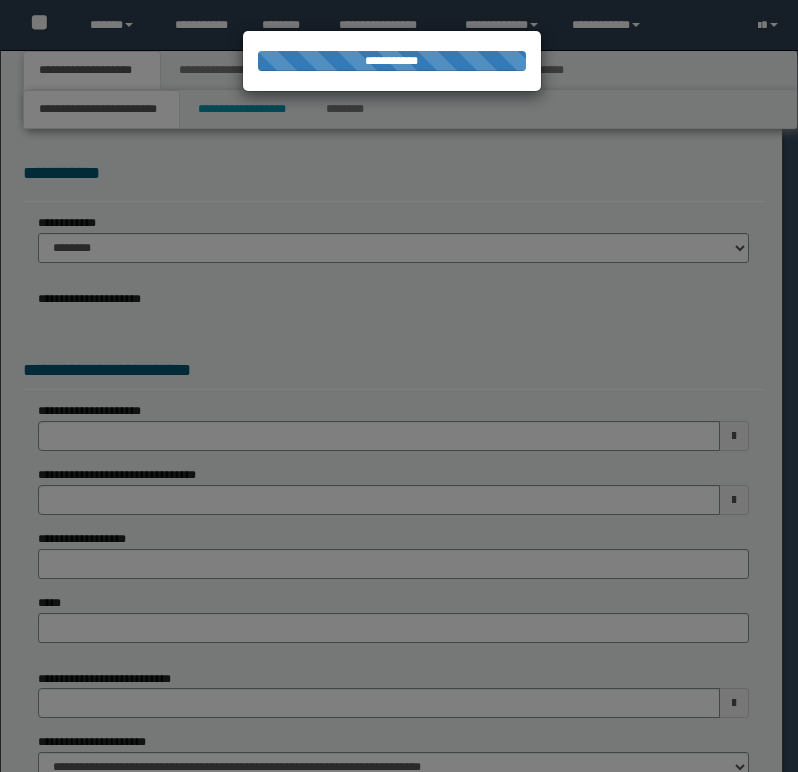 scroll, scrollTop: 0, scrollLeft: 0, axis: both 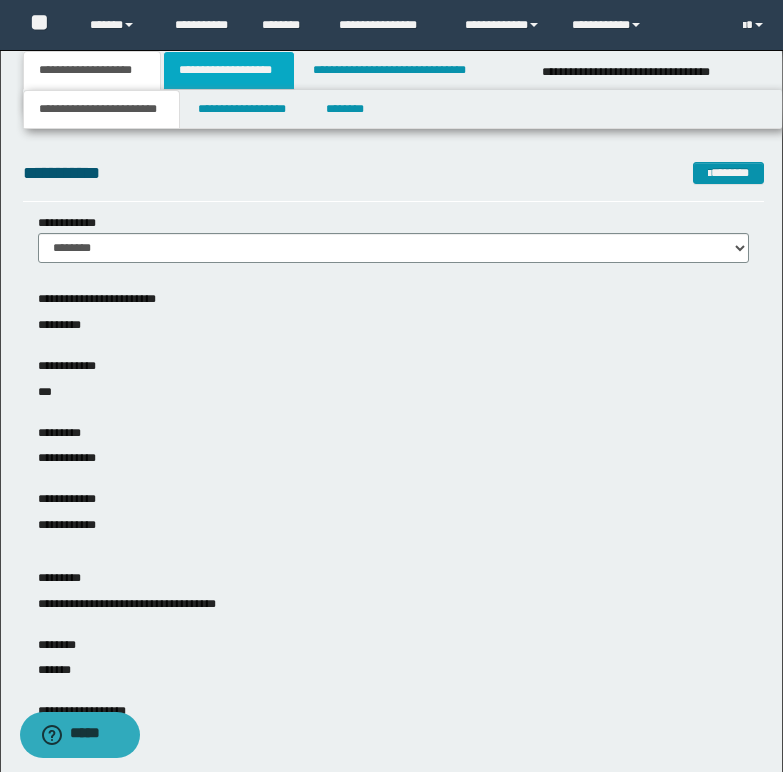 click on "**********" at bounding box center (229, 70) 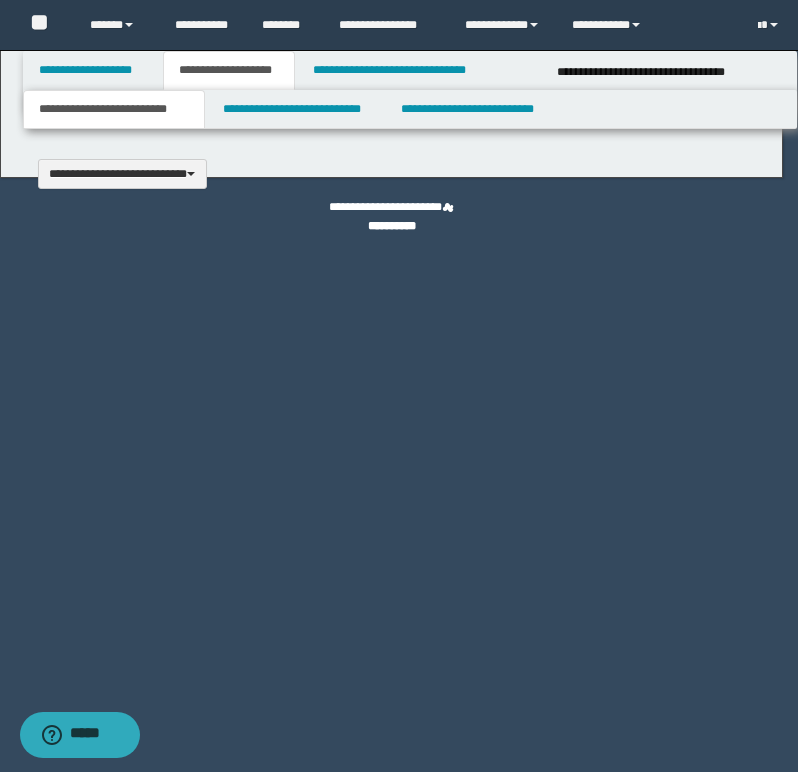 type 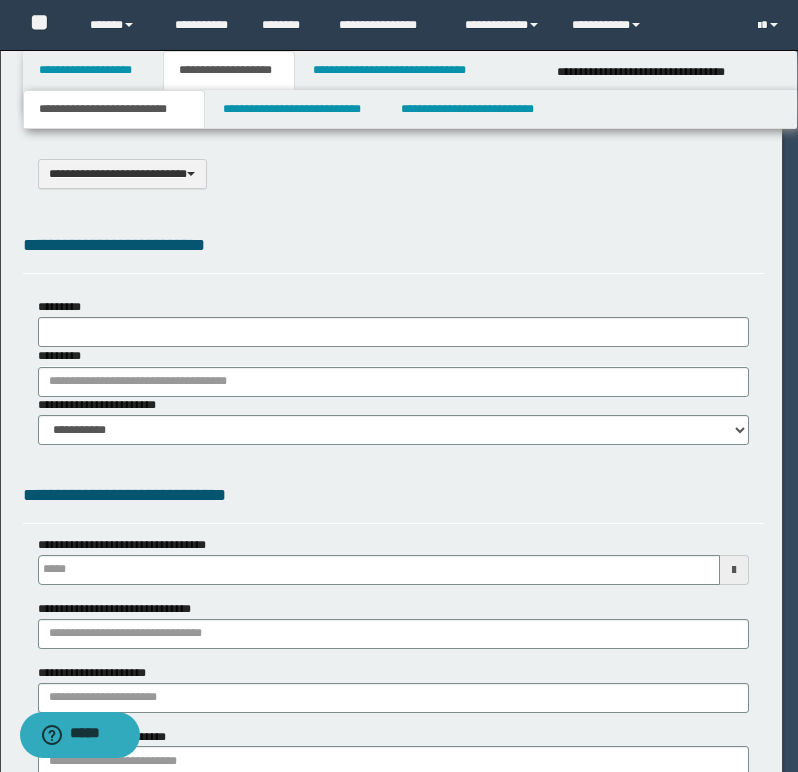 select on "*" 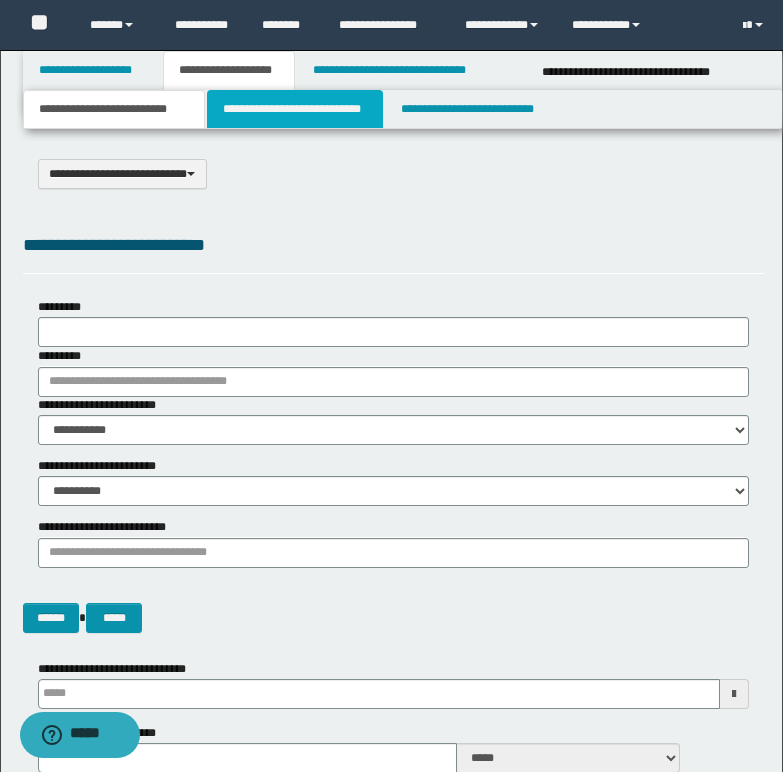 click on "**********" at bounding box center (295, 109) 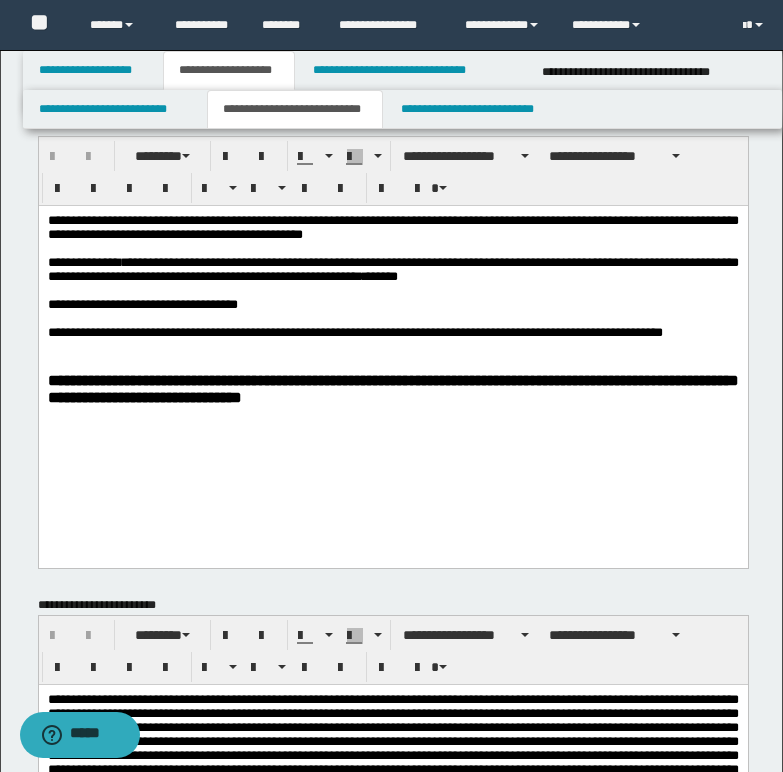 scroll, scrollTop: 0, scrollLeft: 0, axis: both 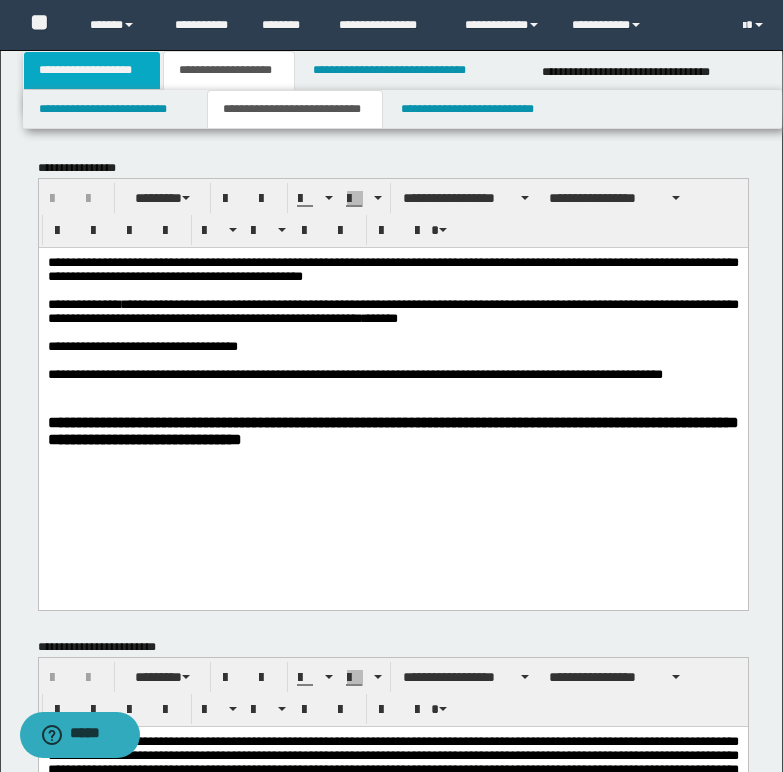 click on "**********" at bounding box center (92, 70) 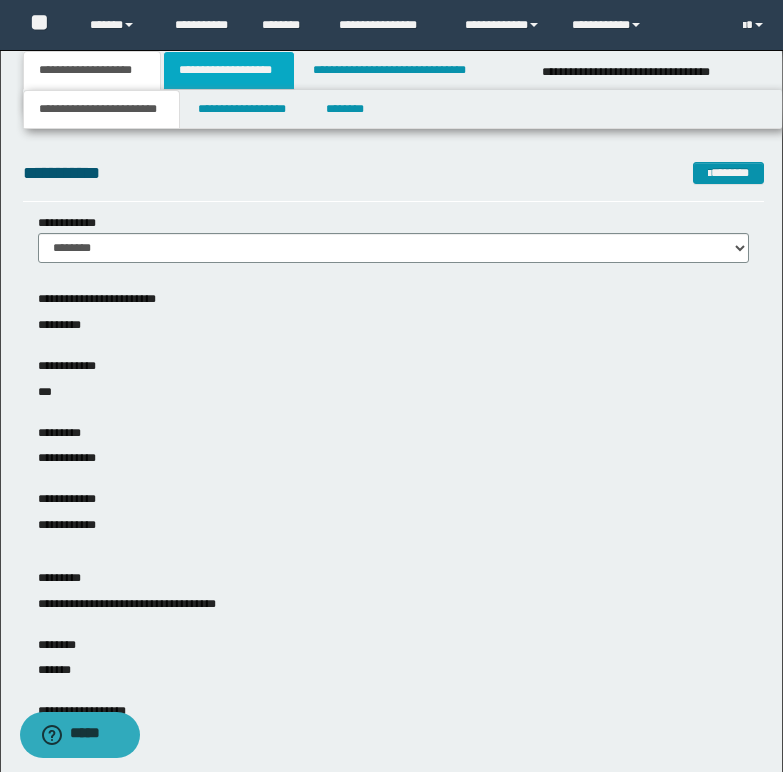 click on "**********" at bounding box center (229, 70) 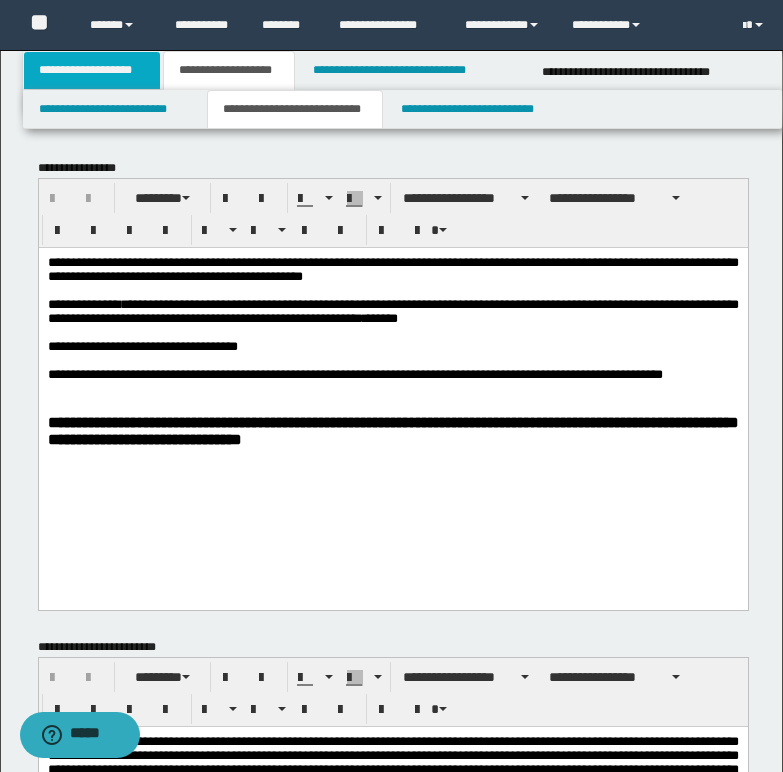 click on "**********" at bounding box center [92, 70] 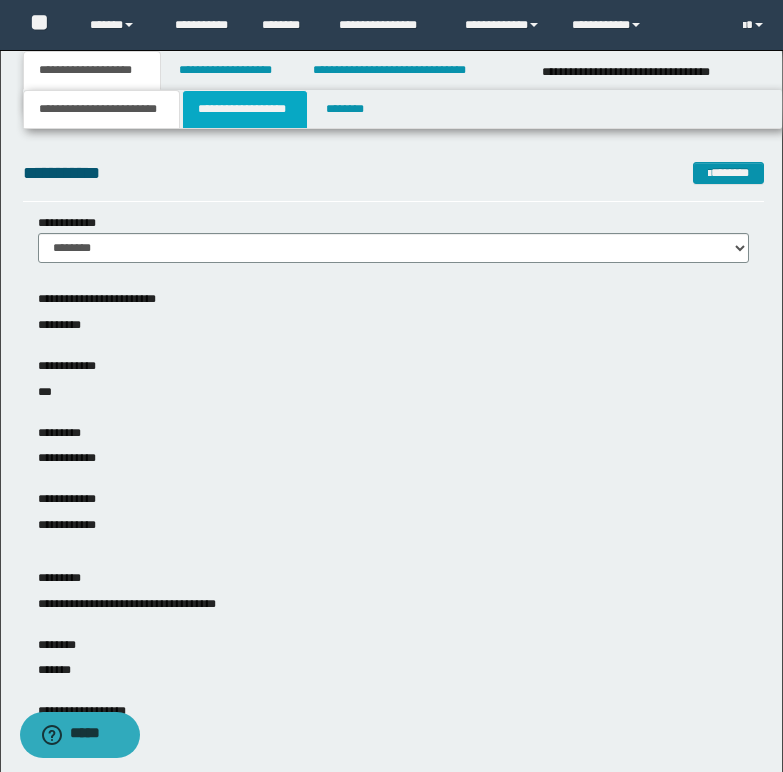 click on "**********" at bounding box center (245, 109) 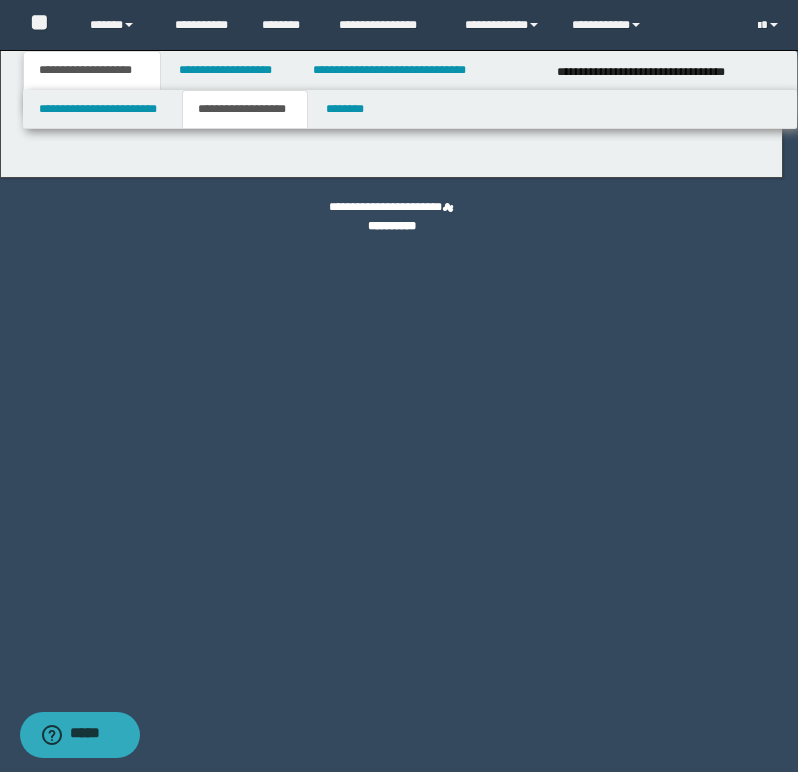 type on "********" 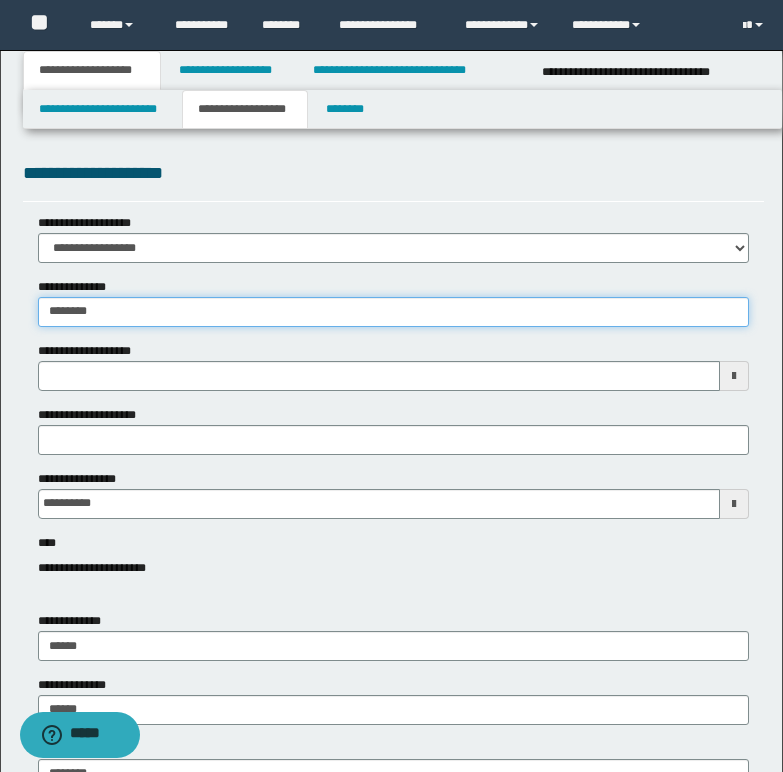 drag, startPoint x: 79, startPoint y: 310, endPoint x: 132, endPoint y: 306, distance: 53.15073 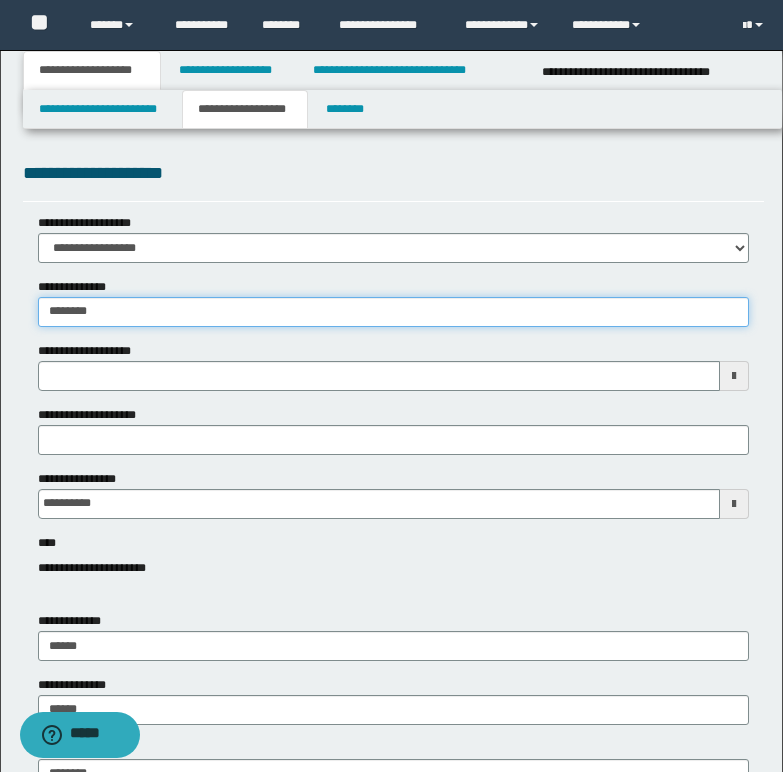 click on "********" at bounding box center (393, 312) 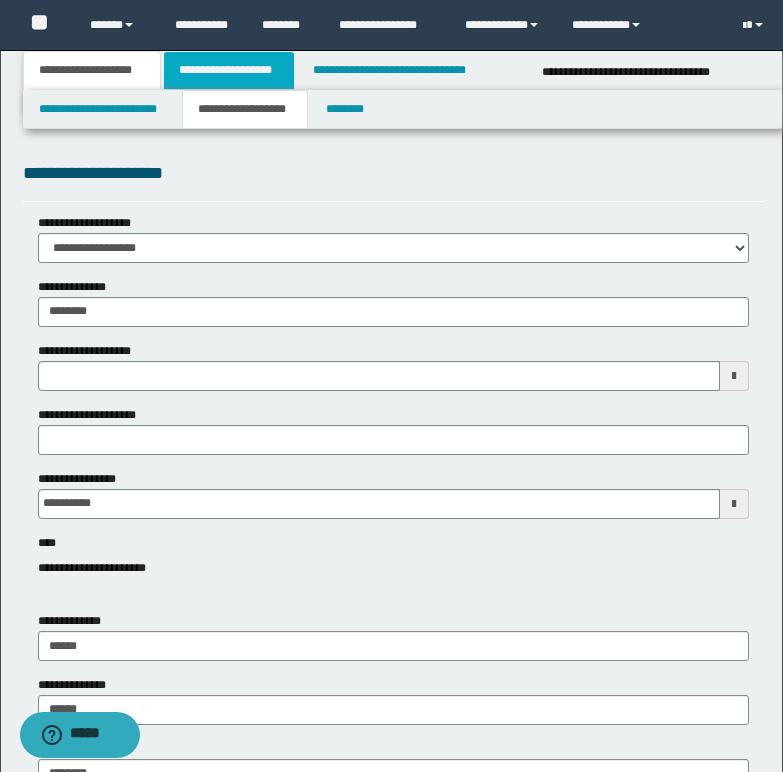 click on "**********" at bounding box center (229, 70) 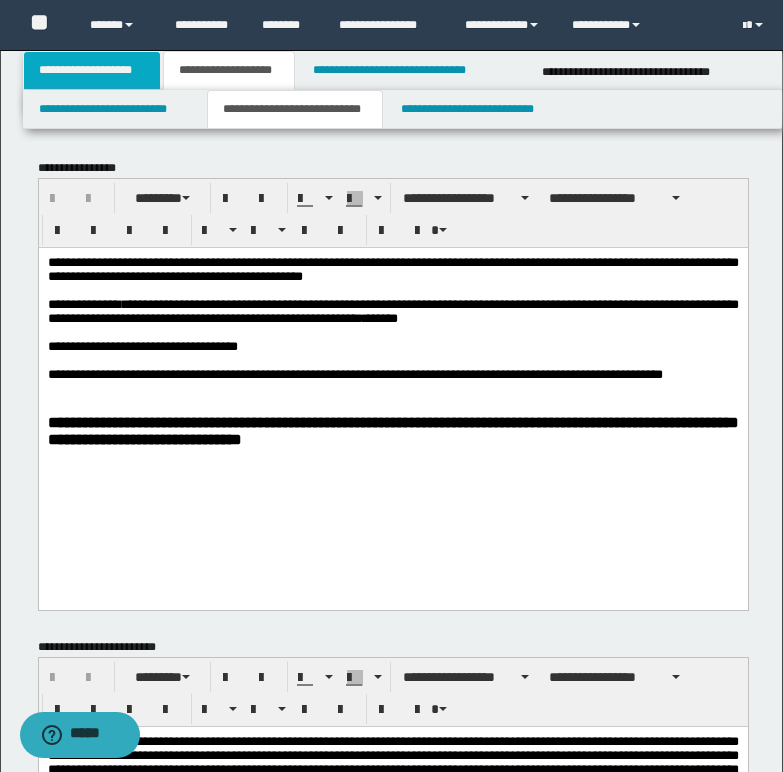 click on "**********" at bounding box center [92, 70] 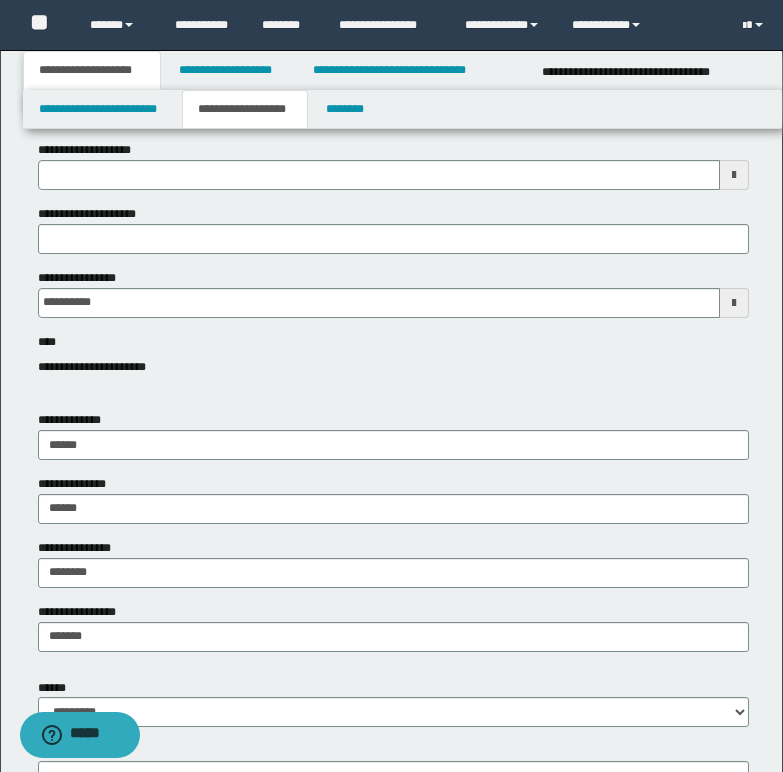 scroll, scrollTop: 200, scrollLeft: 0, axis: vertical 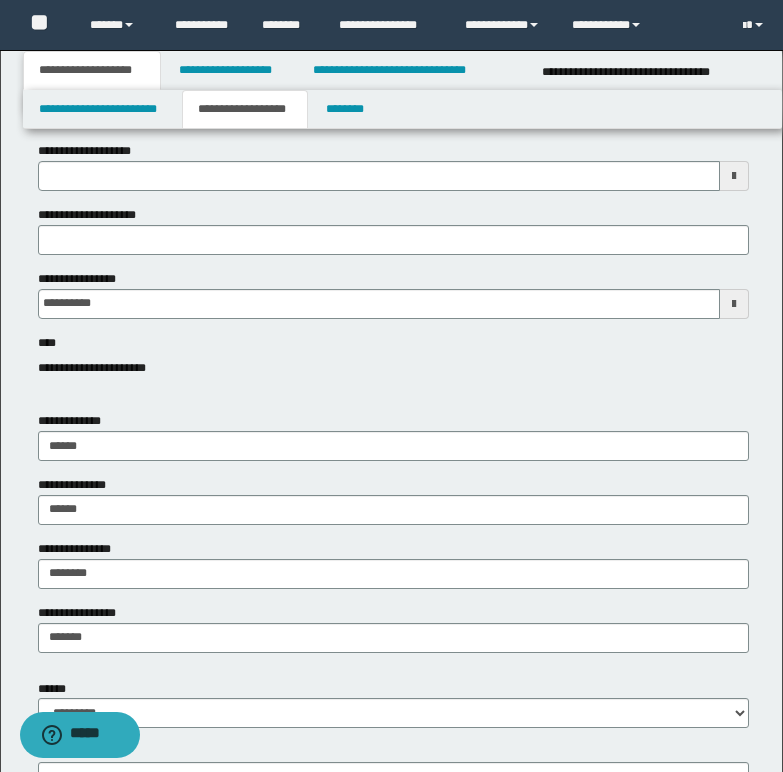 type 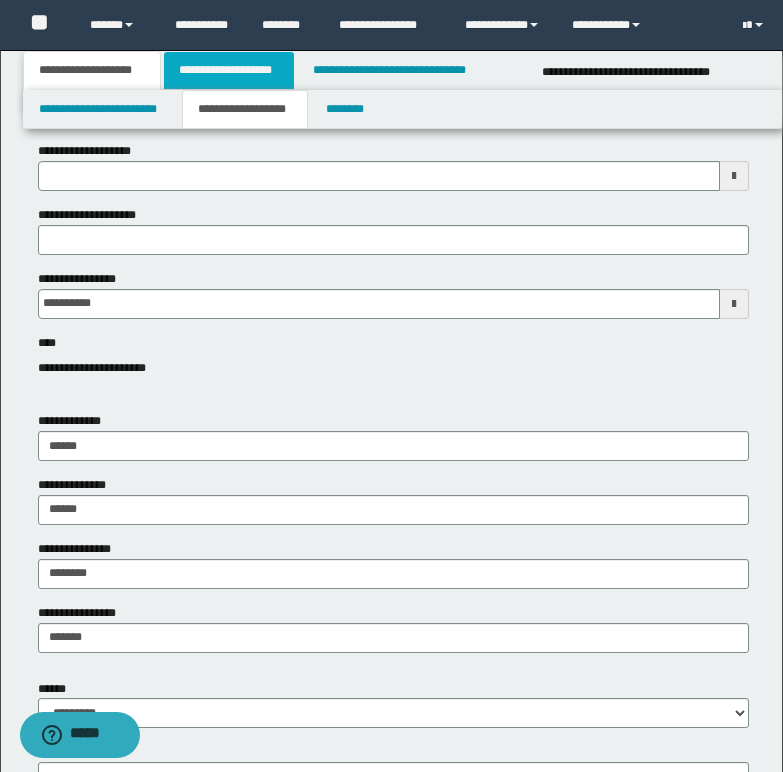 click on "**********" at bounding box center [229, 70] 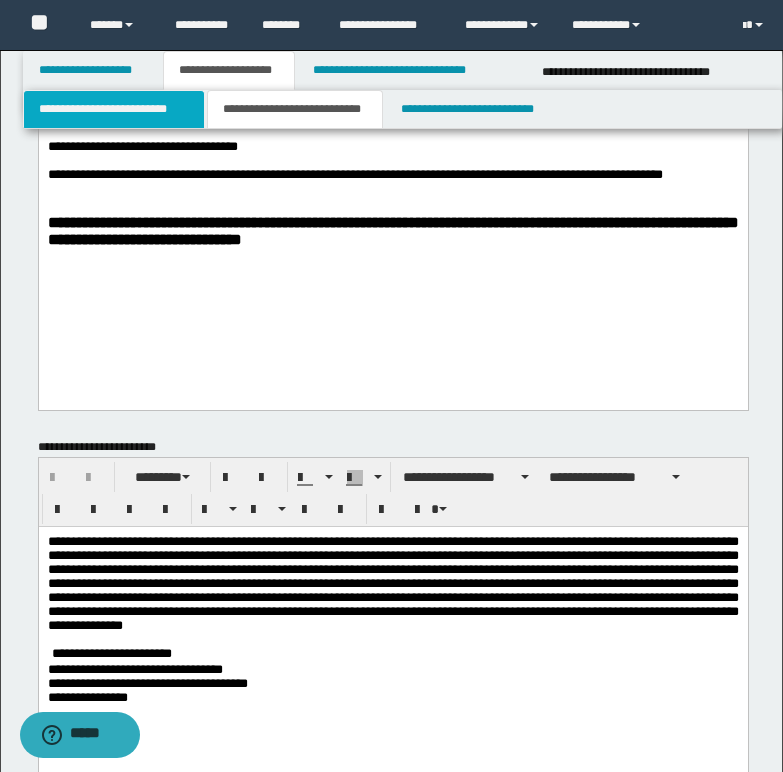 click on "**********" at bounding box center [114, 109] 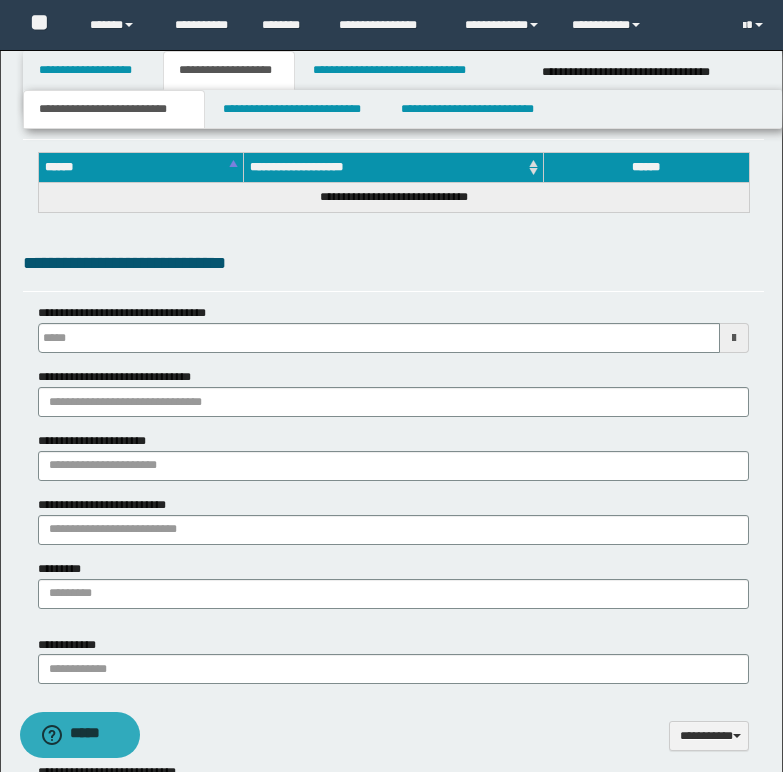type 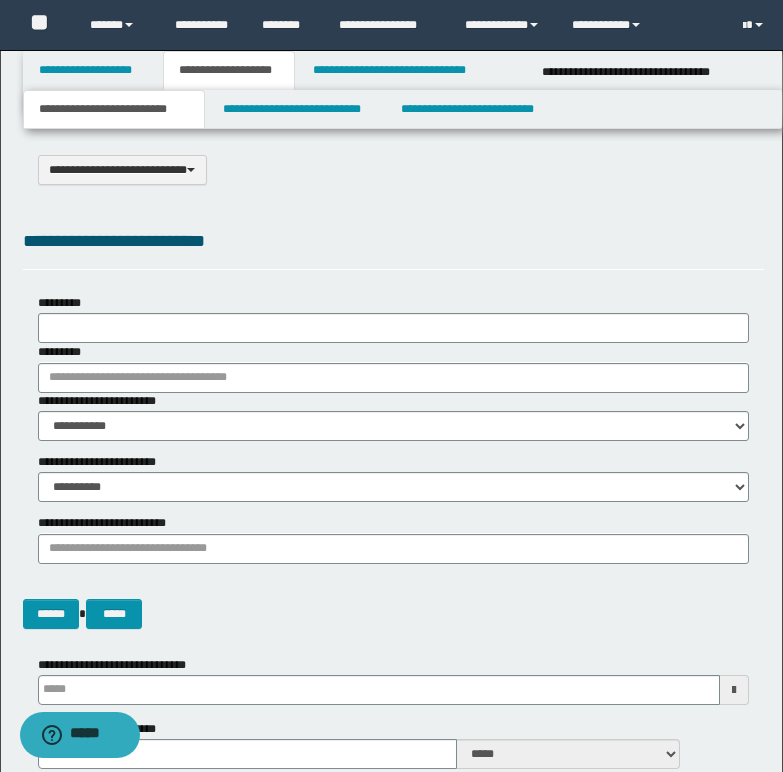 scroll, scrollTop: 0, scrollLeft: 0, axis: both 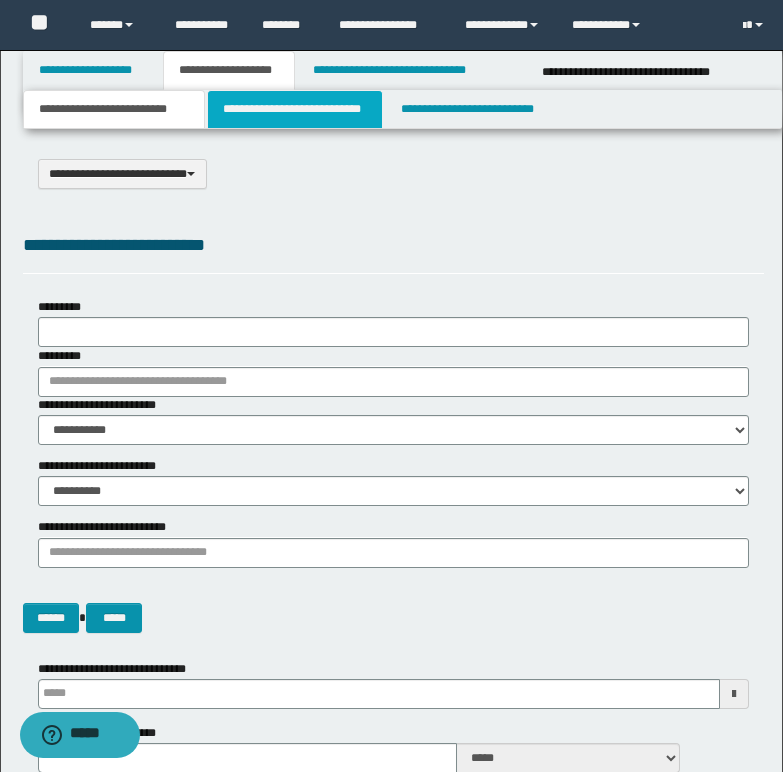 click on "**********" at bounding box center [295, 109] 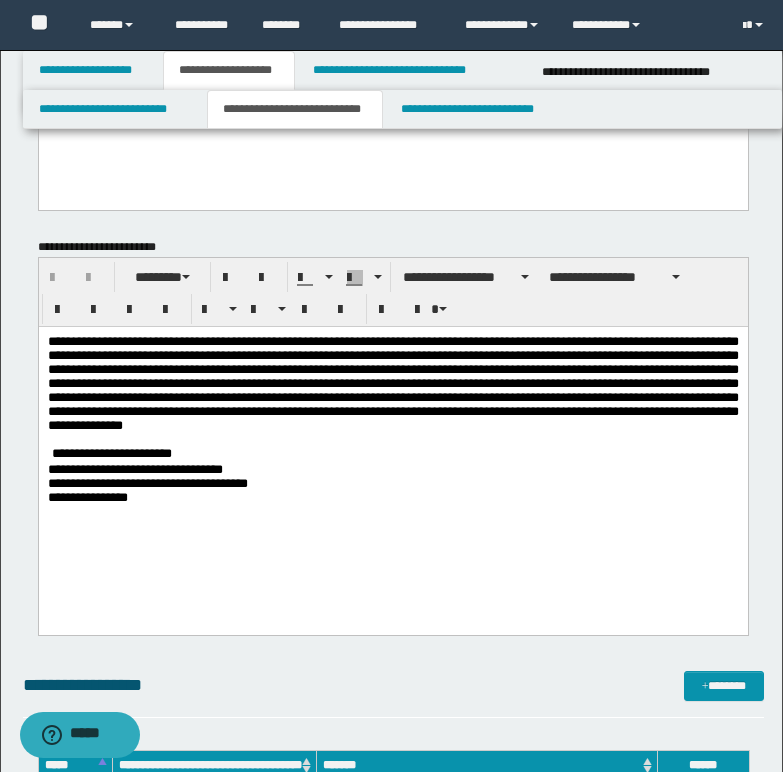 scroll, scrollTop: 300, scrollLeft: 0, axis: vertical 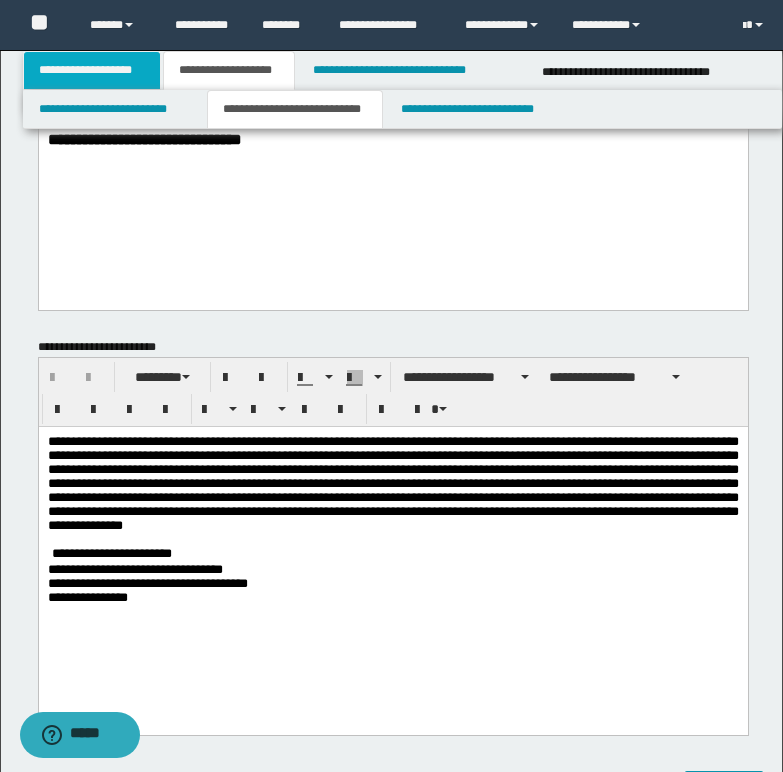 click on "**********" at bounding box center [92, 70] 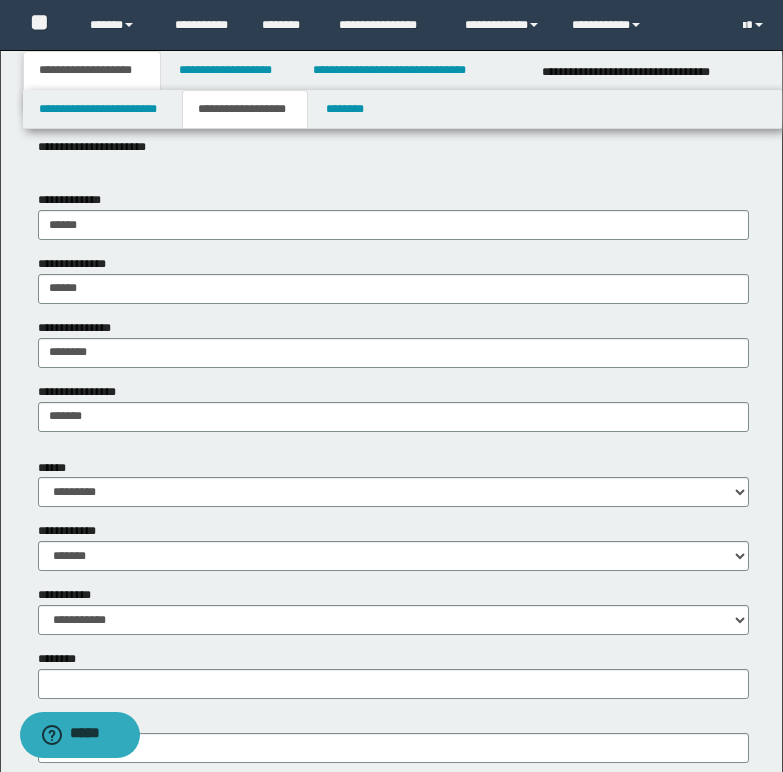 scroll, scrollTop: 300, scrollLeft: 0, axis: vertical 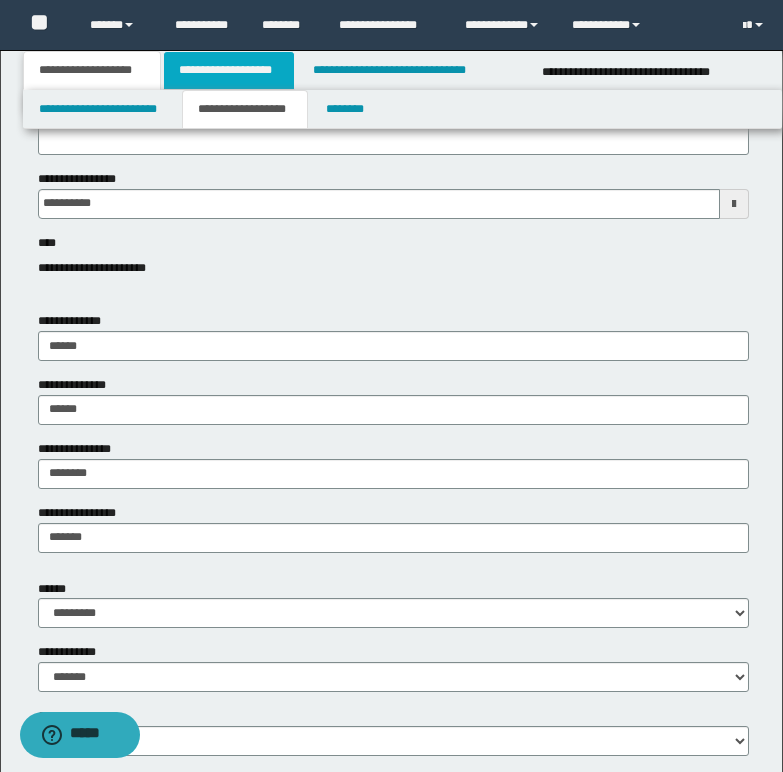 click on "**********" at bounding box center (229, 70) 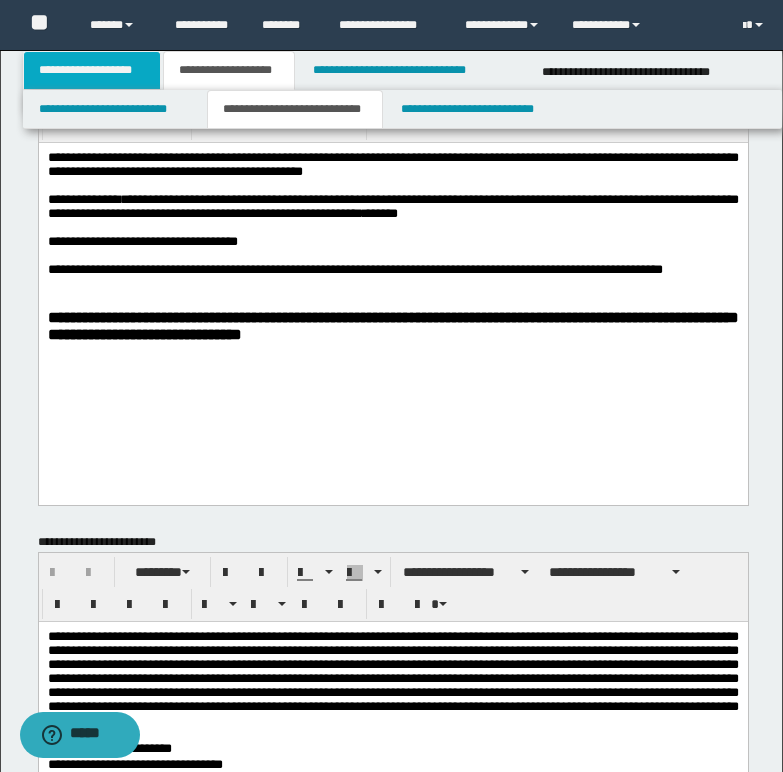 scroll, scrollTop: 0, scrollLeft: 0, axis: both 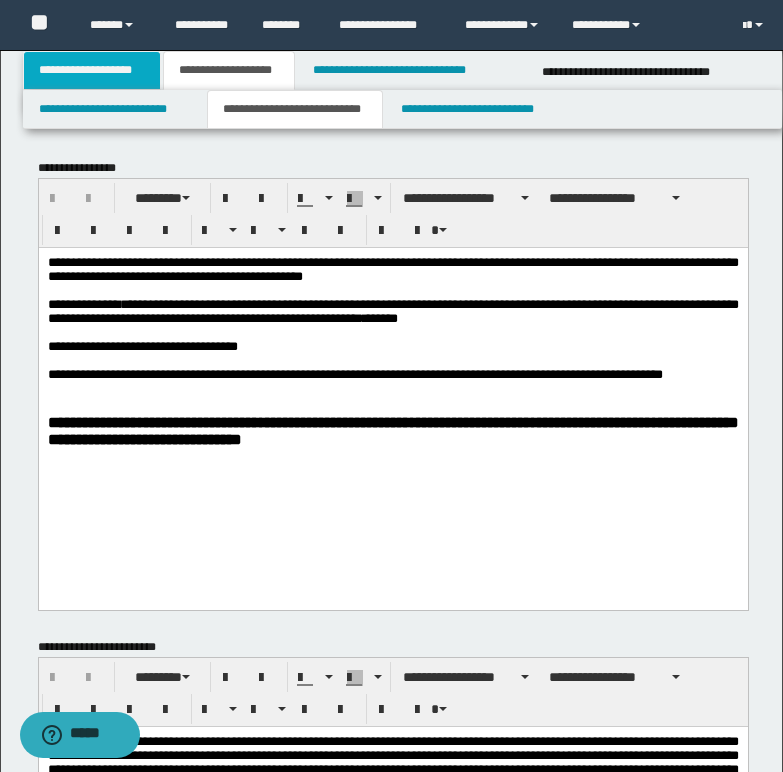 click on "**********" at bounding box center [92, 70] 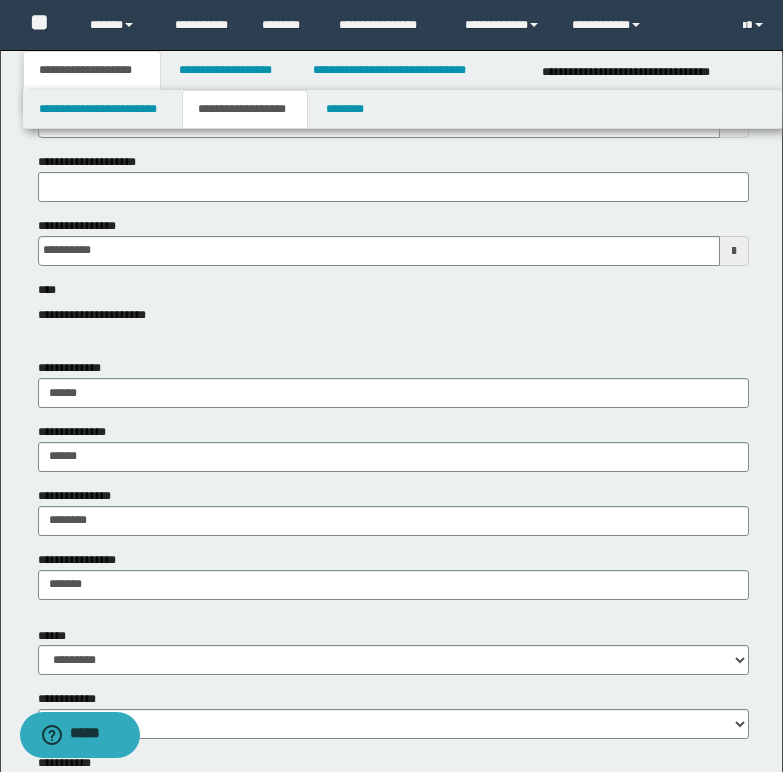 scroll, scrollTop: 200, scrollLeft: 0, axis: vertical 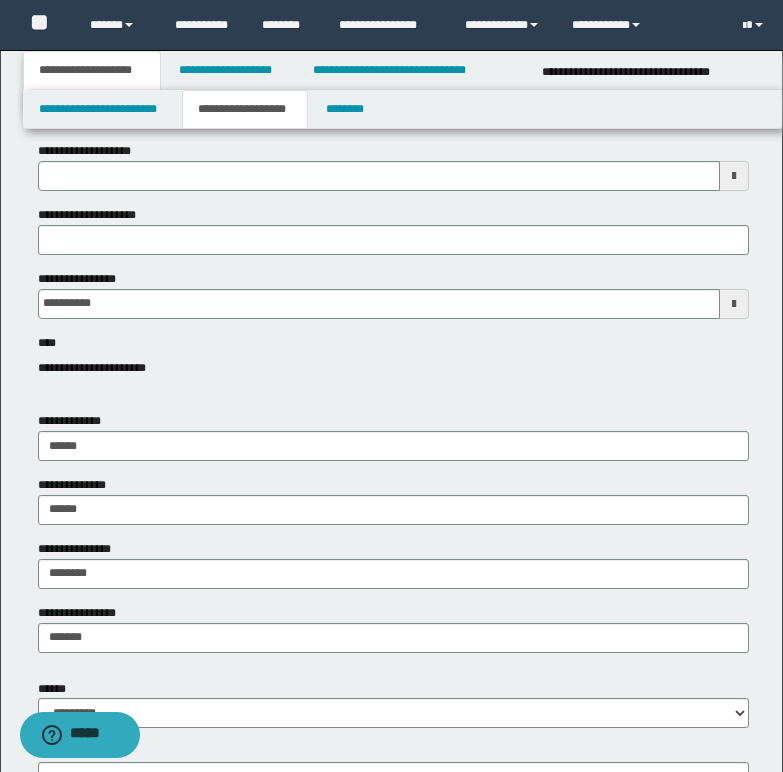 type 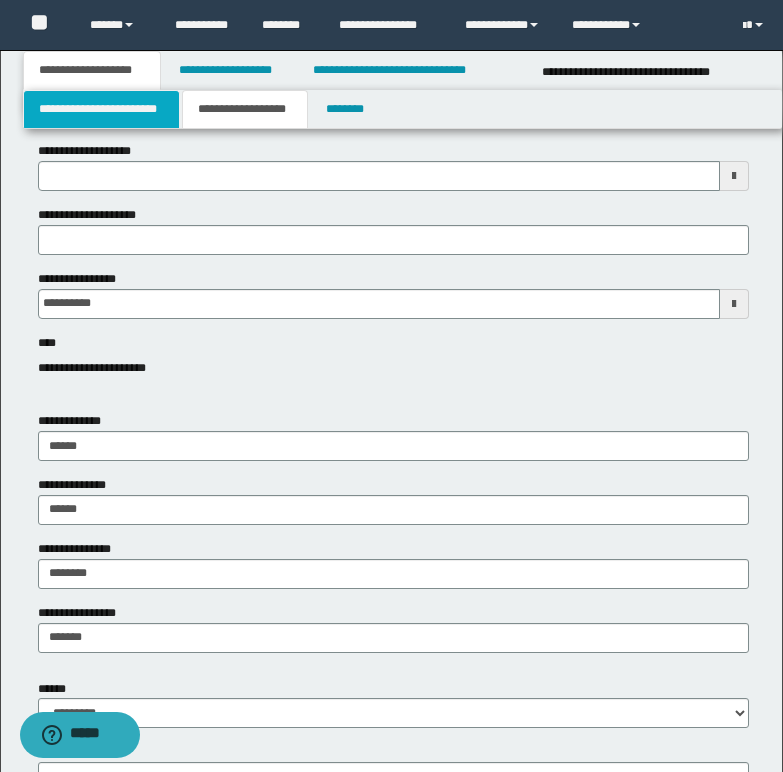 click on "**********" at bounding box center (101, 109) 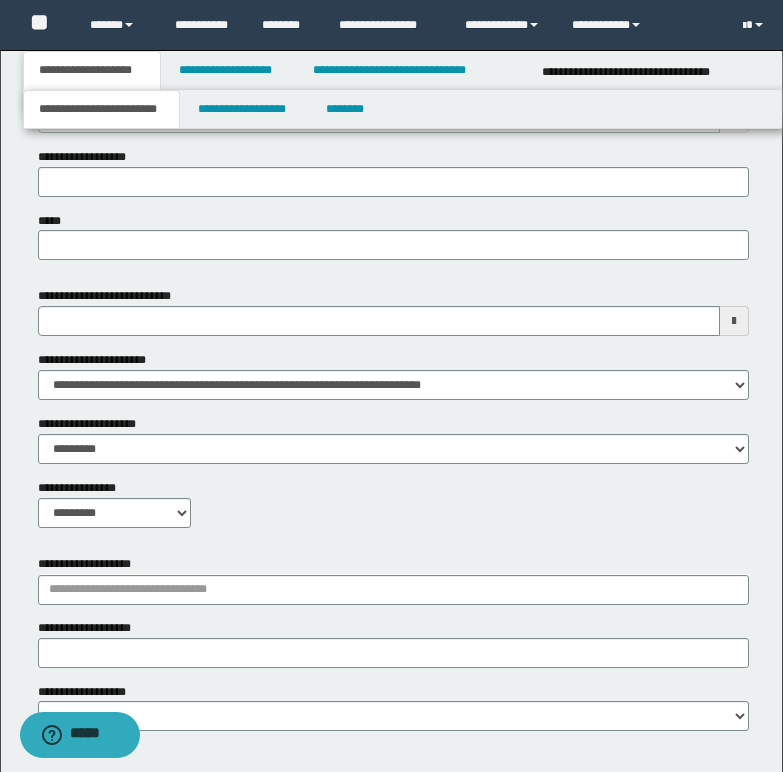 scroll, scrollTop: 756, scrollLeft: 0, axis: vertical 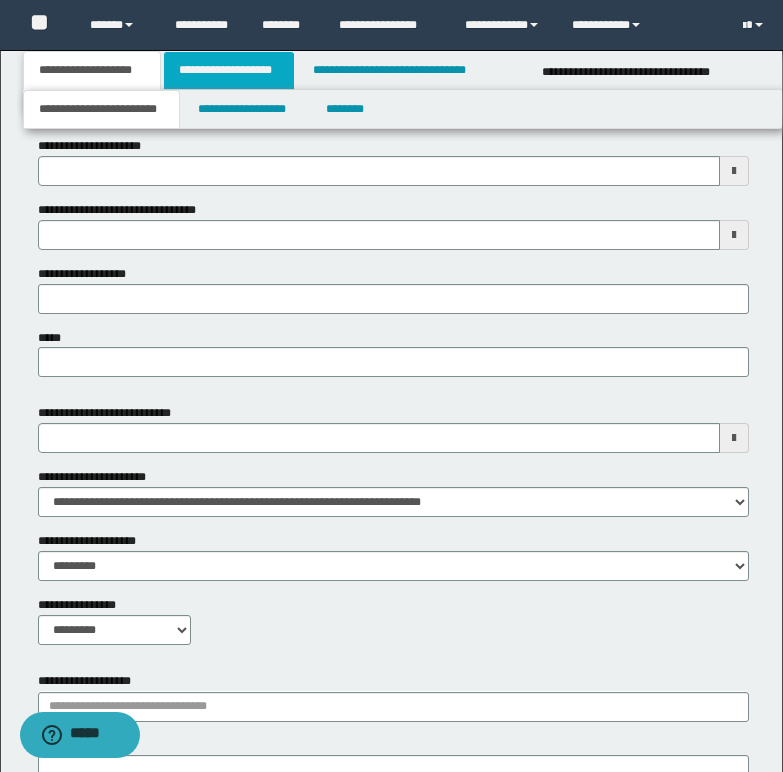 click on "**********" at bounding box center (229, 70) 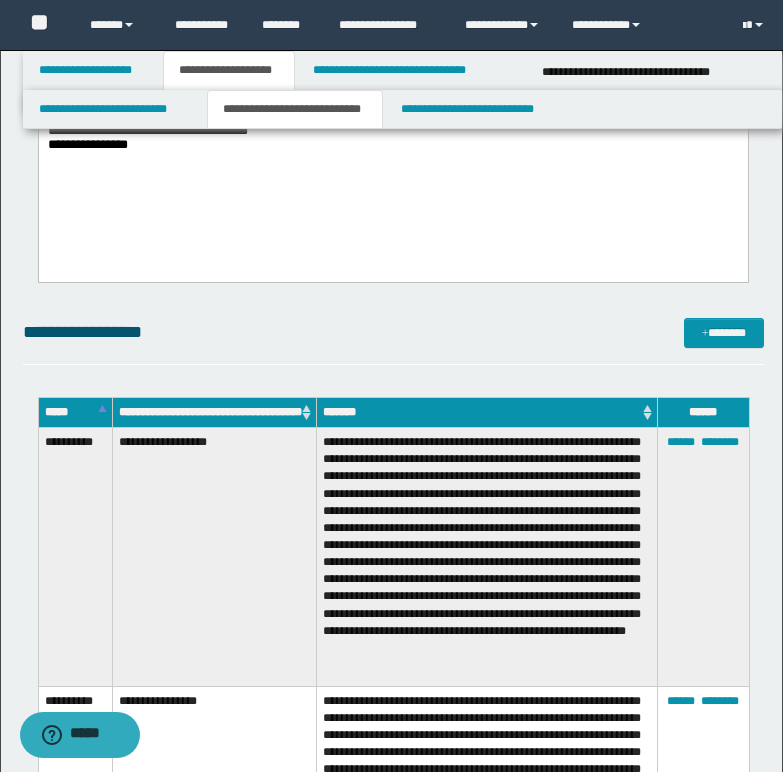 scroll, scrollTop: 800, scrollLeft: 0, axis: vertical 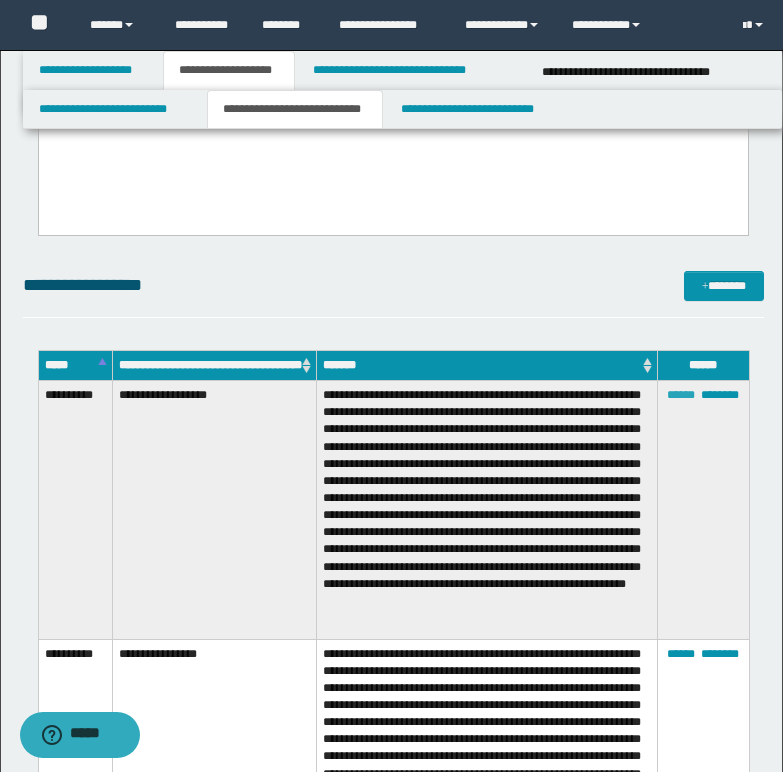 click on "******" at bounding box center [681, 395] 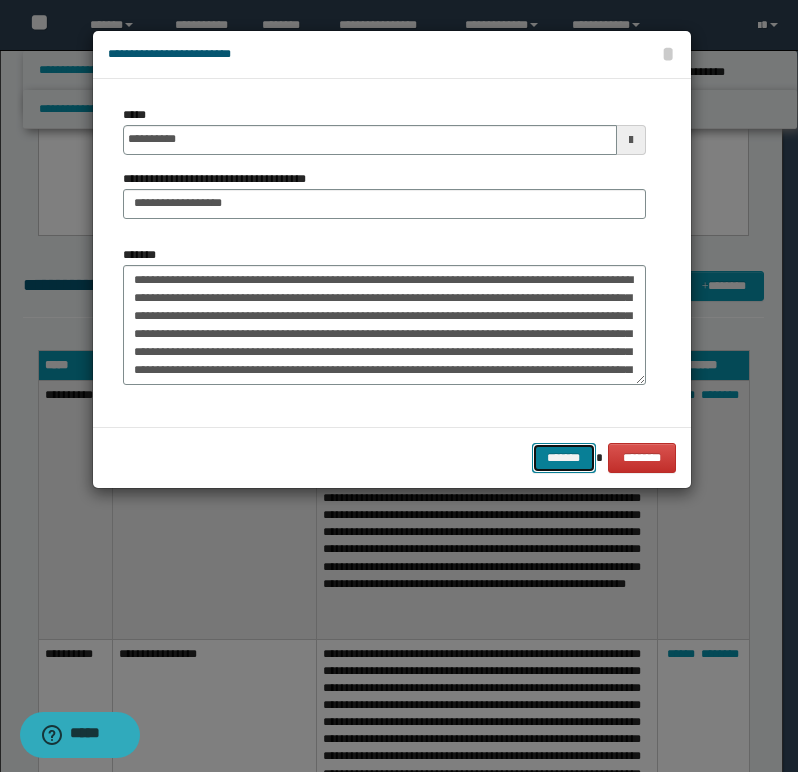 click on "*******" at bounding box center (564, 458) 